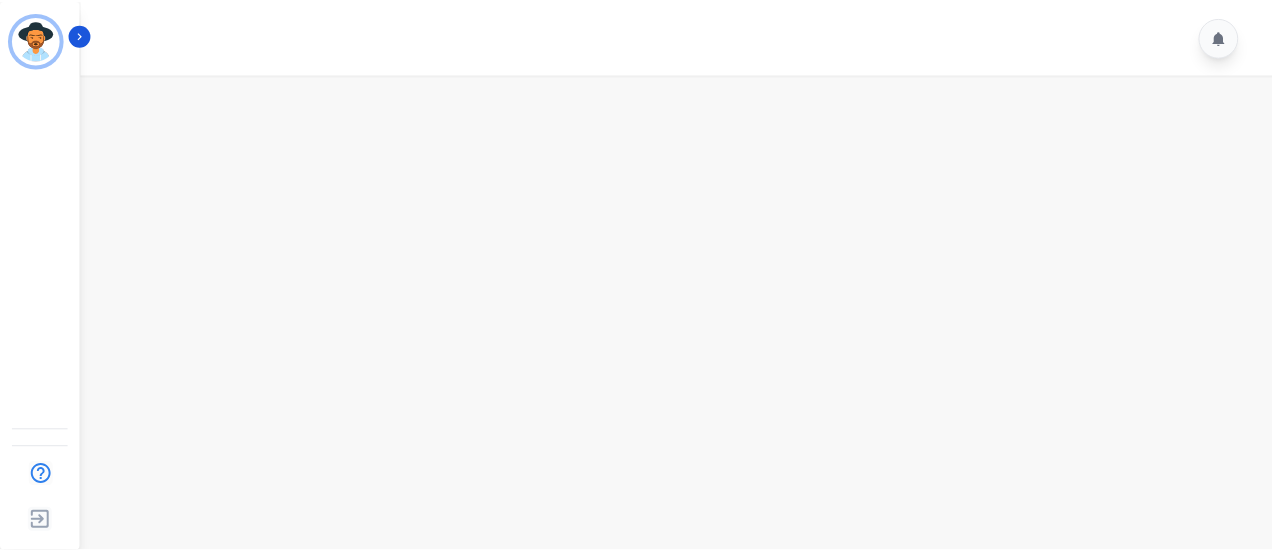 scroll, scrollTop: 0, scrollLeft: 0, axis: both 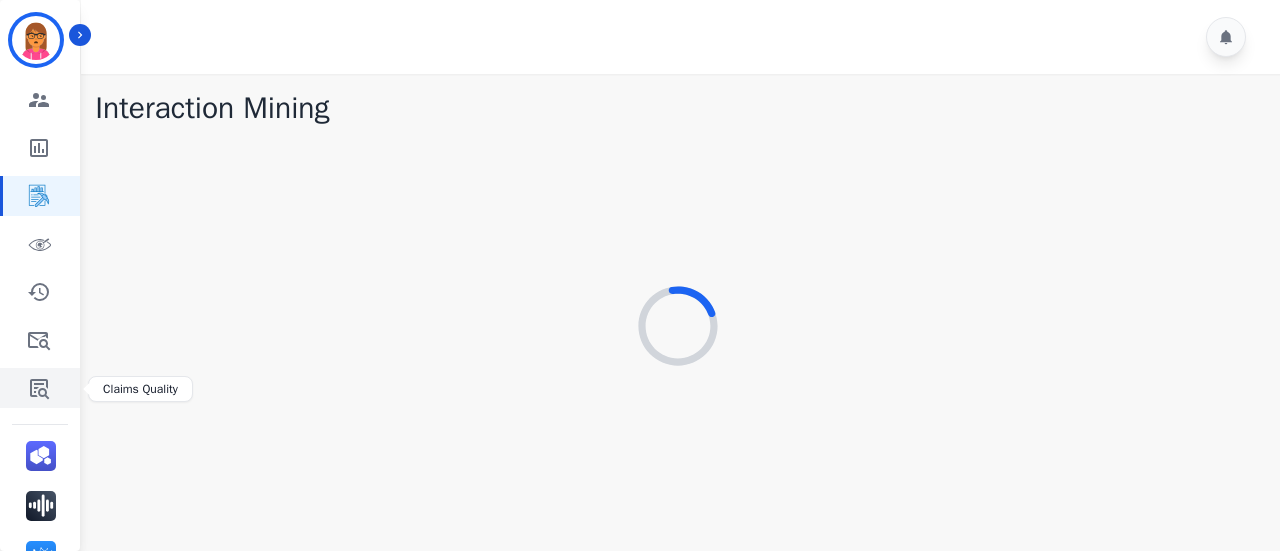 click 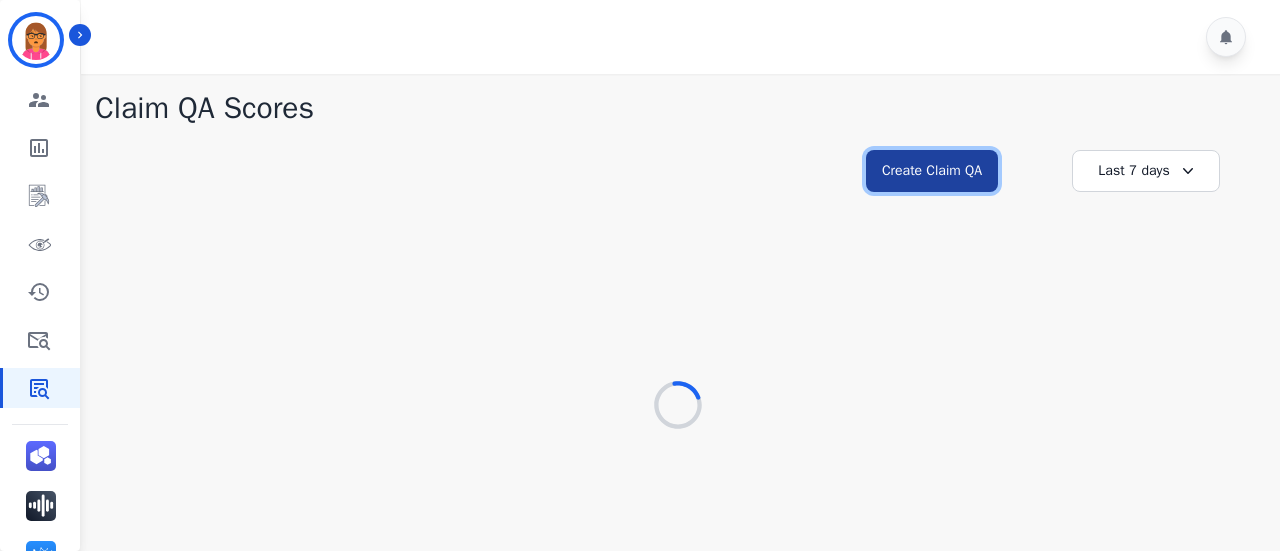 click on "Create Claim QA" at bounding box center (932, 171) 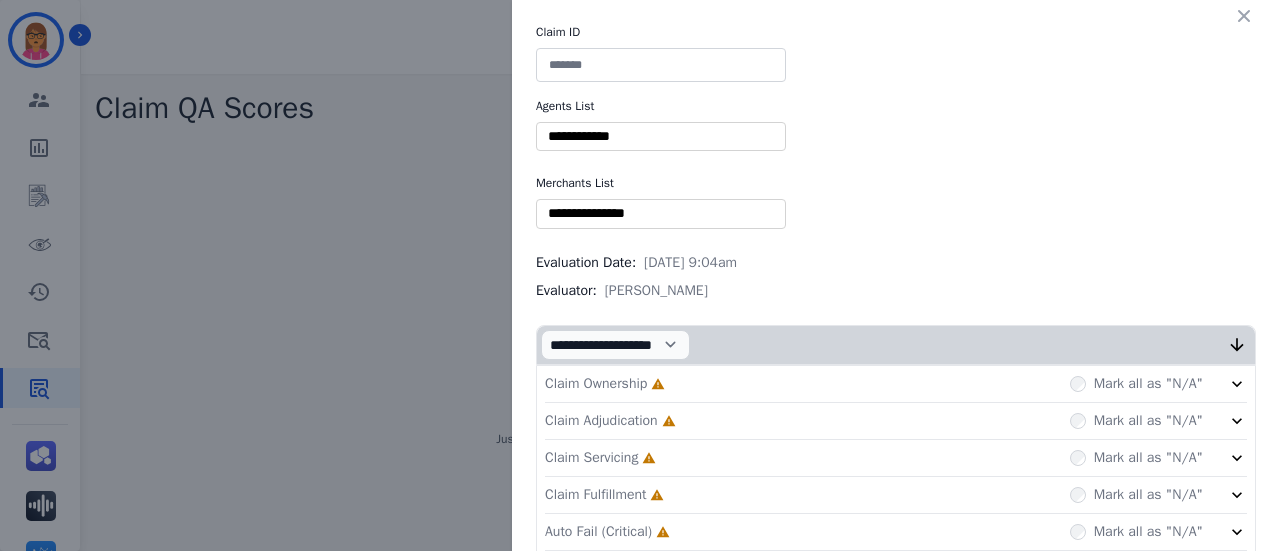 click at bounding box center (661, 65) 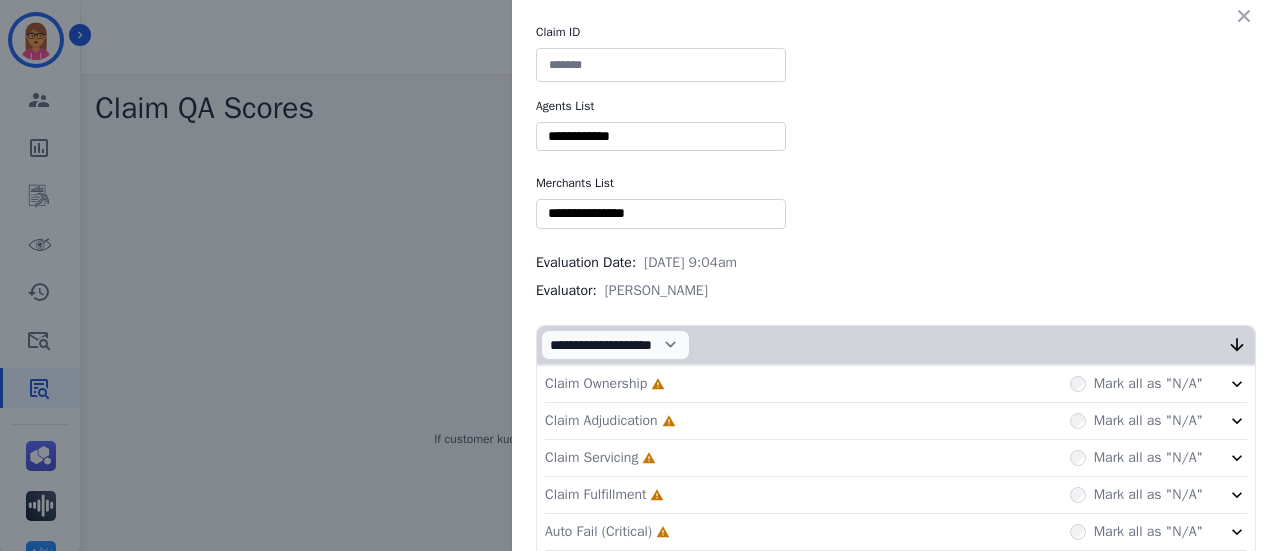 paste on "**********" 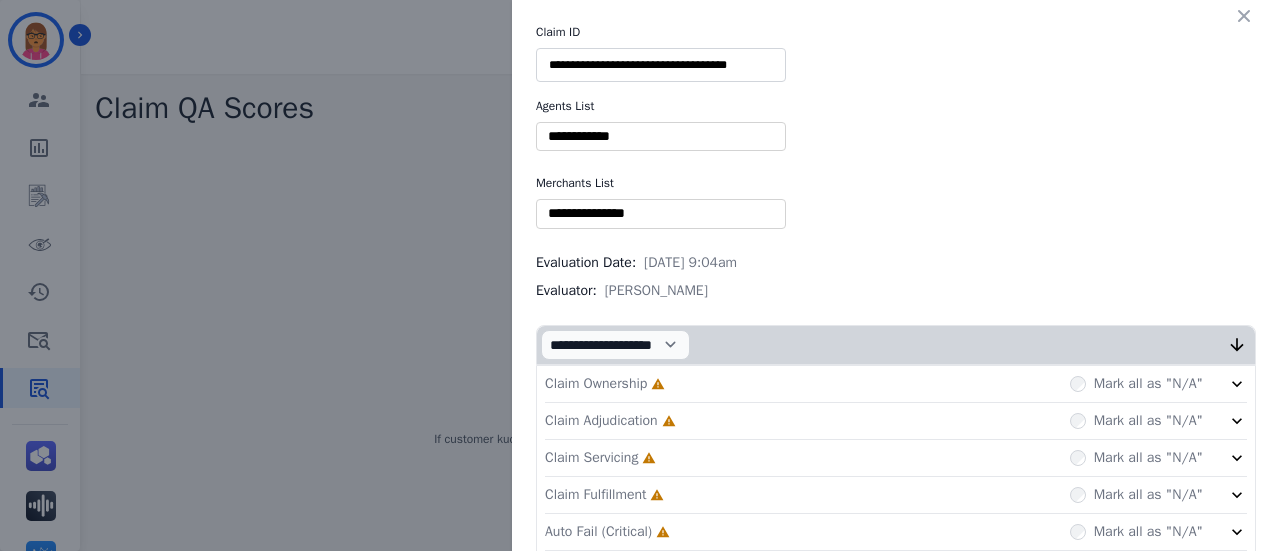 type on "**********" 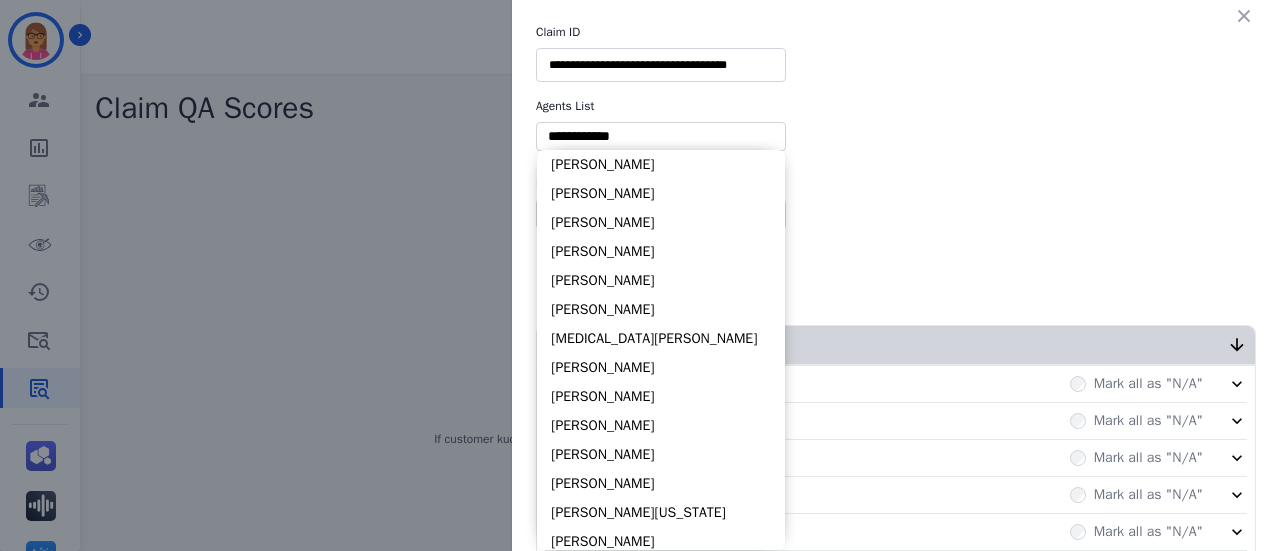 click at bounding box center [661, 136] 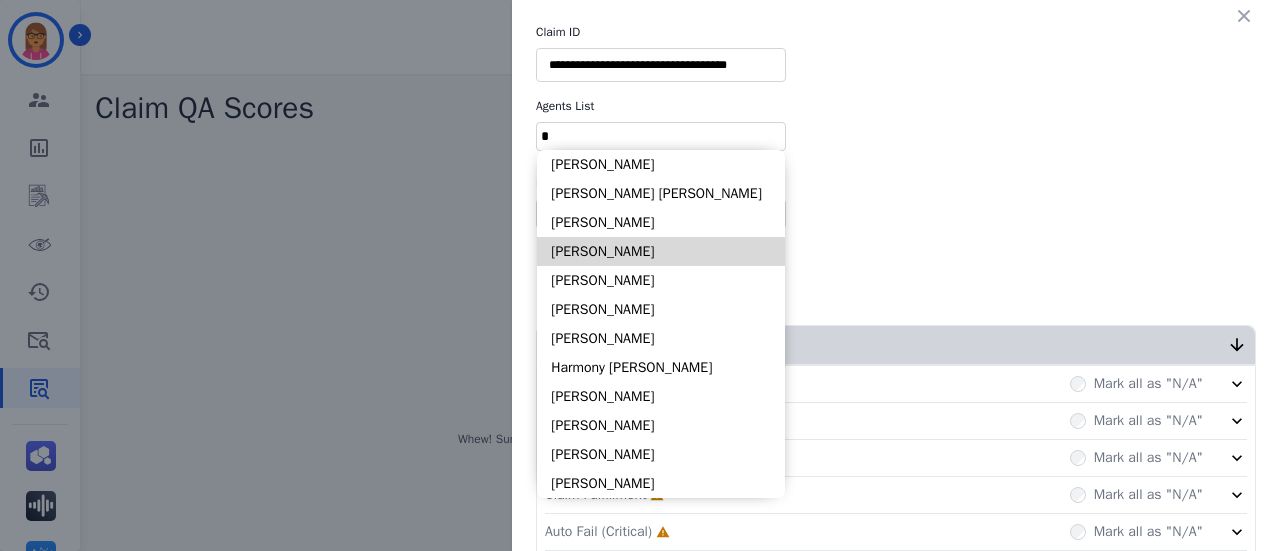 type on "*" 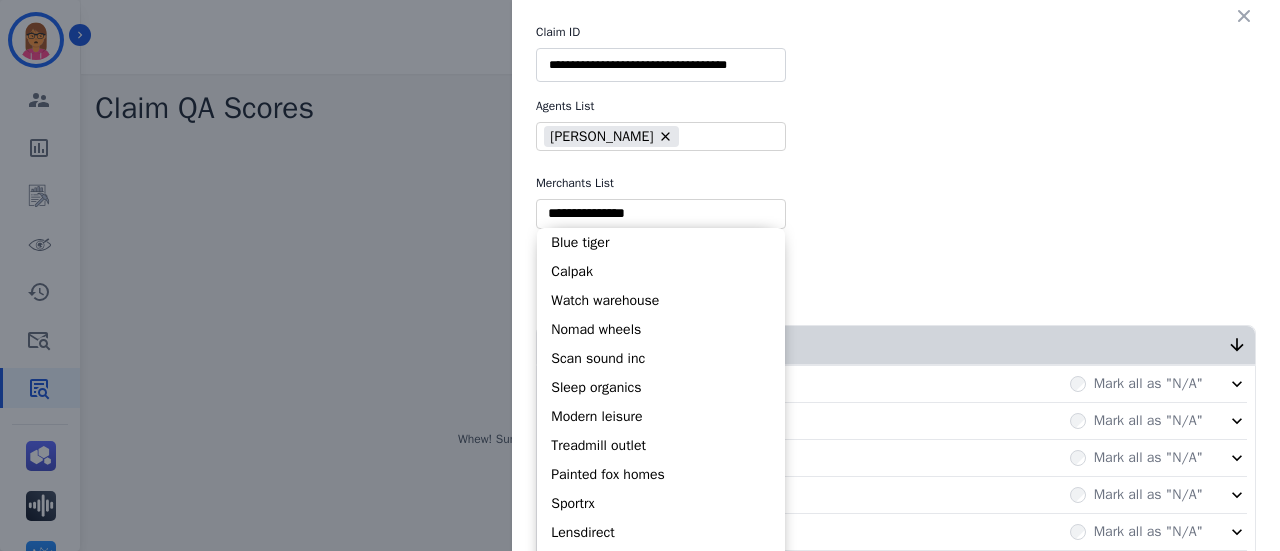 click at bounding box center [661, 213] 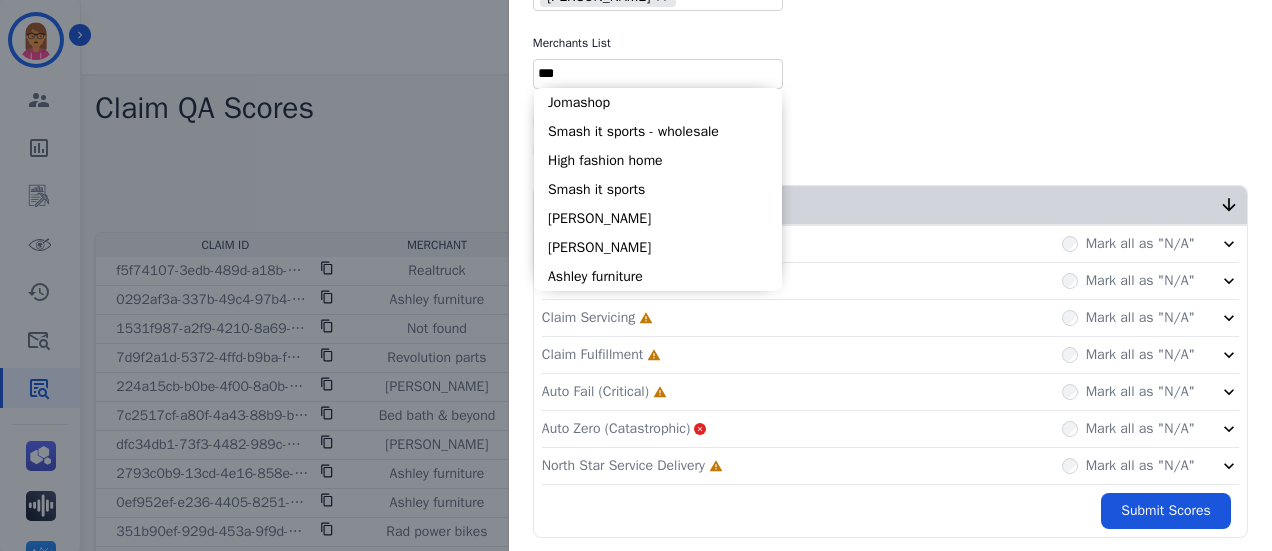 scroll, scrollTop: 145, scrollLeft: 0, axis: vertical 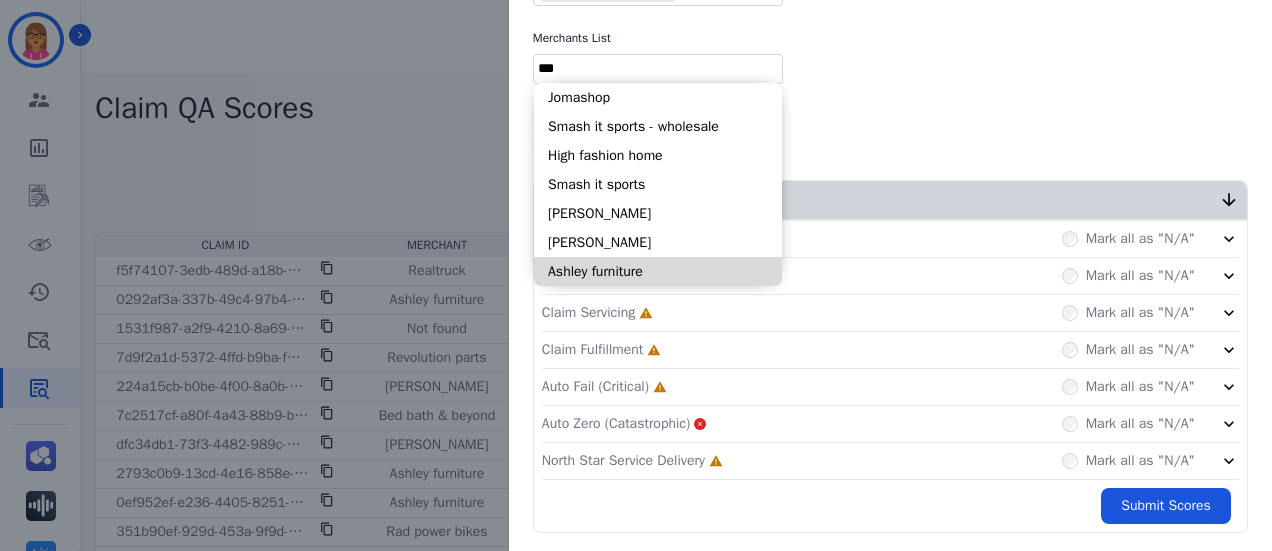 type on "***" 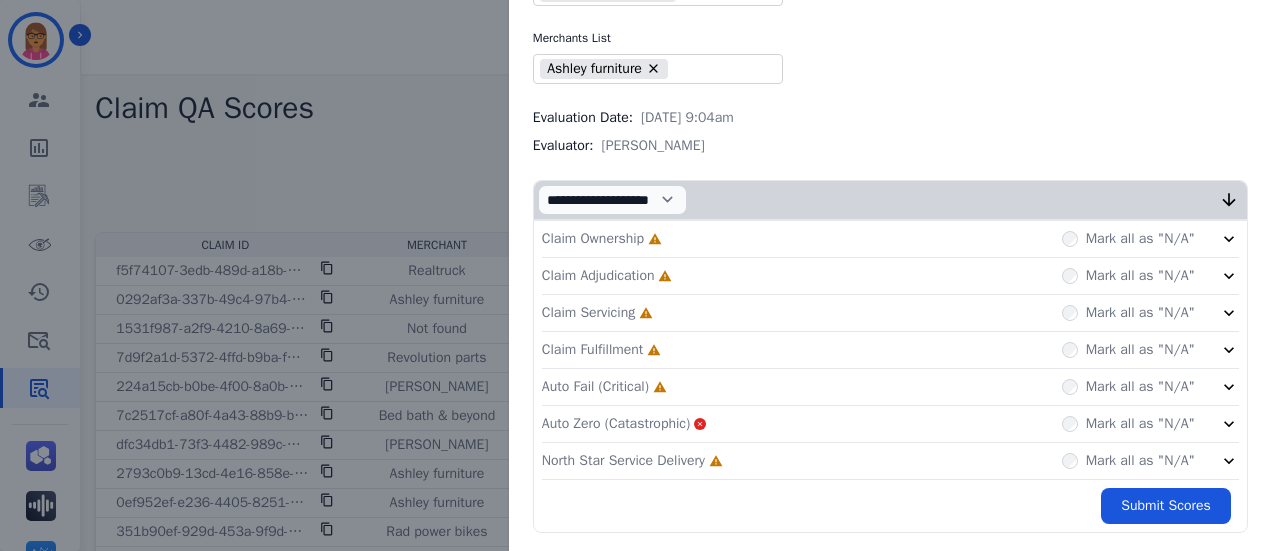 click on "Claim Ownership     Incomplete         Mark all as "N/A"" at bounding box center [890, 239] 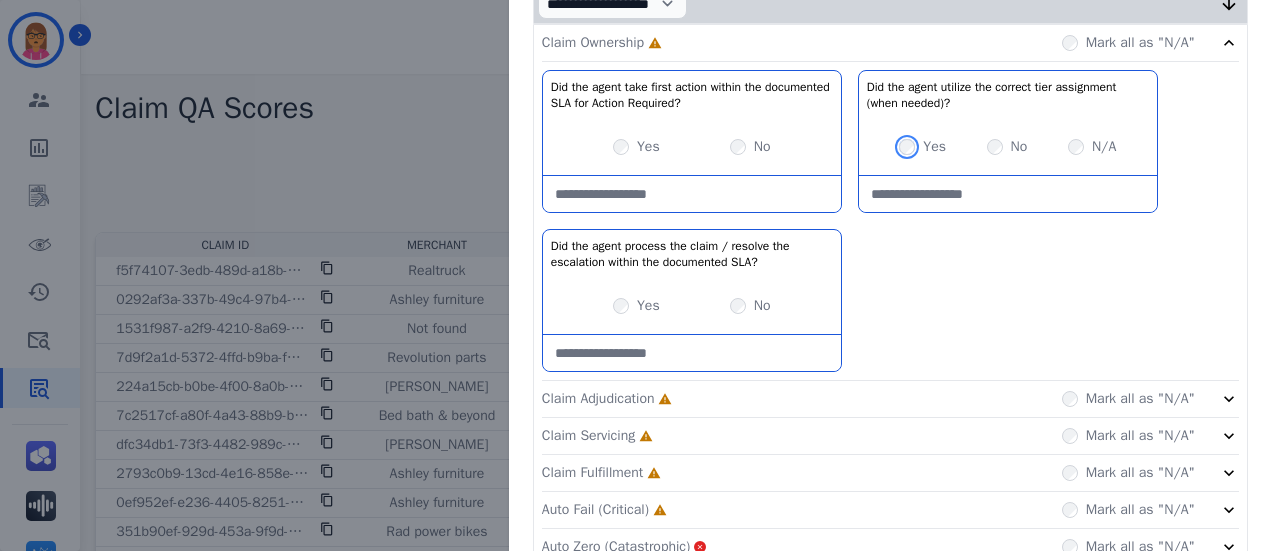 scroll, scrollTop: 345, scrollLeft: 0, axis: vertical 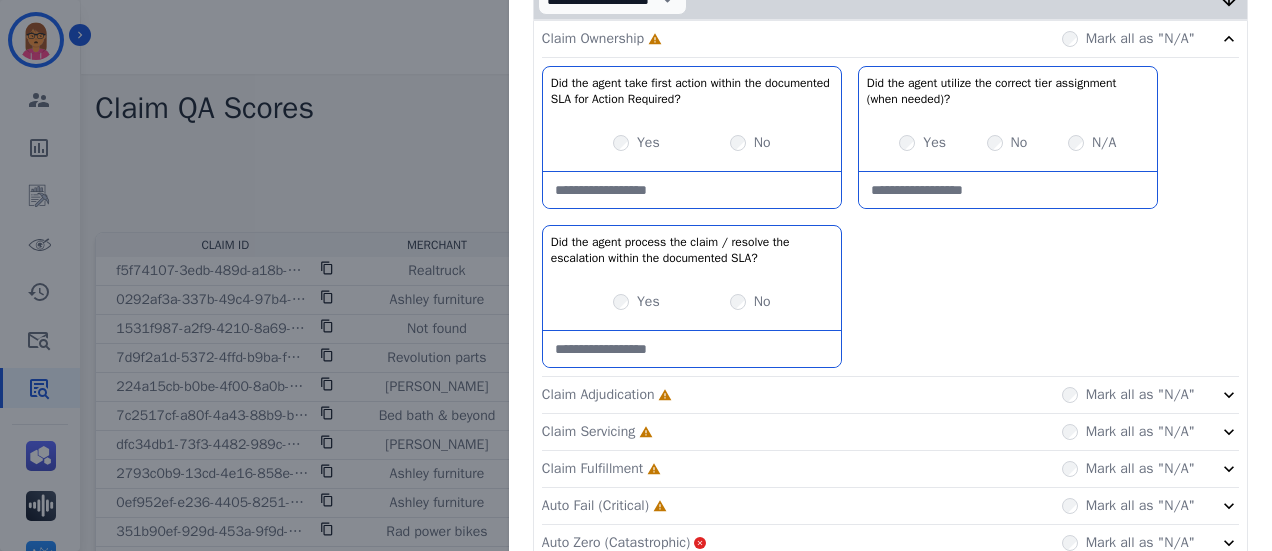 click on "Yes     No" at bounding box center [692, 302] 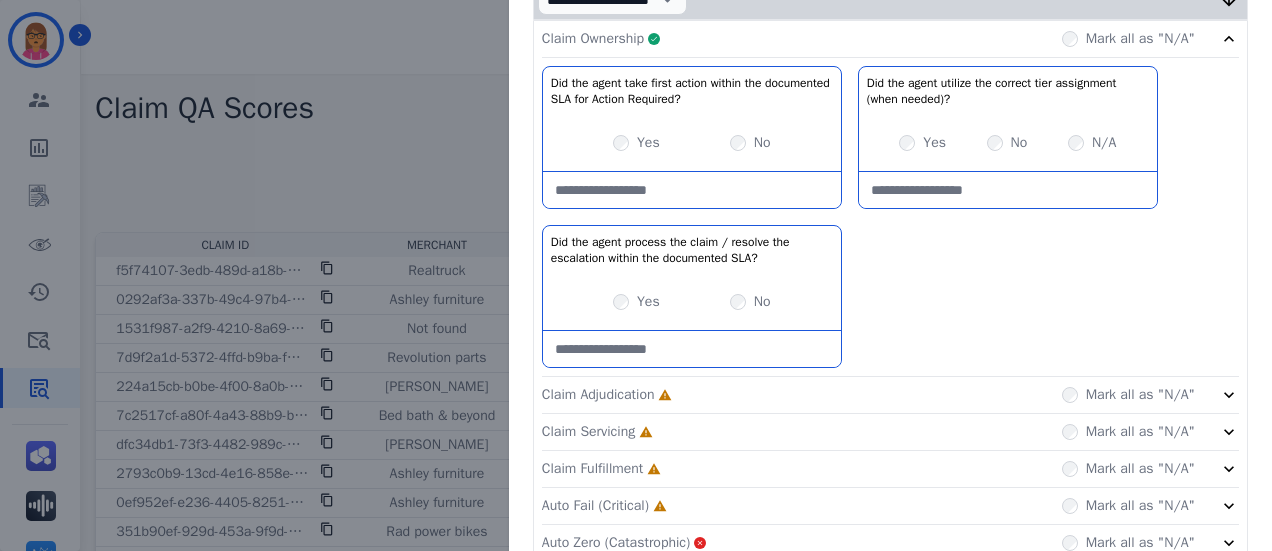 click on "Claim Ownership     Complete         Mark all as "N/A"" at bounding box center (890, 39) 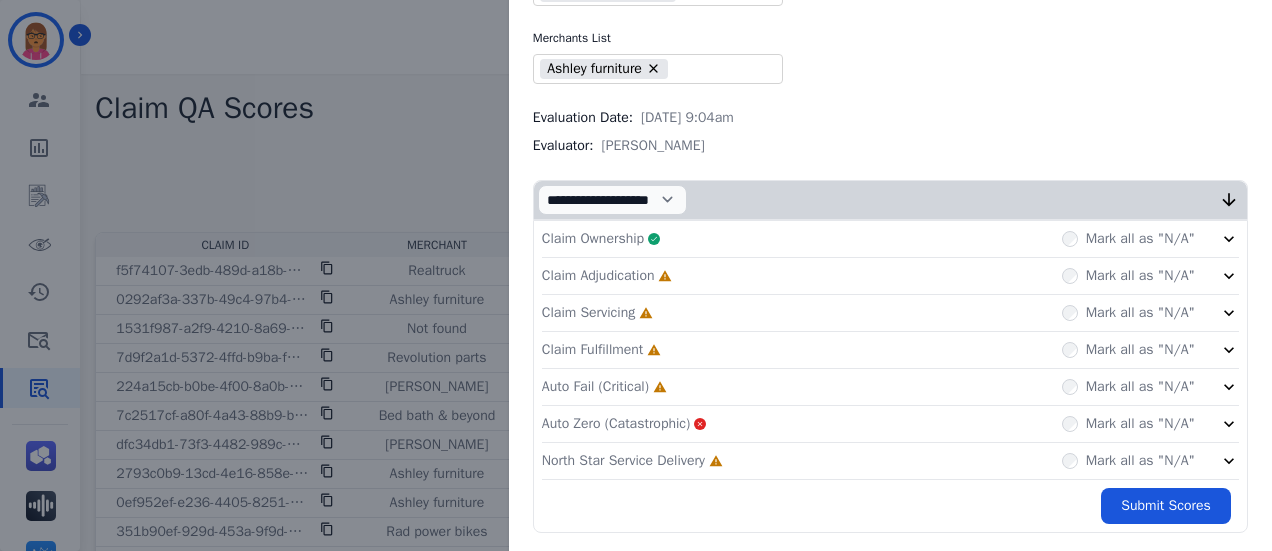 click on "Claim Adjudication     Incomplete         Mark all as "N/A"" 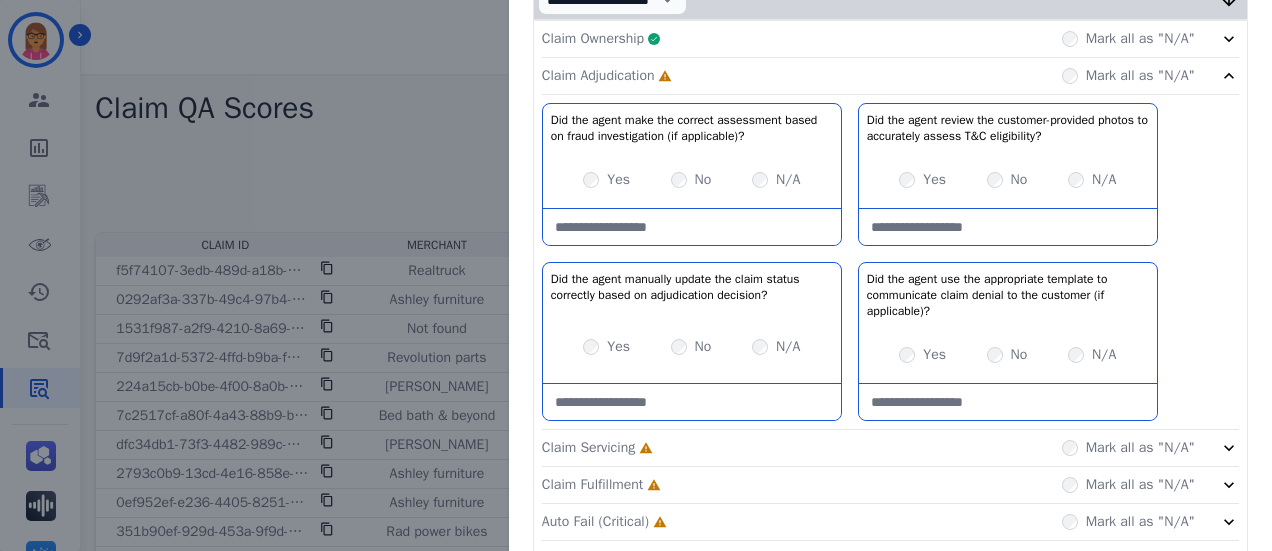 click on "N/A" at bounding box center [776, 180] 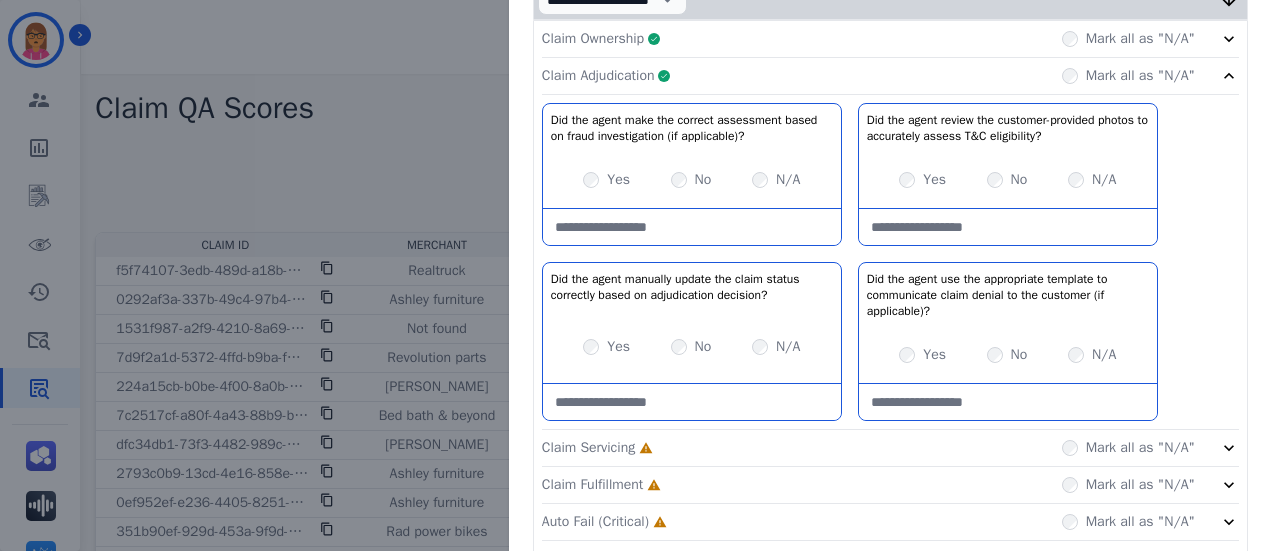 click on "Claim Adjudication     Complete         Mark all as "N/A"" 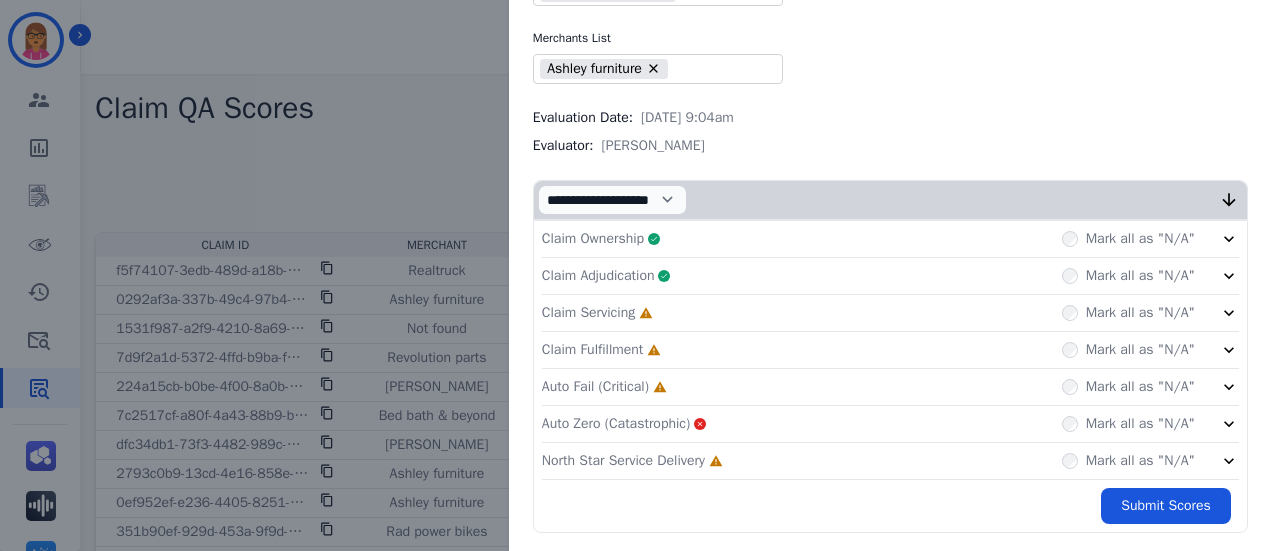 click on "Claim Servicing     Incomplete         Mark all as "N/A"" 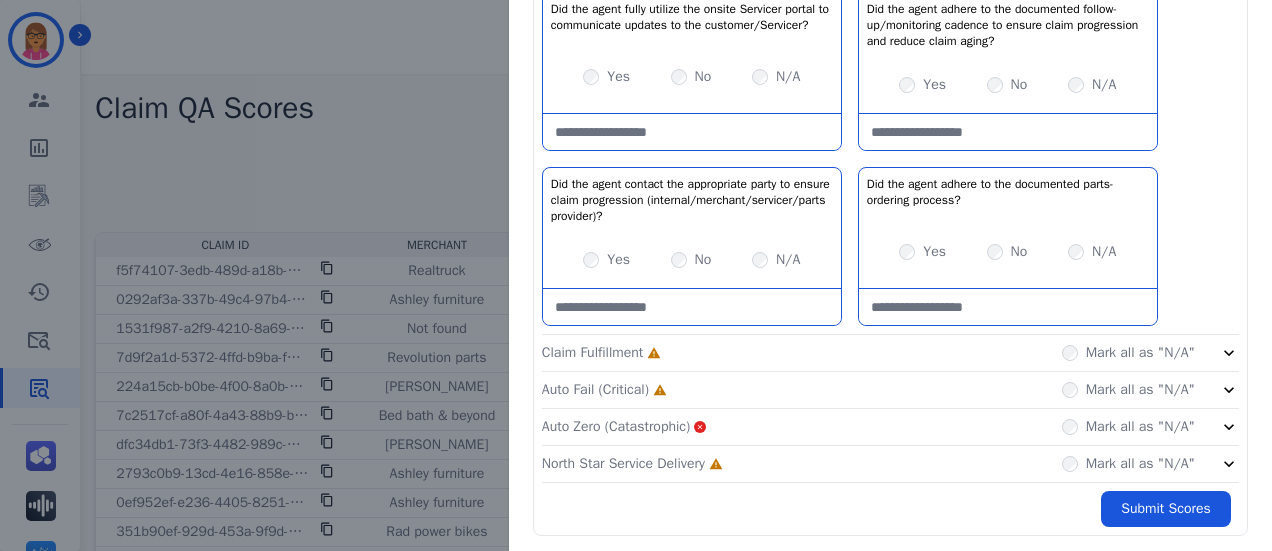 scroll, scrollTop: 669, scrollLeft: 0, axis: vertical 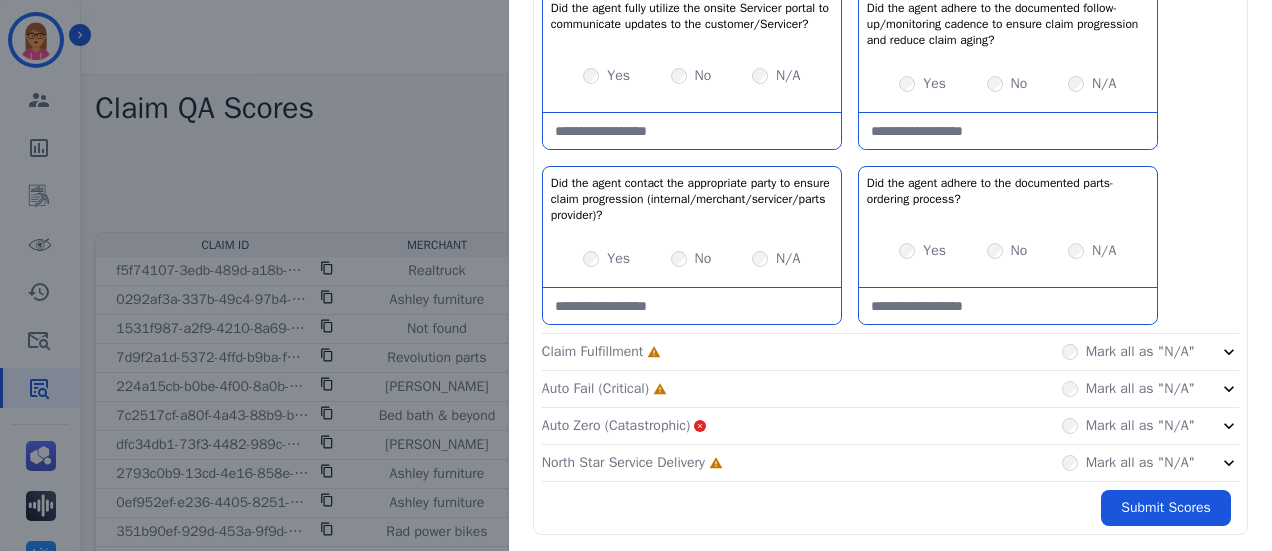 click on "North Star Service Delivery     Incomplete         Mark all as "N/A"" 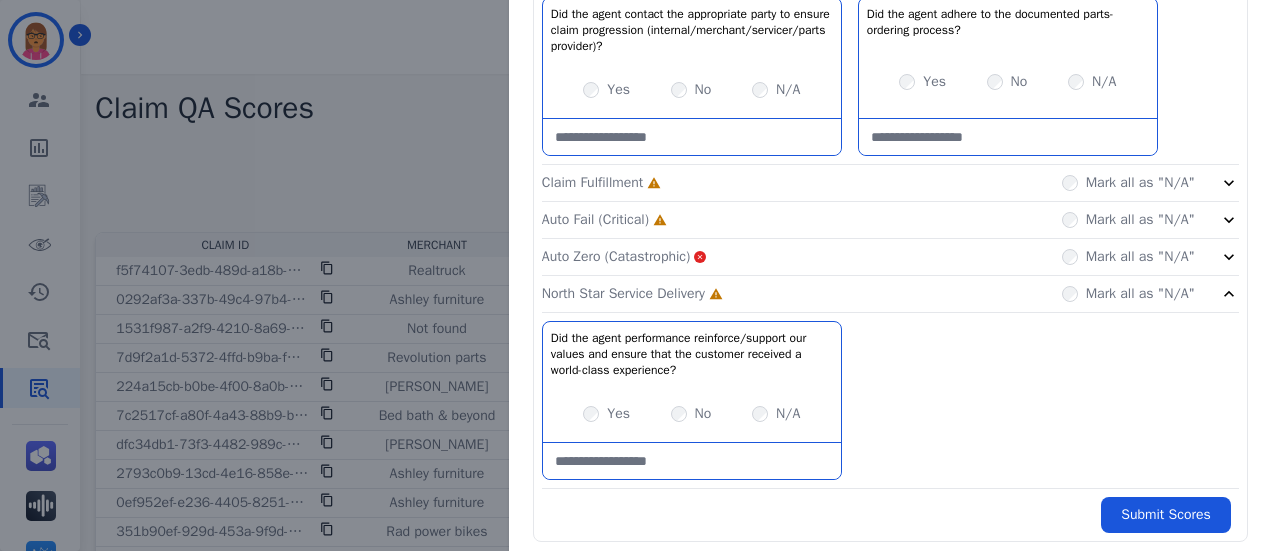 scroll, scrollTop: 844, scrollLeft: 0, axis: vertical 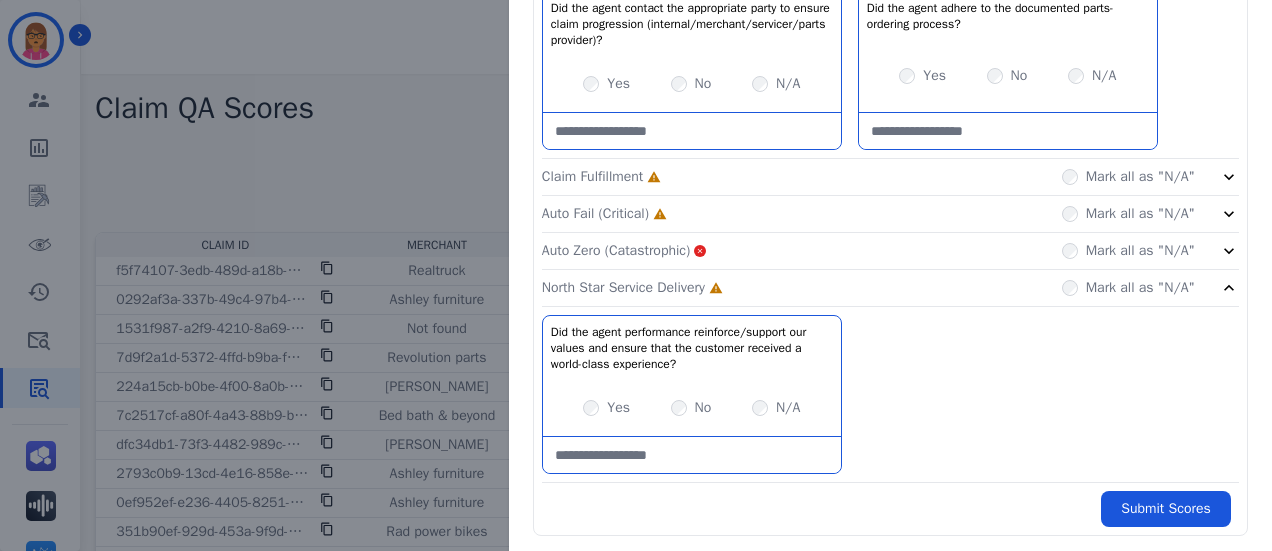 click on "North Star Service Delivery" at bounding box center [623, 288] 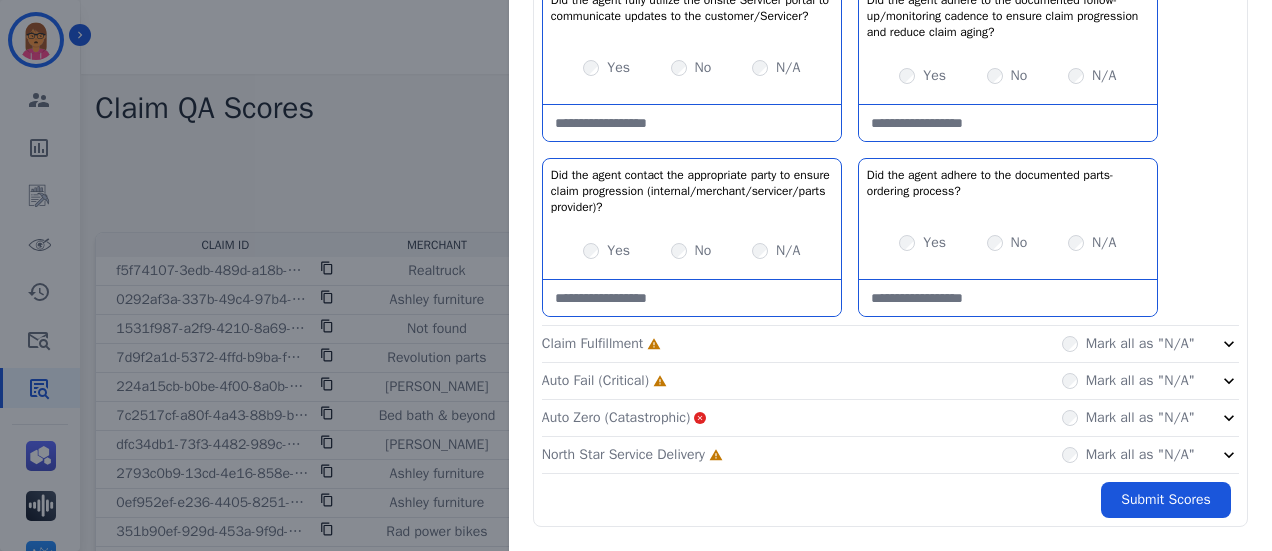 scroll, scrollTop: 669, scrollLeft: 0, axis: vertical 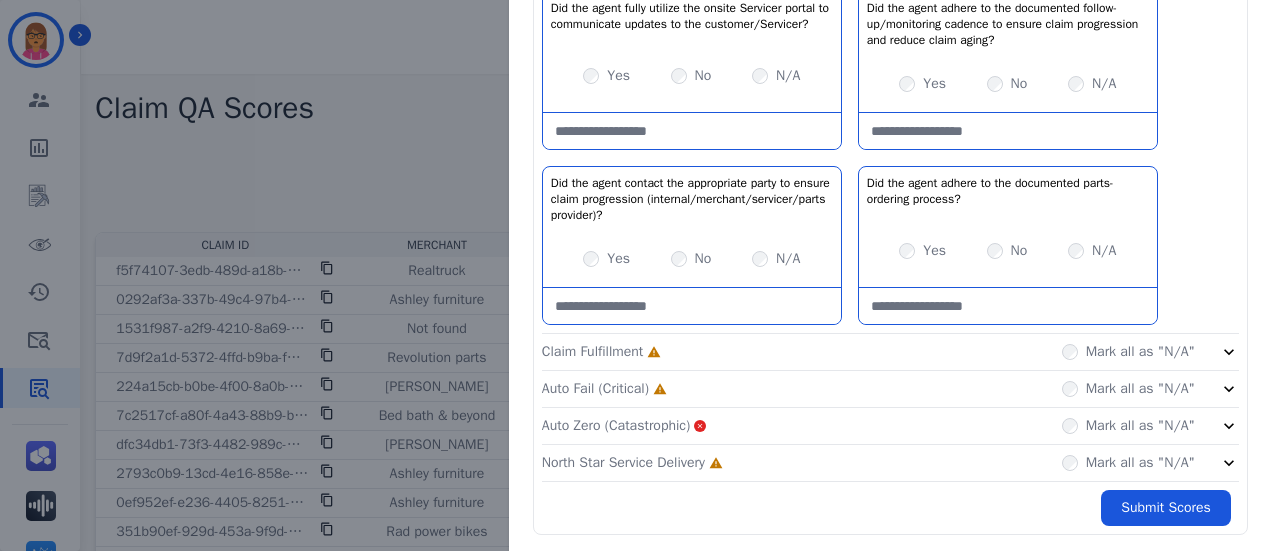 click on "Auto Zero (Catastrophic)       Mark all as "N/A"" 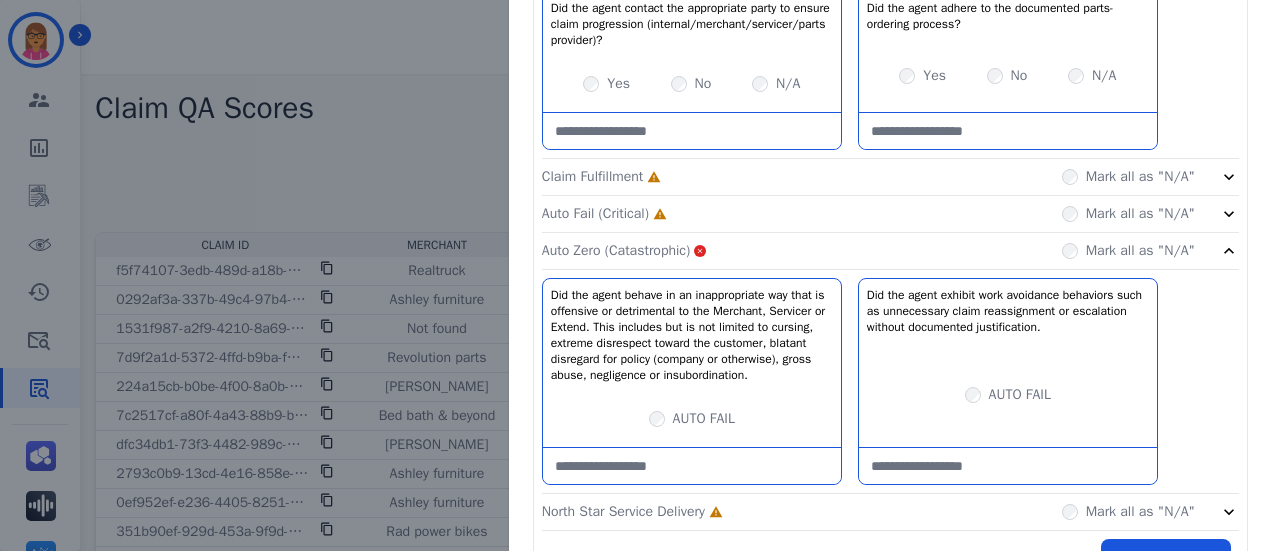 click on "Auto Zero (Catastrophic)       Mark all as "N/A"" 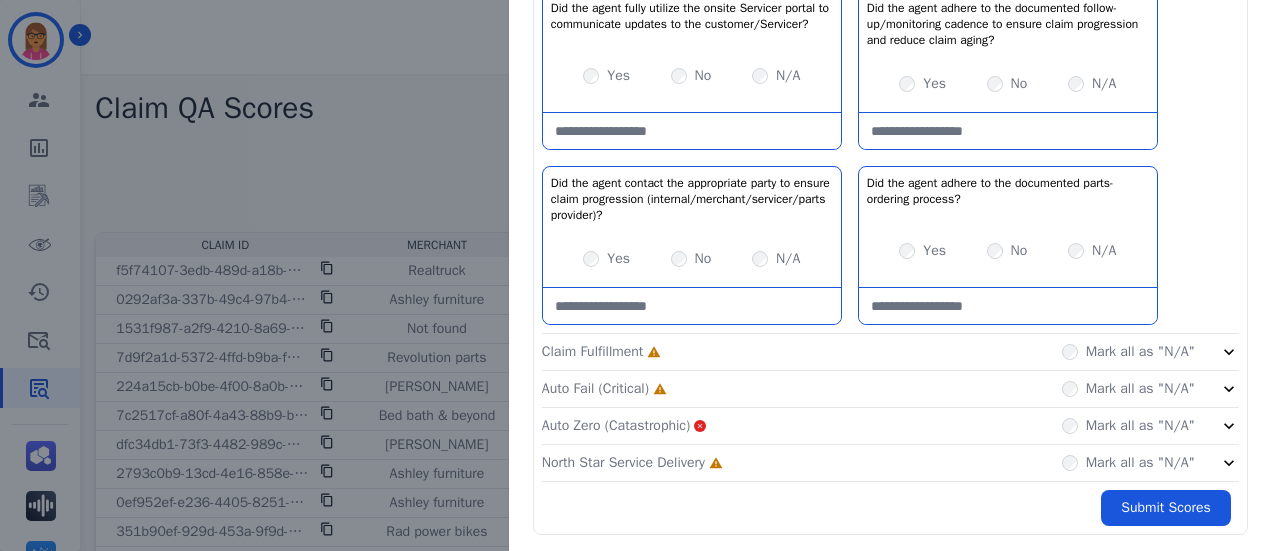 click on "Auto Fail (Critical)     Incomplete         Mark all as "N/A"" 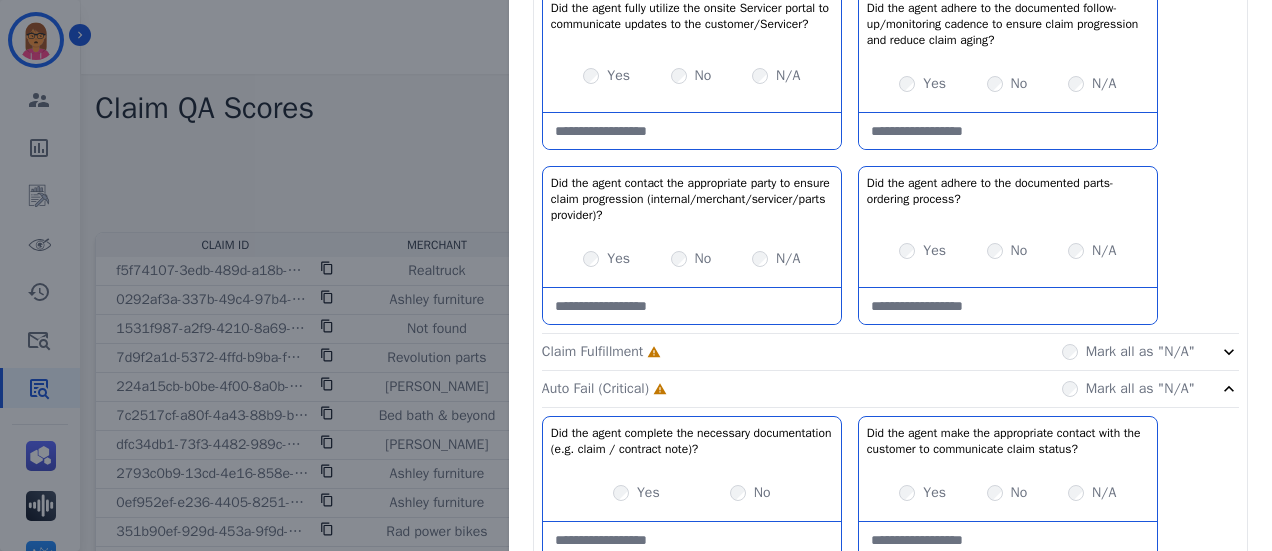 scroll, scrollTop: 844, scrollLeft: 0, axis: vertical 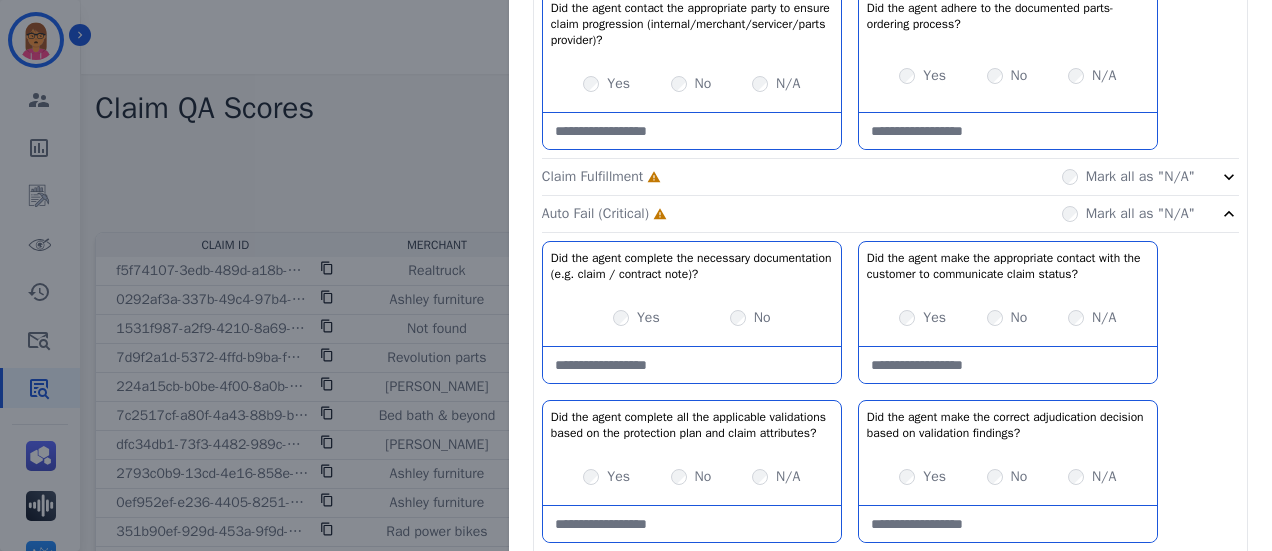 click on "Auto Fail (Critical)     Incomplete         Mark all as "N/A"" 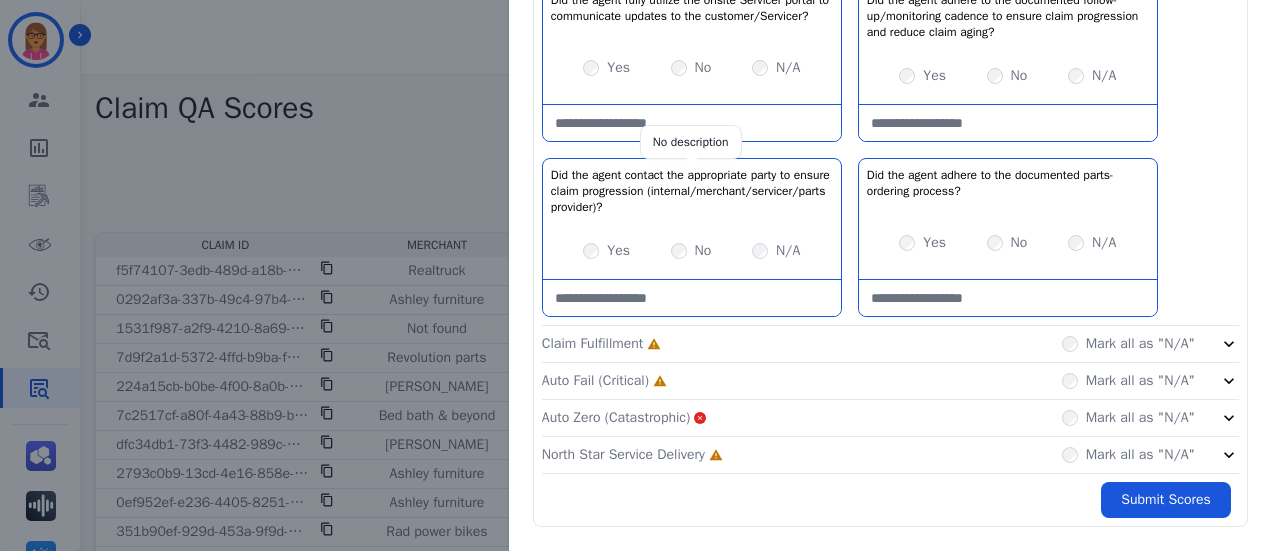 scroll, scrollTop: 669, scrollLeft: 0, axis: vertical 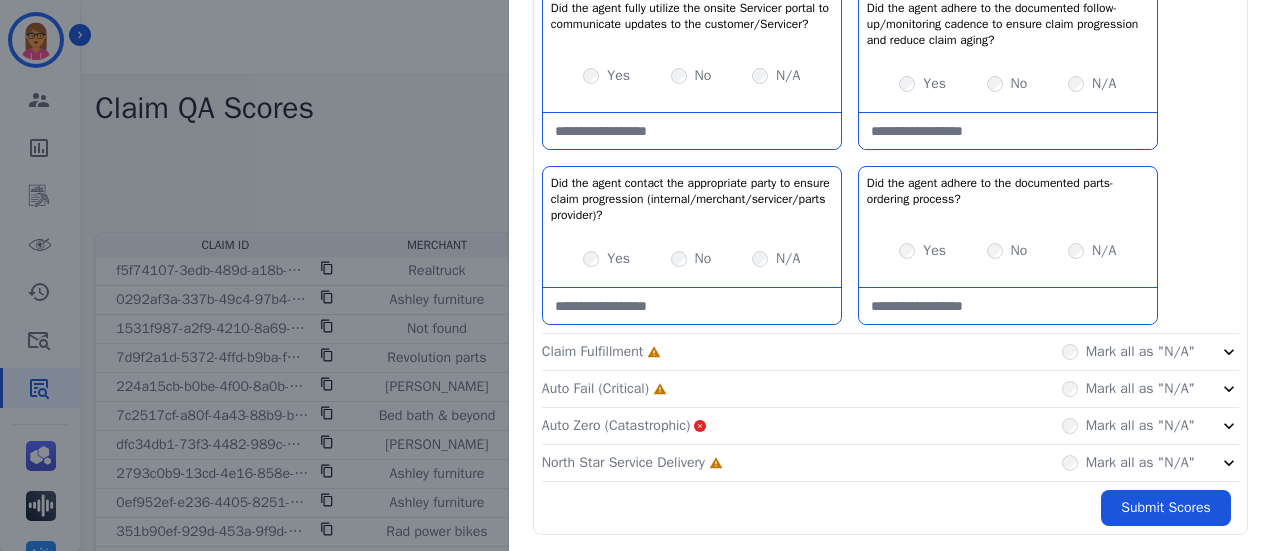 click on "Auto Fail (Critical)     Incomplete         Mark all as "N/A"" 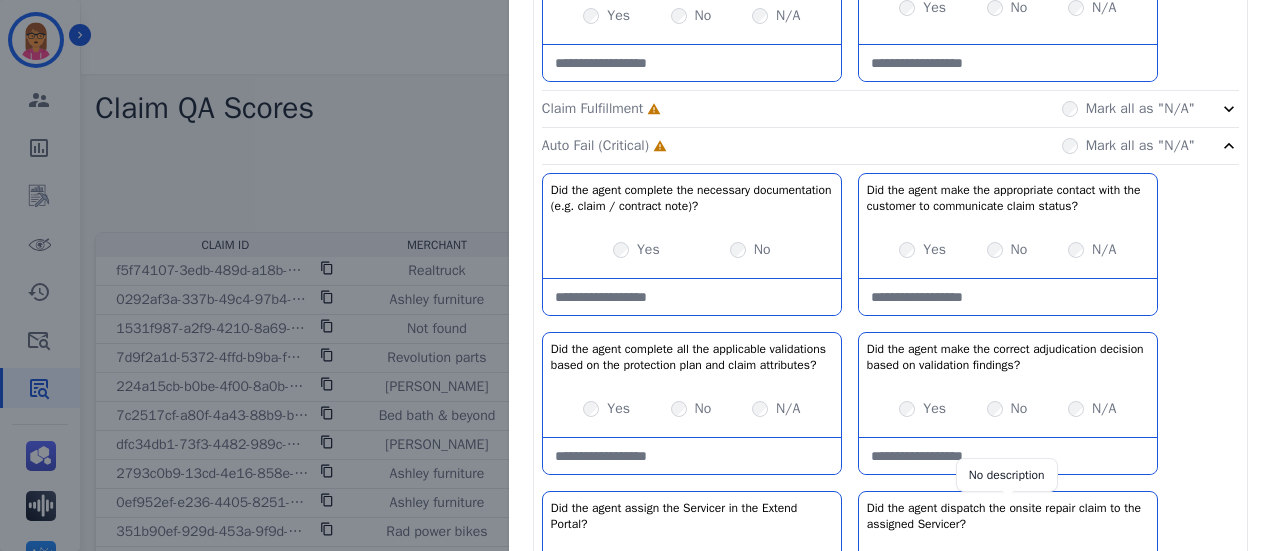 scroll, scrollTop: 1144, scrollLeft: 0, axis: vertical 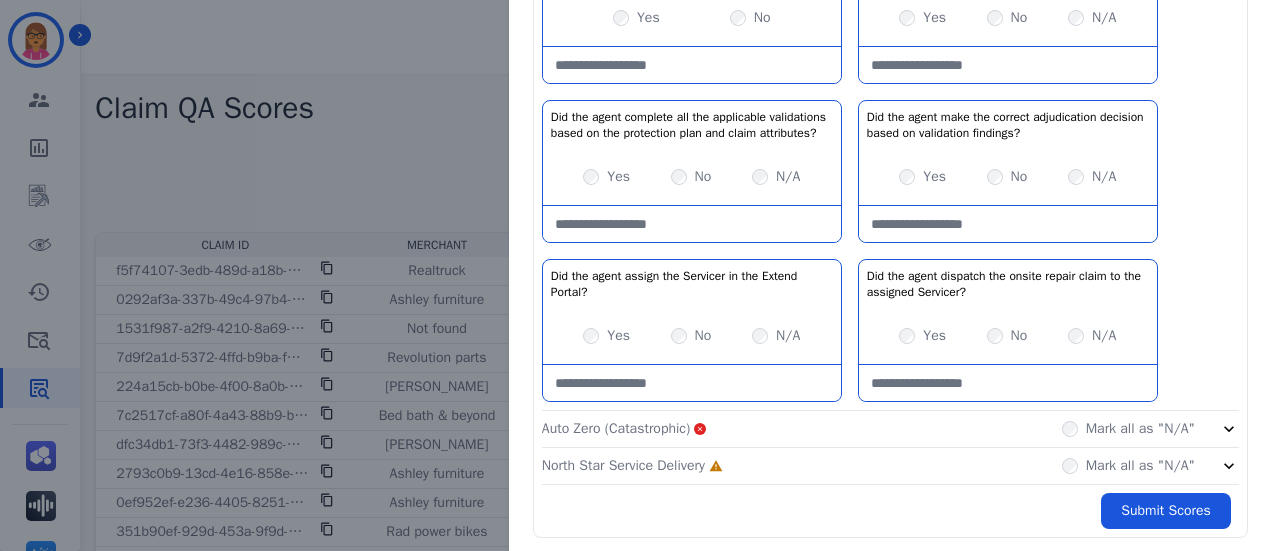 click on "Auto Zero (Catastrophic)       Mark all as "N/A"" 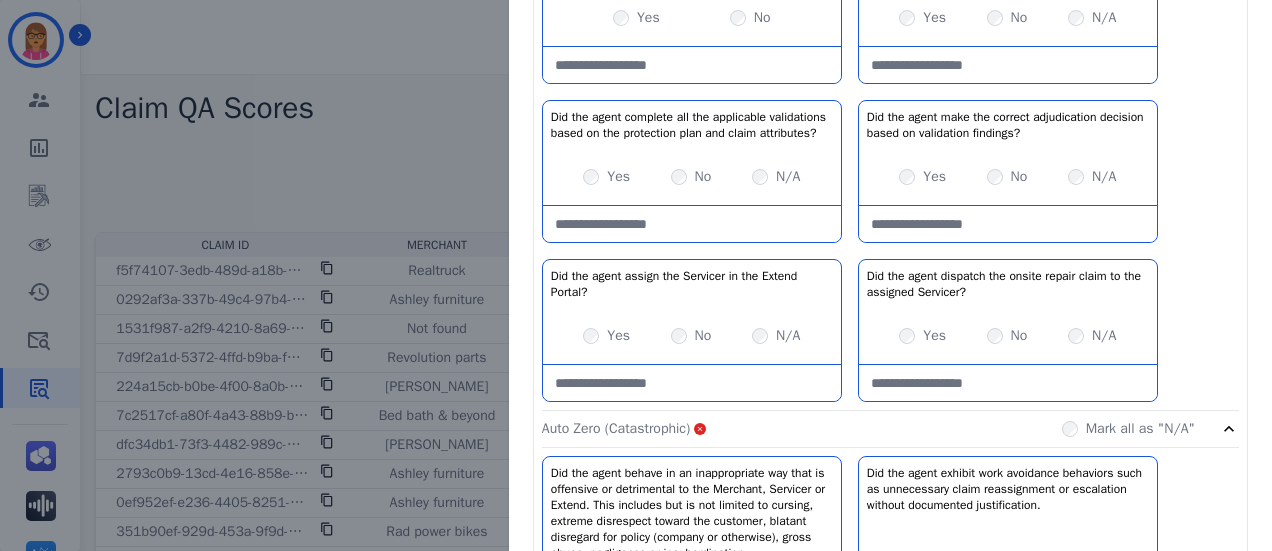 click on "Auto Zero (Catastrophic)       Mark all as "N/A"" 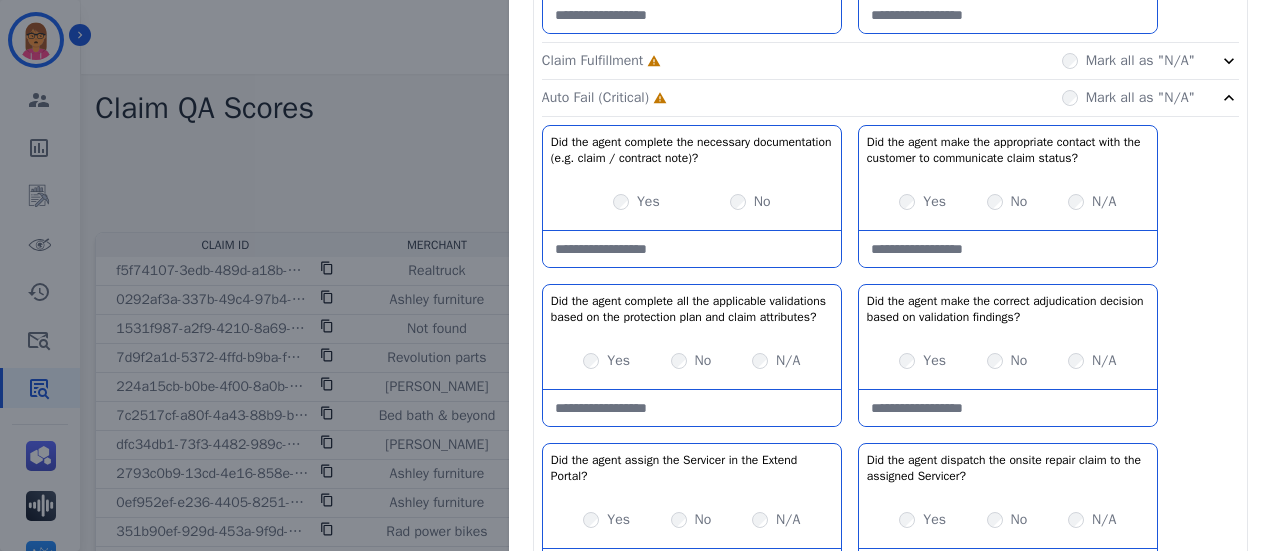 scroll, scrollTop: 944, scrollLeft: 0, axis: vertical 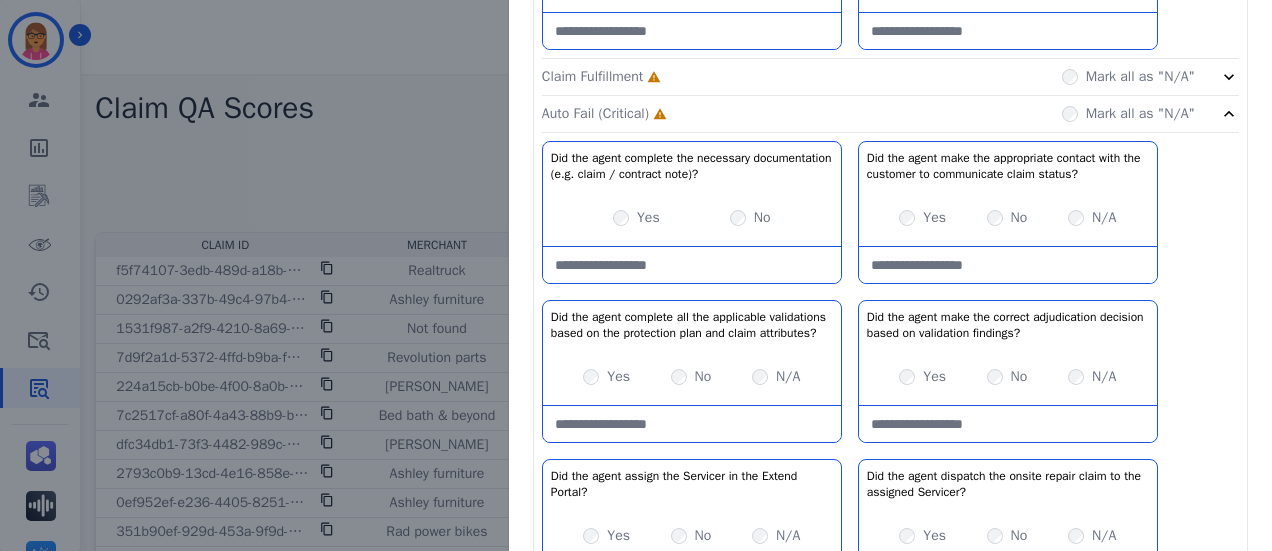 click on "Yes" at bounding box center (606, 377) 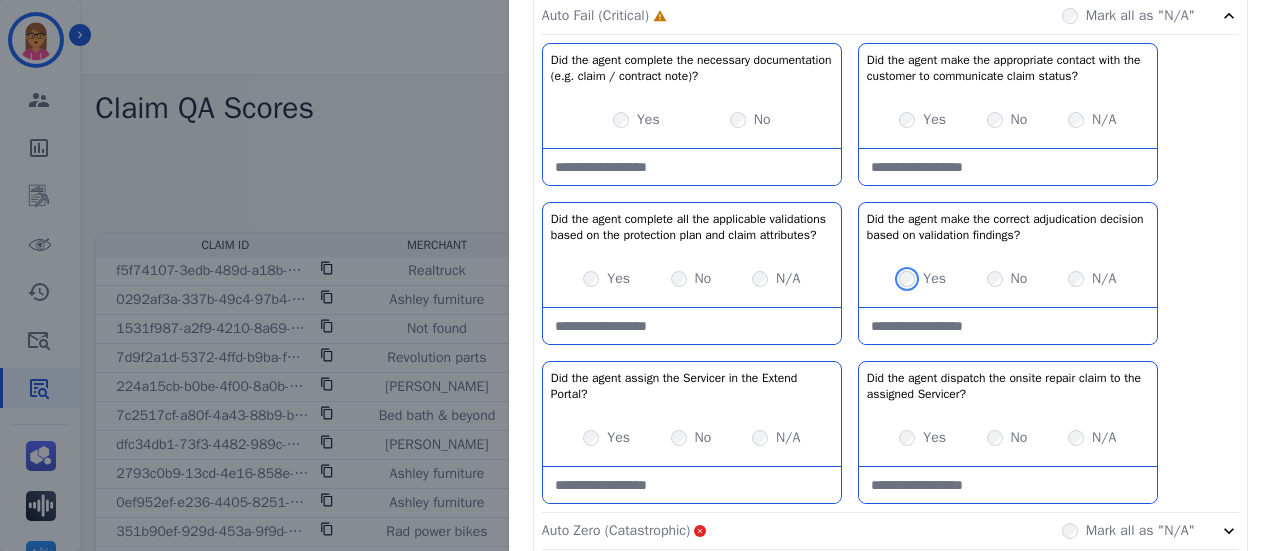 scroll, scrollTop: 1044, scrollLeft: 0, axis: vertical 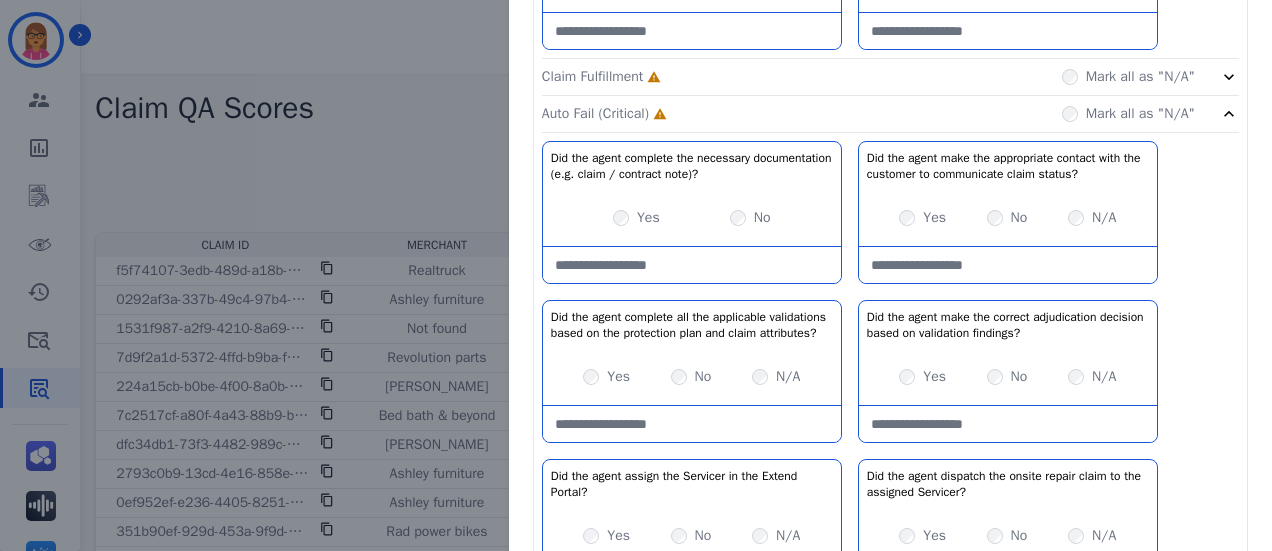 click on "Claim Fulfillment     Incomplete         Mark all as "N/A"" 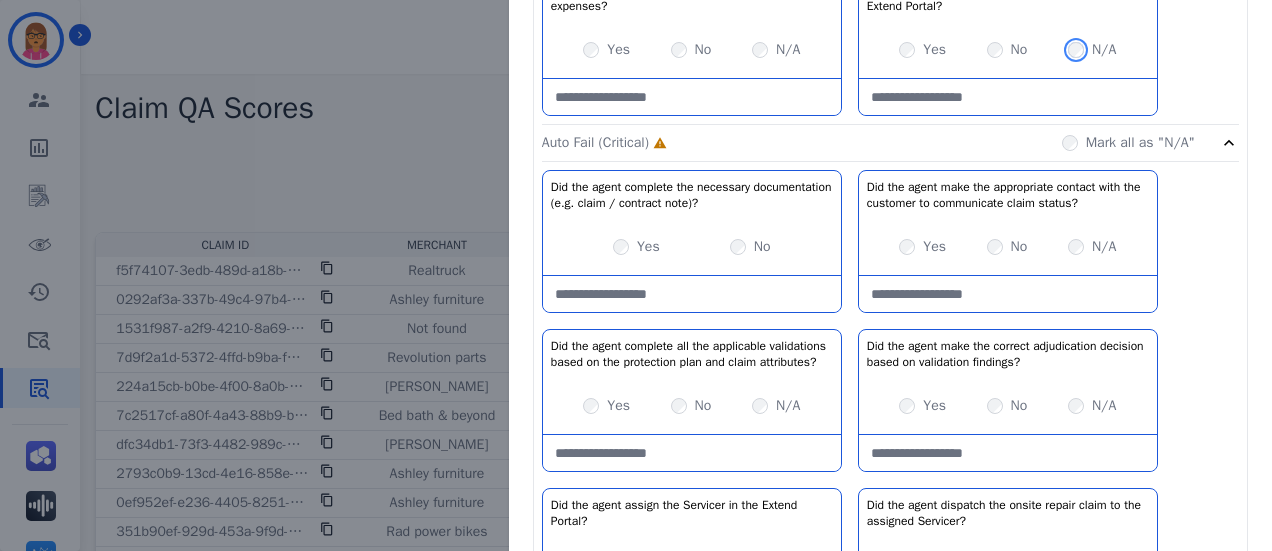 scroll, scrollTop: 1244, scrollLeft: 0, axis: vertical 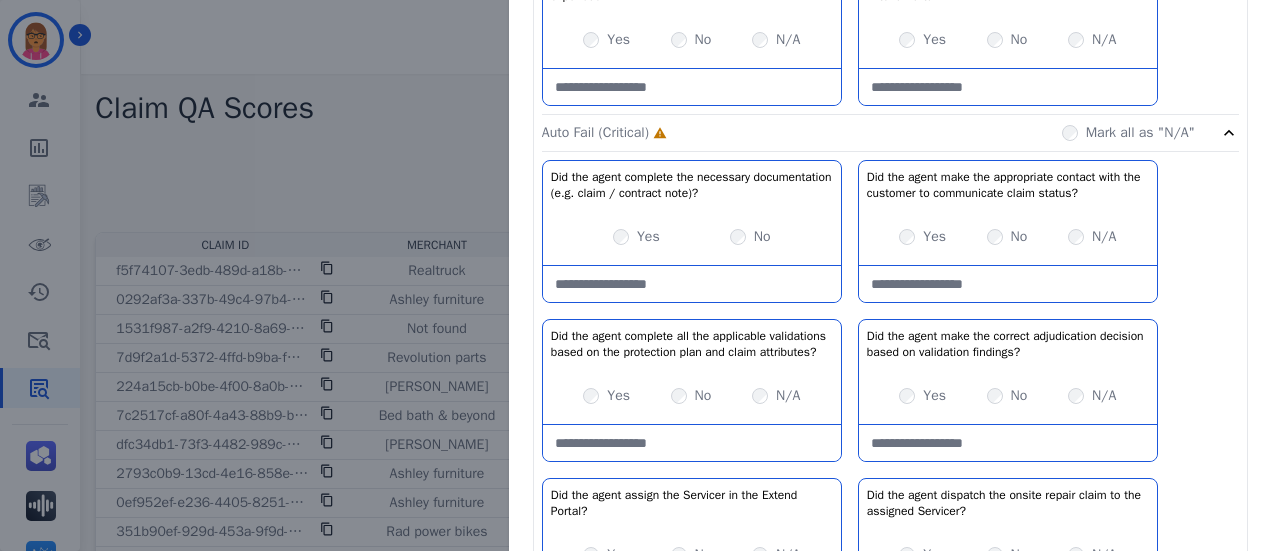 click on "Yes" at bounding box center [922, 237] 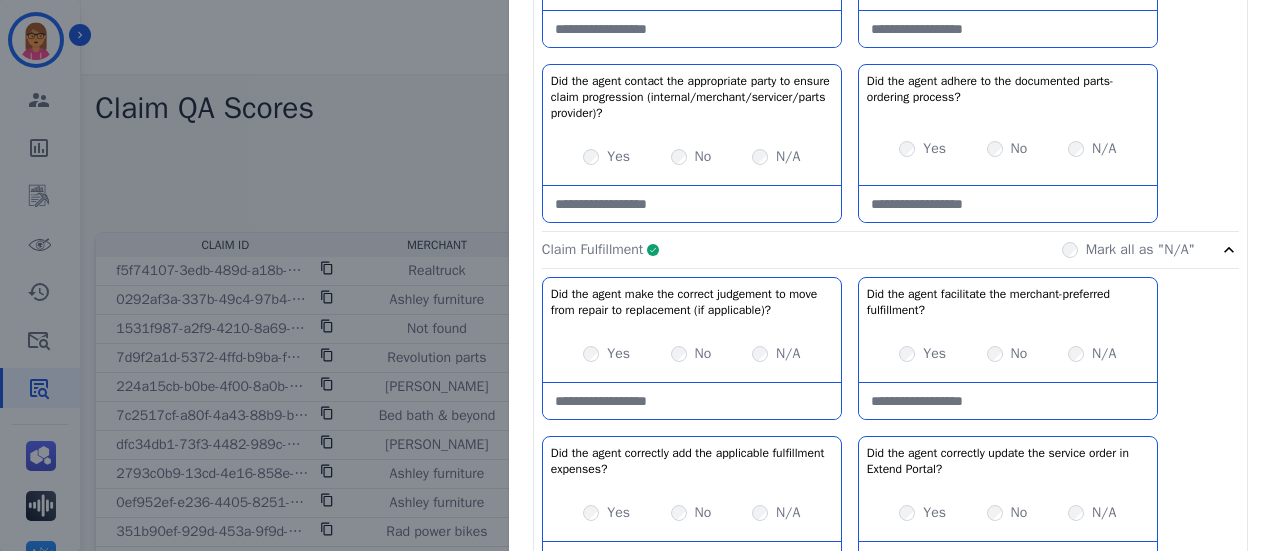 scroll, scrollTop: 744, scrollLeft: 0, axis: vertical 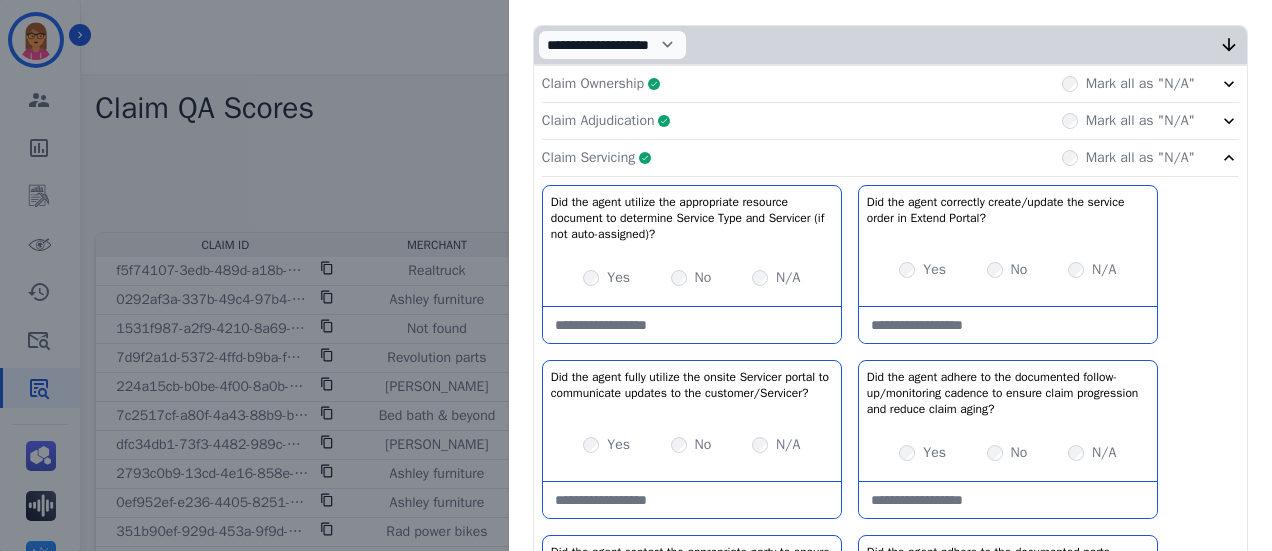 click on "Claim Servicing     Complete         Mark all as "N/A"" 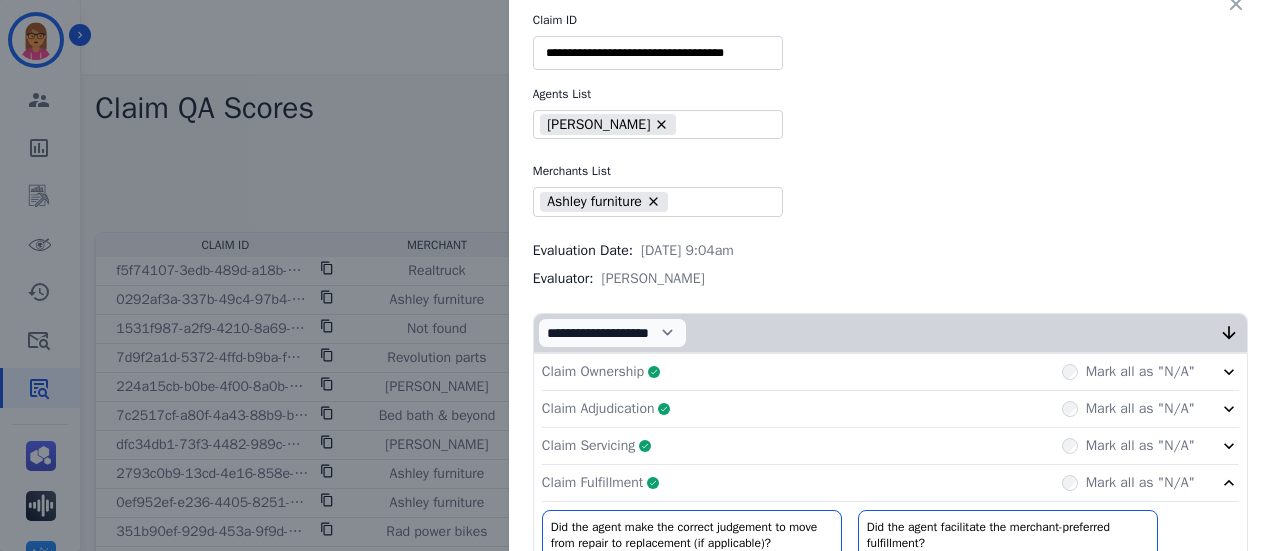scroll, scrollTop: 0, scrollLeft: 0, axis: both 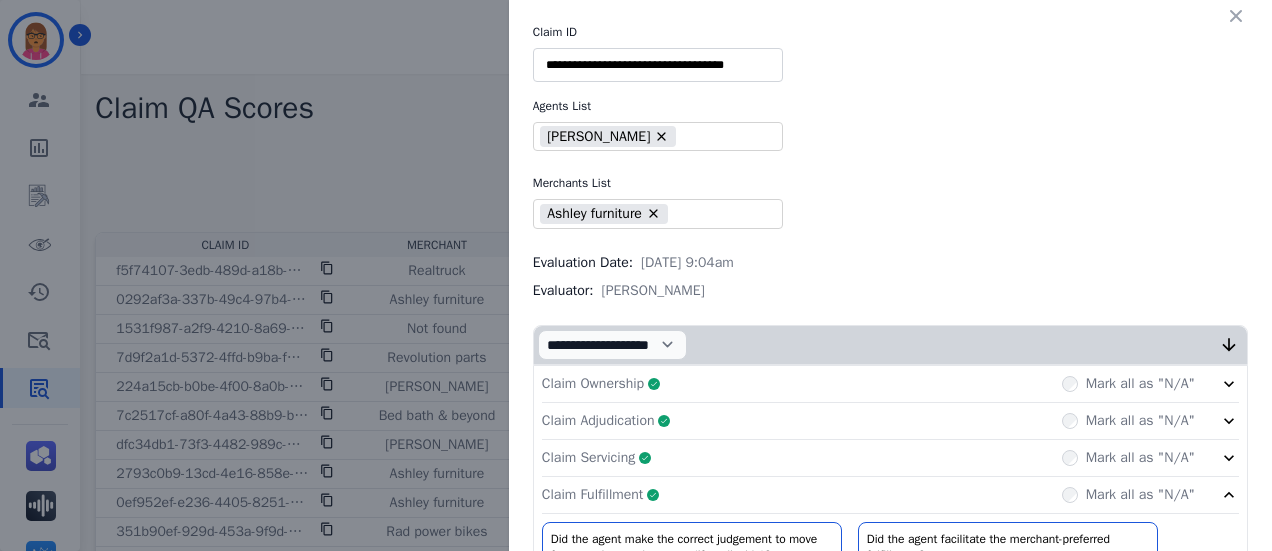 drag, startPoint x: 615, startPoint y: 49, endPoint x: 628, endPoint y: 55, distance: 14.3178215 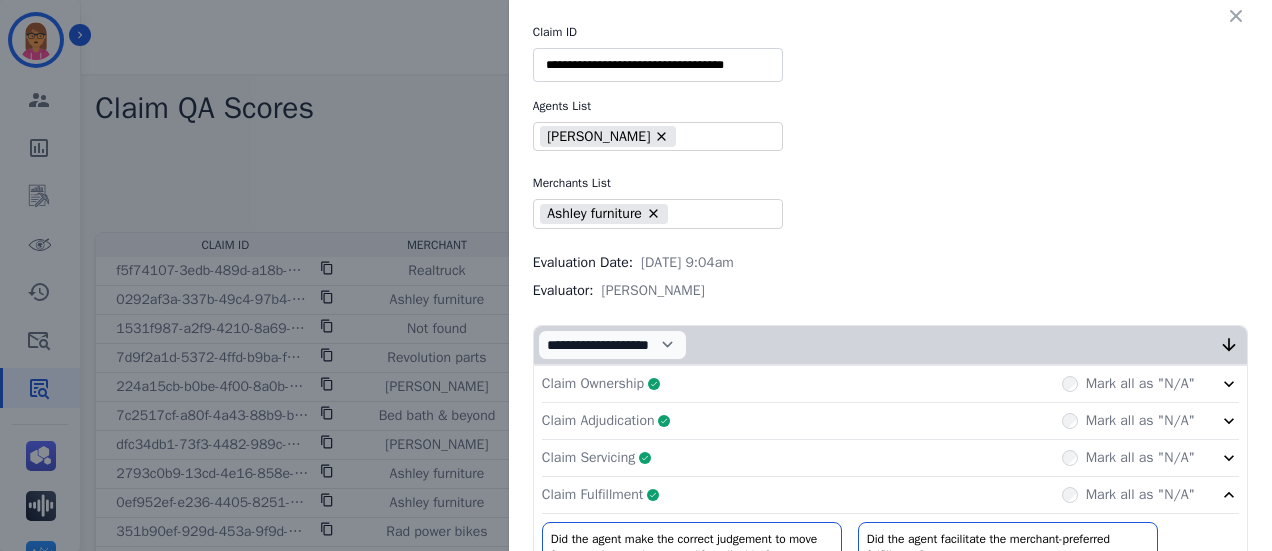 click on "Claim Fulfillment     Complete         Mark all as "N/A"" 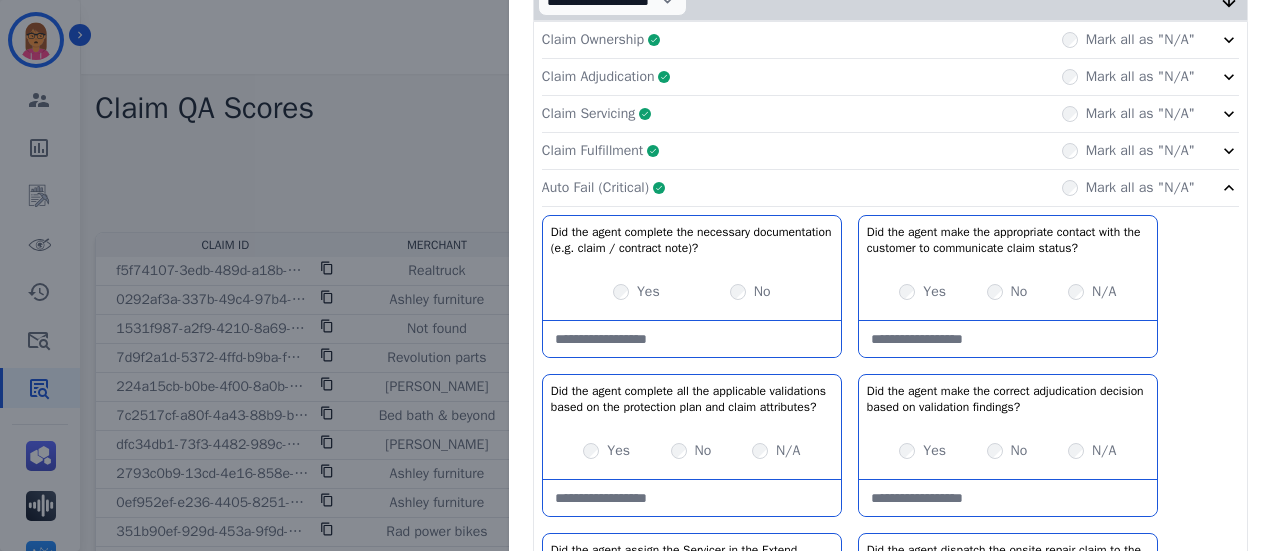 scroll, scrollTop: 100, scrollLeft: 0, axis: vertical 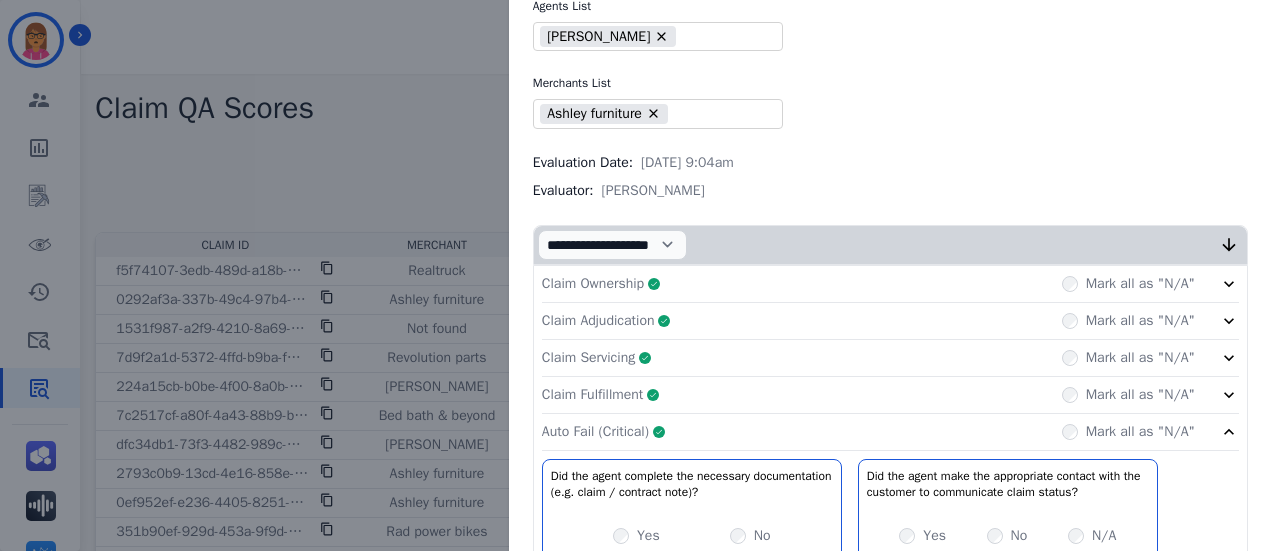click on "Auto Fail (Critical)     Complete         Mark all as "N/A"" 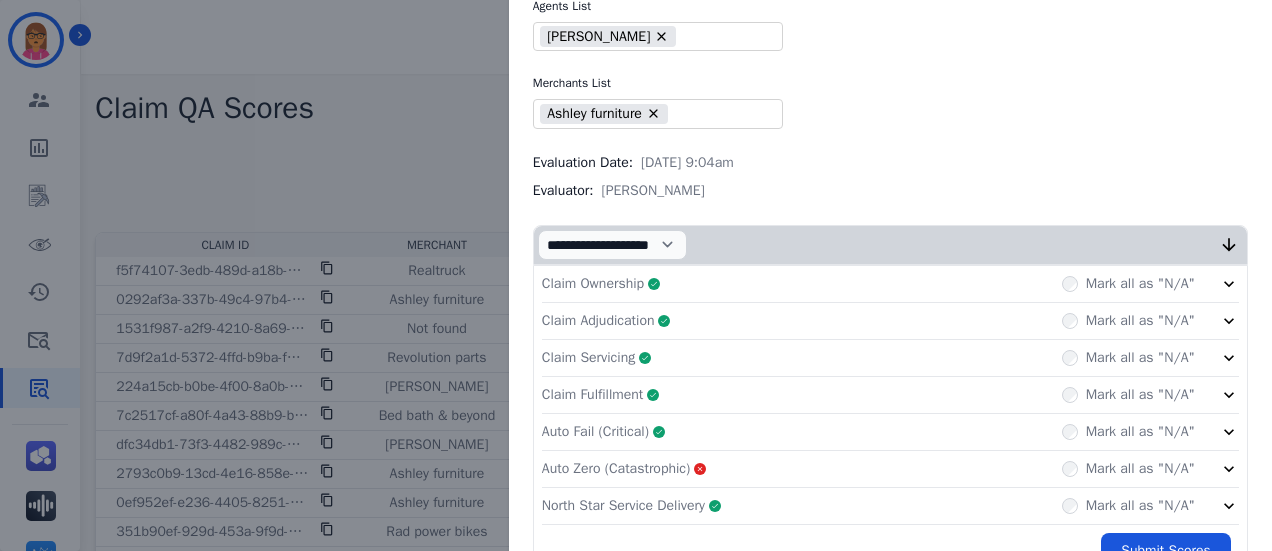 click on "Claim Ownership     Complete         Mark all as "N/A"" at bounding box center [890, 284] 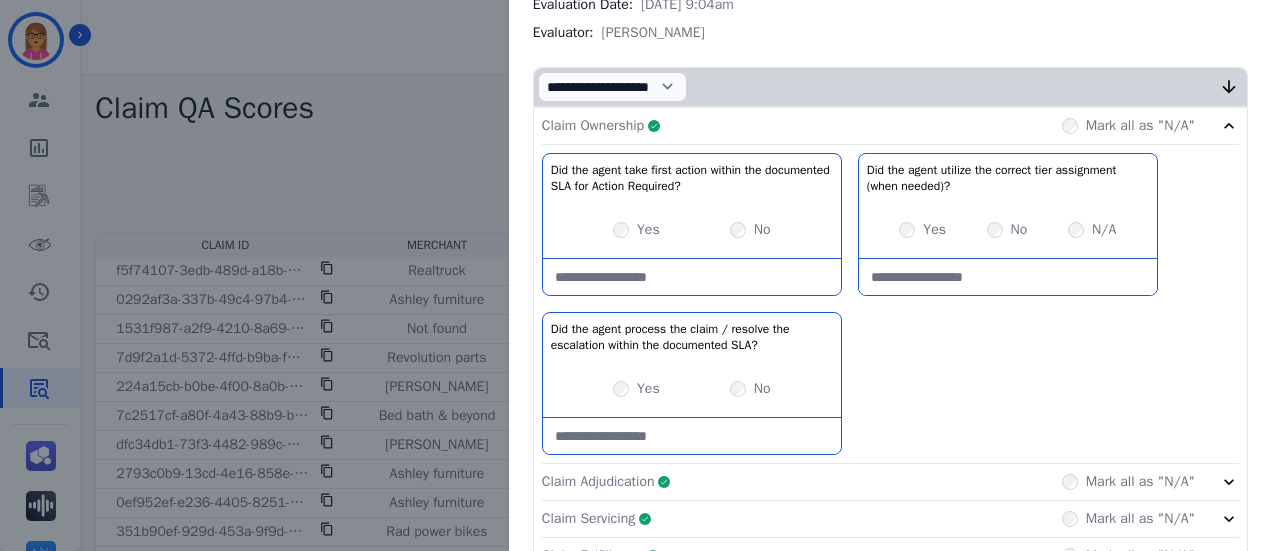 scroll, scrollTop: 300, scrollLeft: 0, axis: vertical 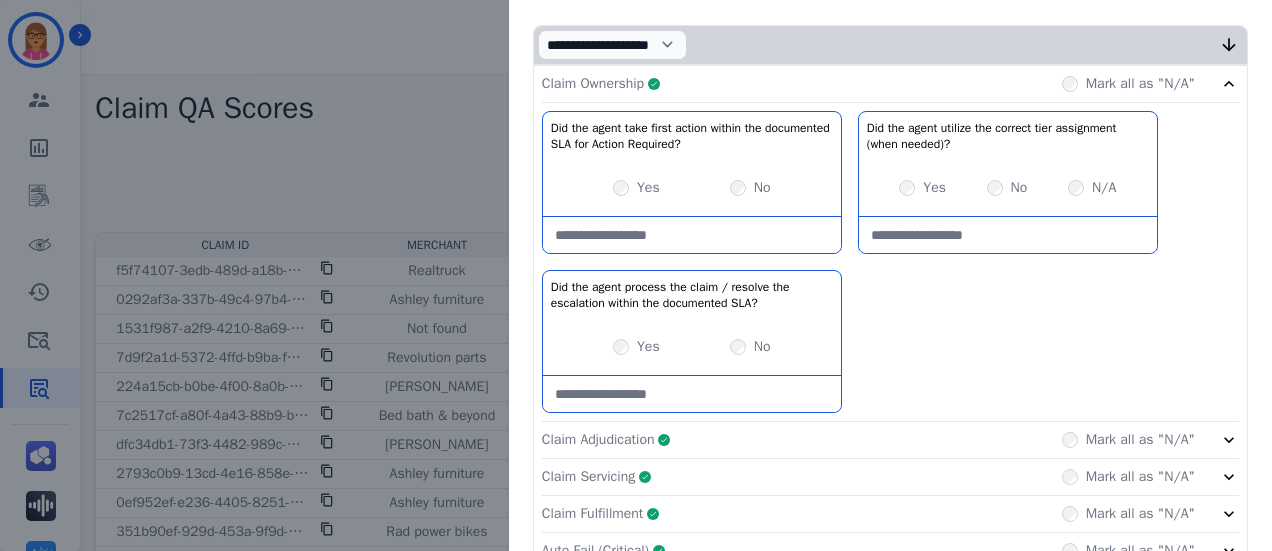 click on "Claim Adjudication     Complete         Mark all as "N/A"" 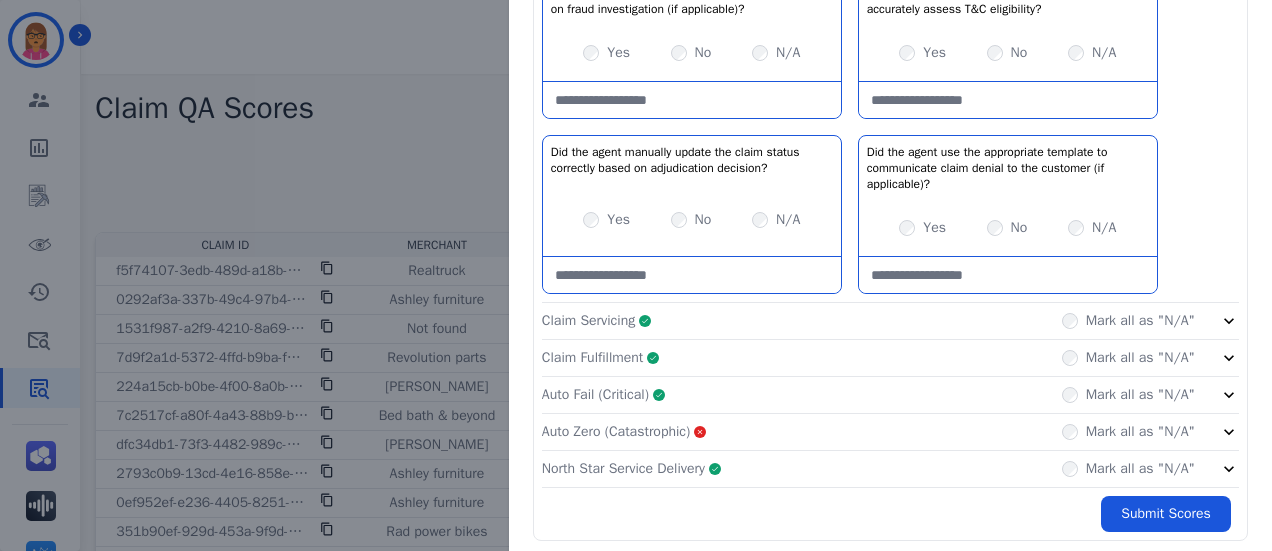 scroll, scrollTop: 796, scrollLeft: 0, axis: vertical 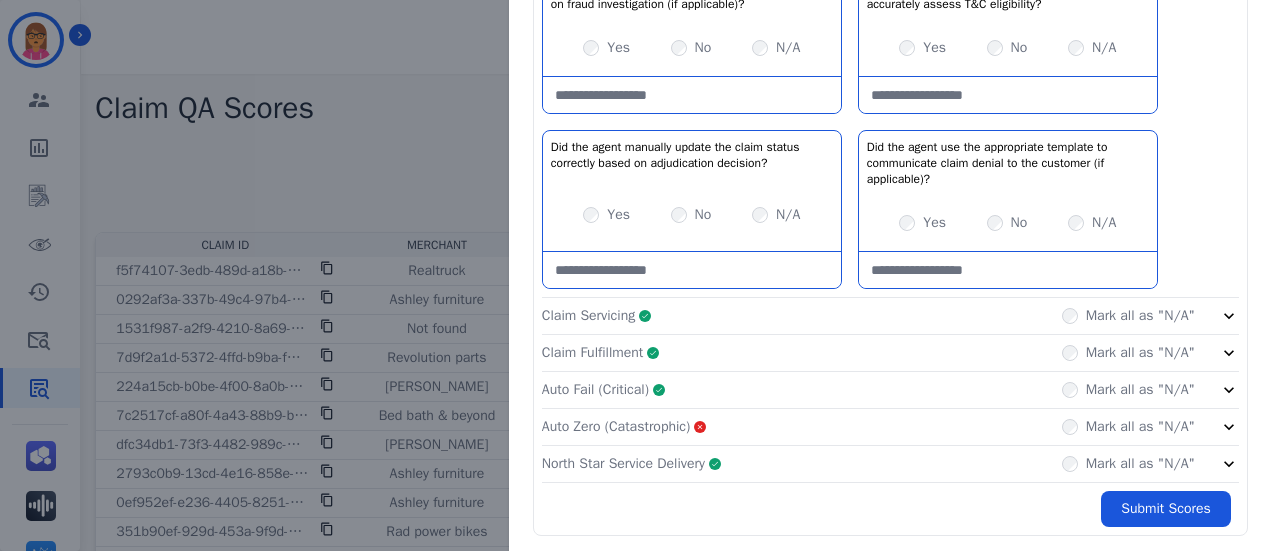 click on "North Star Service Delivery     Complete         Mark all as "N/A"" 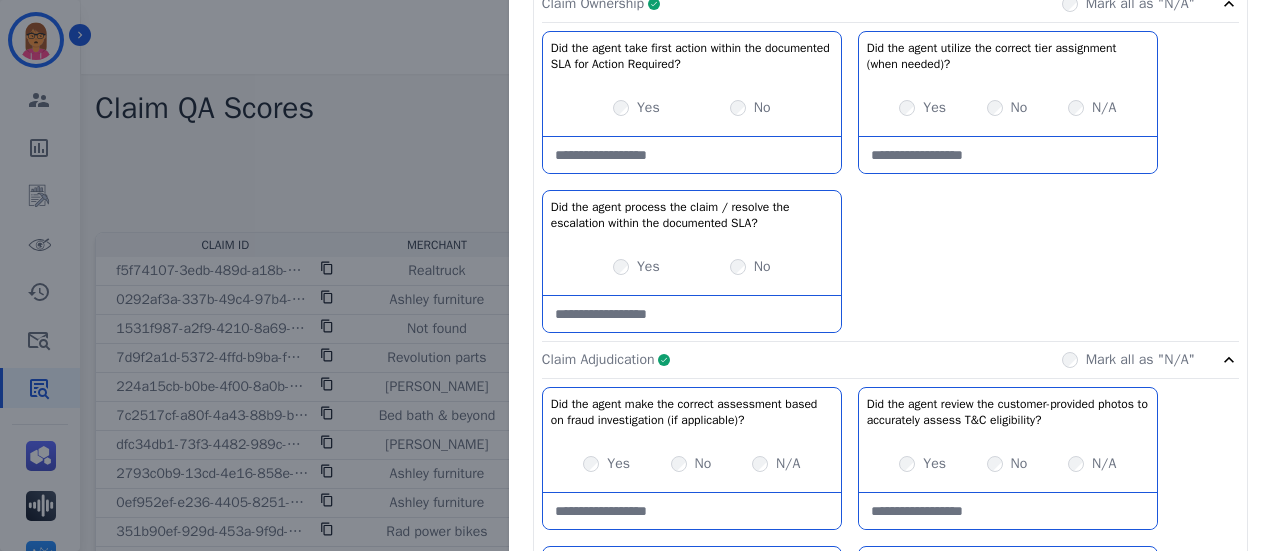 scroll, scrollTop: 371, scrollLeft: 0, axis: vertical 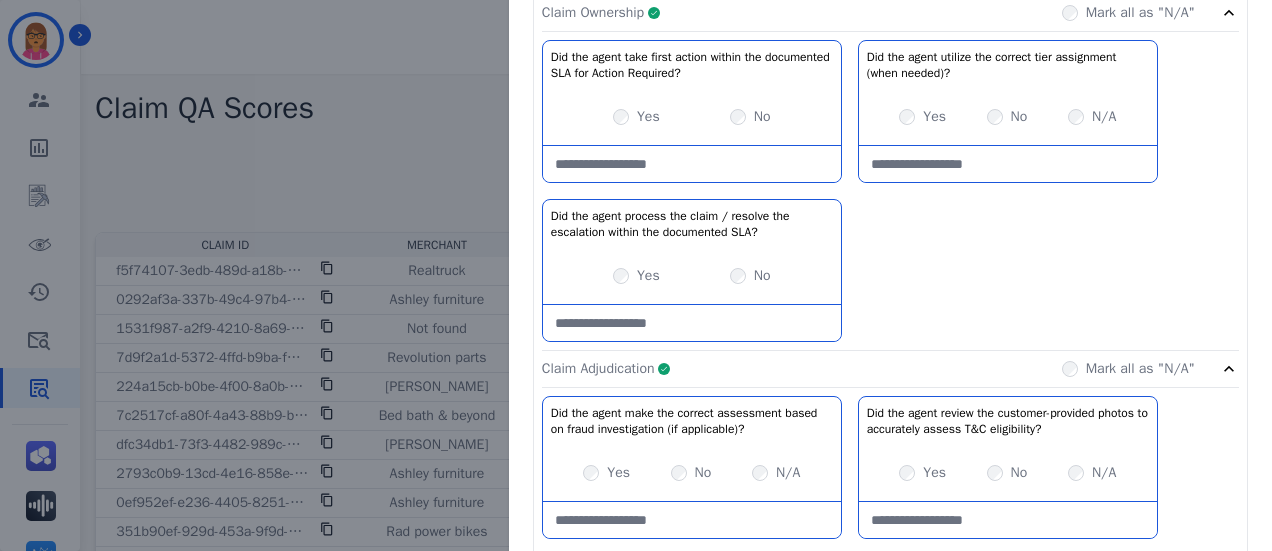 click on "Claim Ownership     Complete         Mark all as "N/A"" at bounding box center (890, 13) 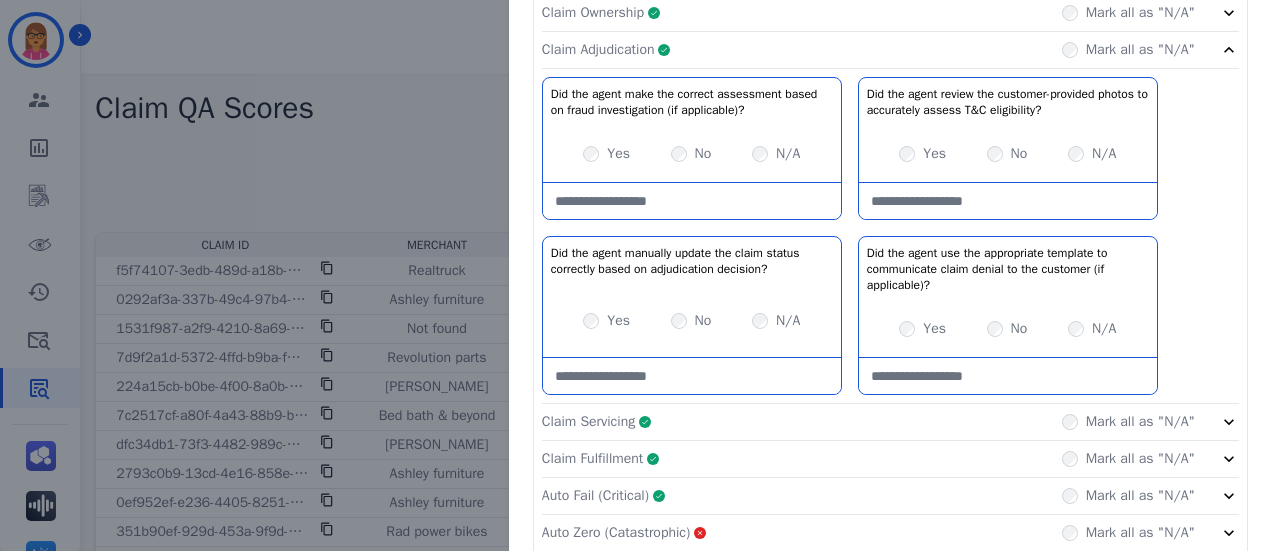click on "Claim Servicing     Complete         Mark all as "N/A"" 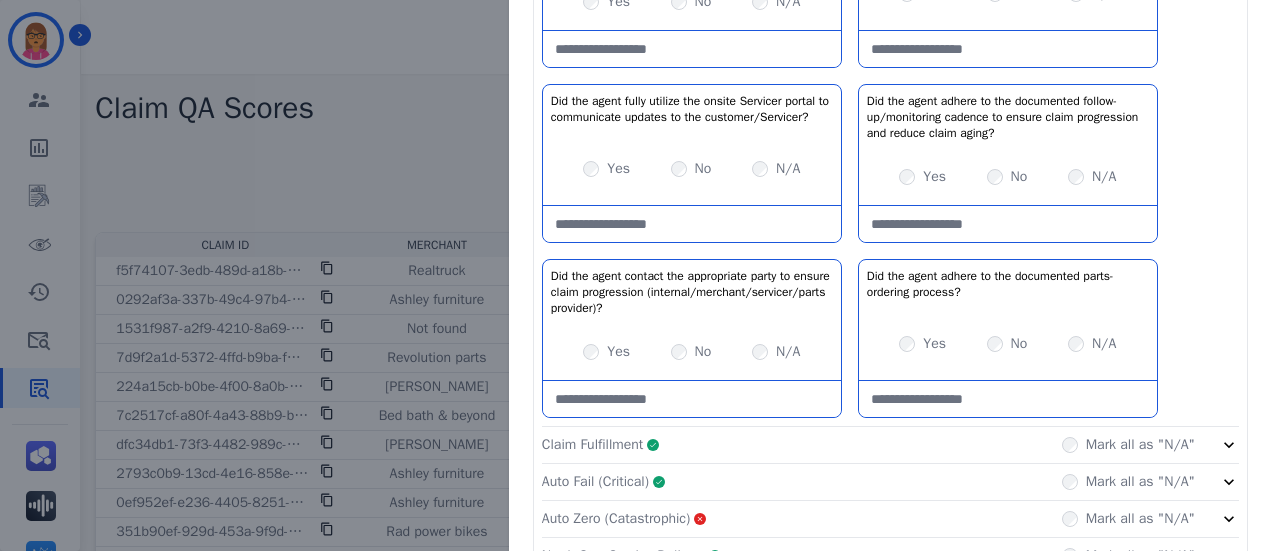 scroll, scrollTop: 971, scrollLeft: 0, axis: vertical 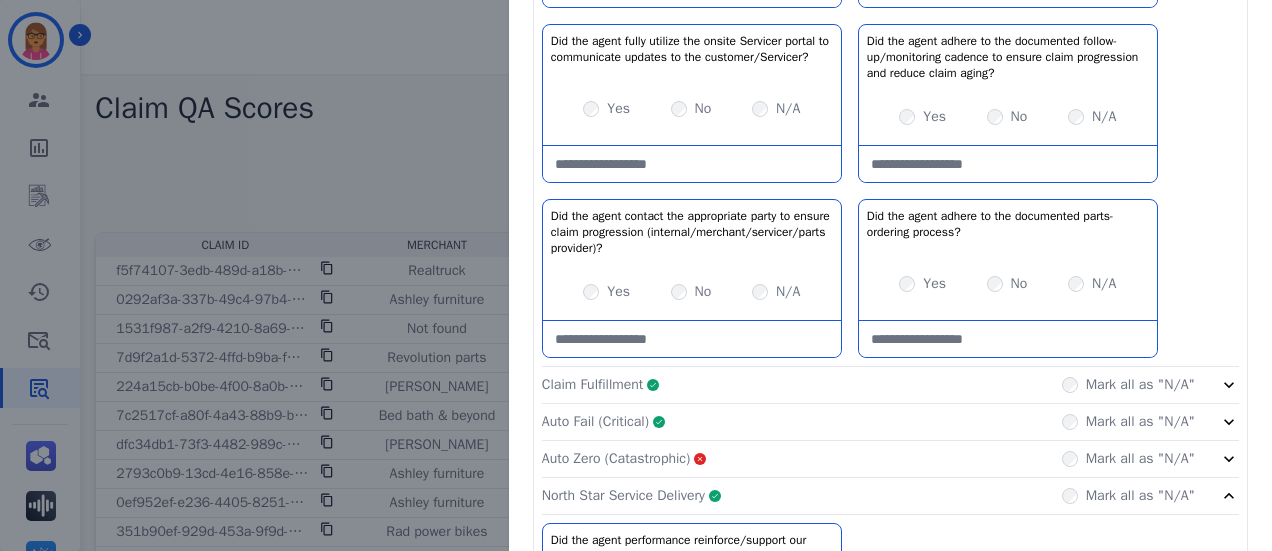 click on "Claim Fulfillment     Complete         Mark all as "N/A"" 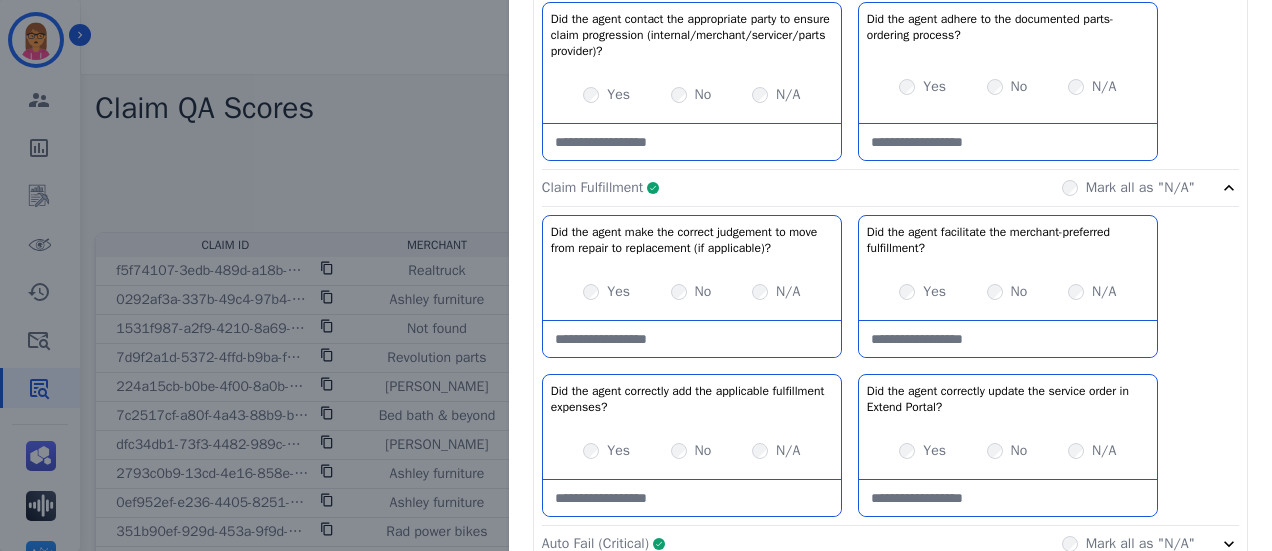 scroll, scrollTop: 1171, scrollLeft: 0, axis: vertical 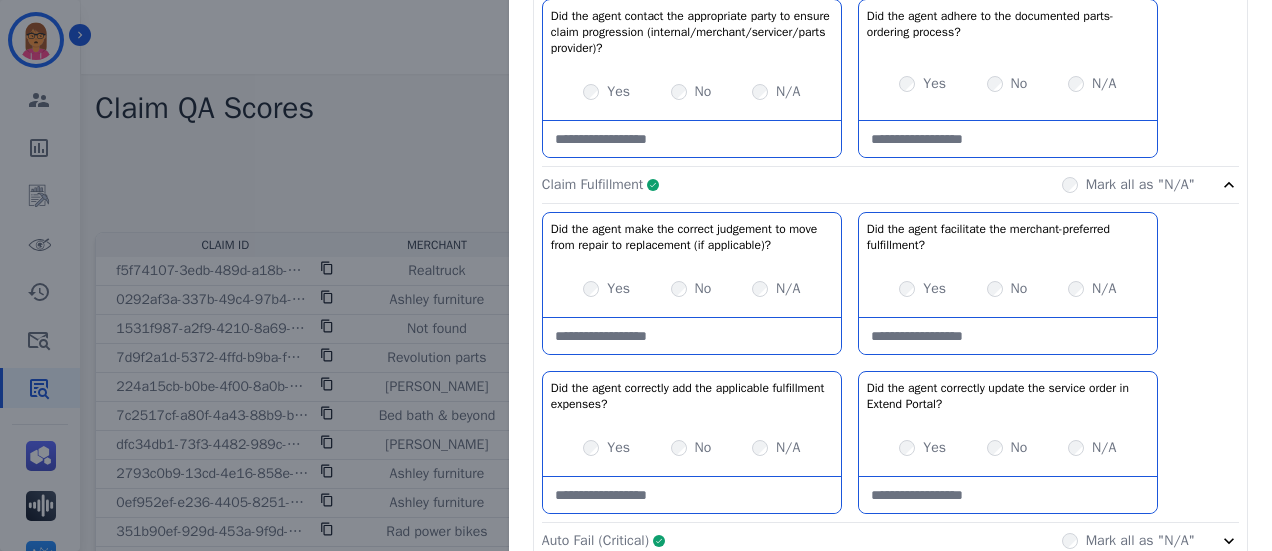 drag, startPoint x: 867, startPoint y: 182, endPoint x: 831, endPoint y: 245, distance: 72.56032 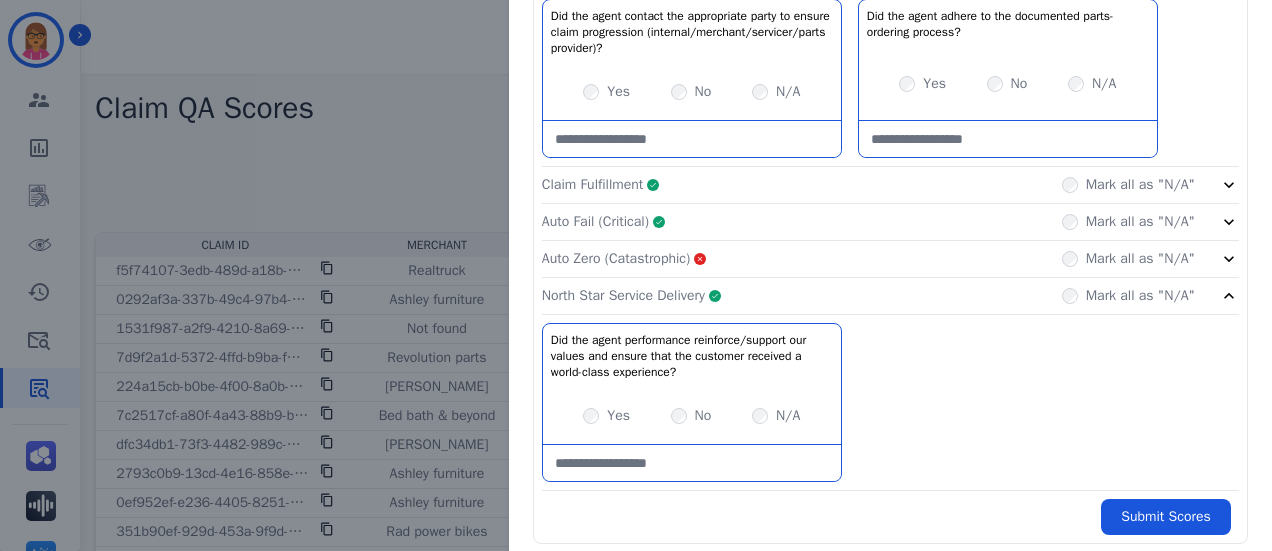 click on "Auto Fail (Critical)     Complete         Mark all as "N/A"" 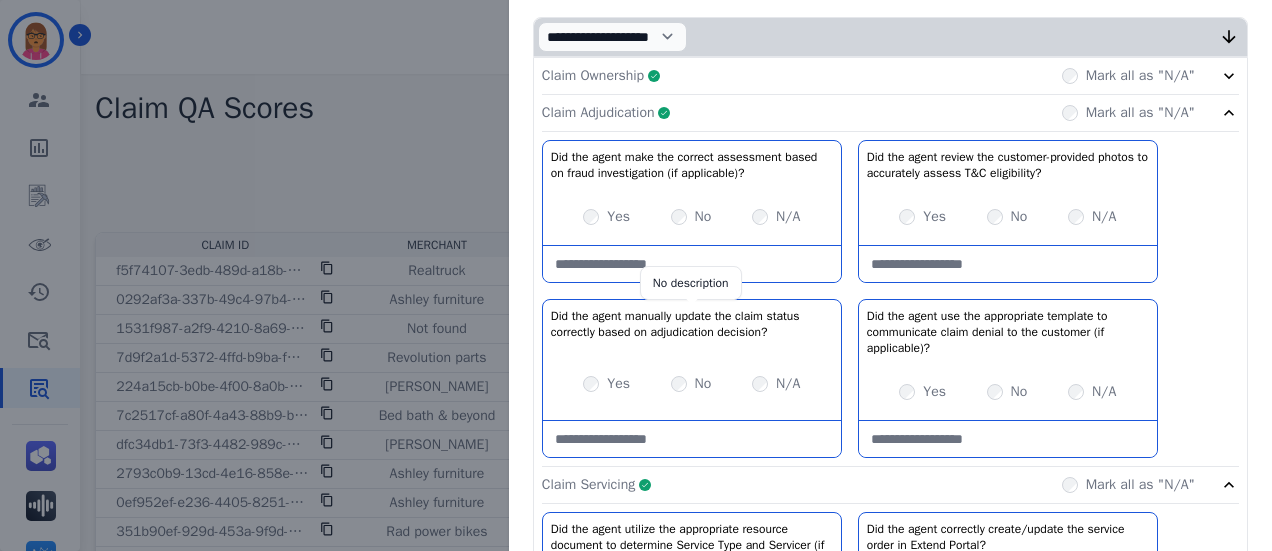 scroll, scrollTop: 71, scrollLeft: 0, axis: vertical 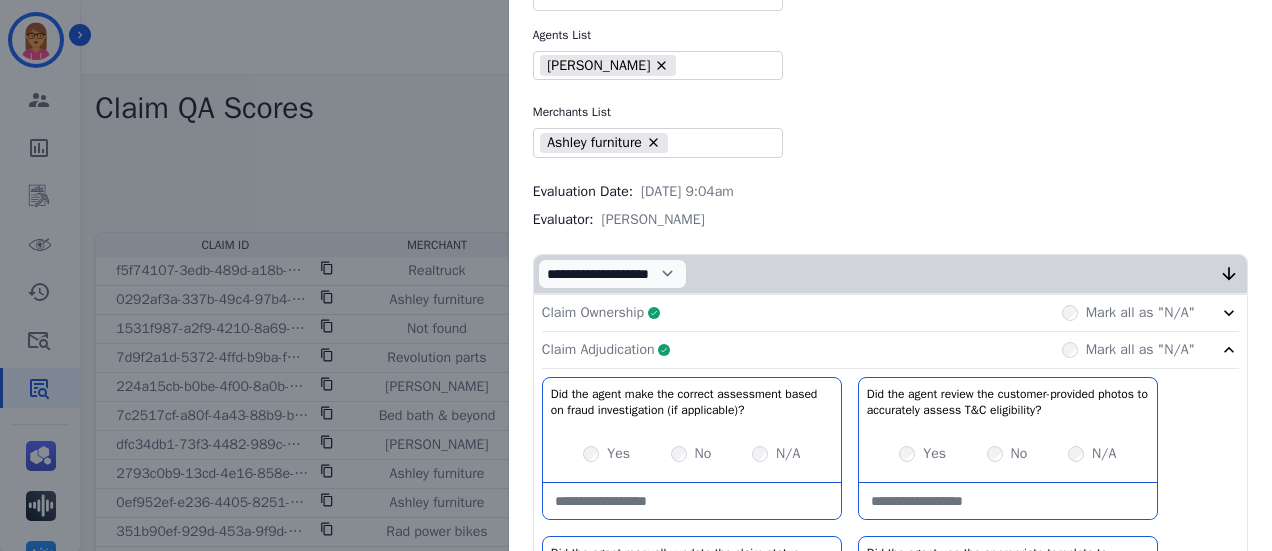 click on "Claim Adjudication     Complete         Mark all as "N/A"" 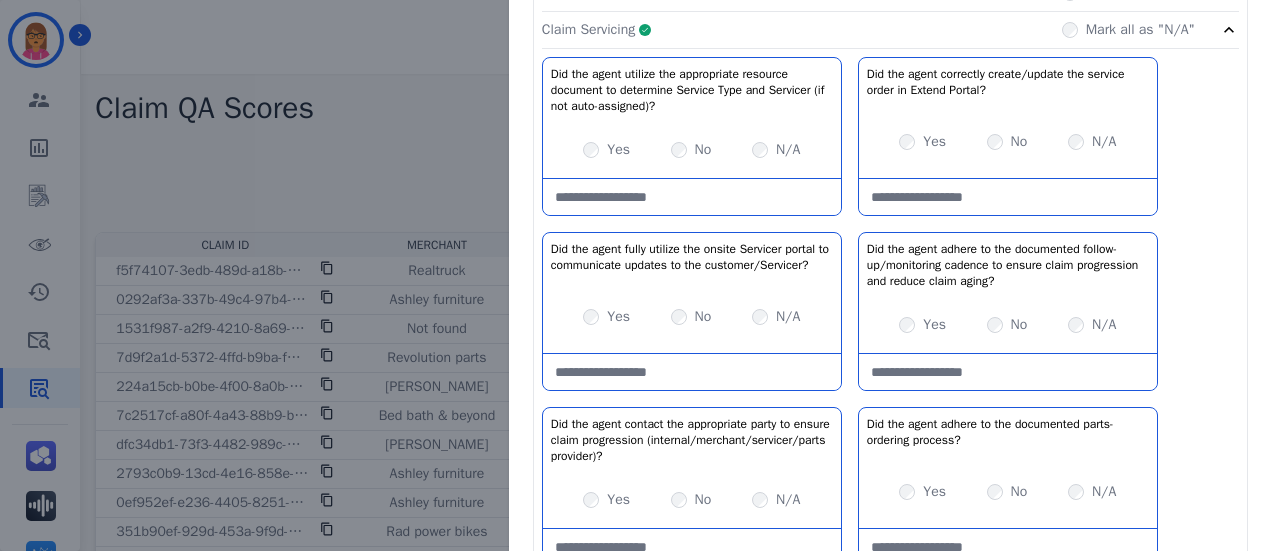 scroll, scrollTop: 271, scrollLeft: 0, axis: vertical 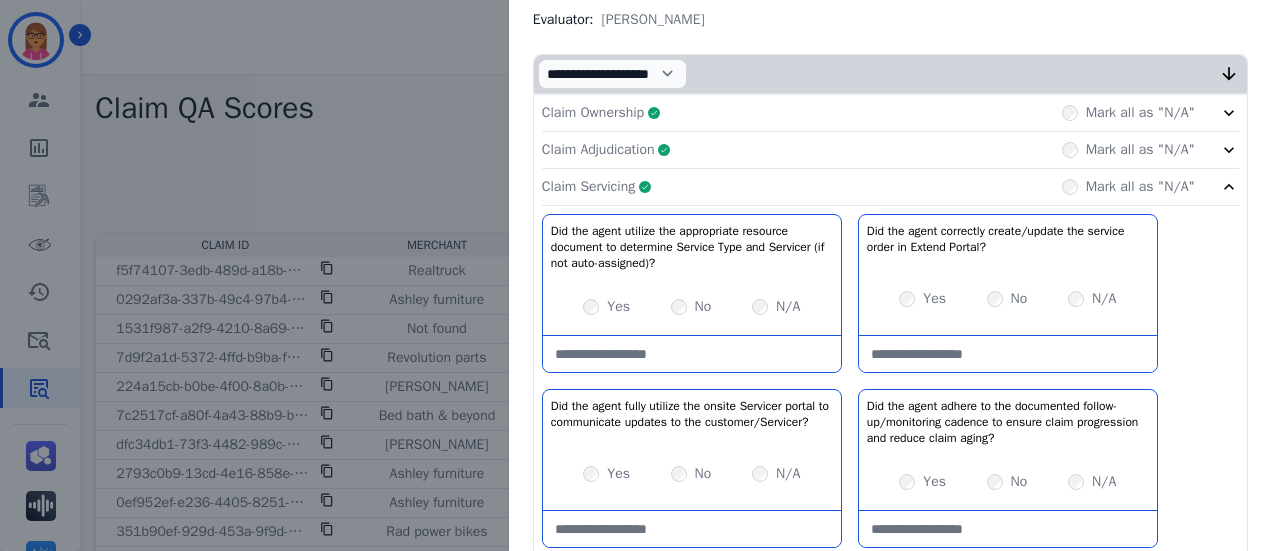 click on "Claim Servicing     Complete         Mark all as "N/A"" 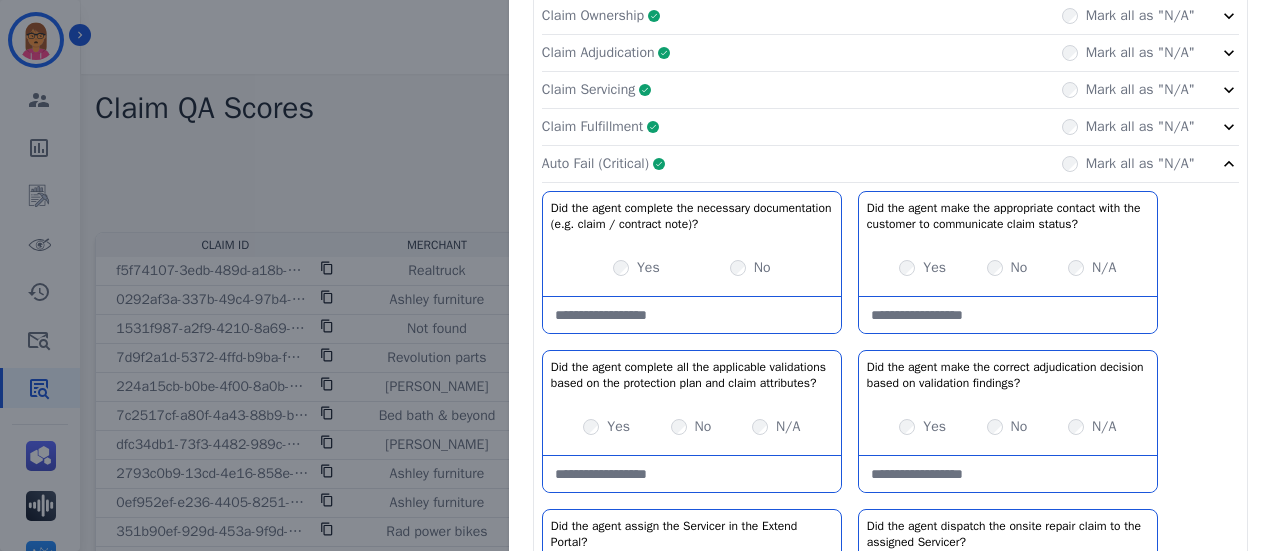 scroll, scrollTop: 371, scrollLeft: 0, axis: vertical 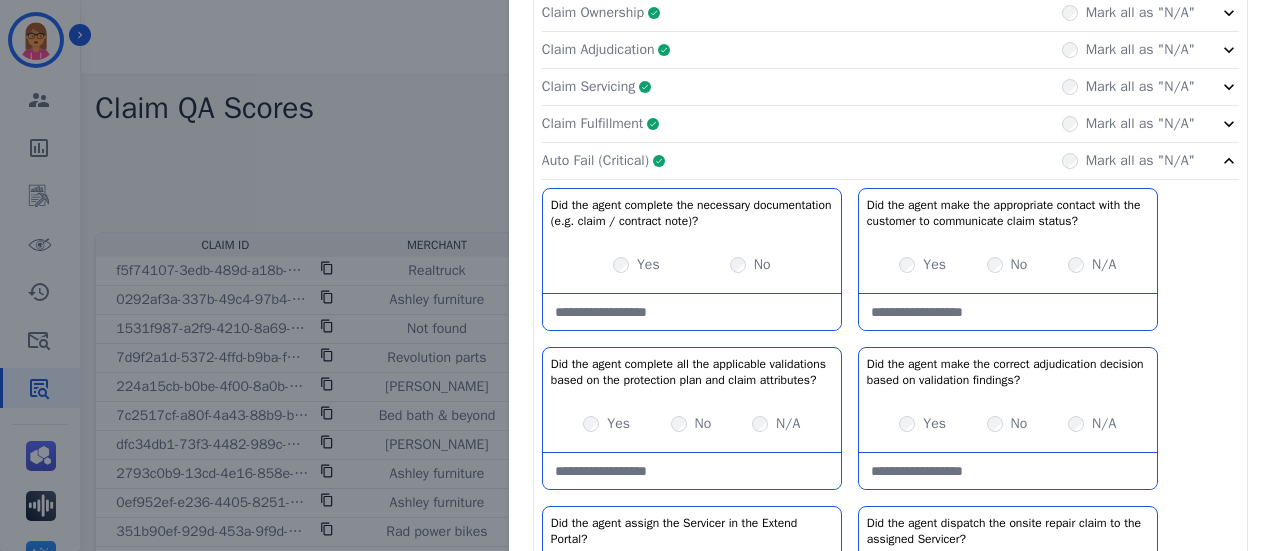 click on "Claim Fulfillment     Complete         Mark all as "N/A"" 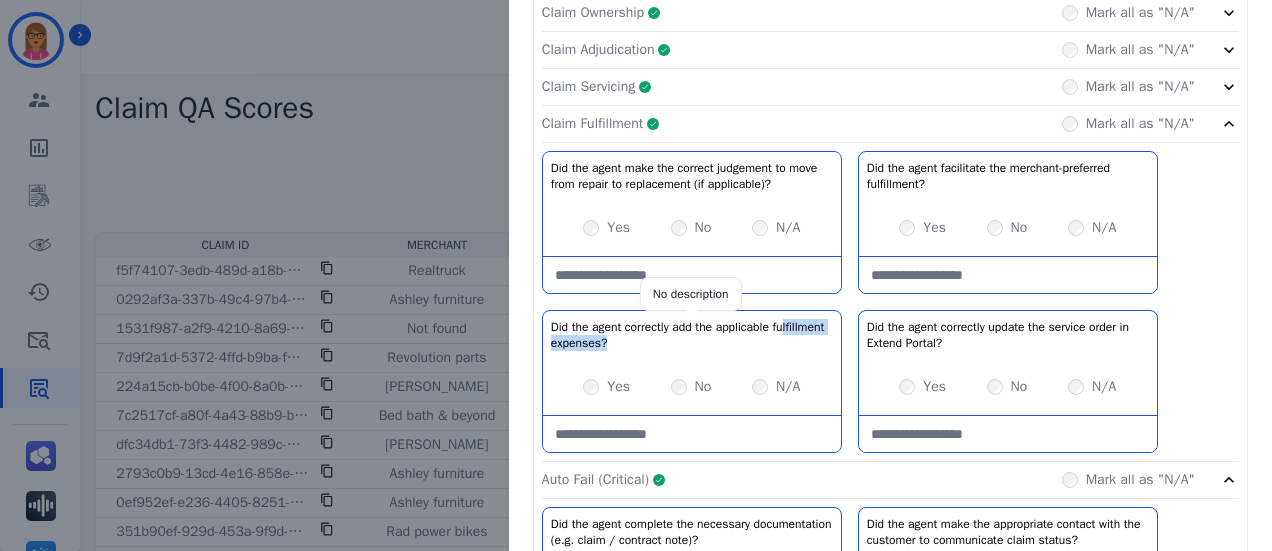 drag, startPoint x: 666, startPoint y: 336, endPoint x: 549, endPoint y: 340, distance: 117.06836 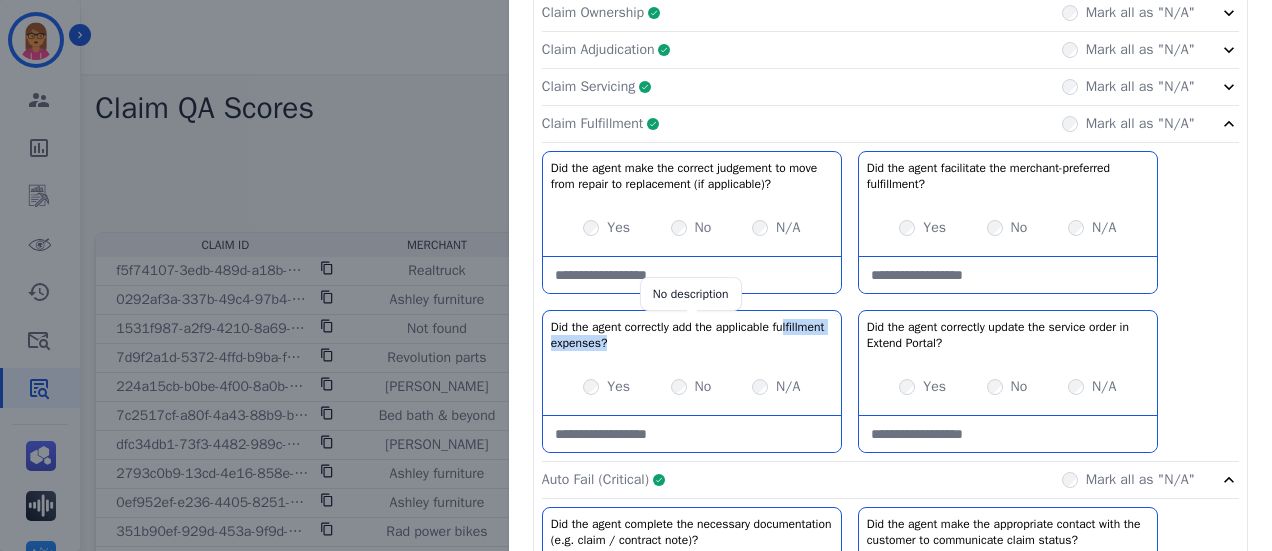 click on "Did the agent correctly add the applicable fulfillment expenses?" at bounding box center (692, 335) 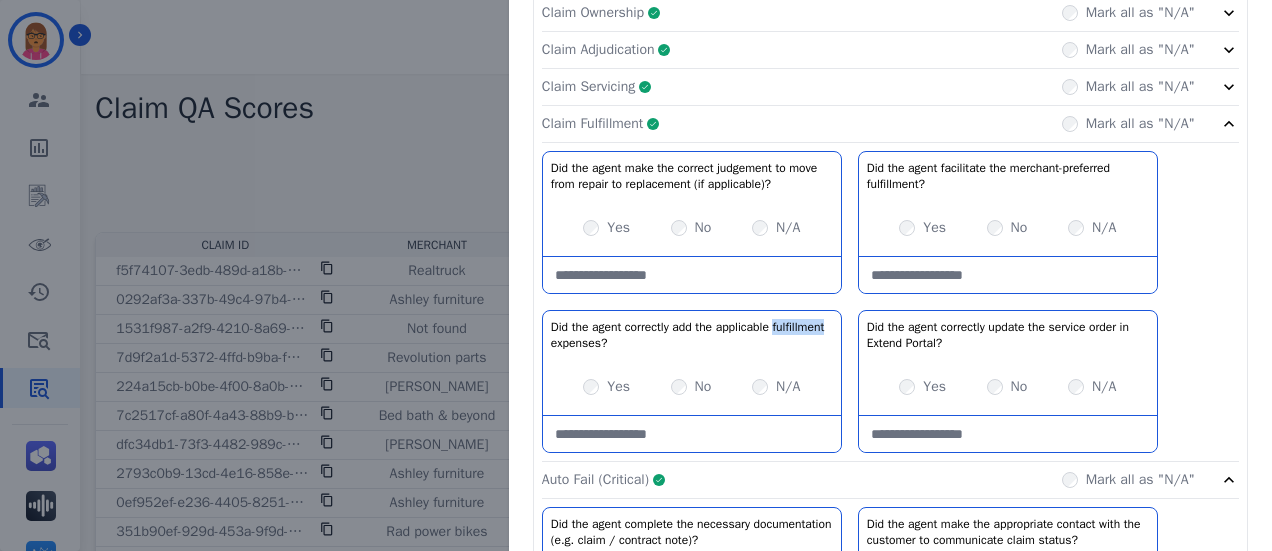 click on "Did the agent correctly add the applicable fulfillment expenses?" at bounding box center (692, 335) 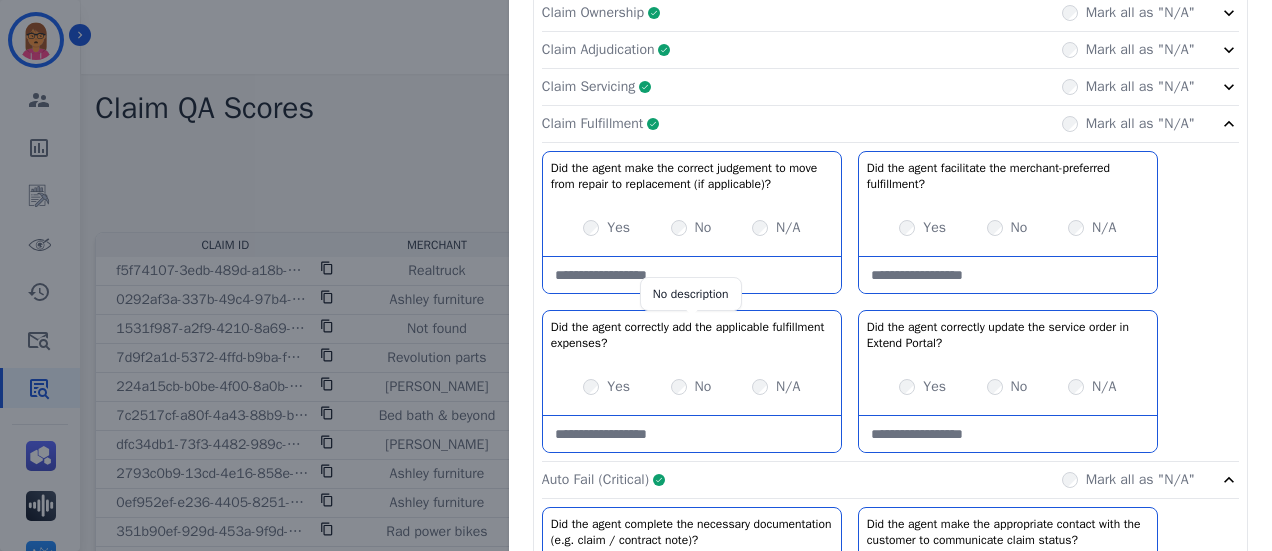 click on "Did the agent correctly add the applicable fulfillment expenses?" at bounding box center (692, 335) 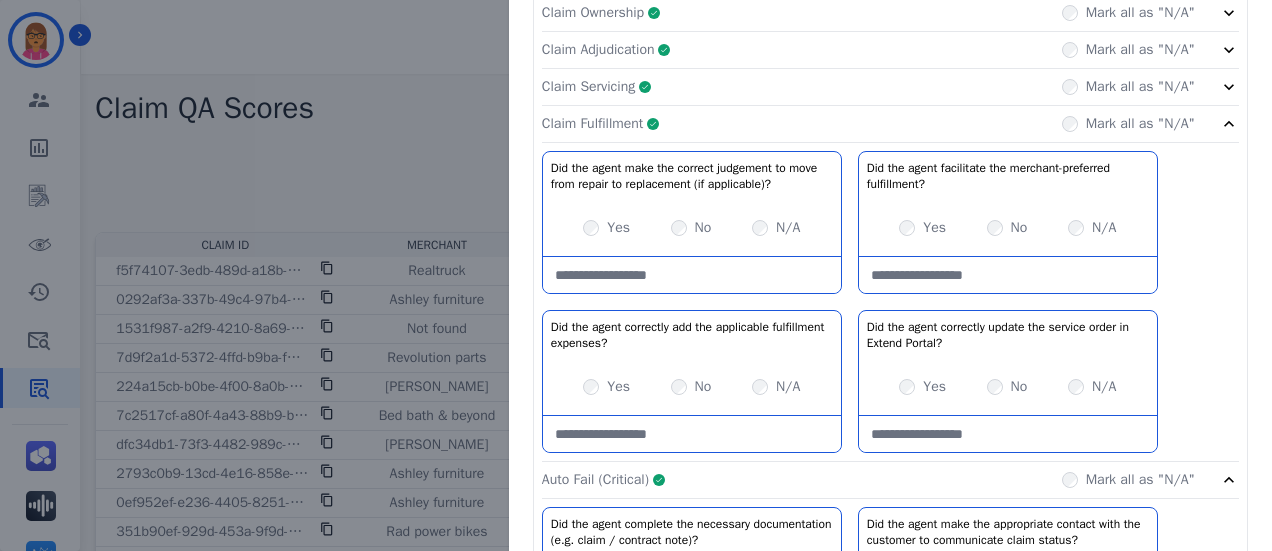 click on "Claim Servicing     Complete         Mark all as "N/A"" 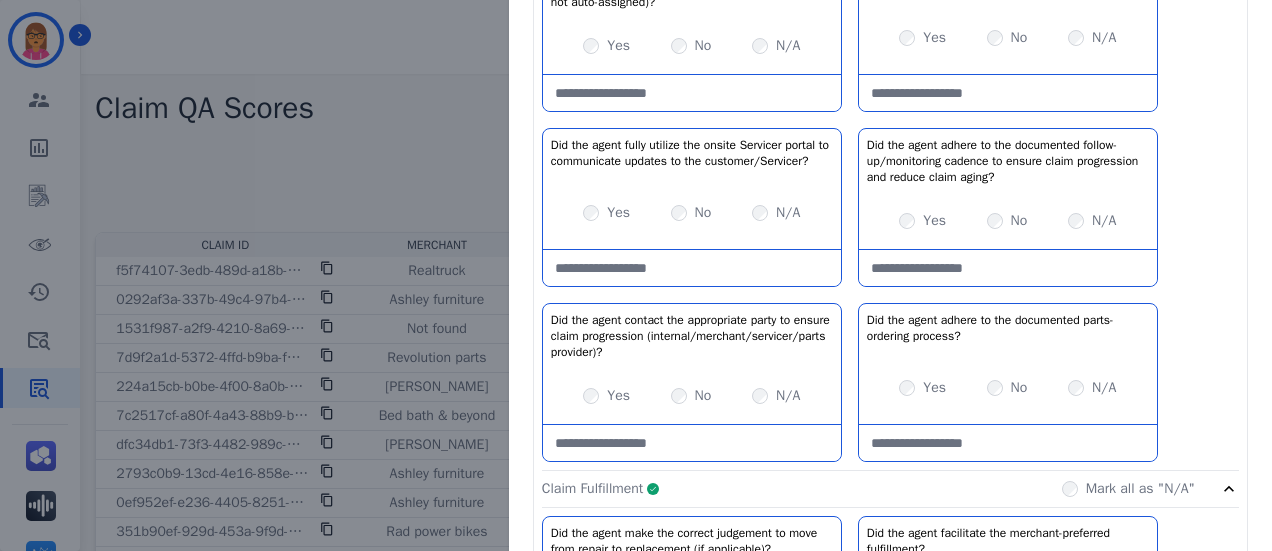 scroll, scrollTop: 471, scrollLeft: 0, axis: vertical 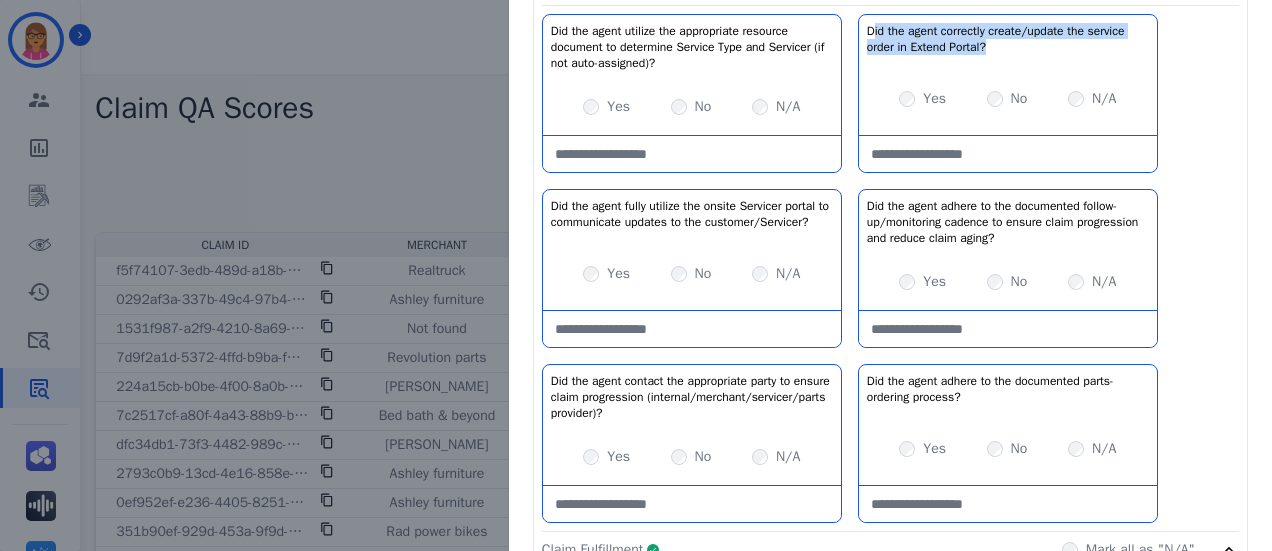 drag, startPoint x: 858, startPoint y: 26, endPoint x: 1015, endPoint y: 37, distance: 157.38487 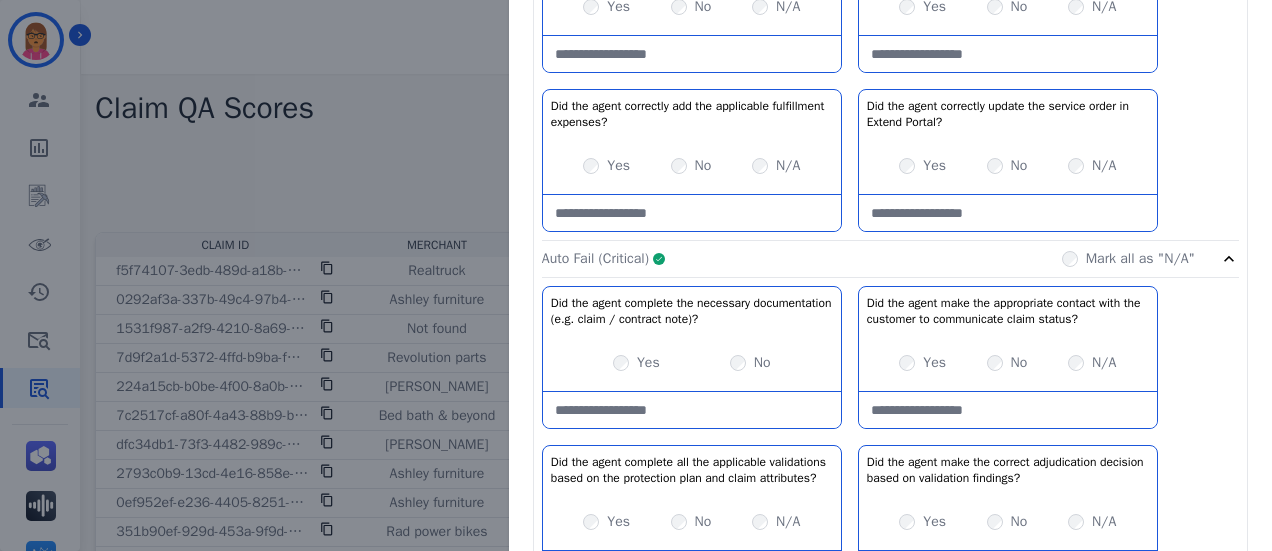 scroll, scrollTop: 1171, scrollLeft: 0, axis: vertical 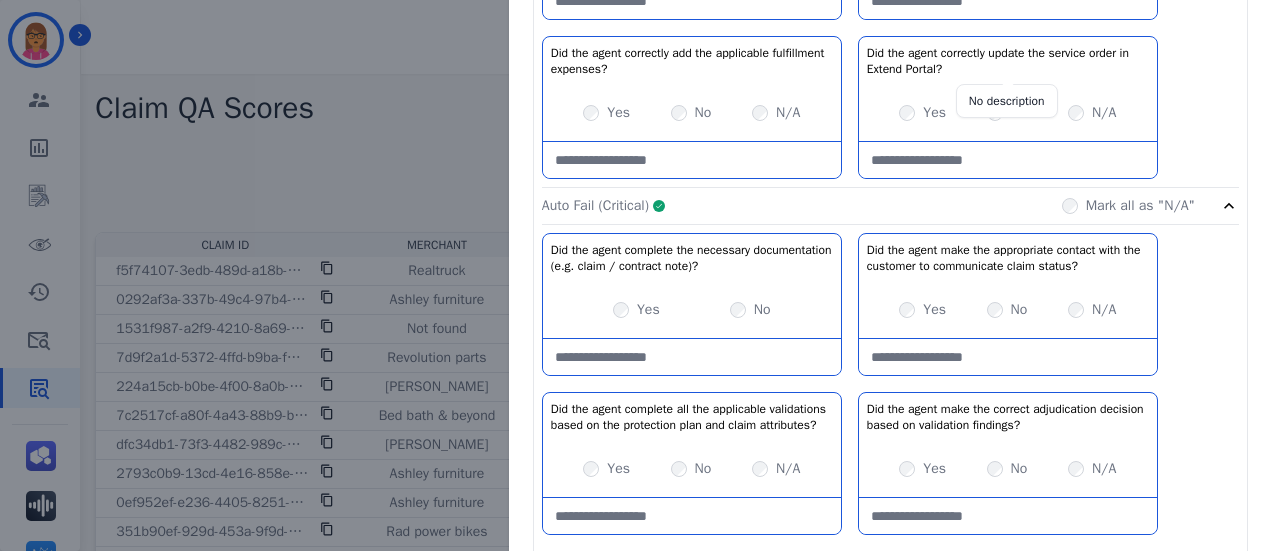 click on "Did the agent correctly update the service order in Extend Portal?" at bounding box center [1008, 61] 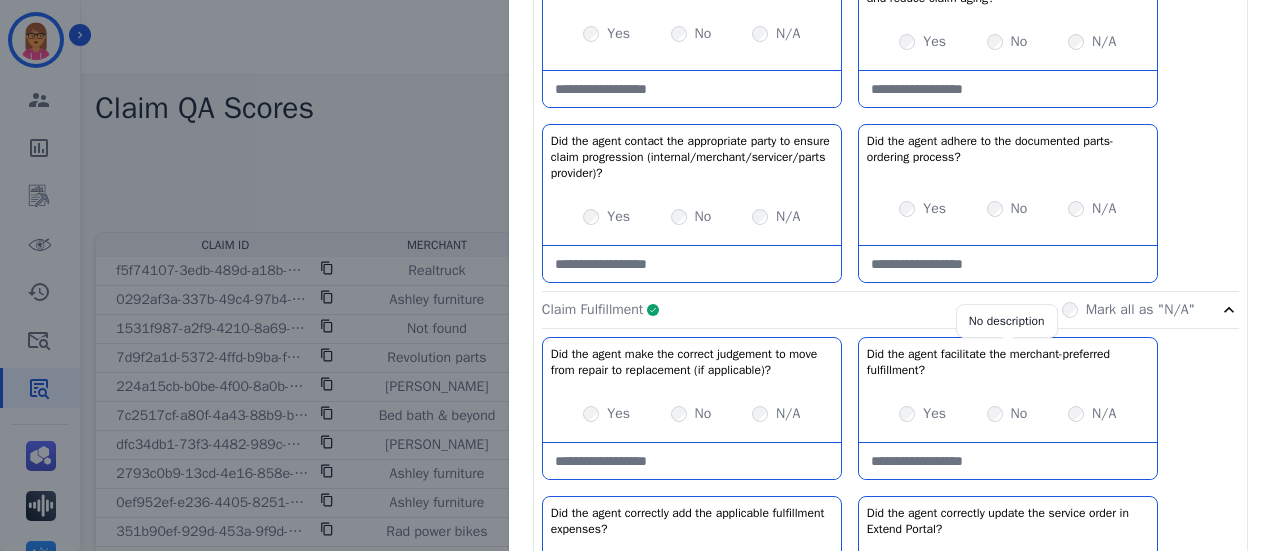 scroll, scrollTop: 871, scrollLeft: 0, axis: vertical 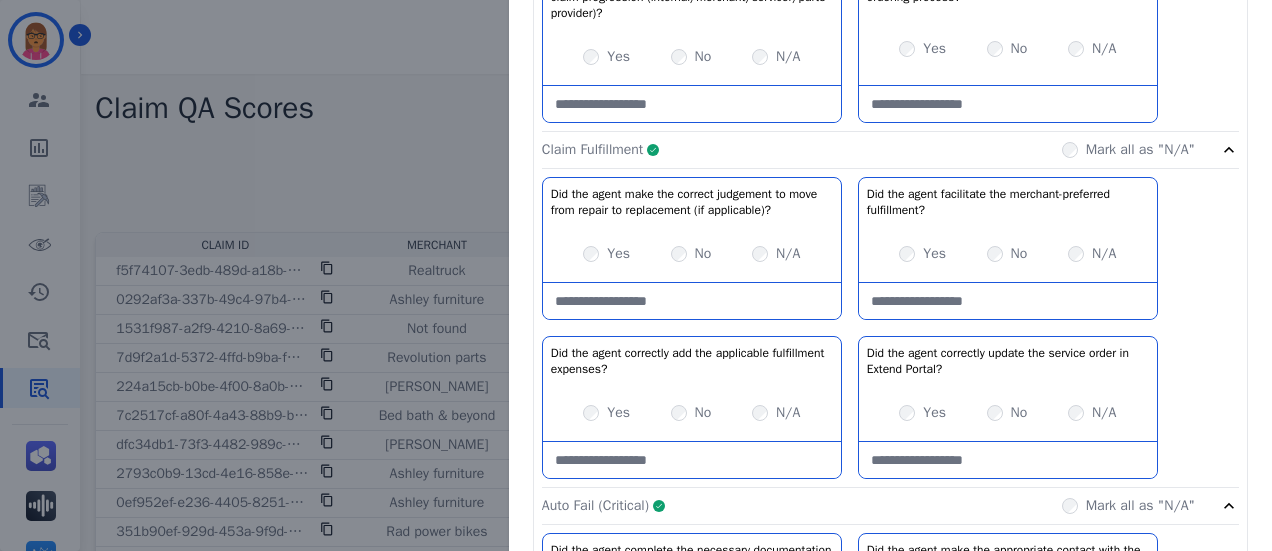 click on "Claim Fulfillment     Complete         Mark all as "N/A"" 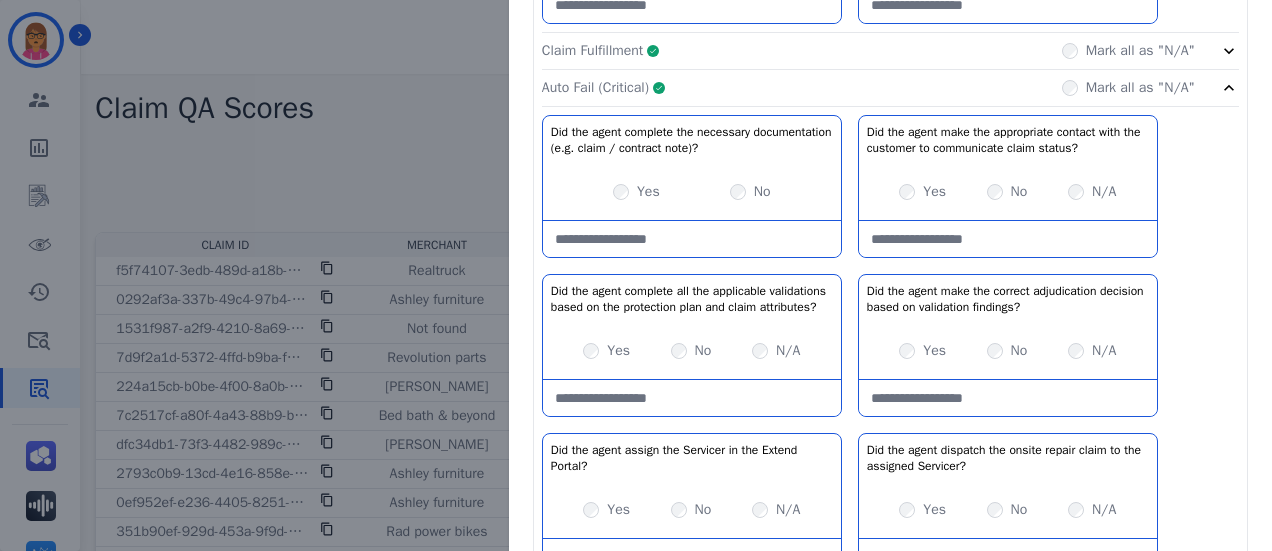 scroll, scrollTop: 971, scrollLeft: 0, axis: vertical 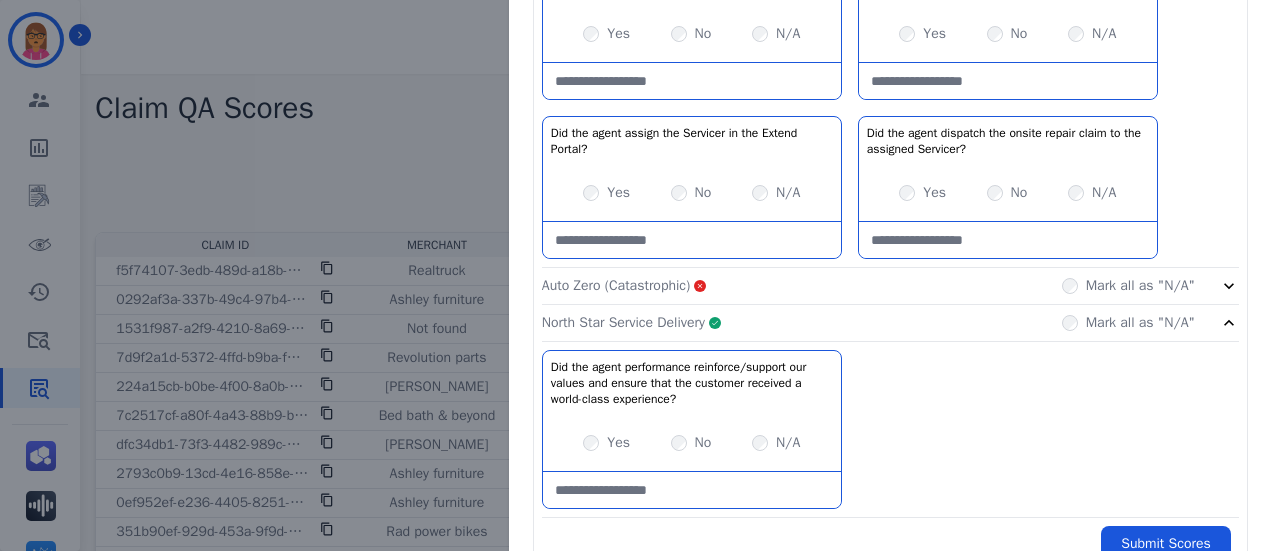 click on "Auto Zero (Catastrophic)       Mark all as "N/A"" 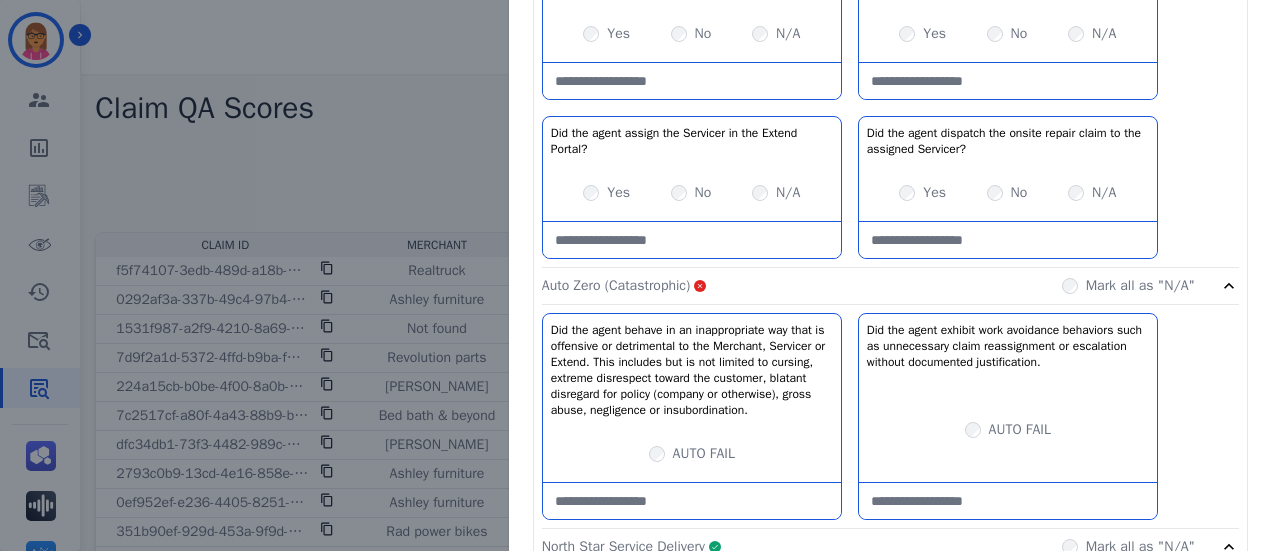 click on "Auto Zero (Catastrophic)       Mark all as "N/A"" 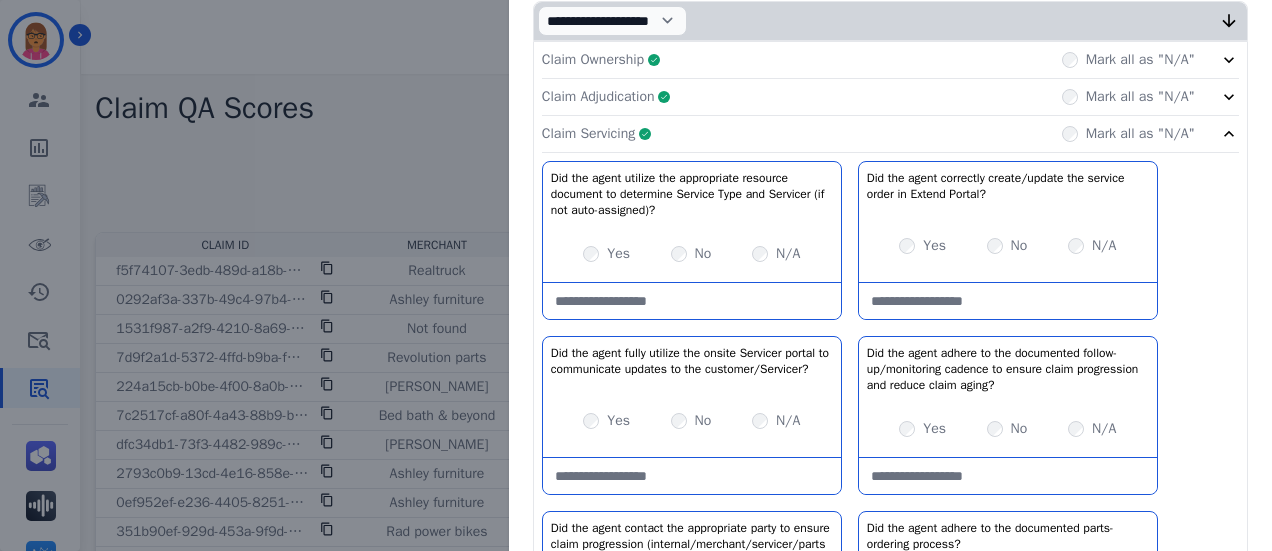 scroll, scrollTop: 336, scrollLeft: 0, axis: vertical 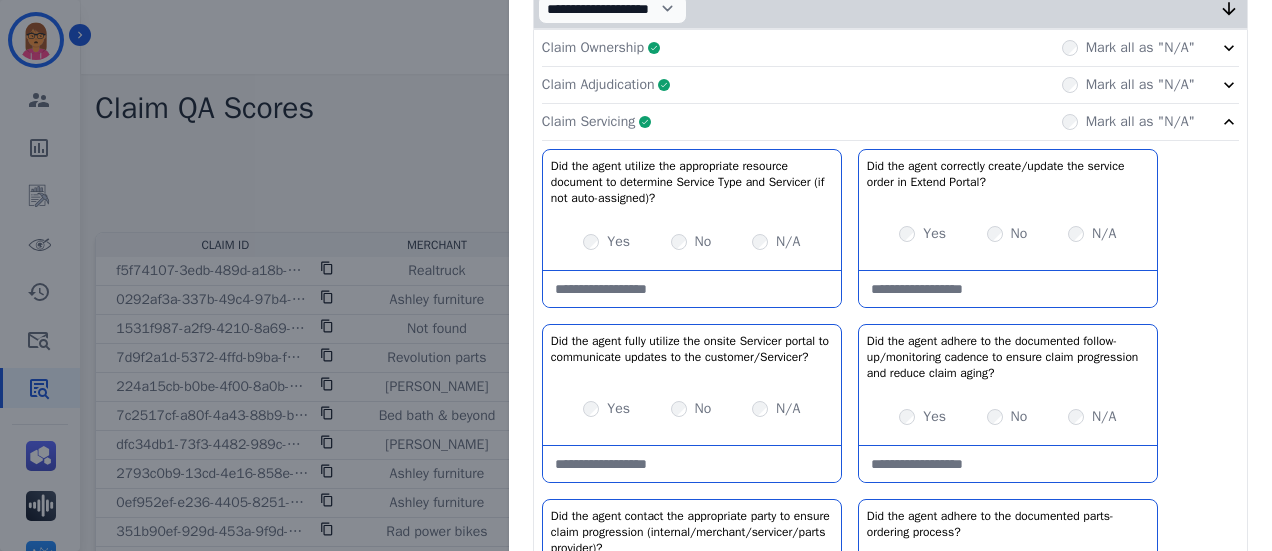 click on "Claim Servicing     Complete         Mark all as "N/A"" 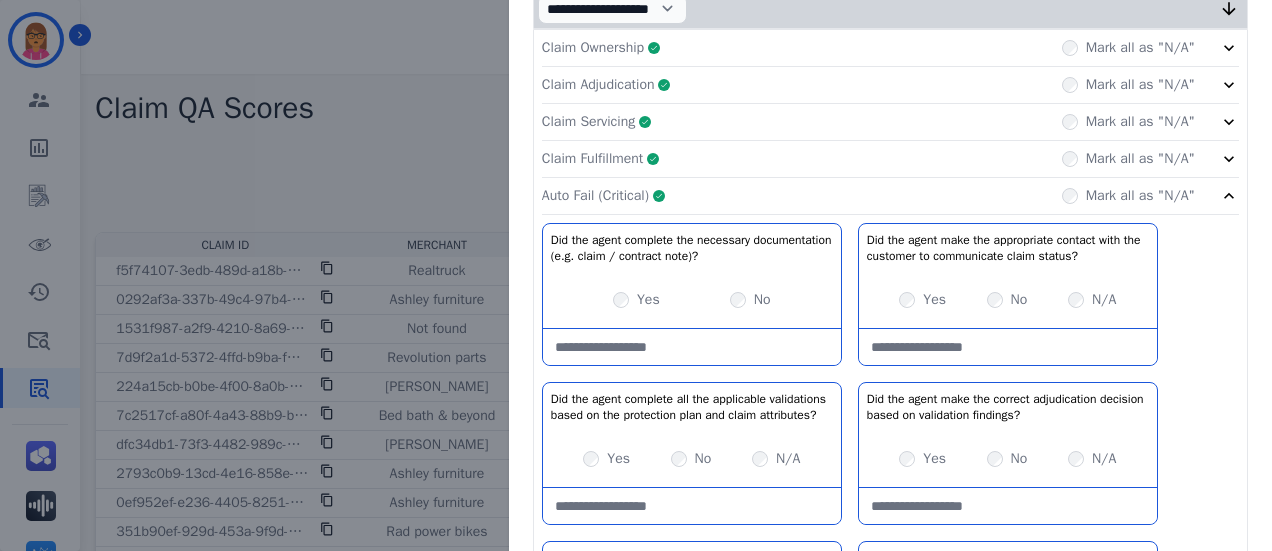 click on "Claim Adjudication     Complete         Mark all as "N/A"" 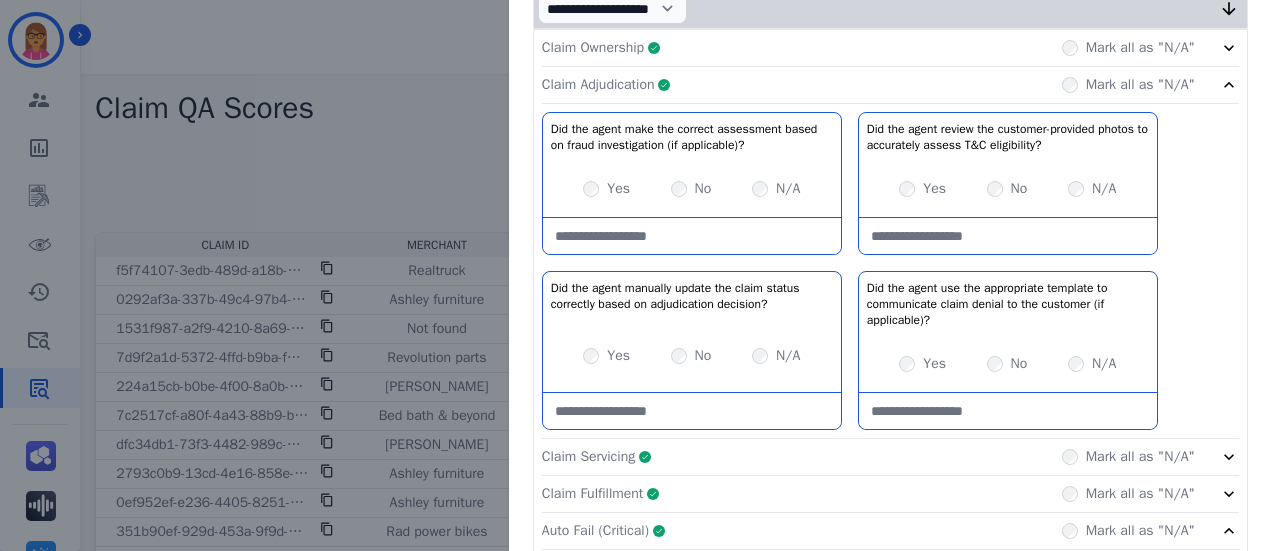click on "Claim Adjudication     Complete         Mark all as "N/A"" 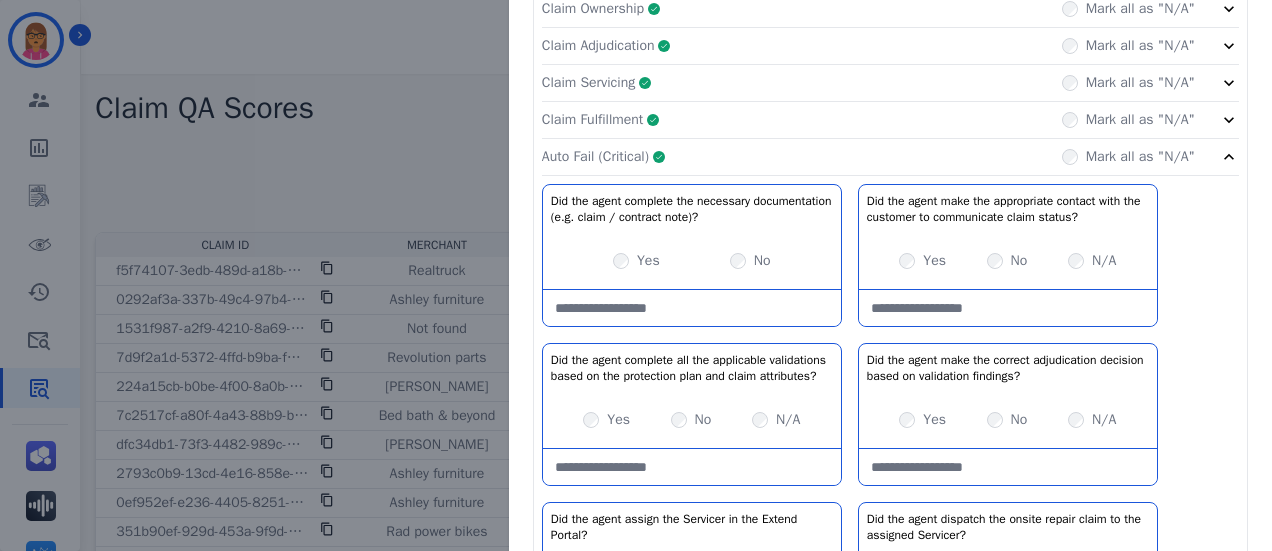 scroll, scrollTop: 436, scrollLeft: 0, axis: vertical 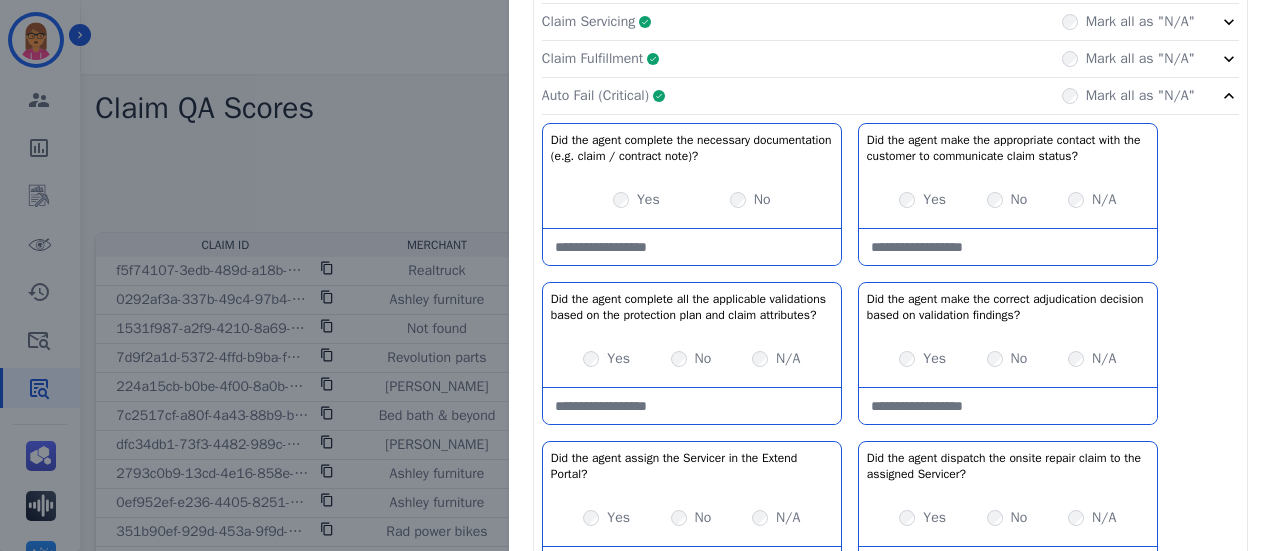 click on "Auto Fail (Critical)     Complete         Mark all as "N/A"" 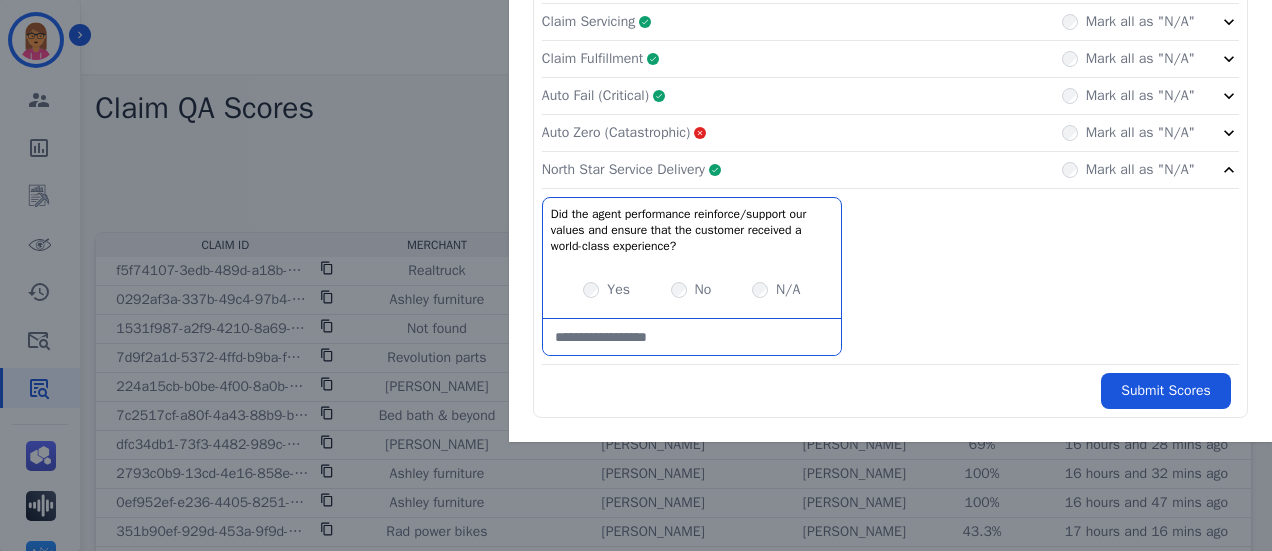 click on "North Star Service Delivery     Complete         Mark all as "N/A"" 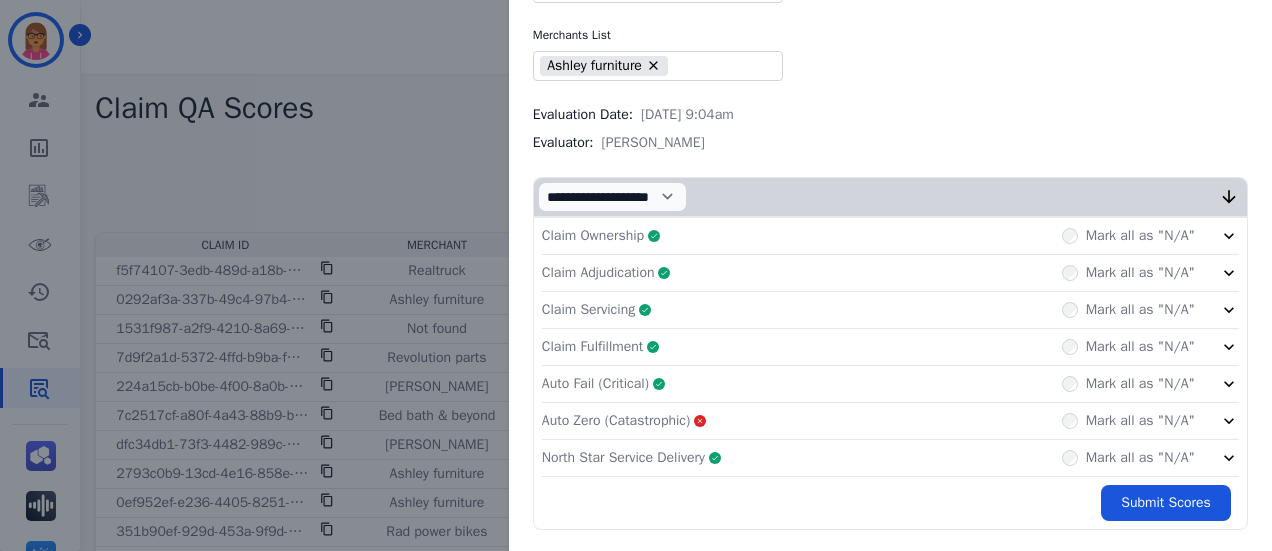 scroll, scrollTop: 136, scrollLeft: 0, axis: vertical 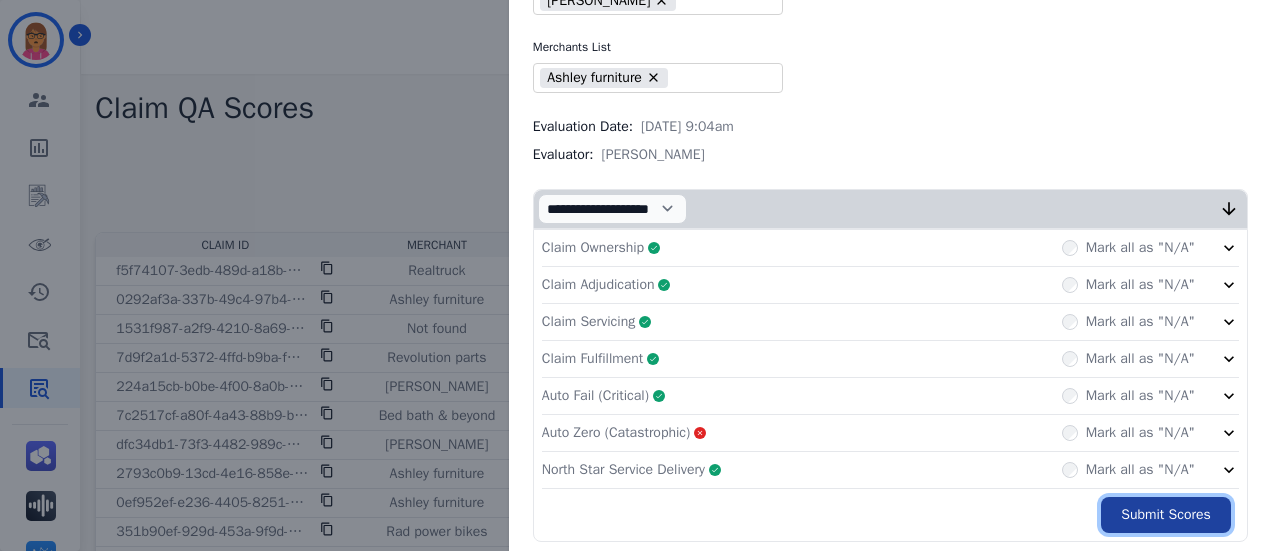 click on "Submit Scores" at bounding box center [1166, 515] 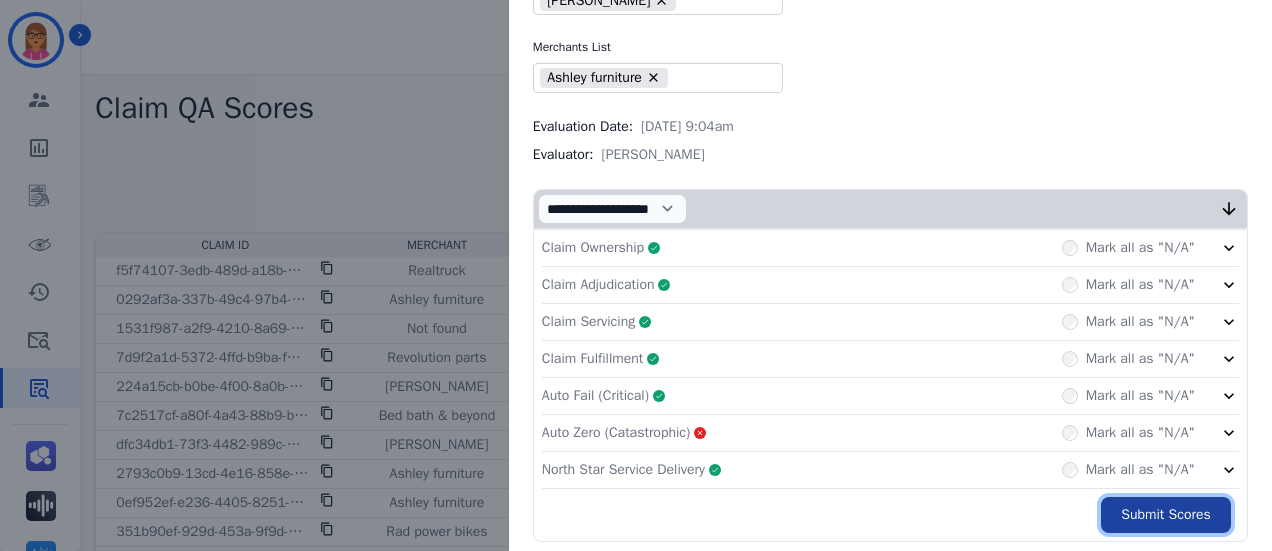 click on "Submit Scores" at bounding box center [1166, 515] 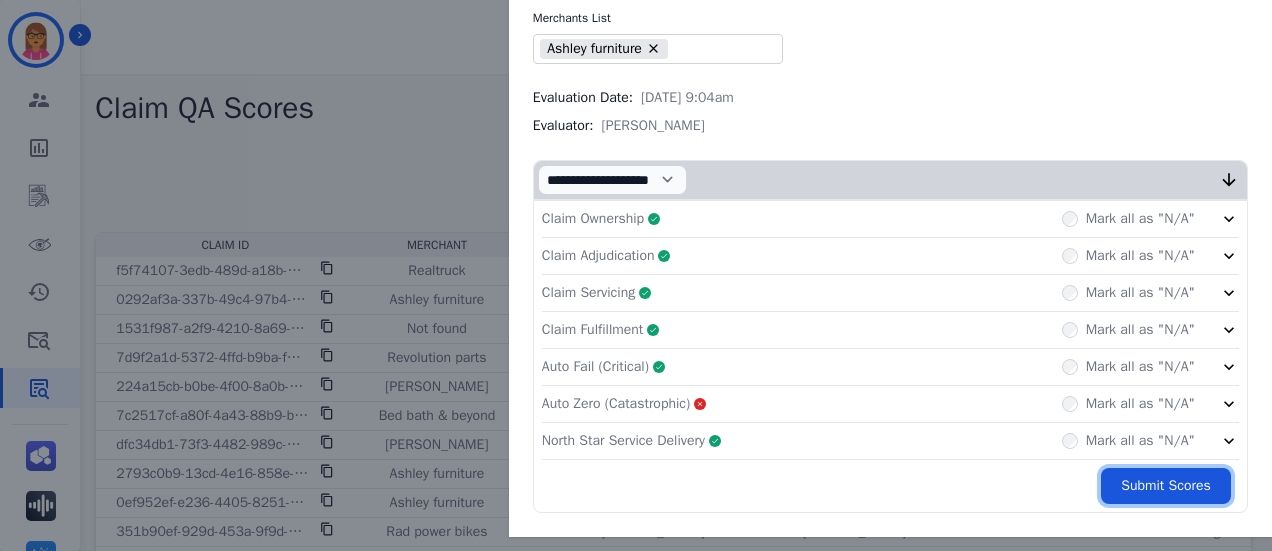 scroll, scrollTop: 300, scrollLeft: 0, axis: vertical 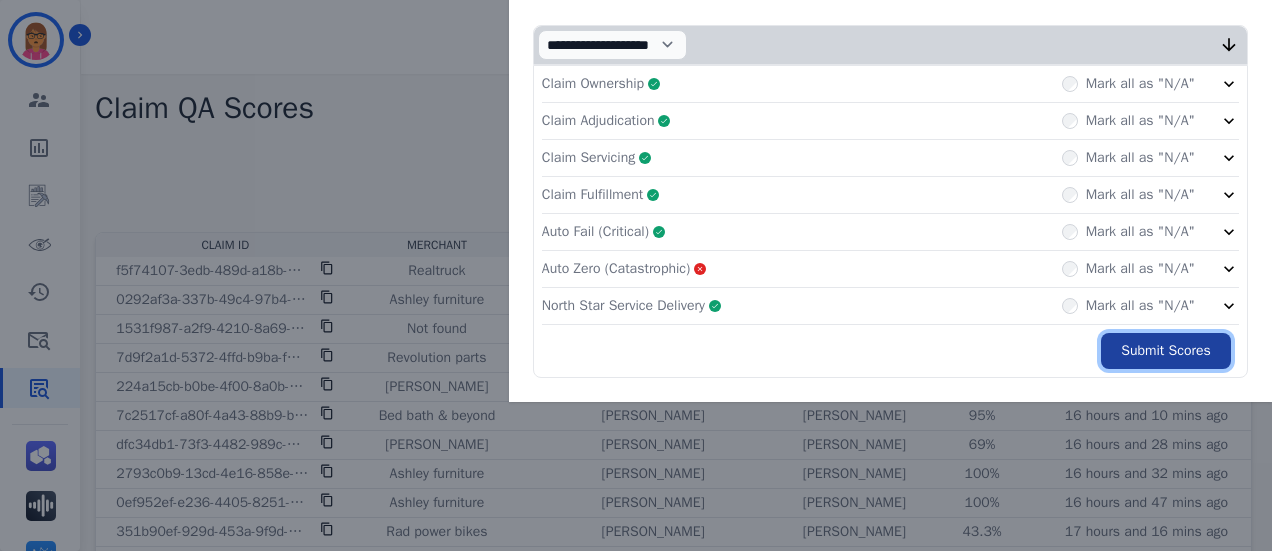click on "Submit Scores" at bounding box center (1166, 351) 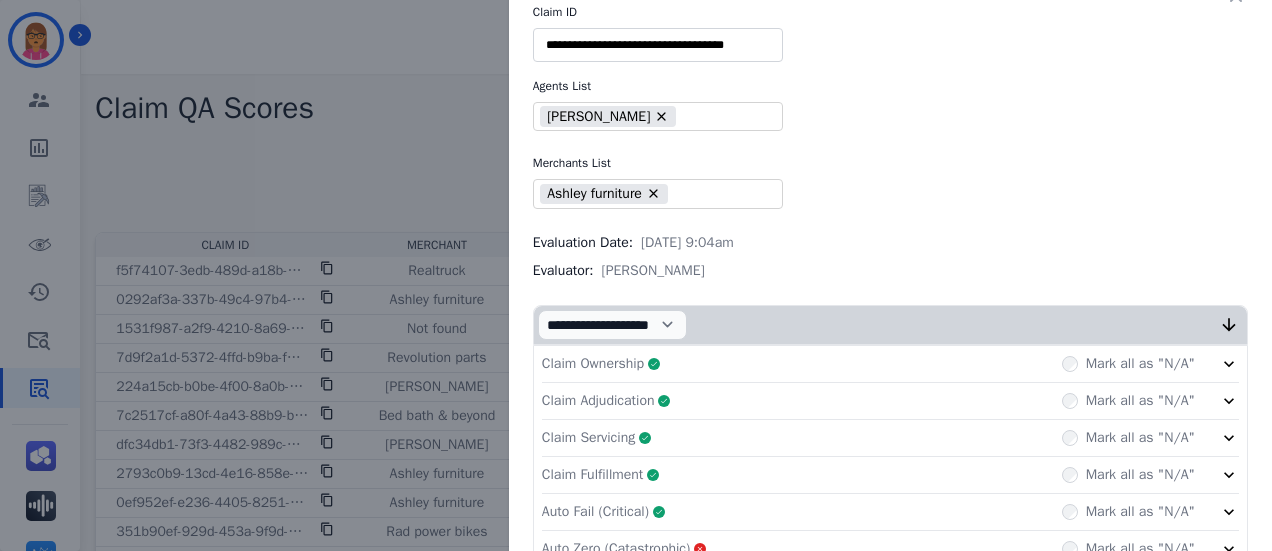 scroll, scrollTop: 0, scrollLeft: 0, axis: both 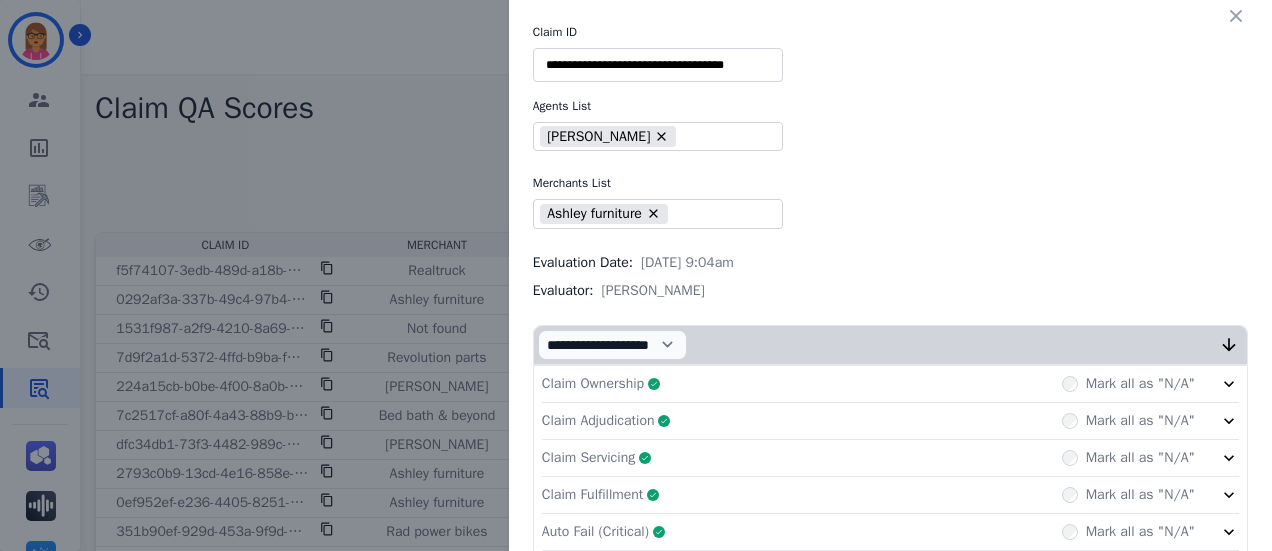 click at bounding box center (720, 213) 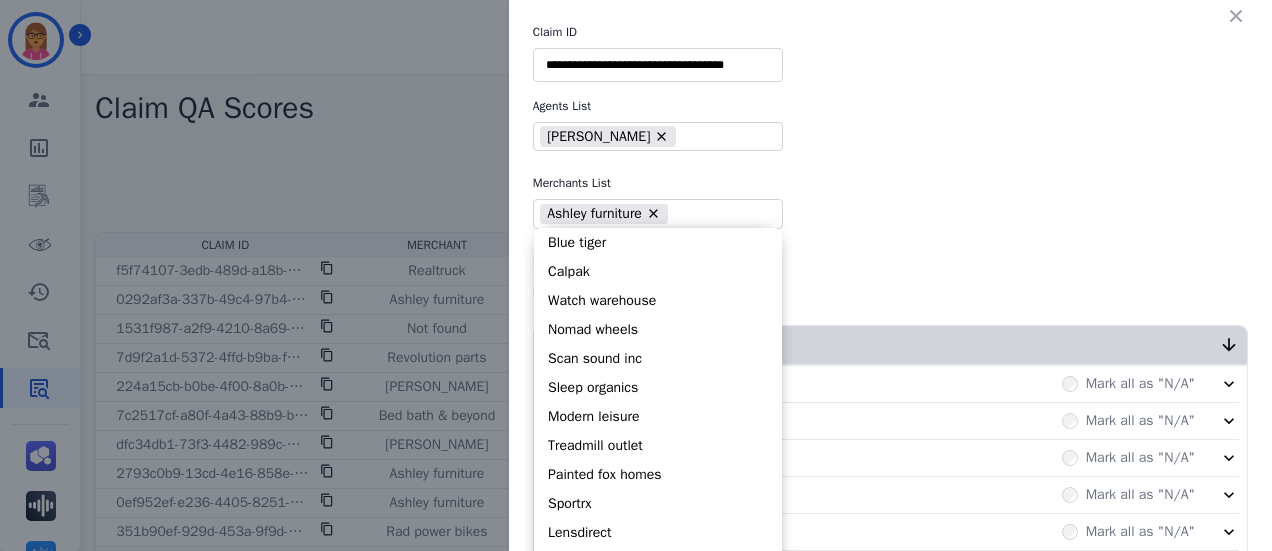 type on "**" 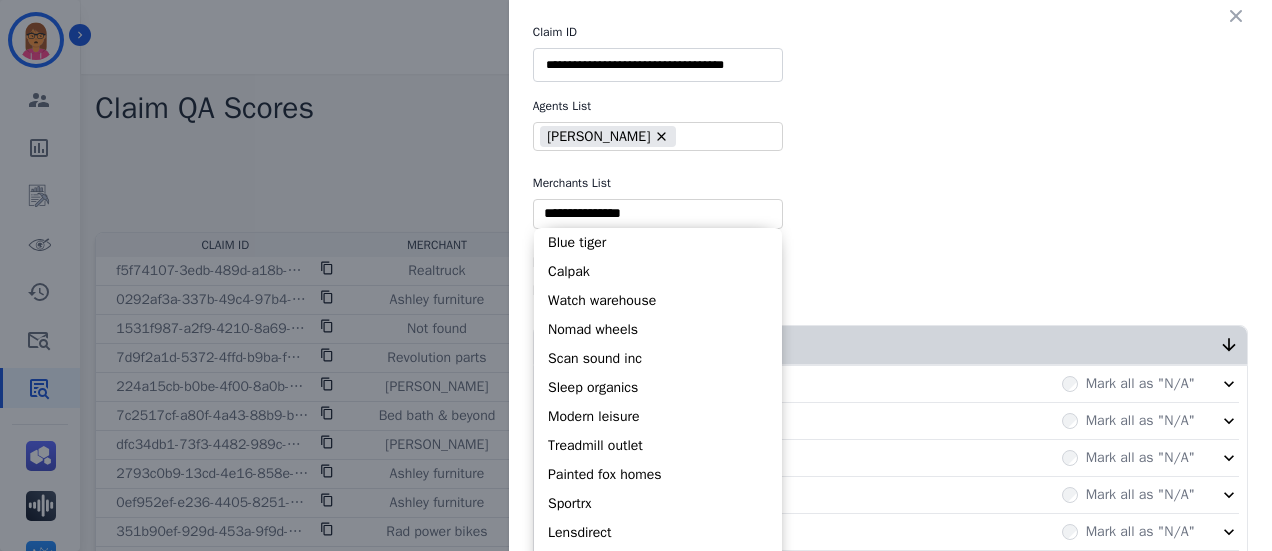 click at bounding box center [658, 213] 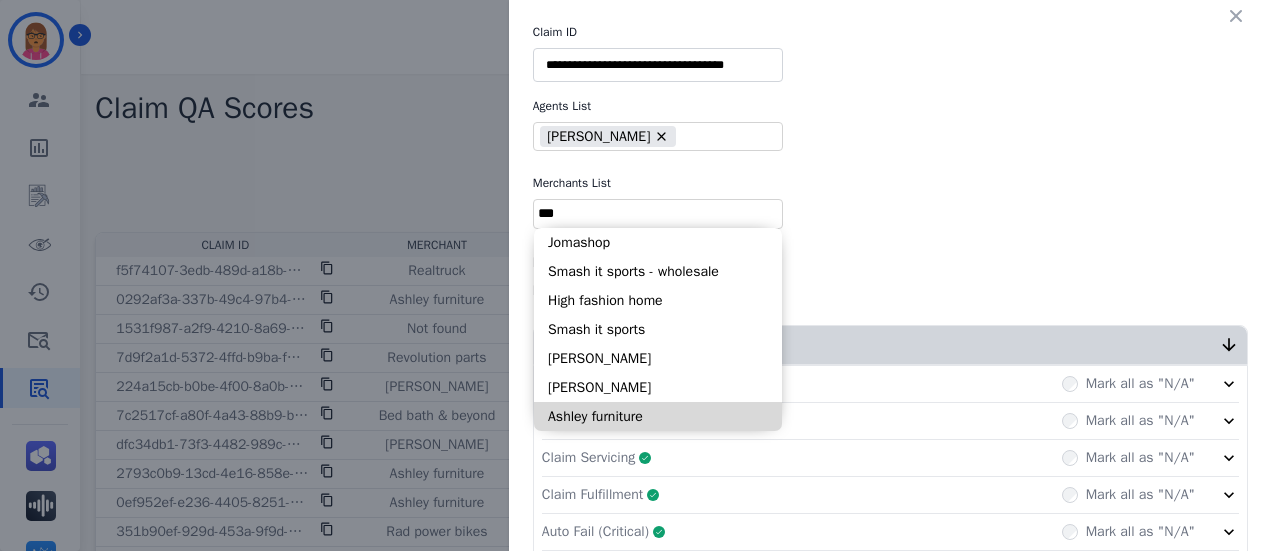type on "***" 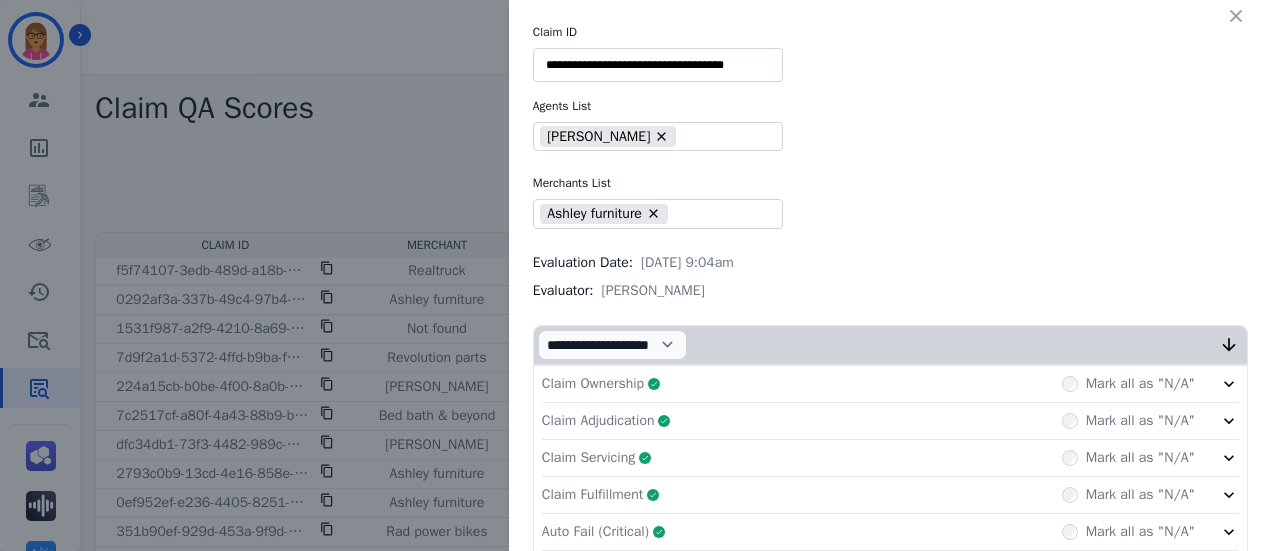 drag, startPoint x: 890, startPoint y: 259, endPoint x: 930, endPoint y: 272, distance: 42.059483 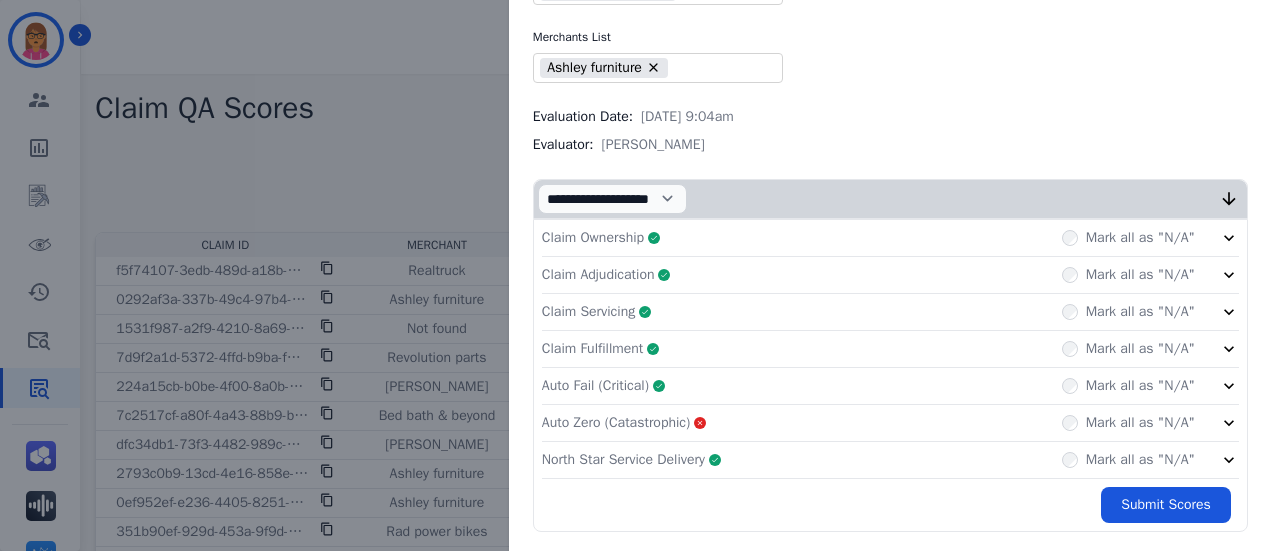 scroll, scrollTop: 200, scrollLeft: 0, axis: vertical 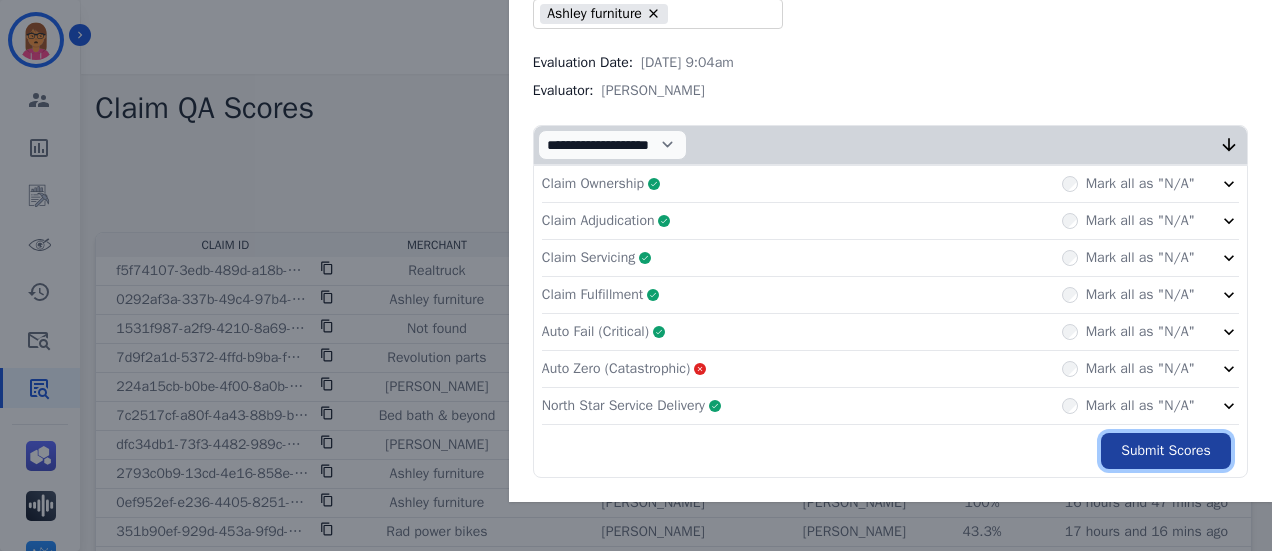 click on "Submit Scores" at bounding box center [1166, 451] 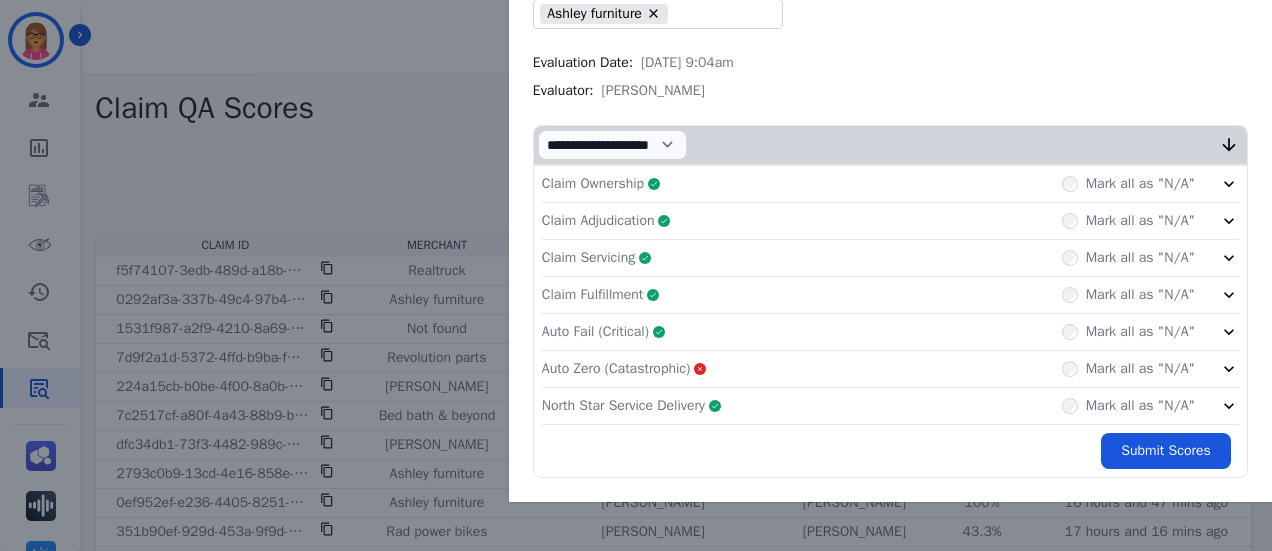 click on "Claim Ownership     Complete         Mark all as "N/A"" at bounding box center (890, 184) 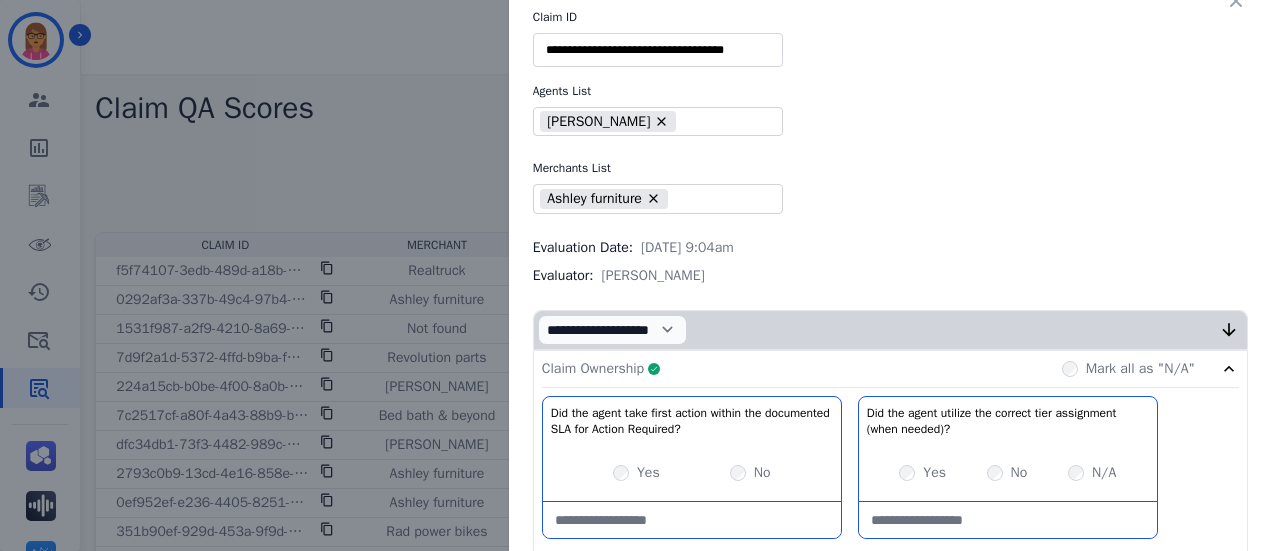 scroll, scrollTop: 0, scrollLeft: 0, axis: both 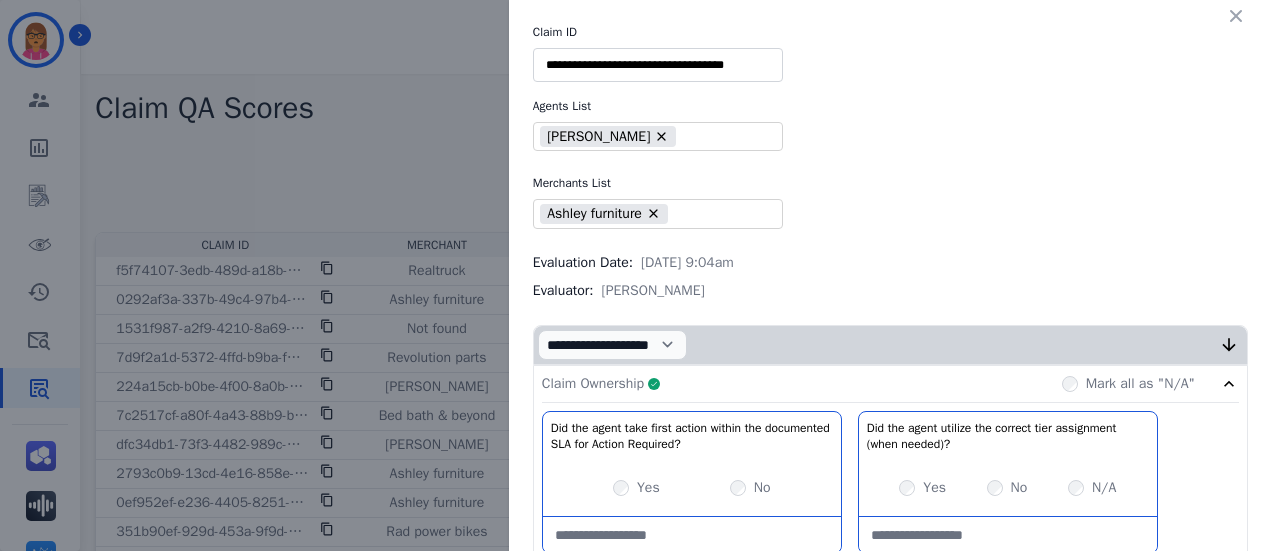 click on "Claim Ownership     Complete         Mark all as "N/A"" at bounding box center [890, 384] 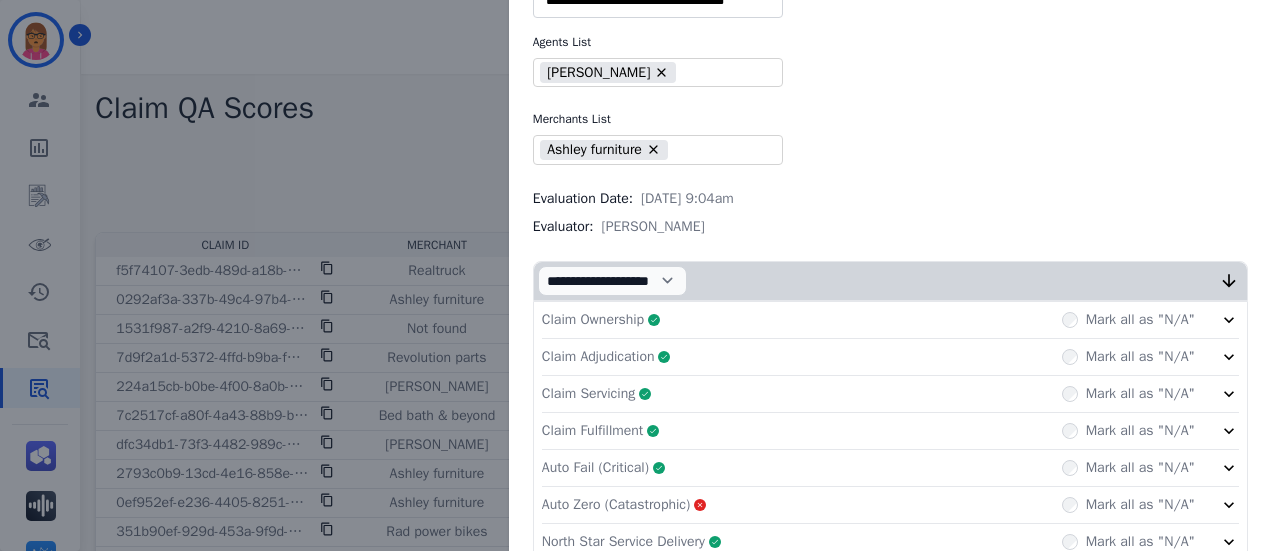 scroll, scrollTop: 200, scrollLeft: 0, axis: vertical 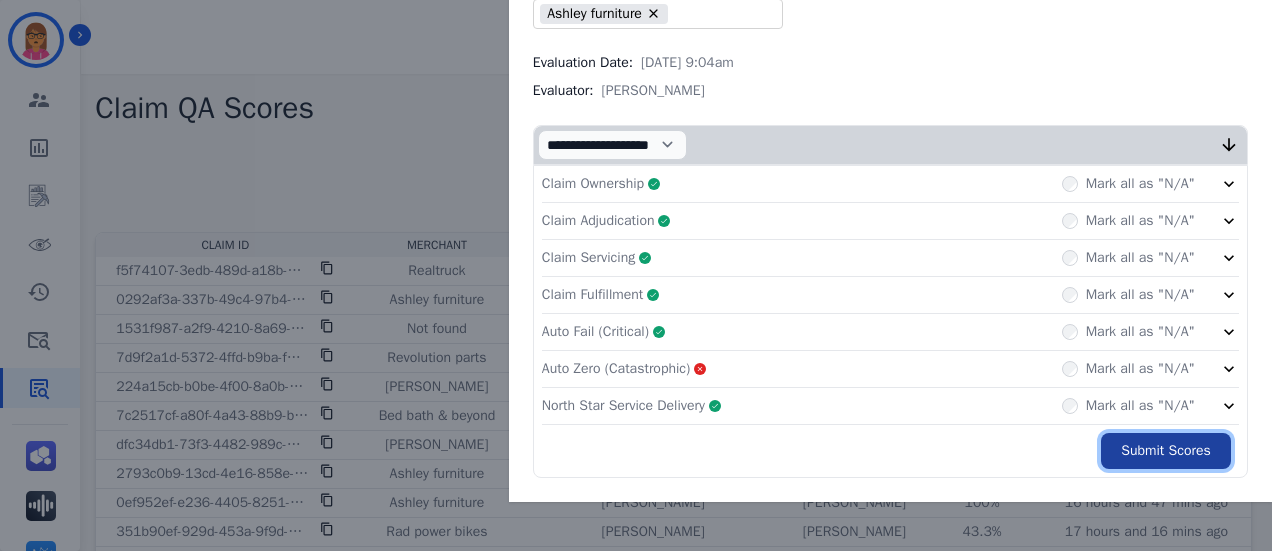click on "Submit Scores" at bounding box center (1166, 451) 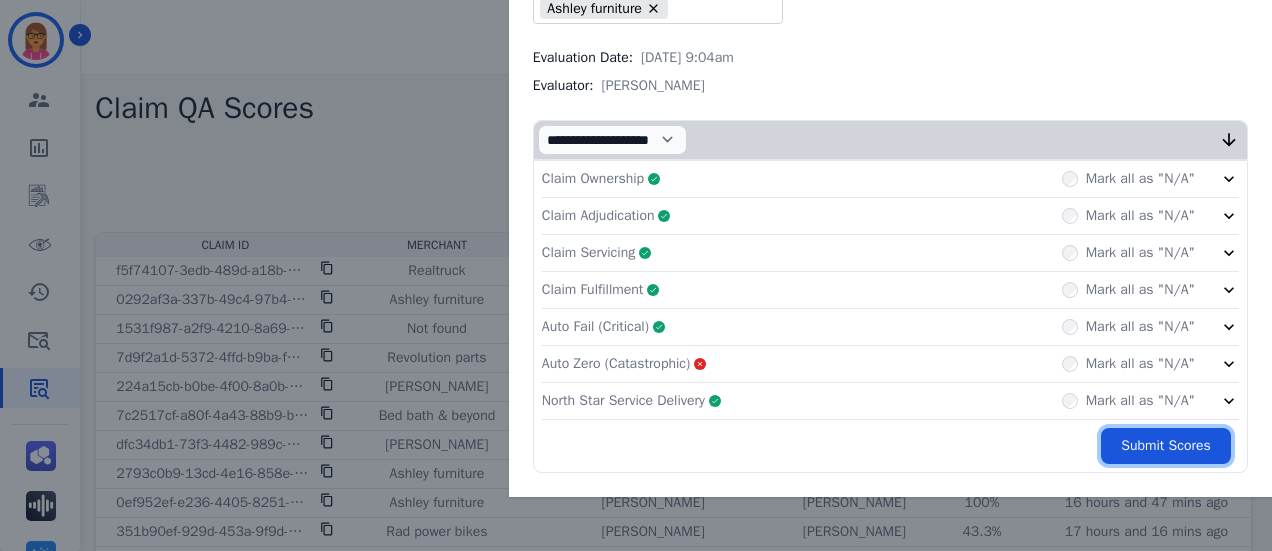 scroll, scrollTop: 200, scrollLeft: 0, axis: vertical 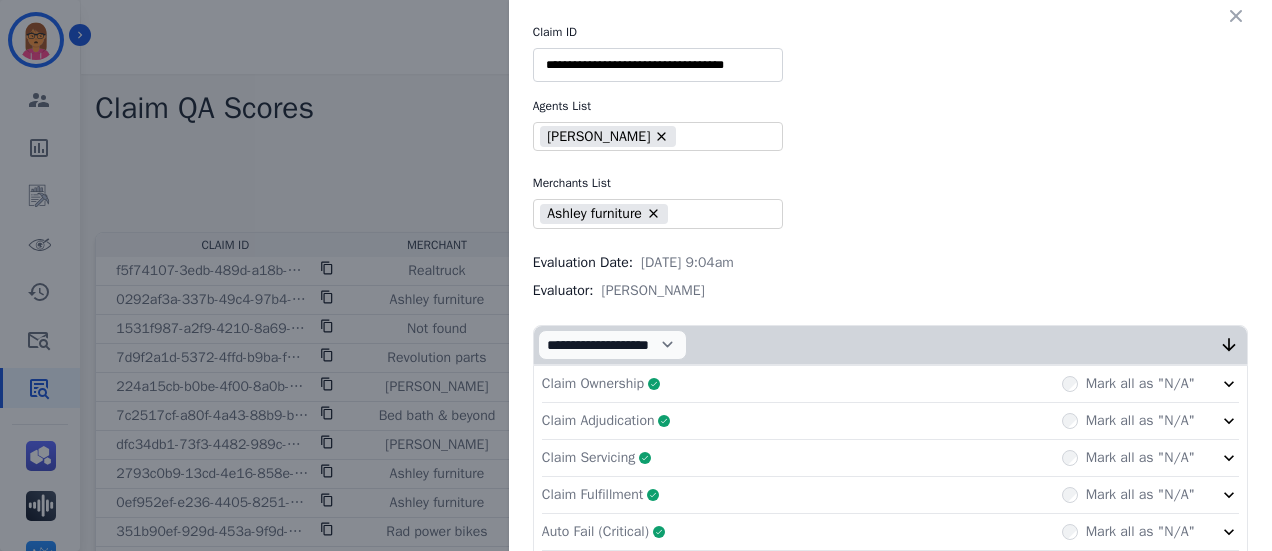 click on "**********" at bounding box center [658, 65] 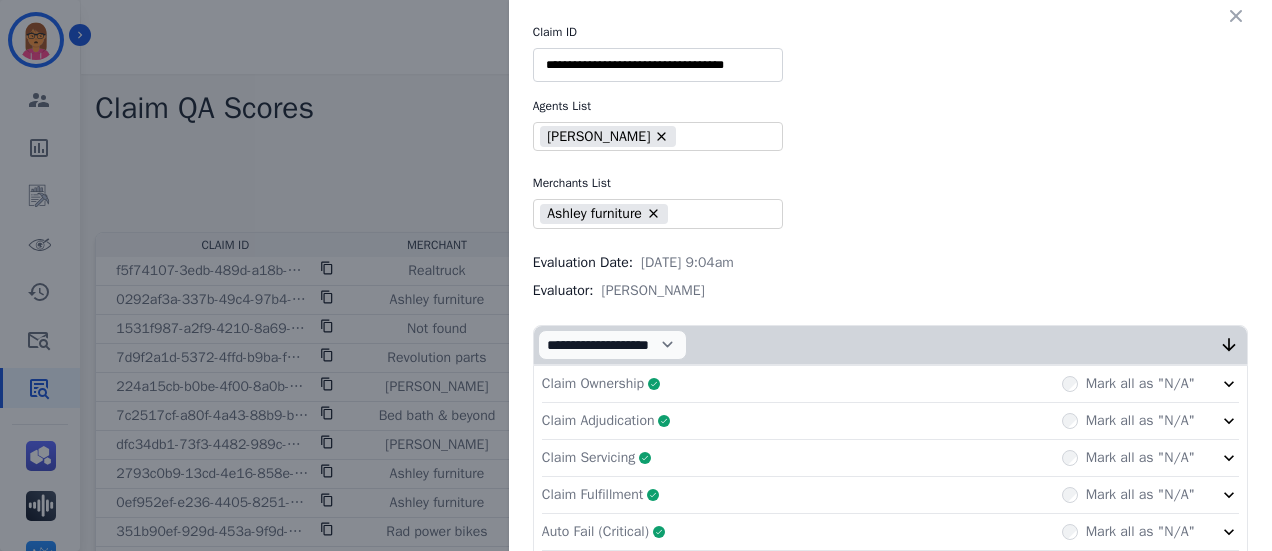 click on "[PERSON_NAME]" at bounding box center [608, 136] 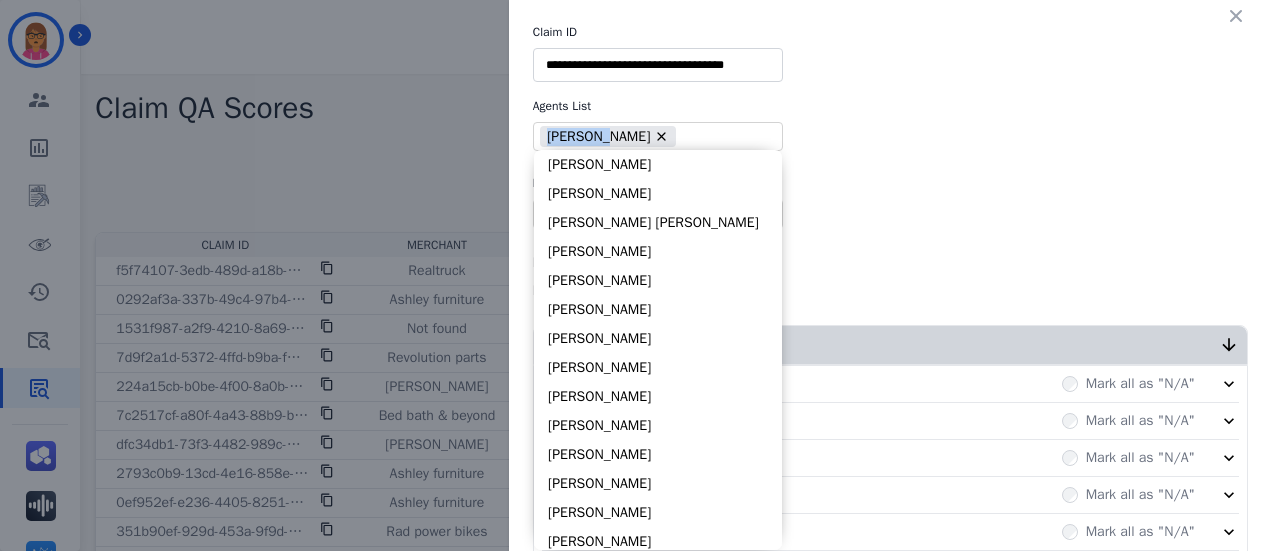 click on "[PERSON_NAME]" at bounding box center [608, 136] 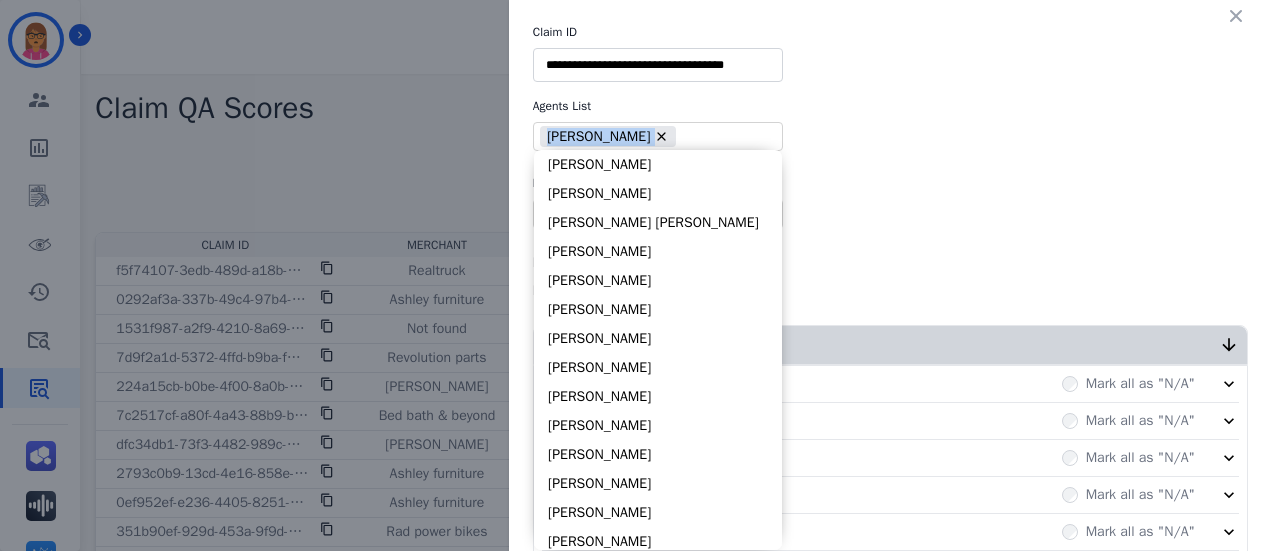 click on "[PERSON_NAME]" at bounding box center (608, 136) 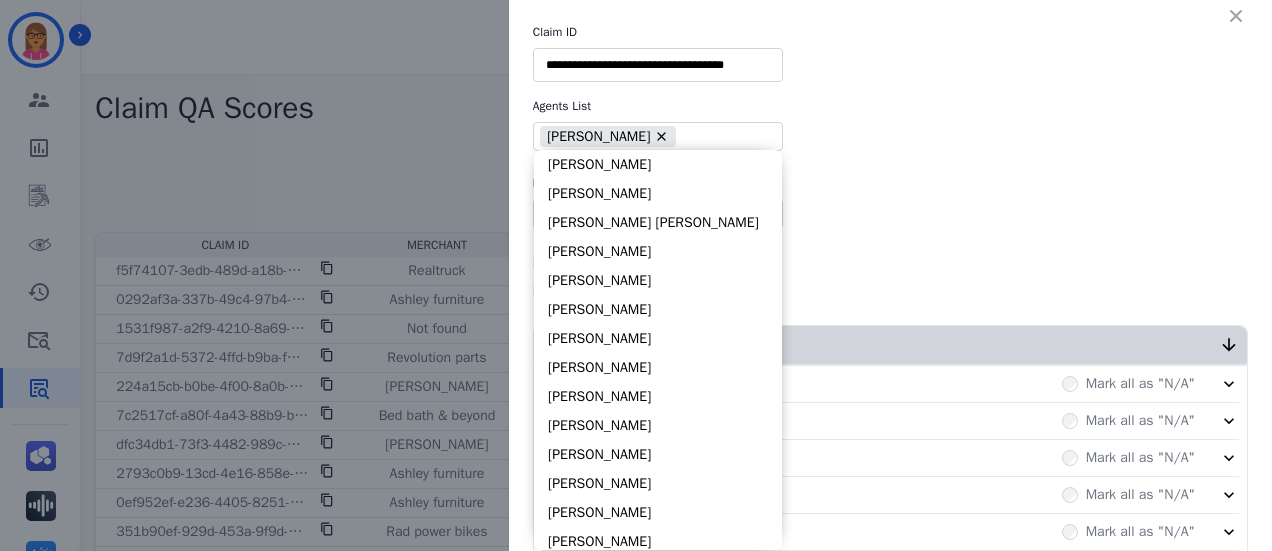 type on "**" 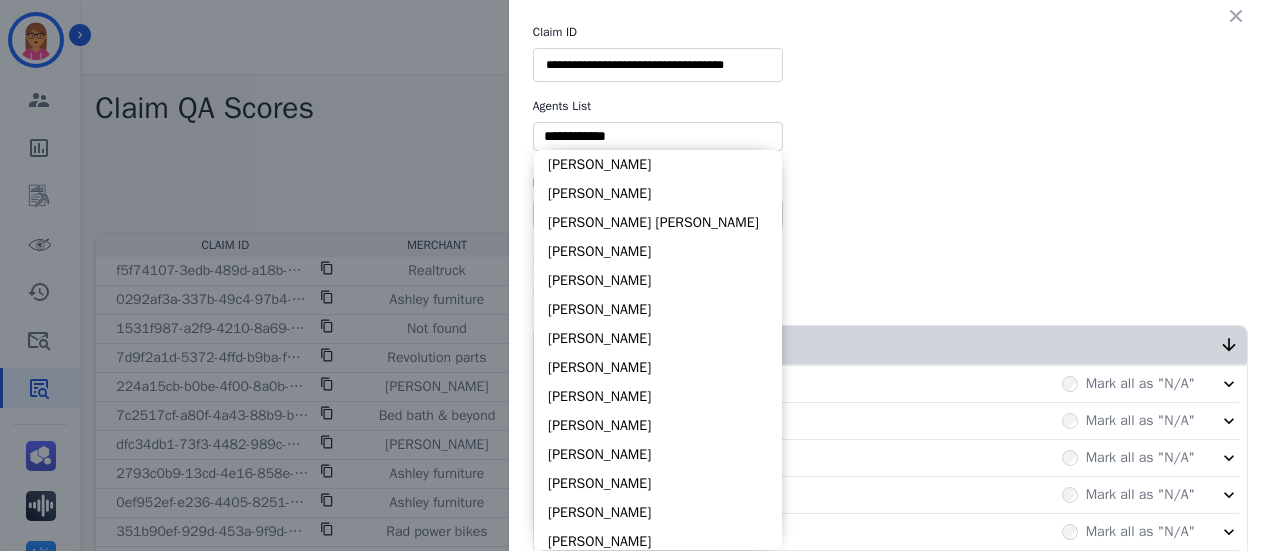 click at bounding box center [658, 136] 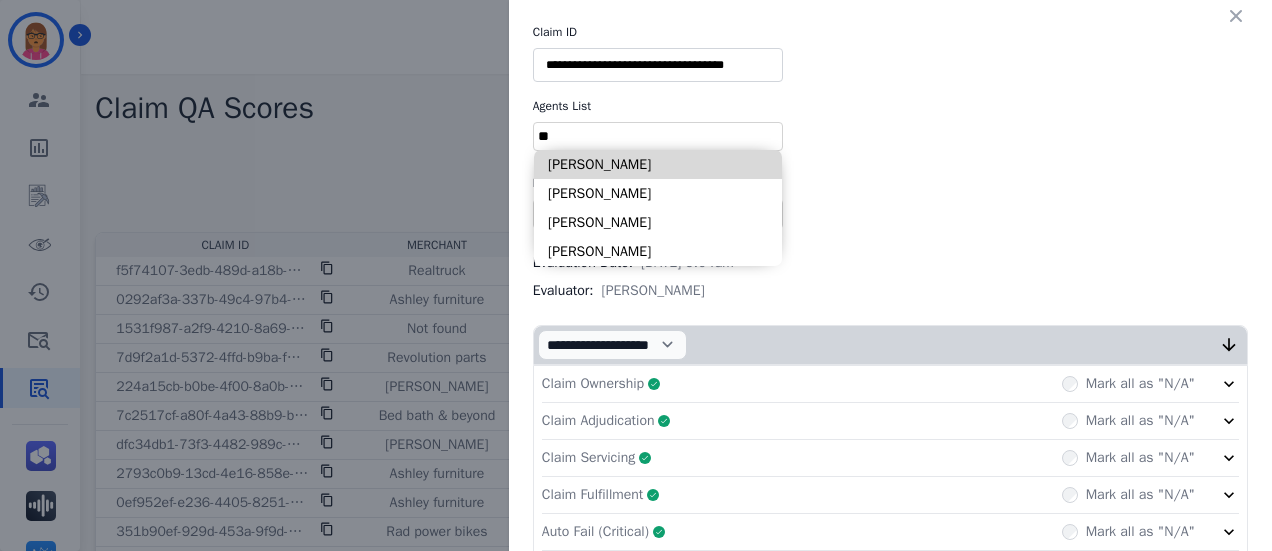 type on "**" 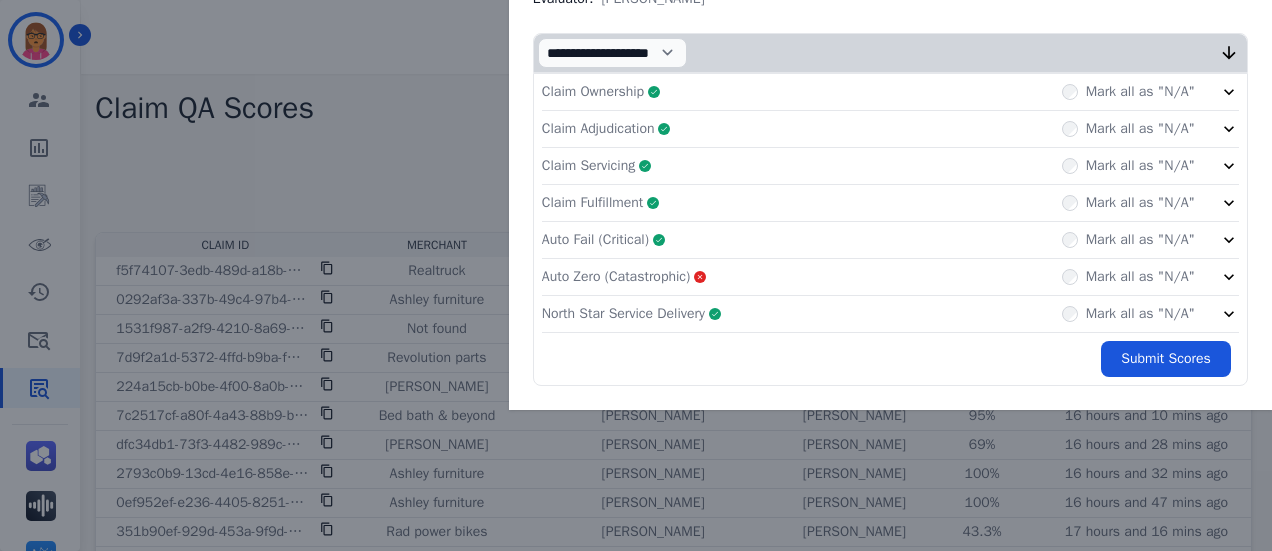 scroll, scrollTop: 300, scrollLeft: 0, axis: vertical 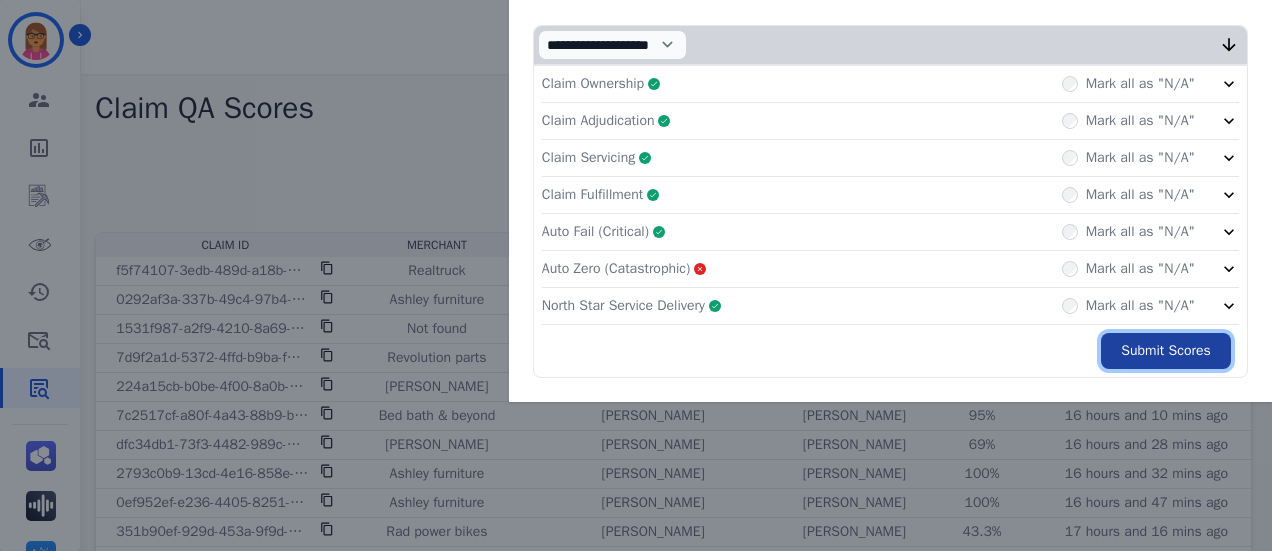 click on "Submit Scores" at bounding box center [1166, 351] 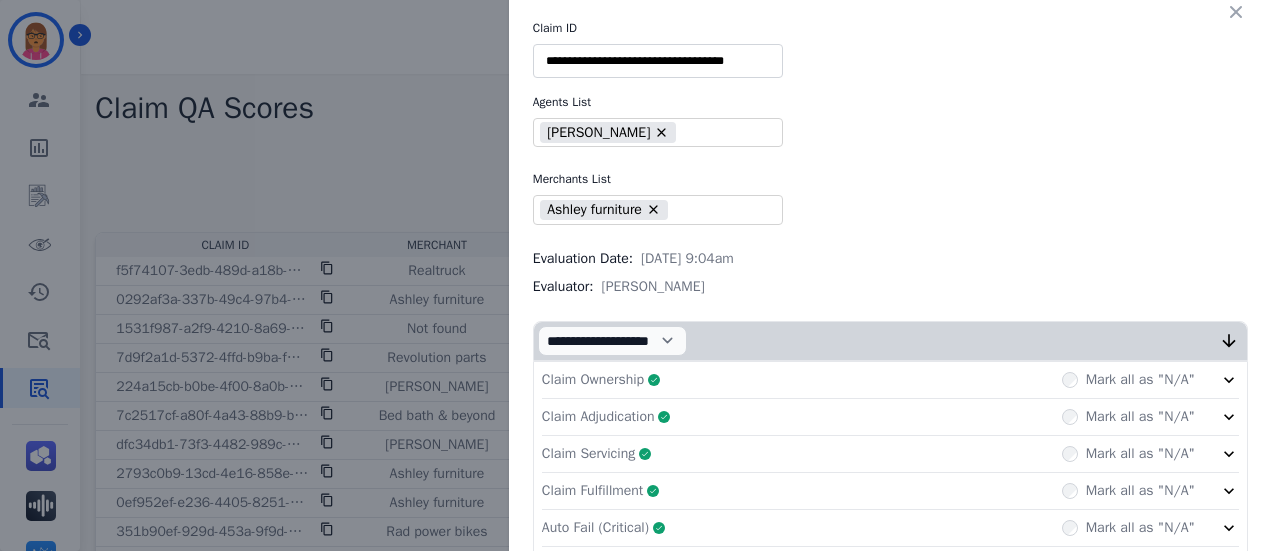 scroll, scrollTop: 0, scrollLeft: 0, axis: both 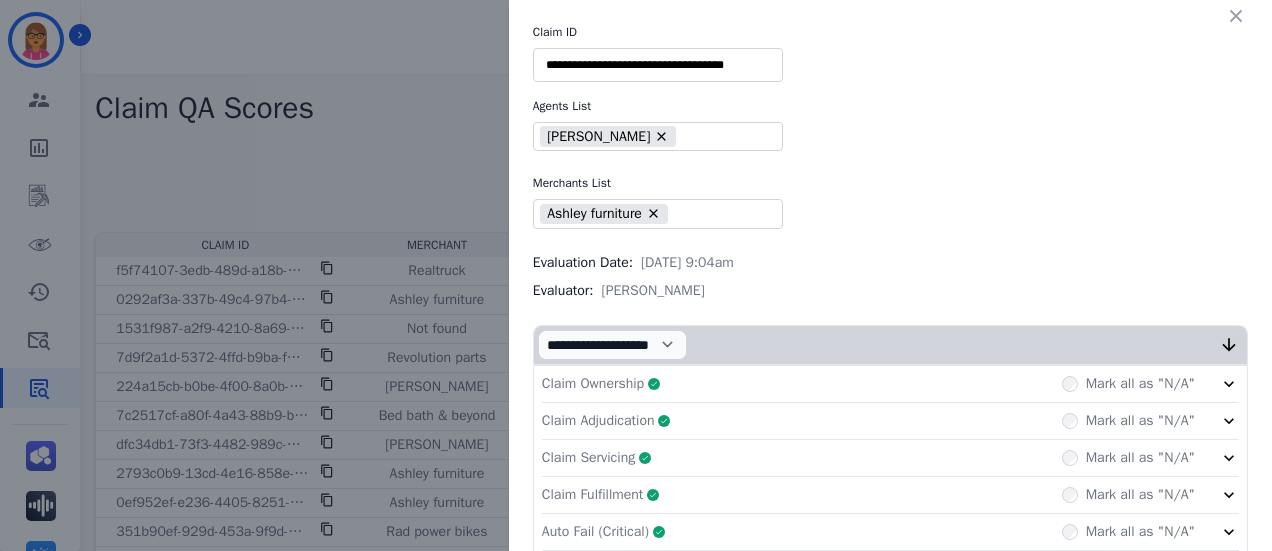 click on "Claim ID" at bounding box center (890, 32) 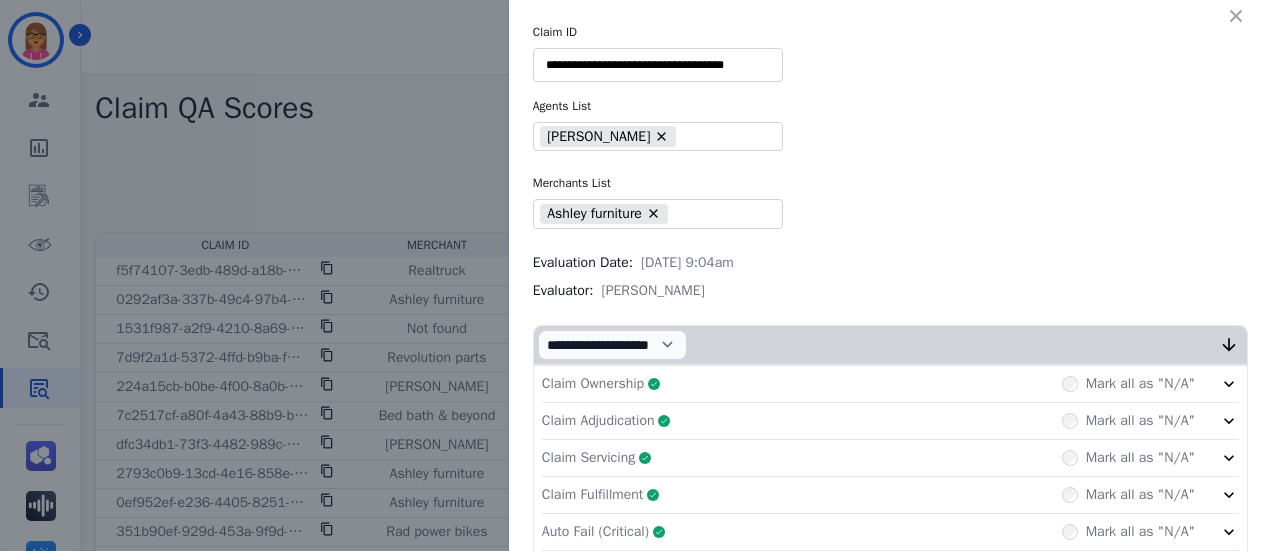 click on "Claim Ownership     Complete         Mark all as "N/A"" at bounding box center (890, 384) 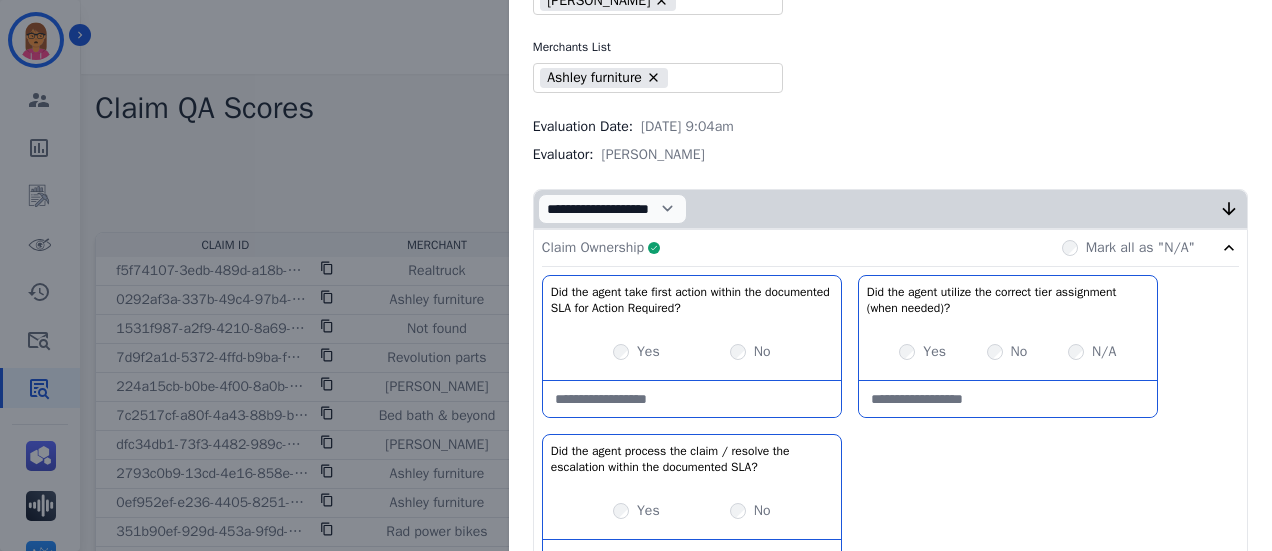 scroll, scrollTop: 200, scrollLeft: 0, axis: vertical 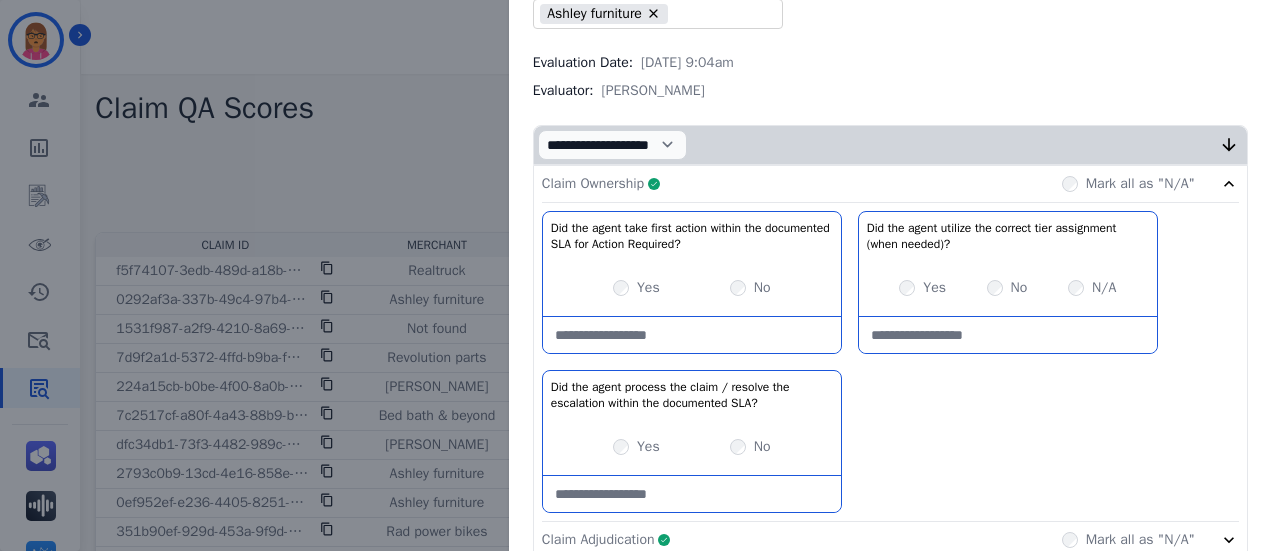 click on "Claim Ownership" at bounding box center [593, 184] 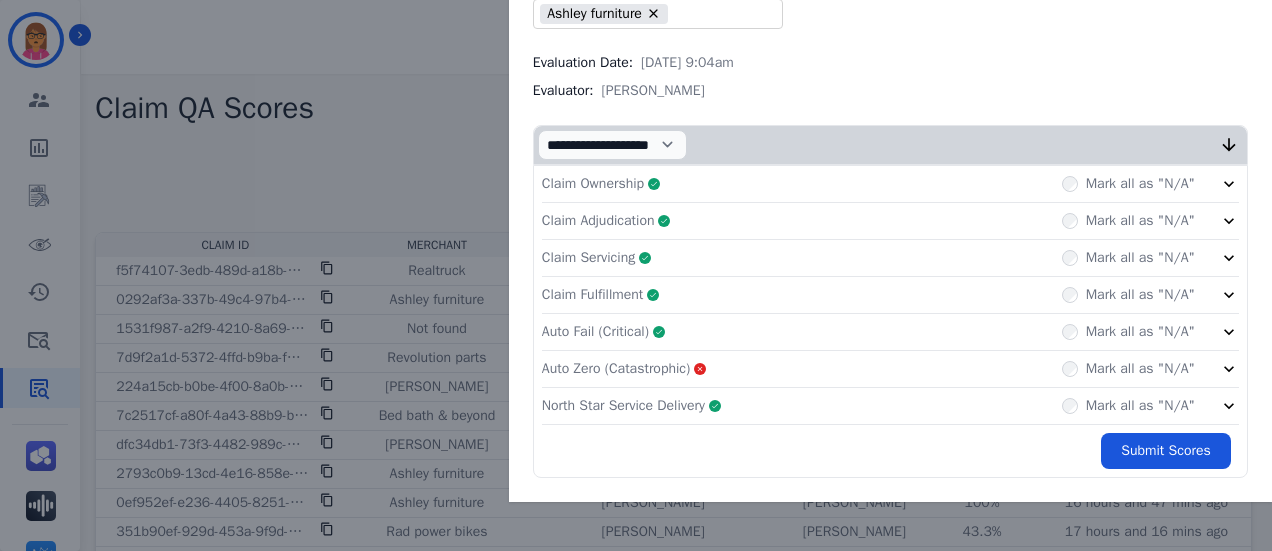 click on "Claim Adjudication" at bounding box center (598, 221) 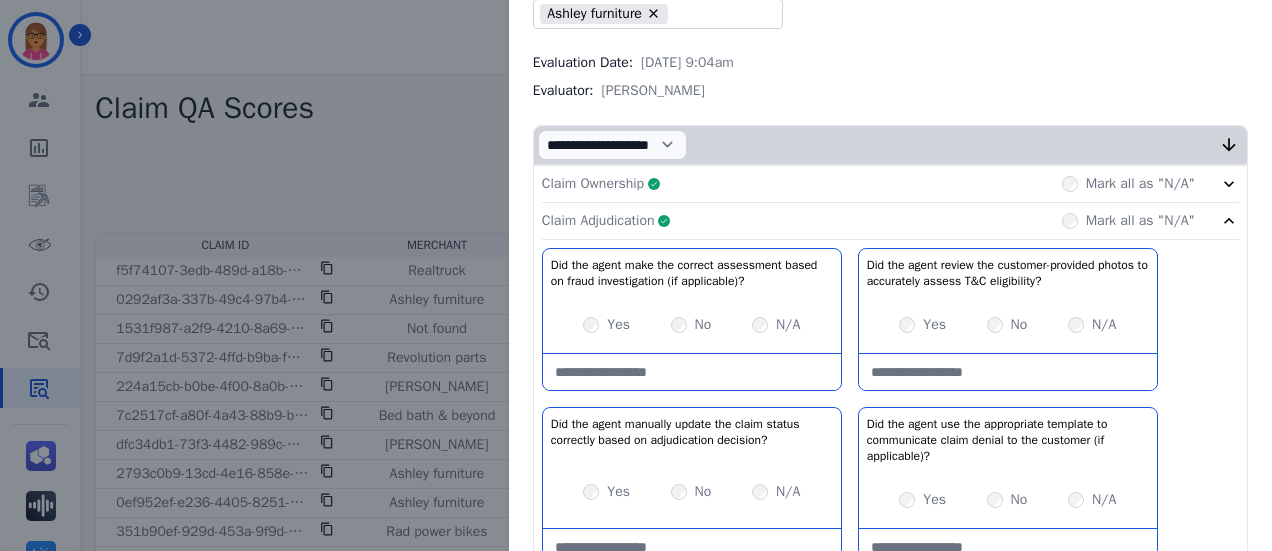 click on "Claim Adjudication     Complete         Mark all as "N/A"" 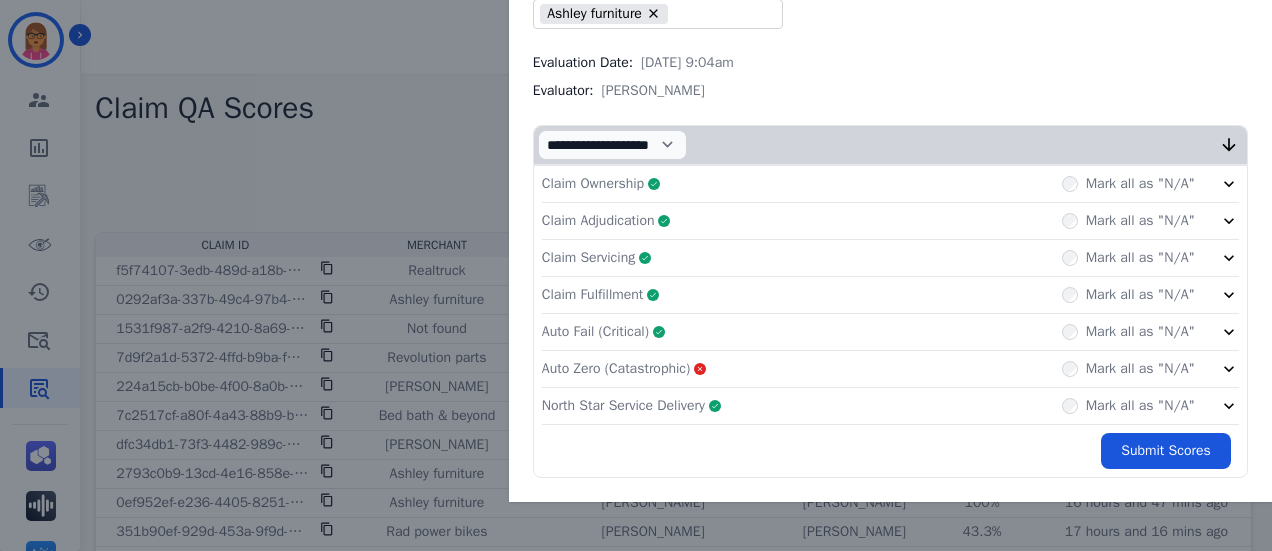 click on "Claim Servicing" at bounding box center (588, 258) 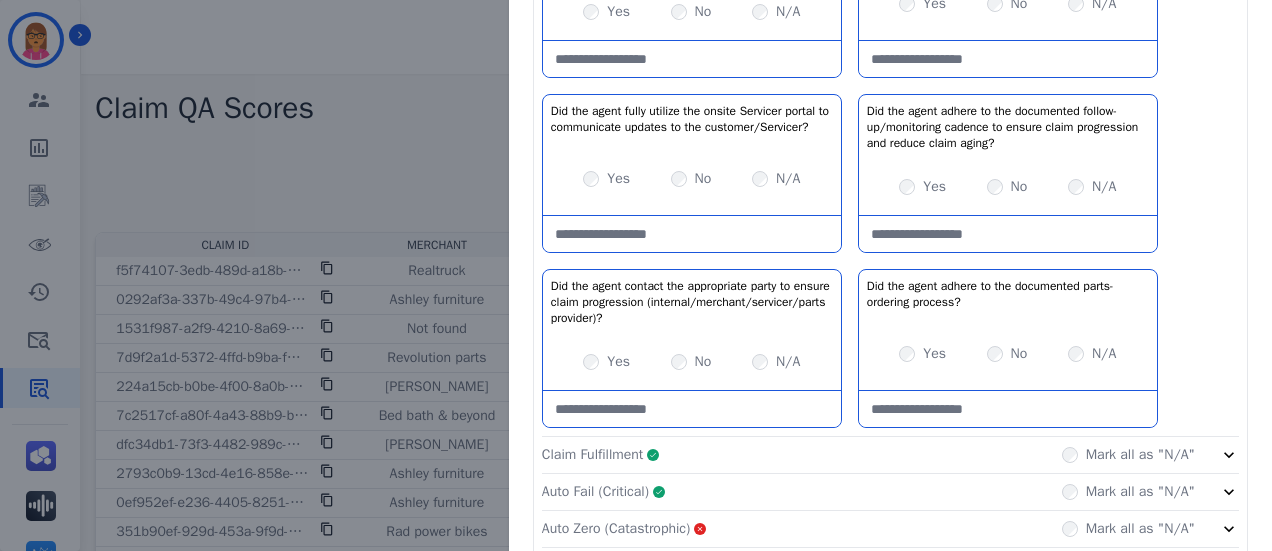 scroll, scrollTop: 400, scrollLeft: 0, axis: vertical 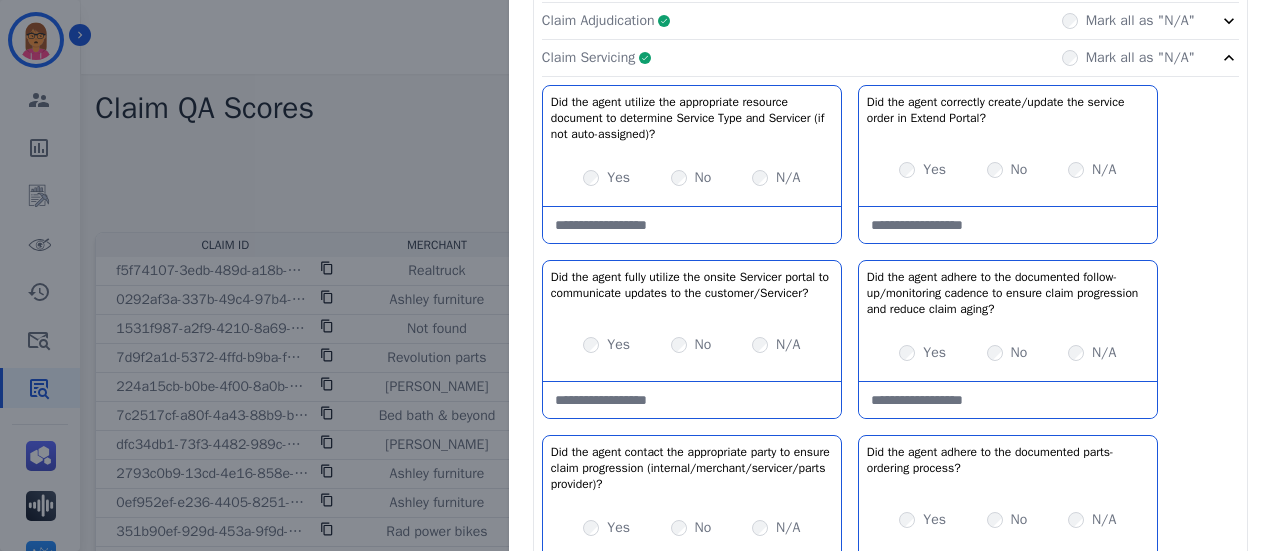 drag, startPoint x: 696, startPoint y: 53, endPoint x: 809, endPoint y: 177, distance: 167.76471 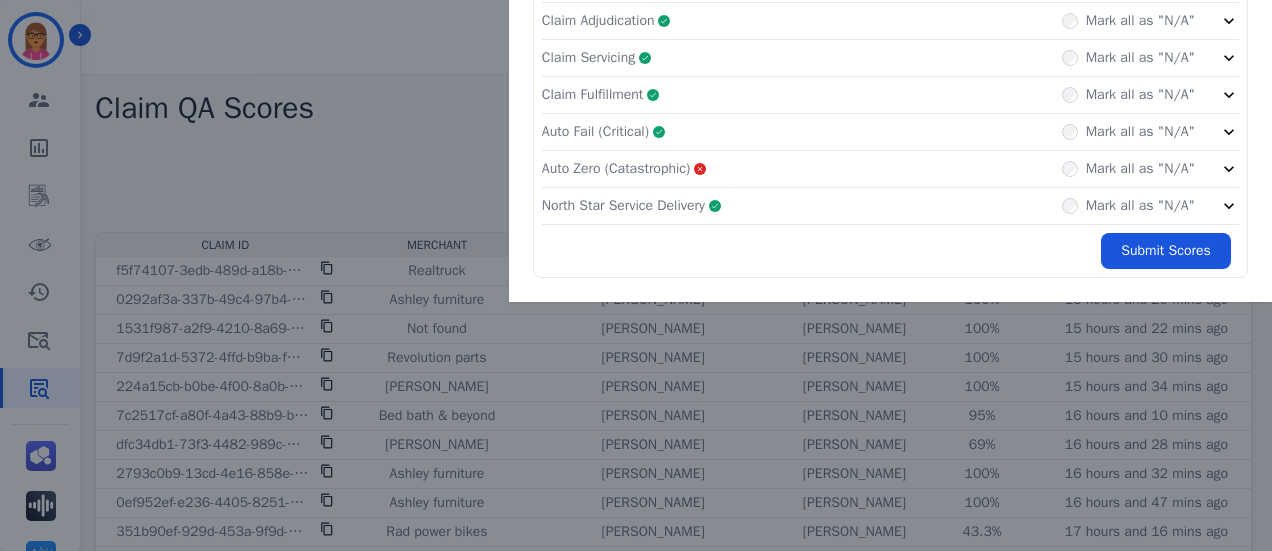 click on "Claim Fulfillment     Complete         Mark all as "N/A"" 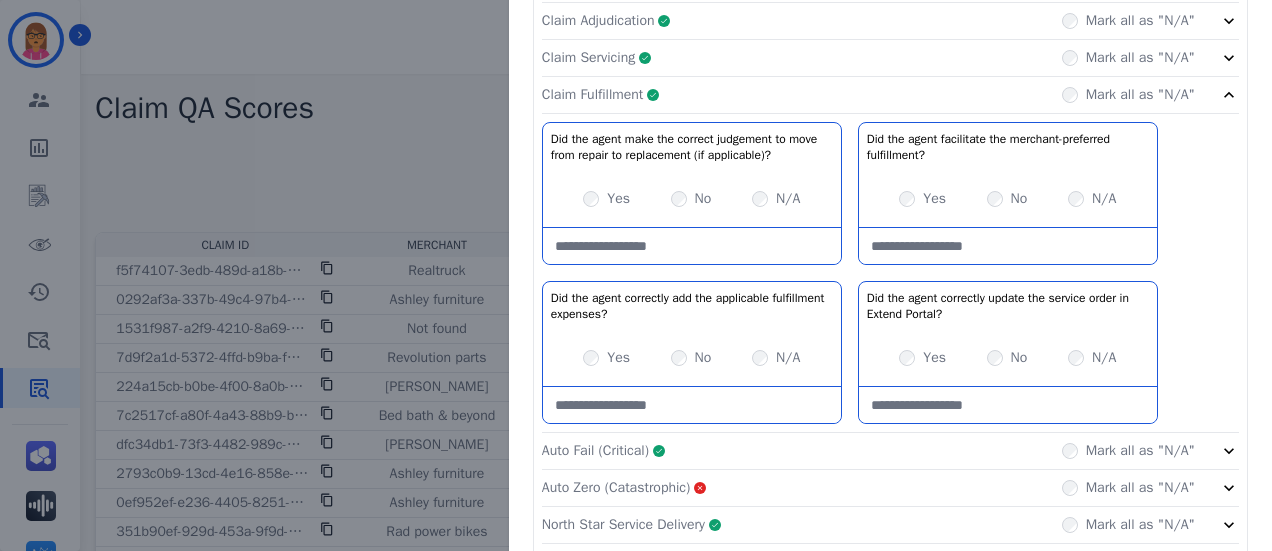 click on "Claim Fulfillment     Complete         Mark all as "N/A"" 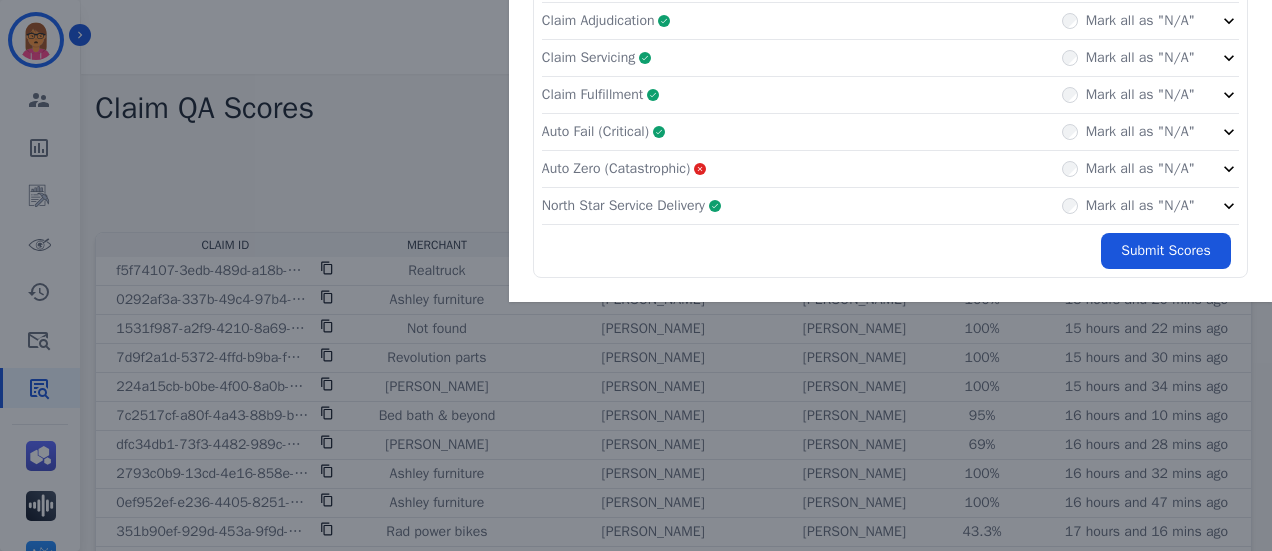 click on "Auto Fail (Critical)     Complete         Mark all as "N/A"" 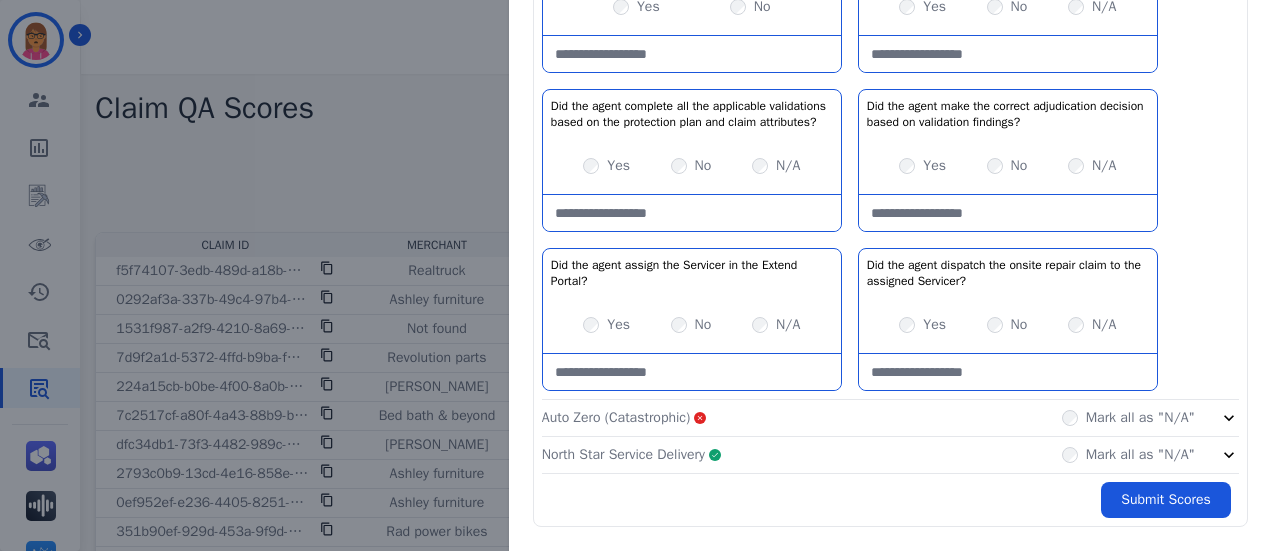 scroll, scrollTop: 637, scrollLeft: 0, axis: vertical 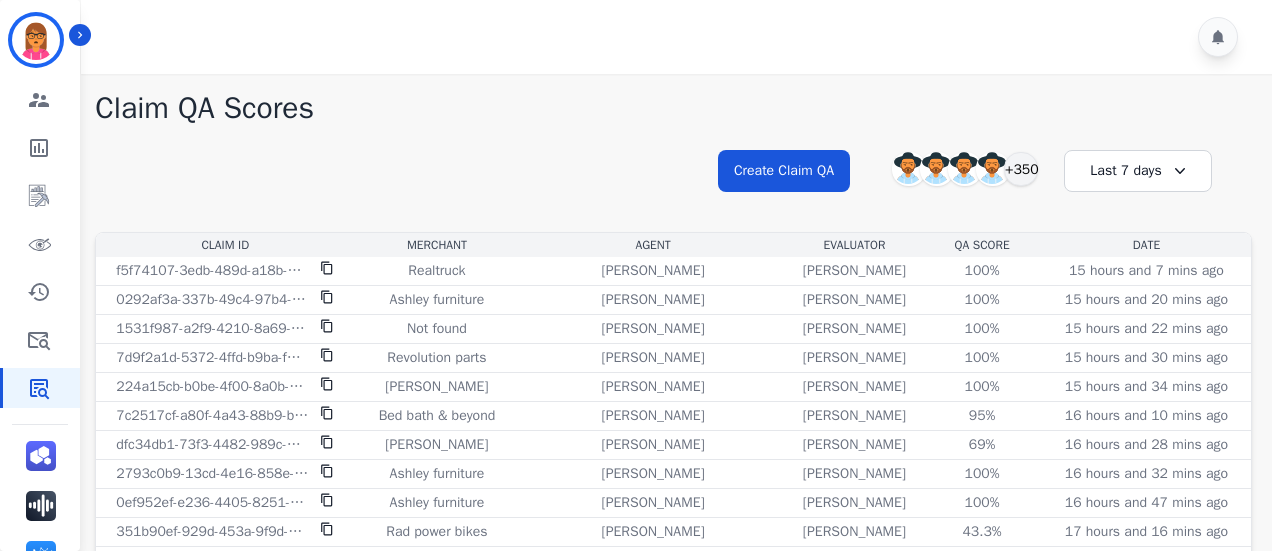 click on "**********" 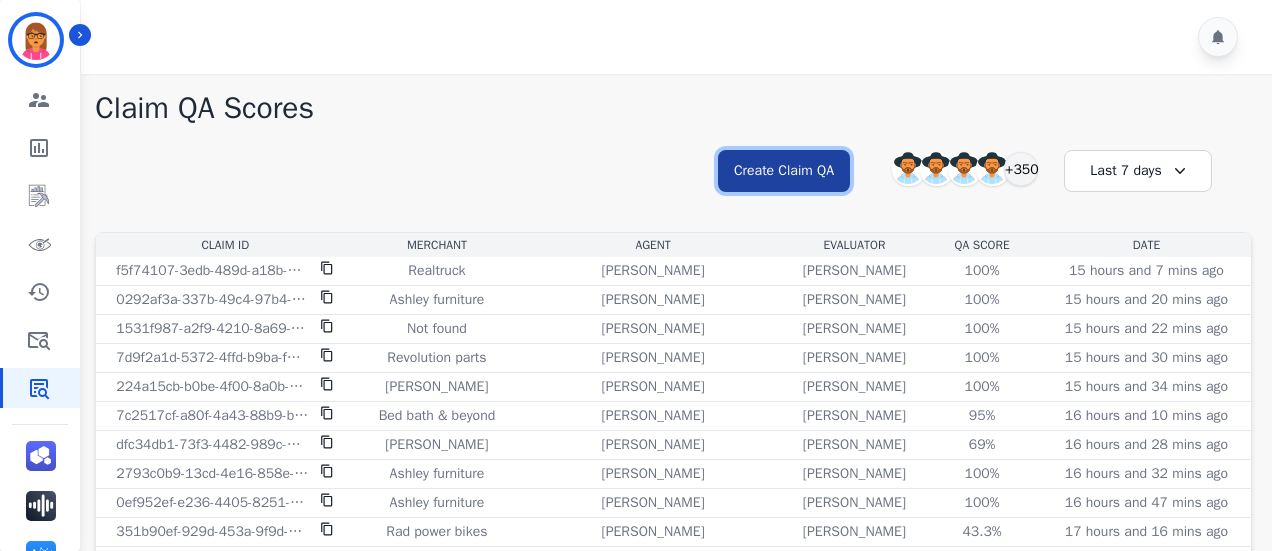 click on "Create Claim QA" at bounding box center (784, 171) 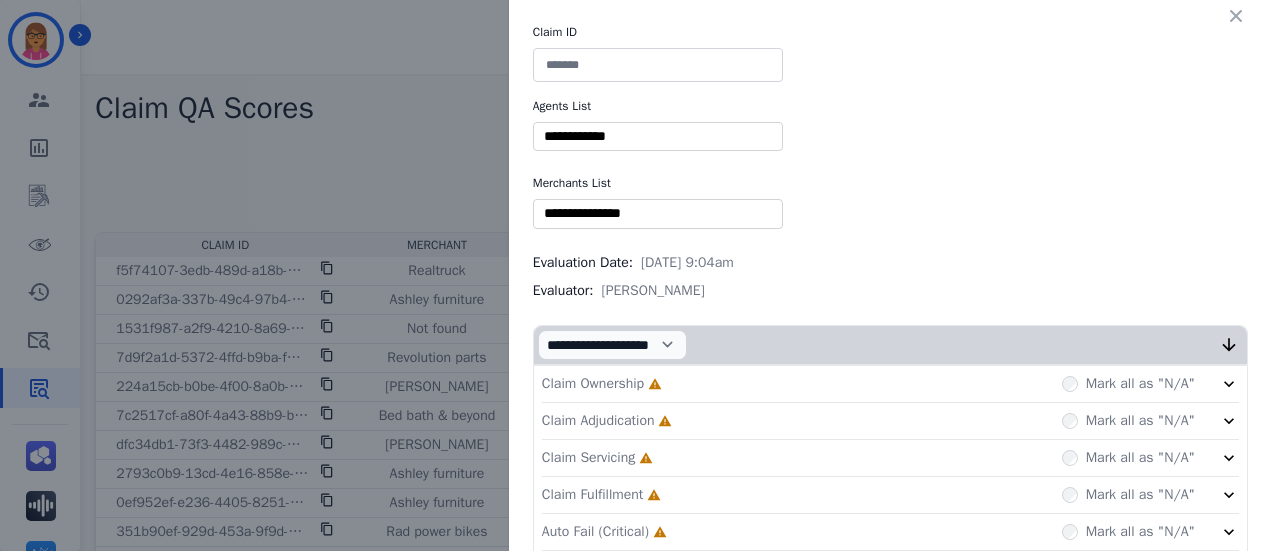 click at bounding box center [658, 65] 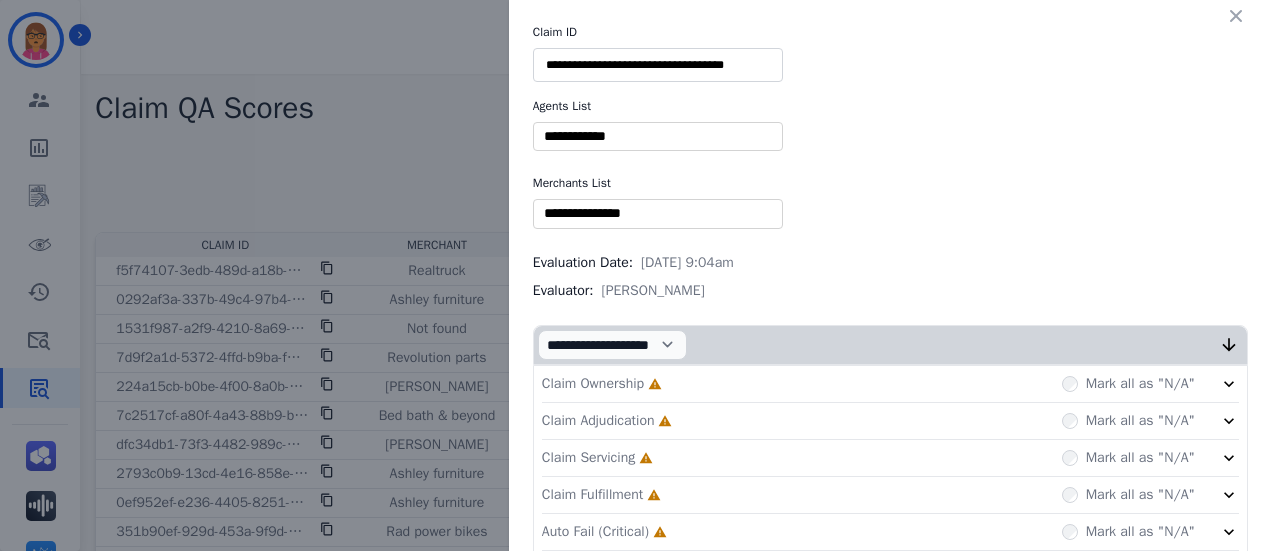 type on "**********" 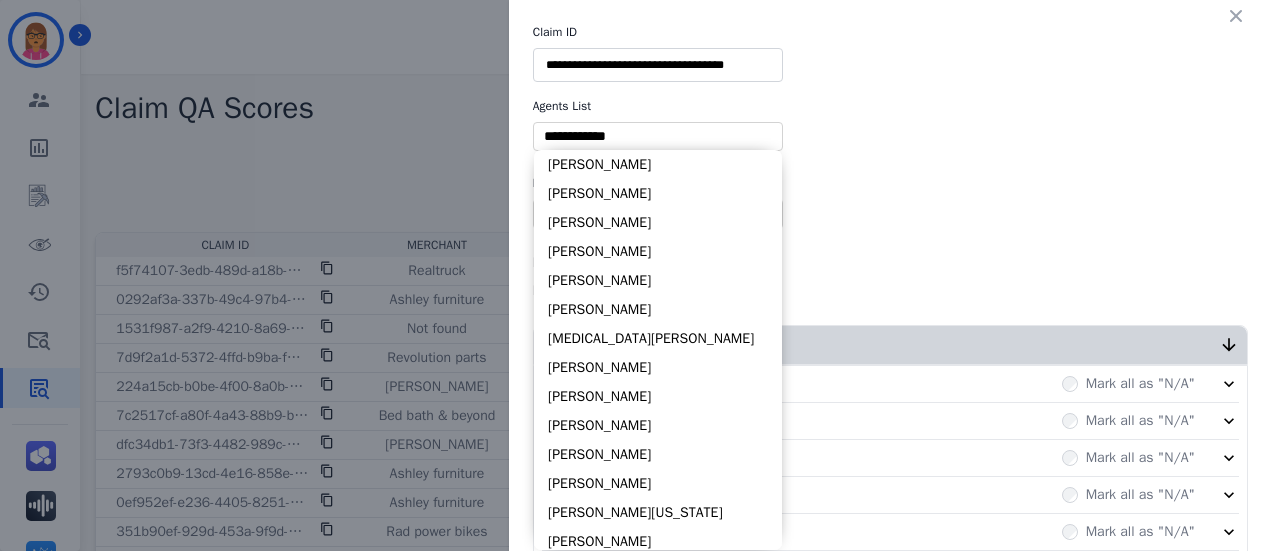 click at bounding box center (658, 136) 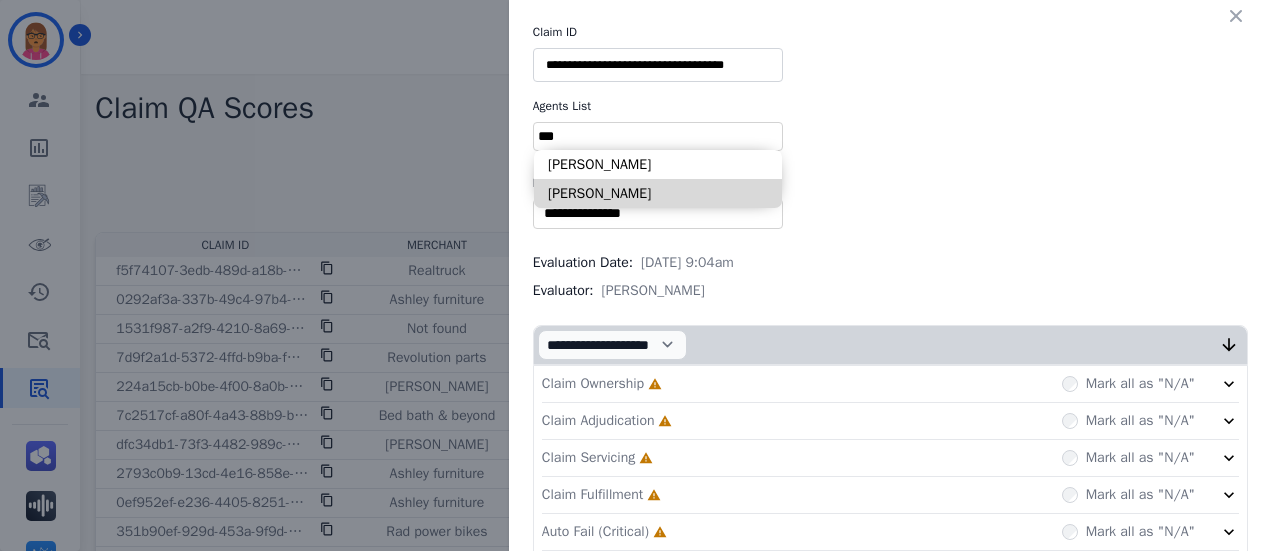 type on "***" 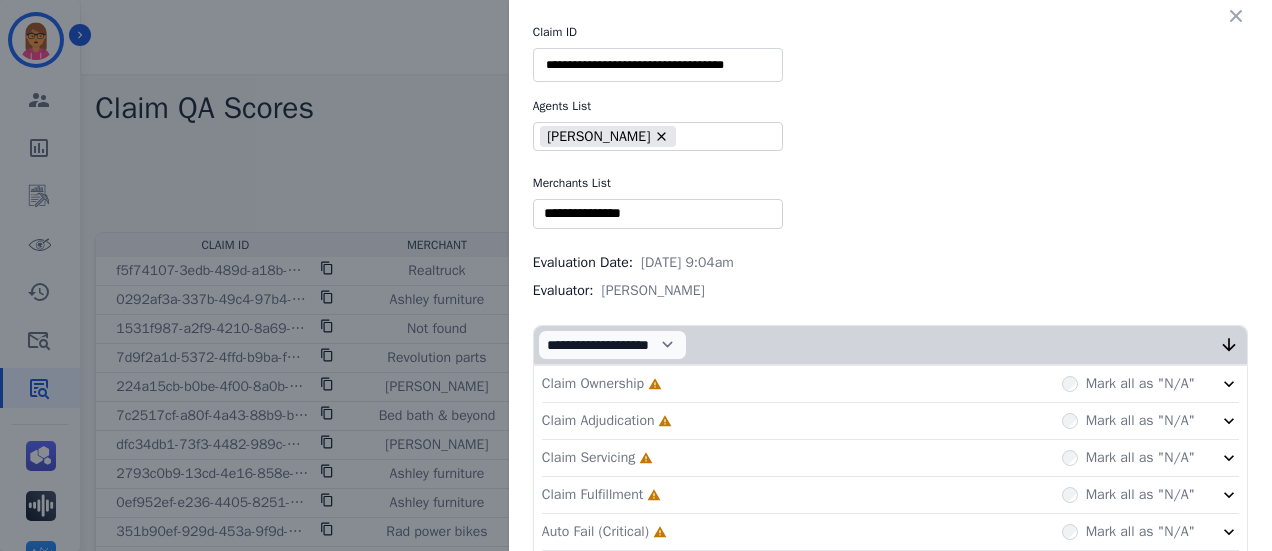 click on "**             Blue tiger   Calpak   Watch warehouse   Nomad wheels   Scan sound inc   Sleep organics   Modern leisure   Treadmill outlet   Painted fox homes   Sportrx   Lensdirect   2loud 2bad   Moment   Thepulsebeats   Premier sheds direct   Fitment industries   Lee fiori   Silpada   Outcast garage   Jbl audio" at bounding box center [658, 213] 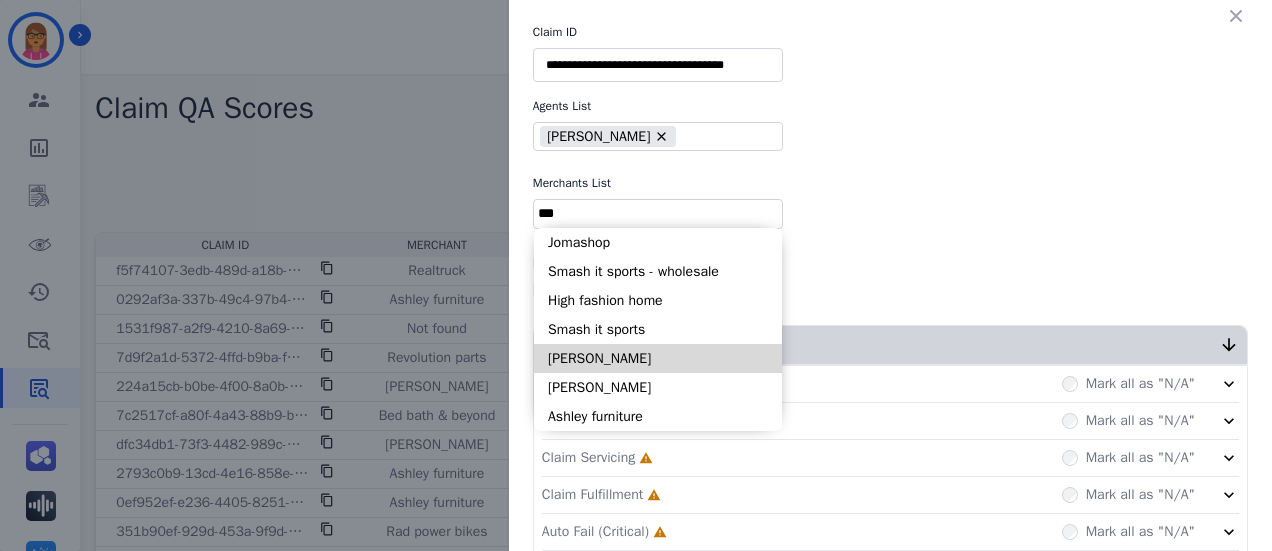 type on "***" 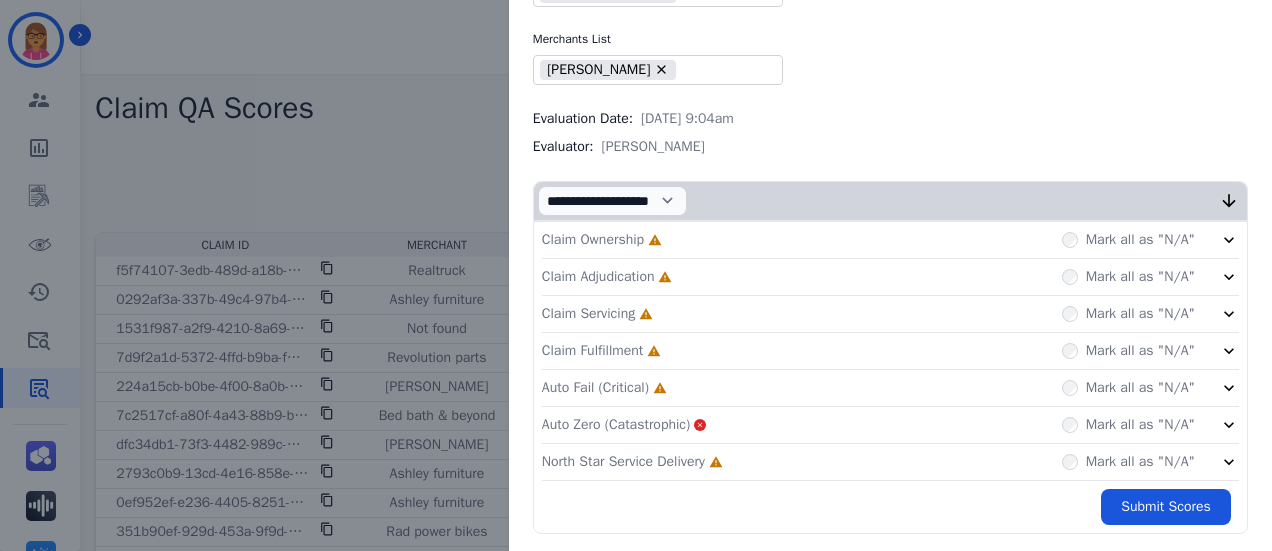scroll, scrollTop: 145, scrollLeft: 0, axis: vertical 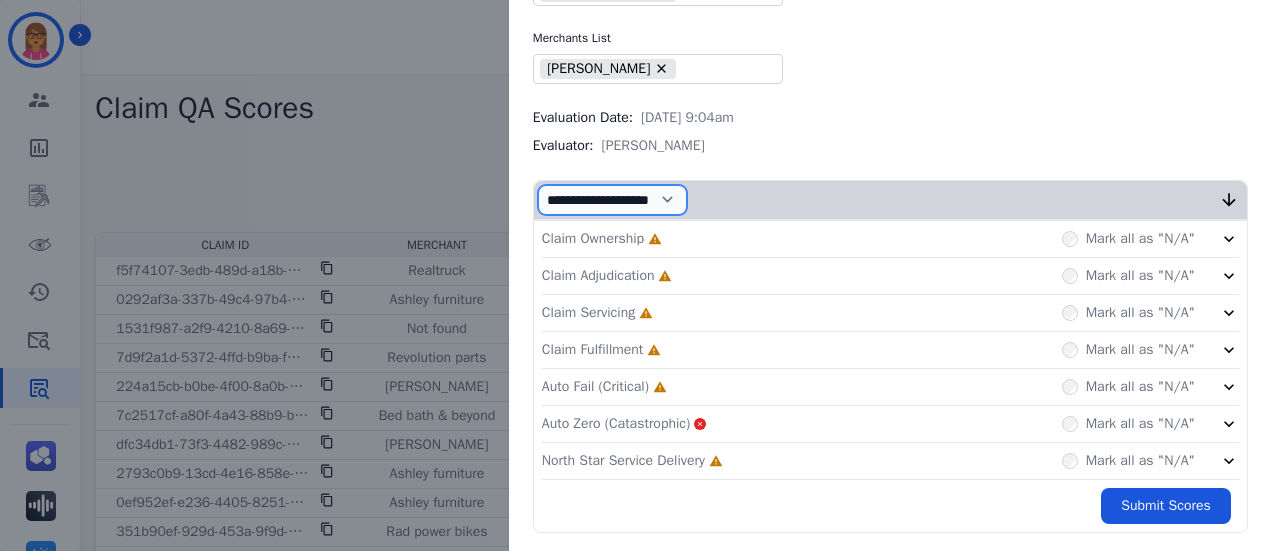 click on "**********" at bounding box center (612, 200) 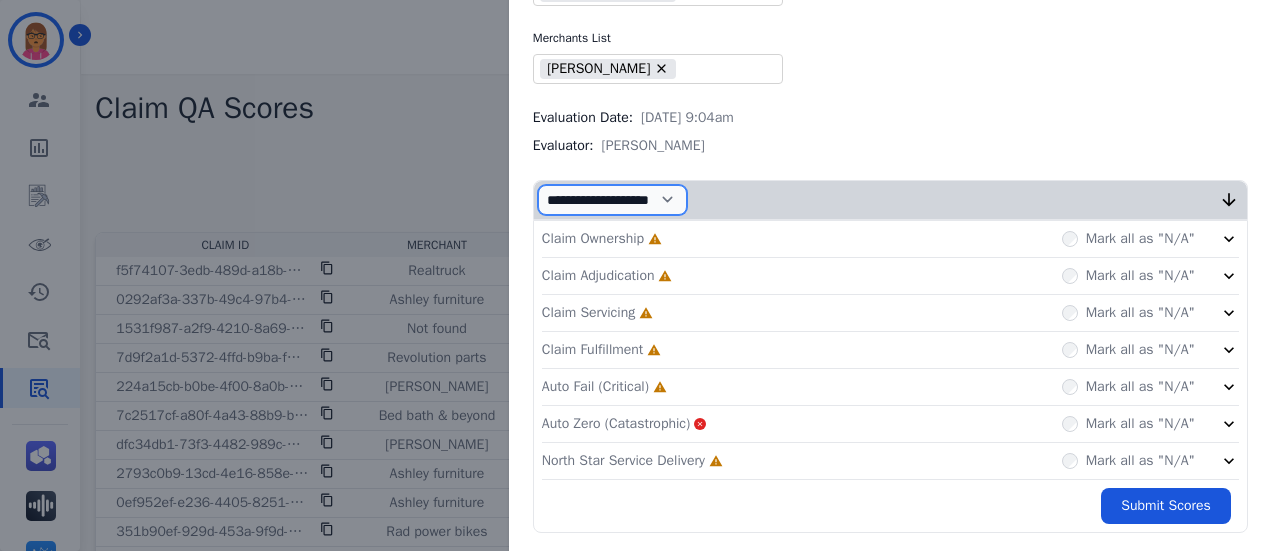 click on "**********" at bounding box center [612, 200] 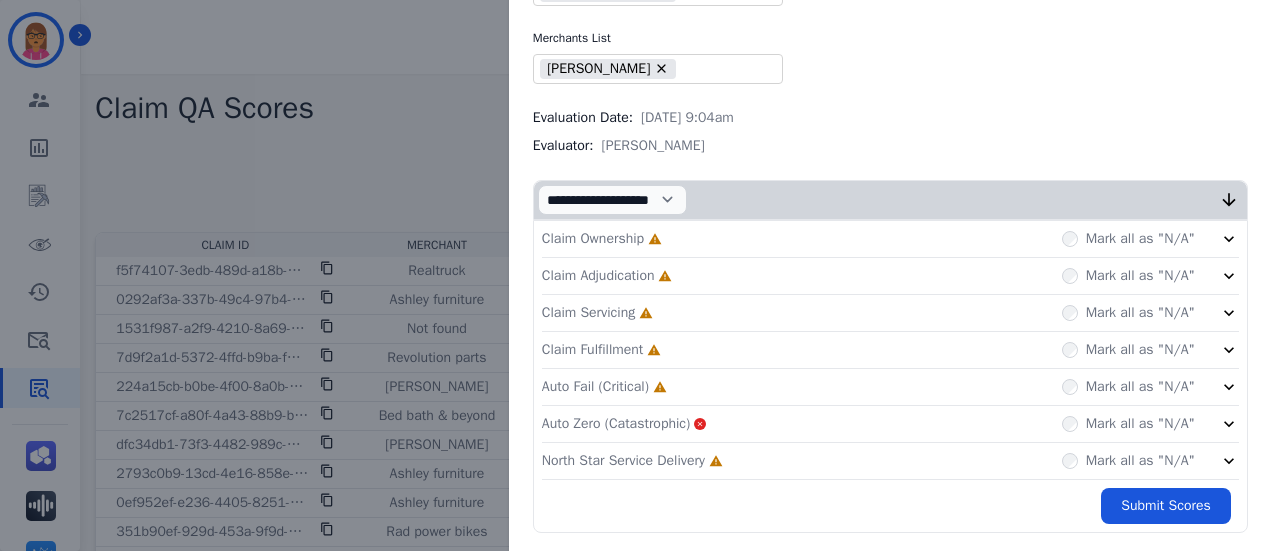 click on "Claim Ownership" at bounding box center (593, 239) 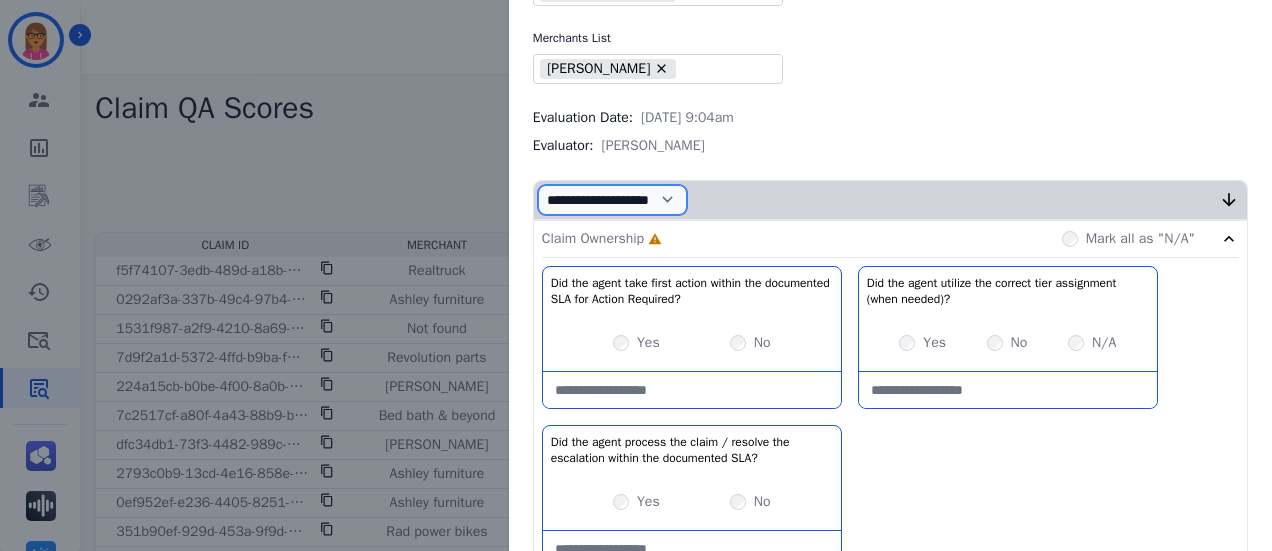 click on "**********" at bounding box center (612, 200) 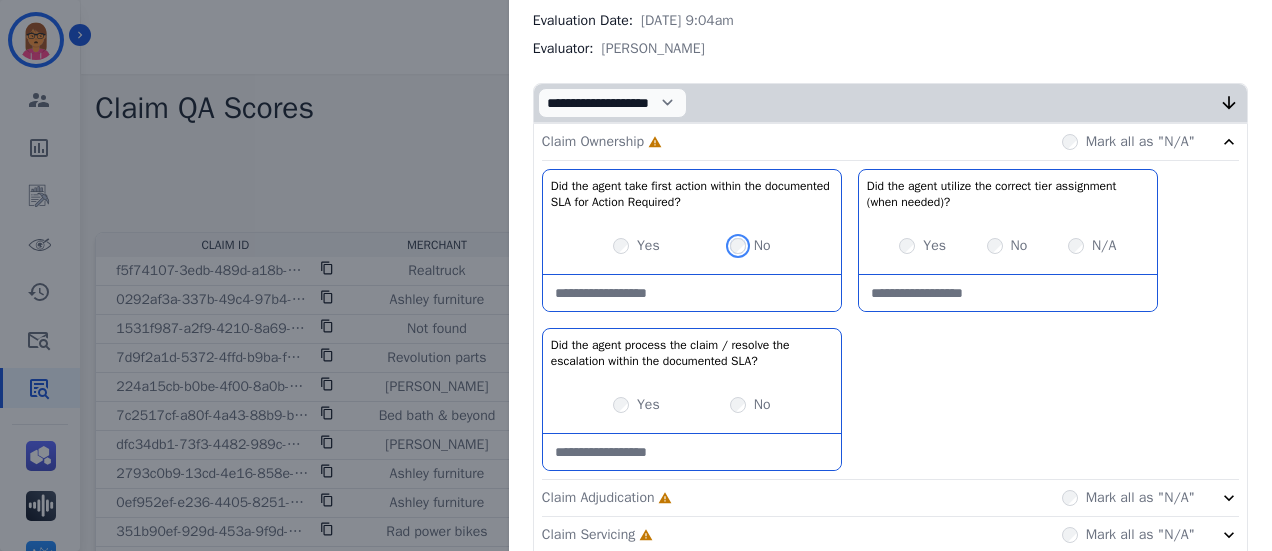 scroll, scrollTop: 245, scrollLeft: 0, axis: vertical 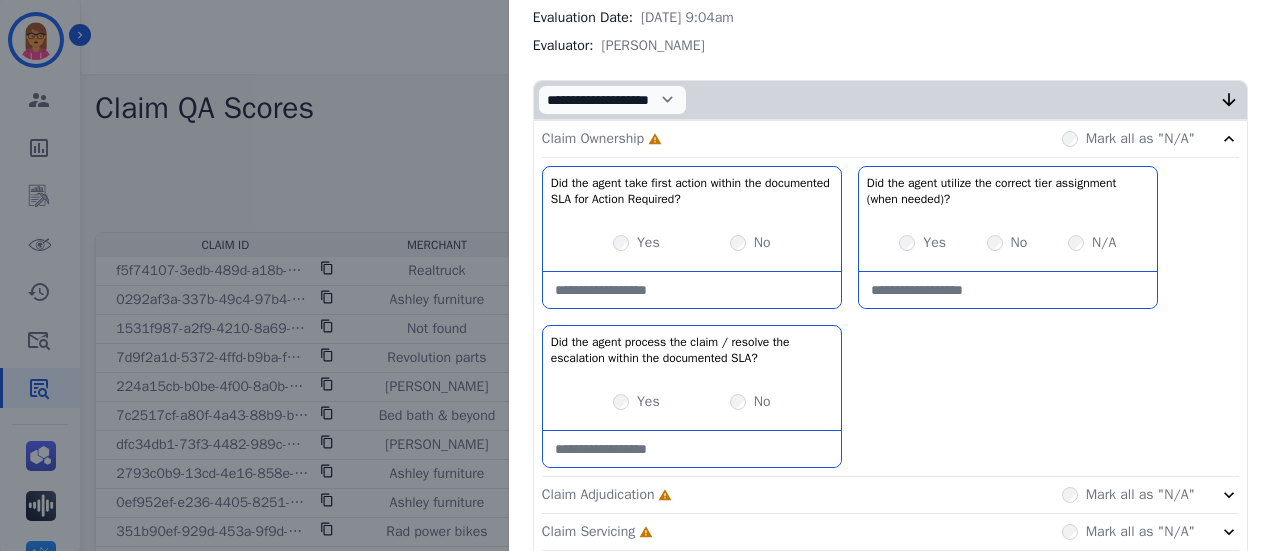 click on "Yes" at bounding box center (636, 402) 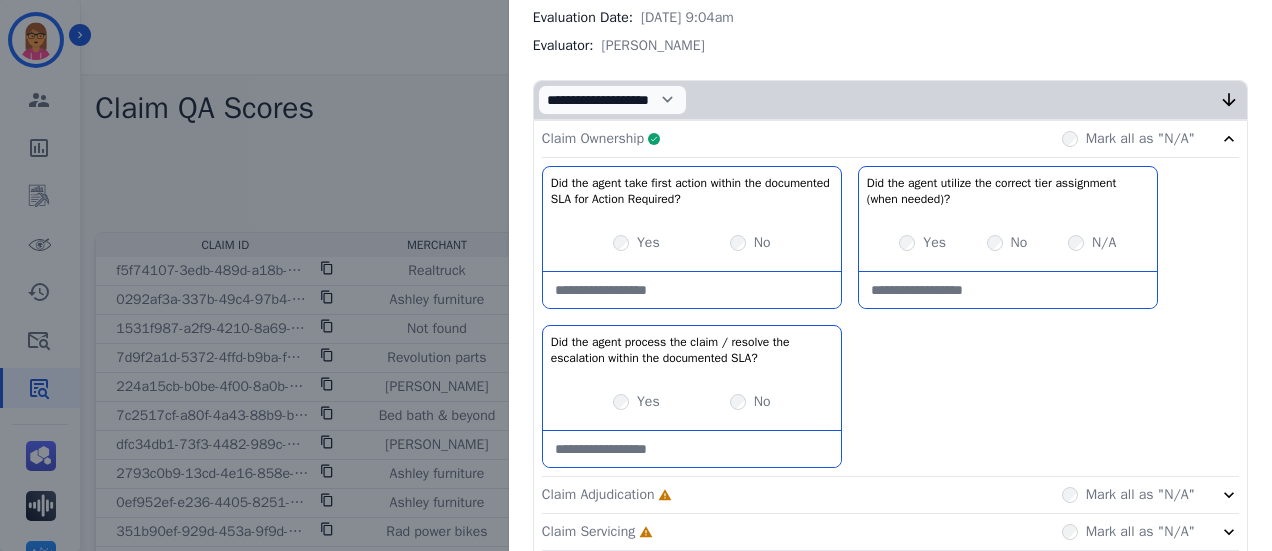 click on "Claim Adjudication     Incomplete" at bounding box center (607, 495) 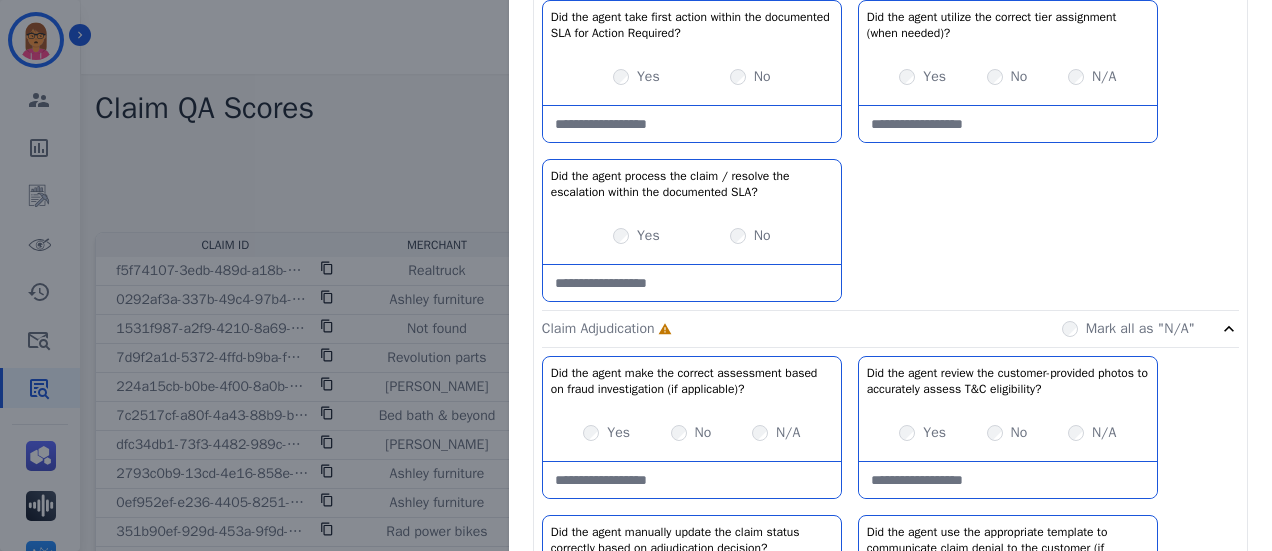 scroll, scrollTop: 445, scrollLeft: 0, axis: vertical 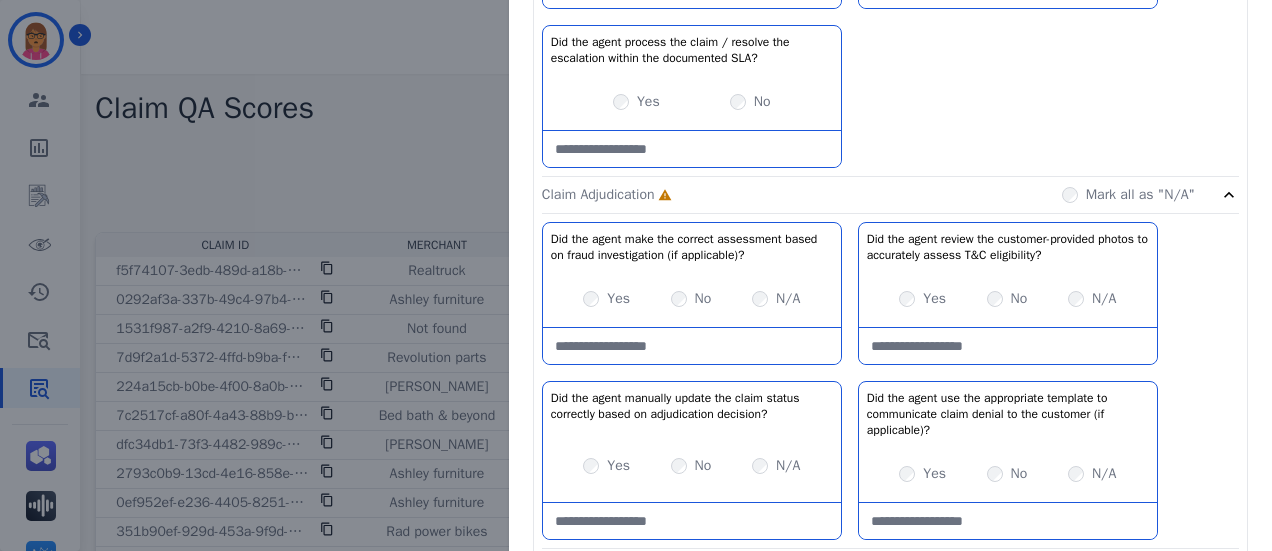 click on "N/A" at bounding box center [1092, 474] 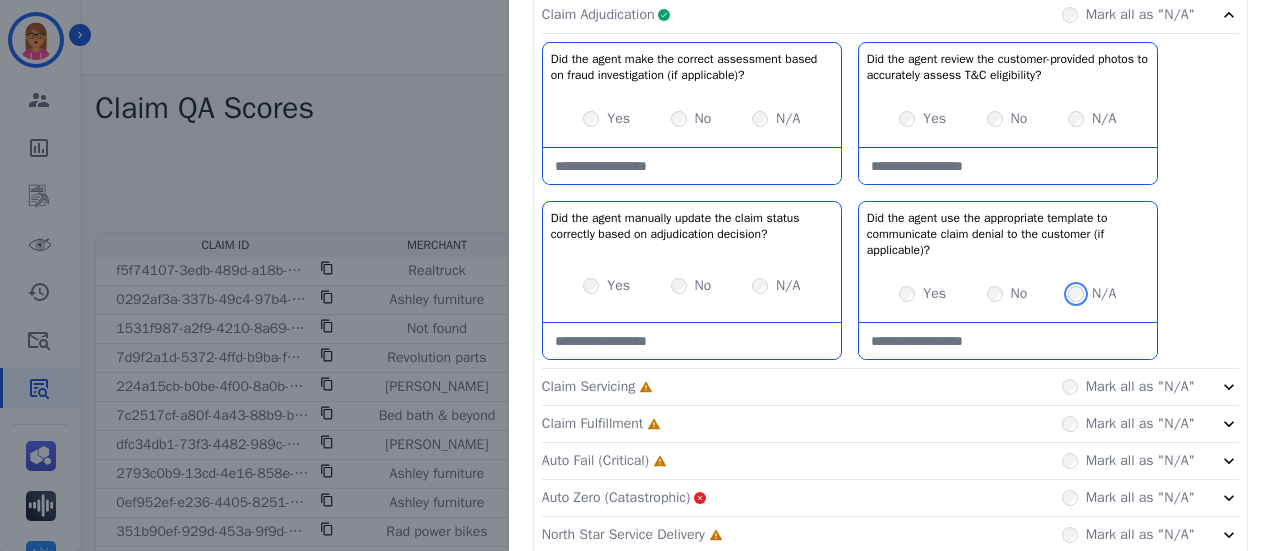 scroll, scrollTop: 745, scrollLeft: 0, axis: vertical 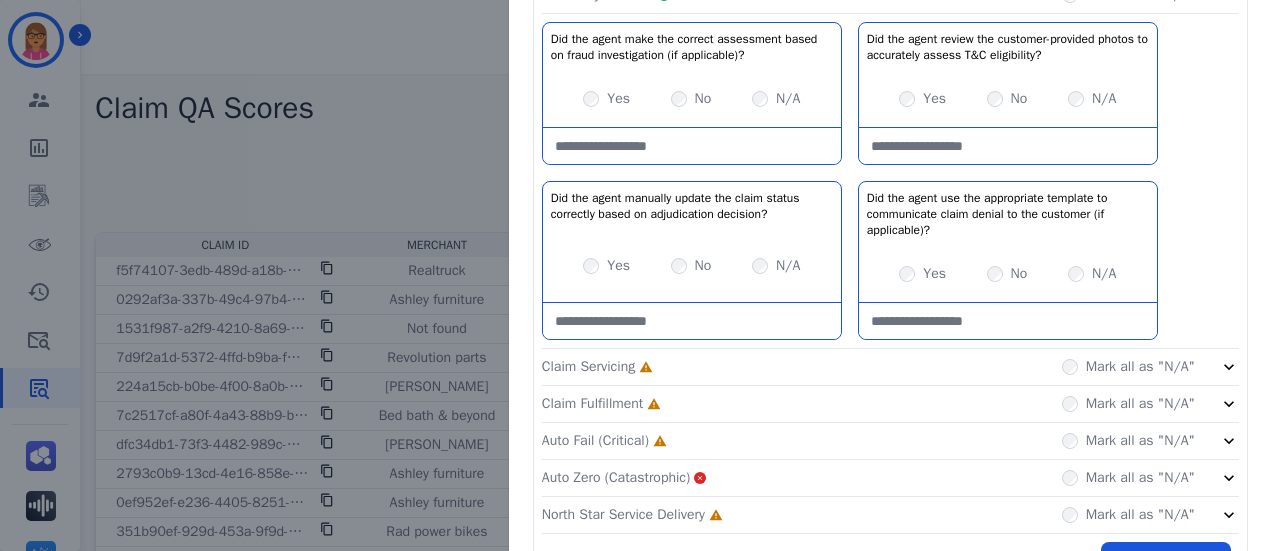 click on "Claim Servicing     Incomplete         Mark all as "N/A"" 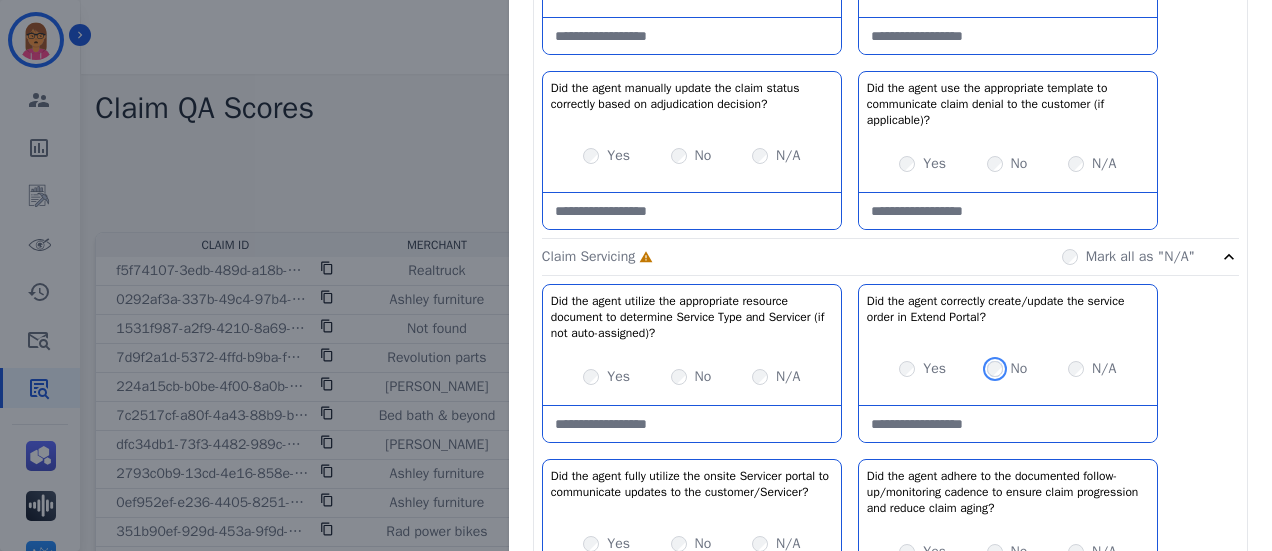 scroll, scrollTop: 945, scrollLeft: 0, axis: vertical 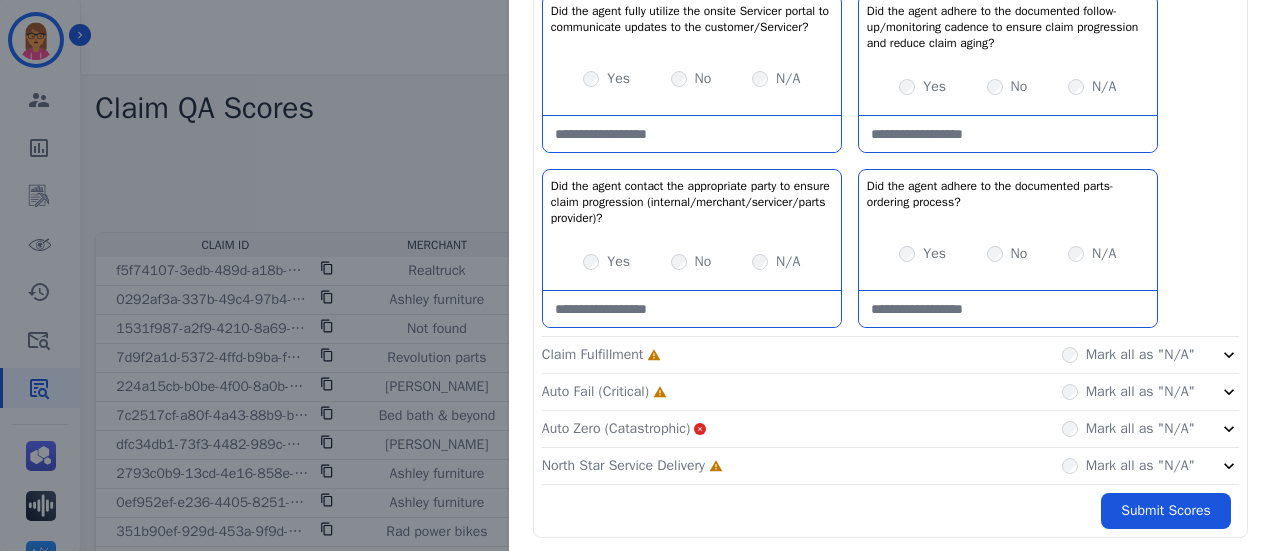 click on "Claim Fulfillment     Incomplete         Mark all as "N/A"" 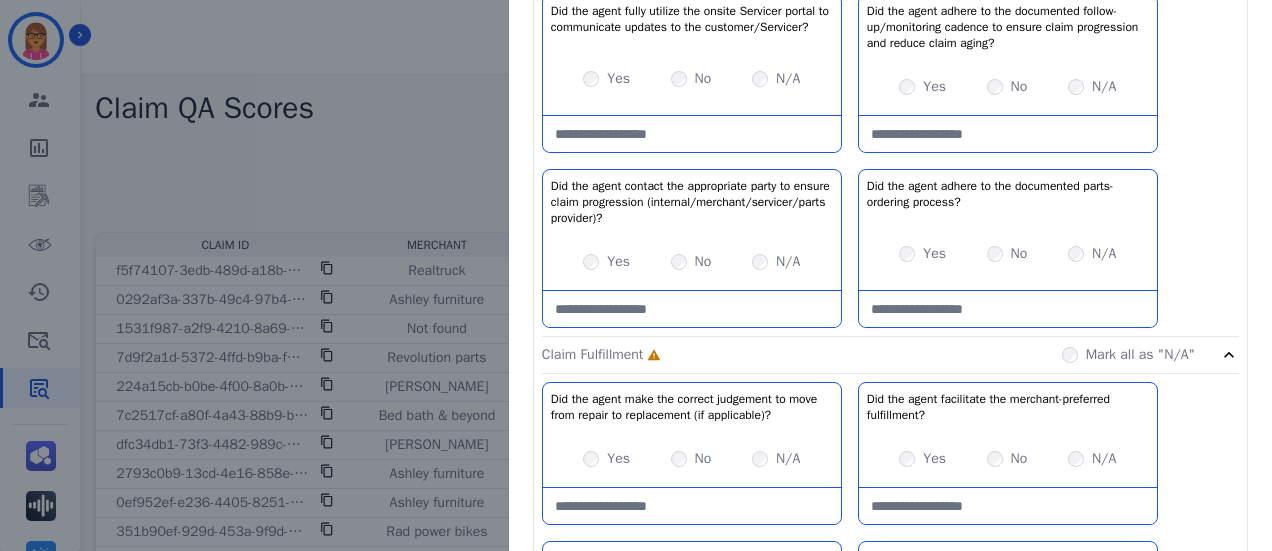 click on "N/A" at bounding box center (776, 459) 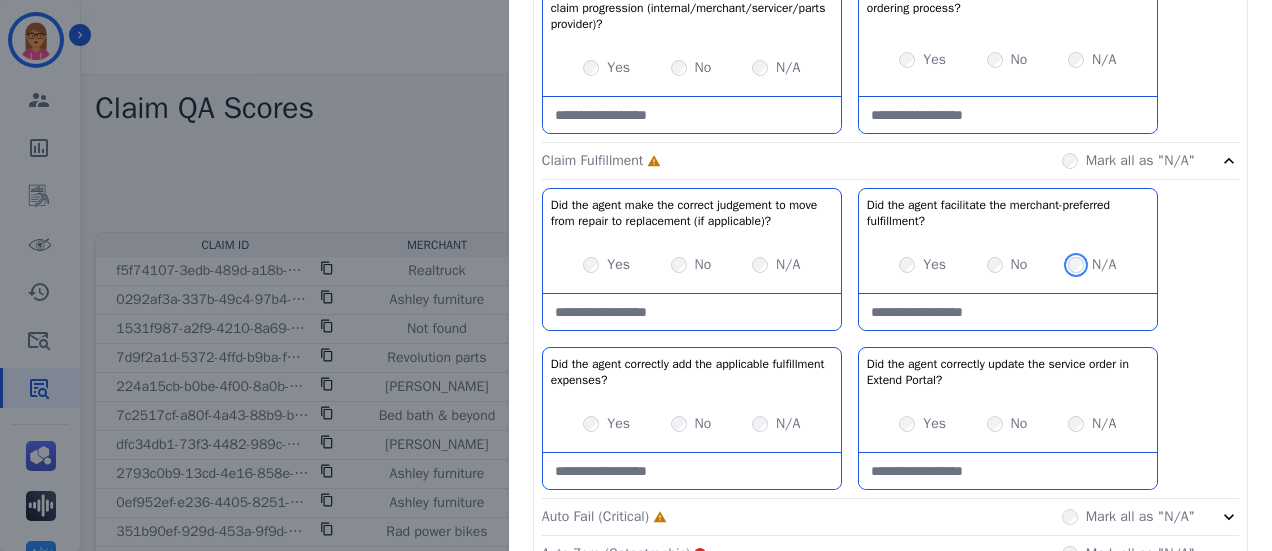 scroll, scrollTop: 1520, scrollLeft: 0, axis: vertical 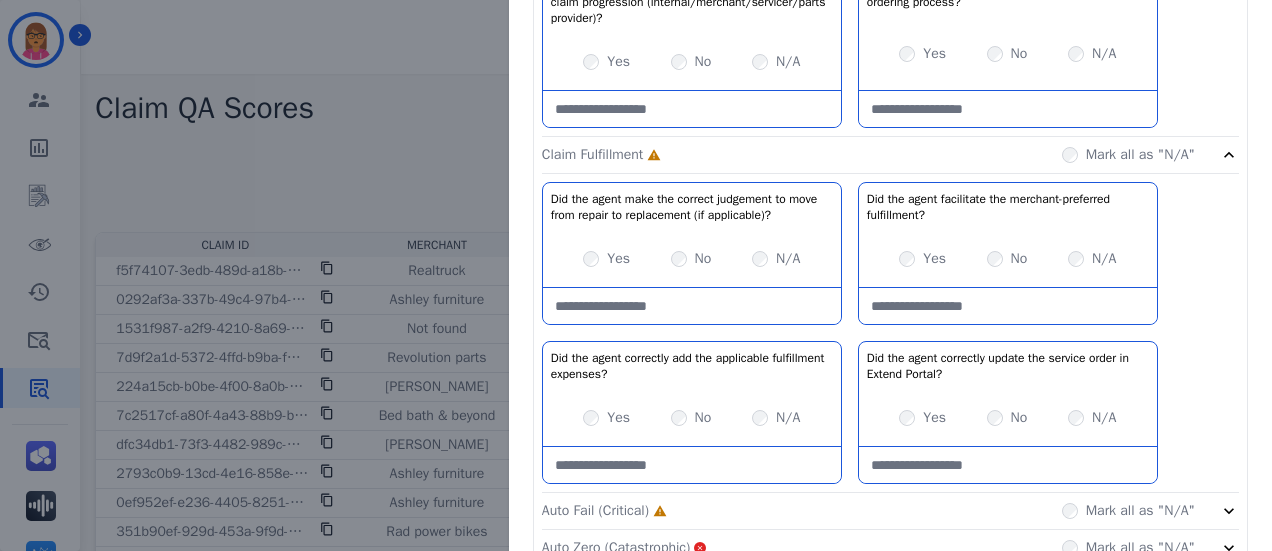 click on "Yes     No     N/A" at bounding box center [1008, 418] 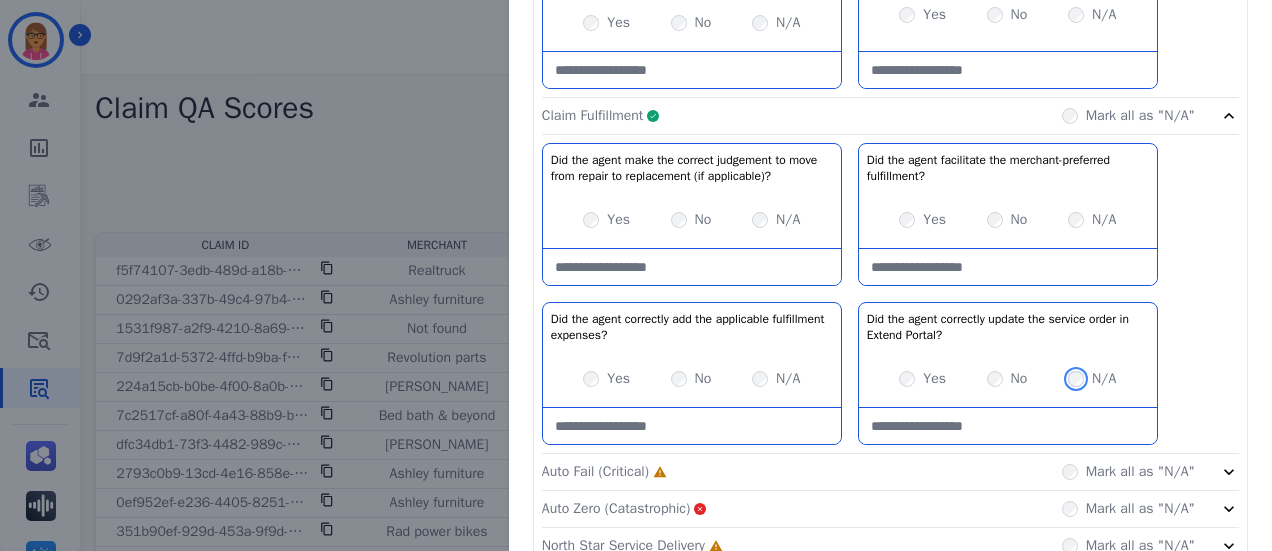 scroll, scrollTop: 1620, scrollLeft: 0, axis: vertical 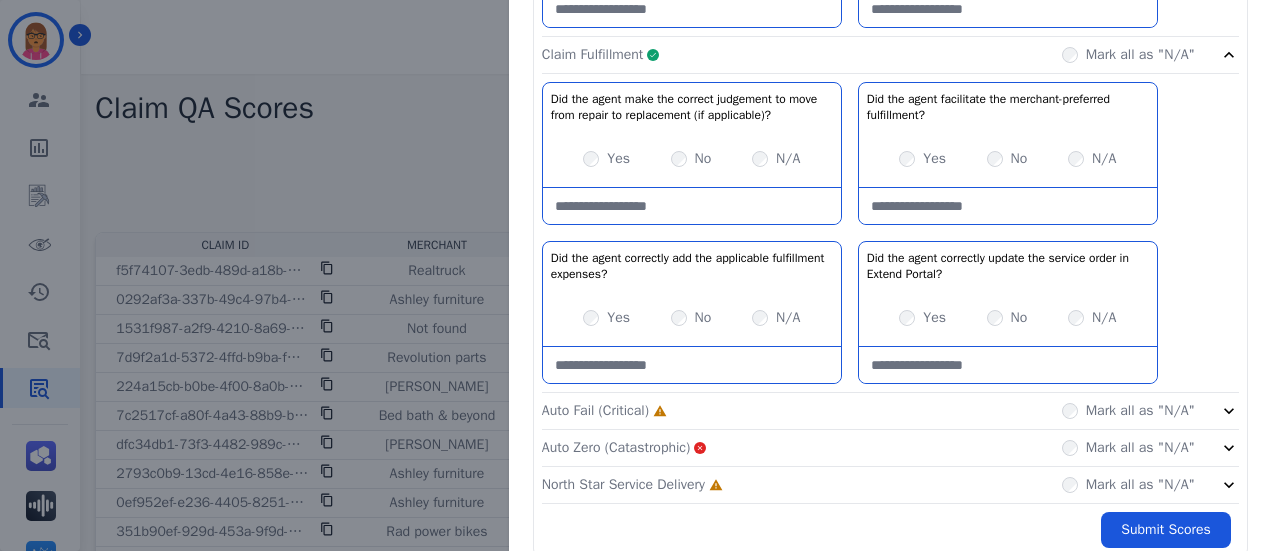 click on "Auto Fail (Critical)     Incomplete         Mark all as "N/A"" 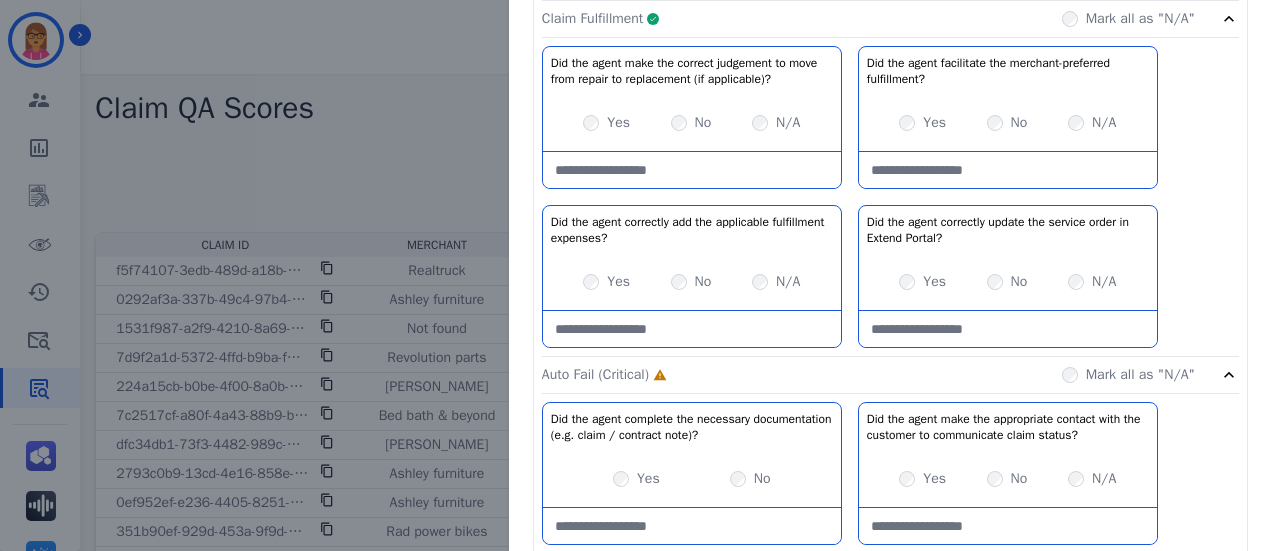 scroll, scrollTop: 1720, scrollLeft: 0, axis: vertical 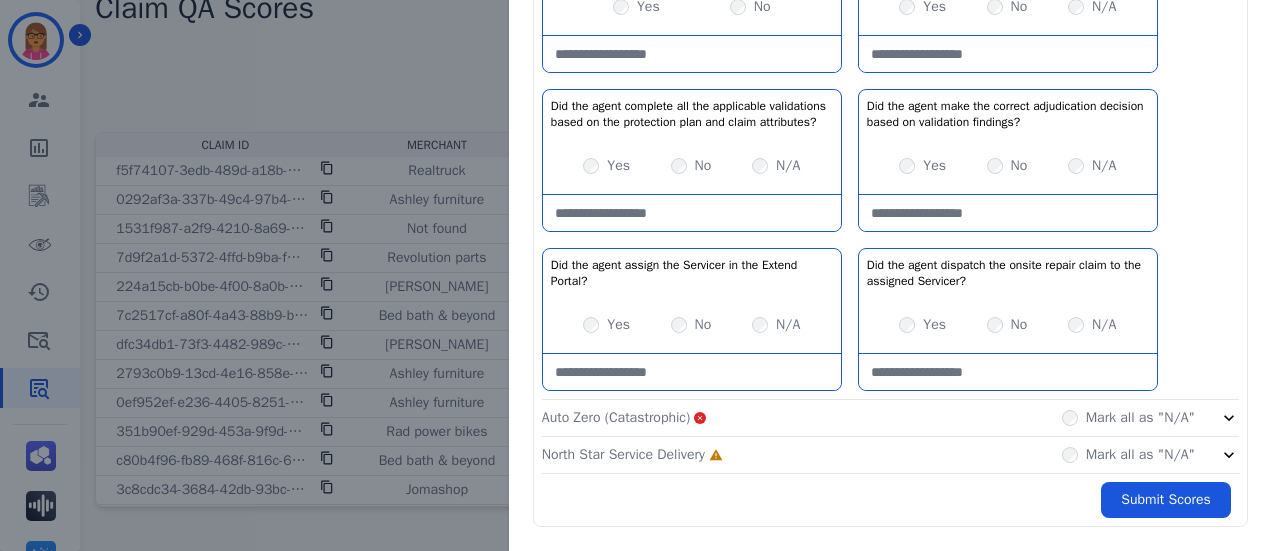 click on "North Star Service Delivery     Incomplete         Mark all as "N/A"" 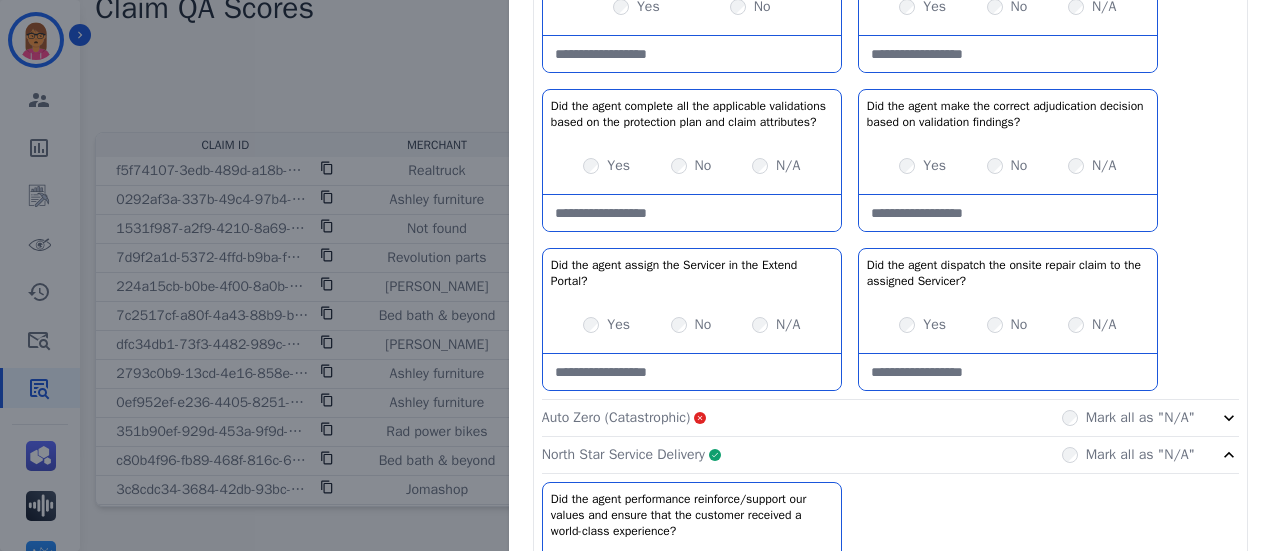 click on "North Star Service Delivery     Complete         Mark all as "N/A"" 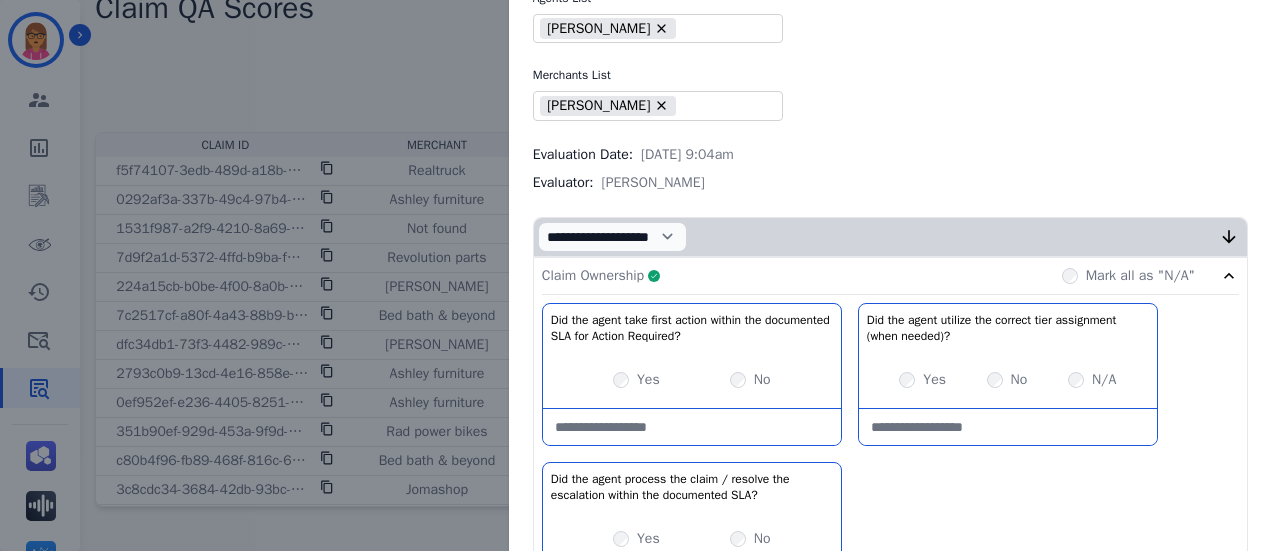 scroll, scrollTop: 0, scrollLeft: 0, axis: both 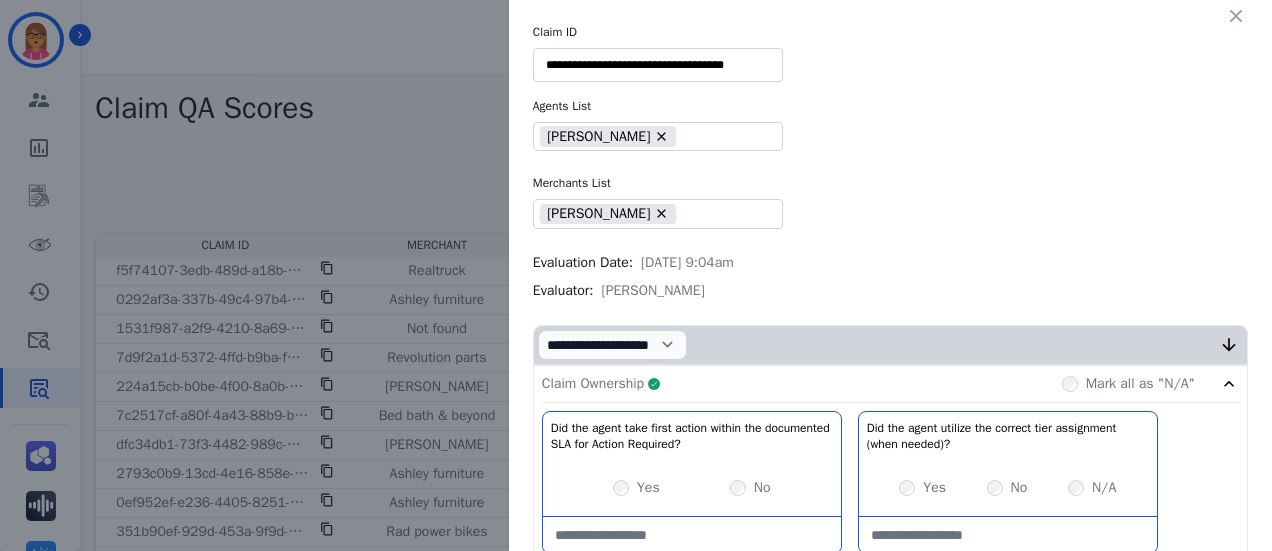 click on "**********" at bounding box center (658, 65) 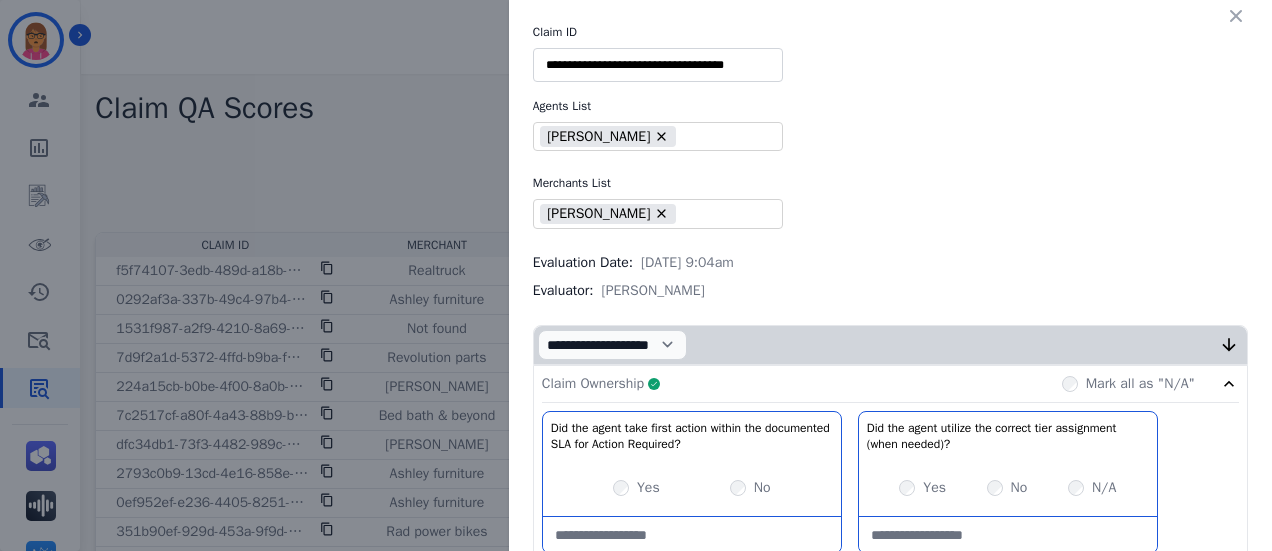drag, startPoint x: 924, startPoint y: 313, endPoint x: 934, endPoint y: 301, distance: 15.6205 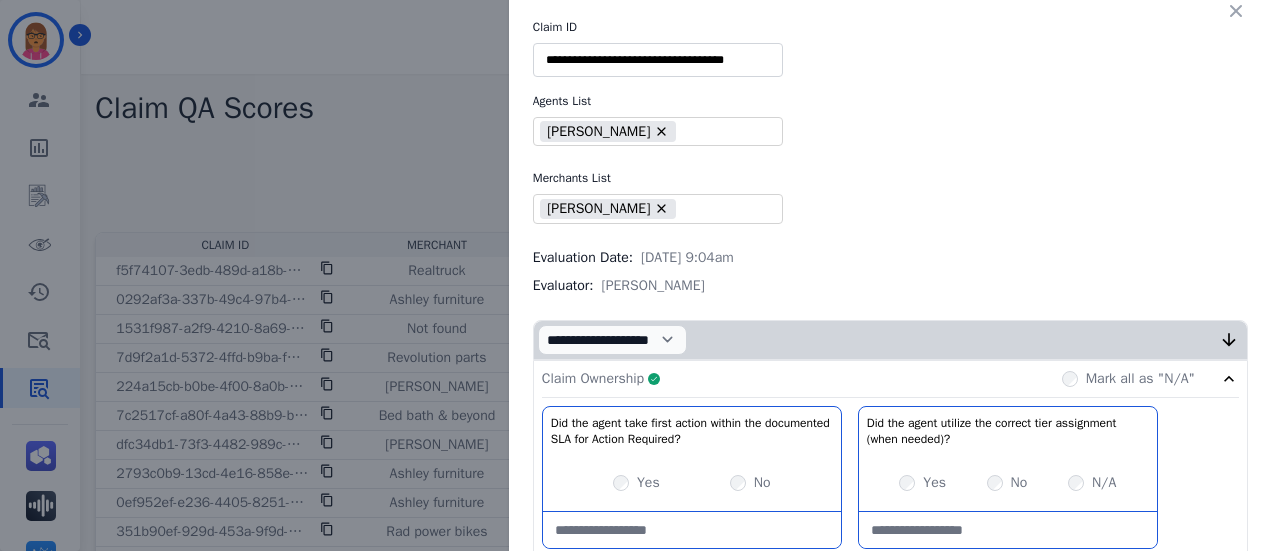 scroll, scrollTop: 0, scrollLeft: 0, axis: both 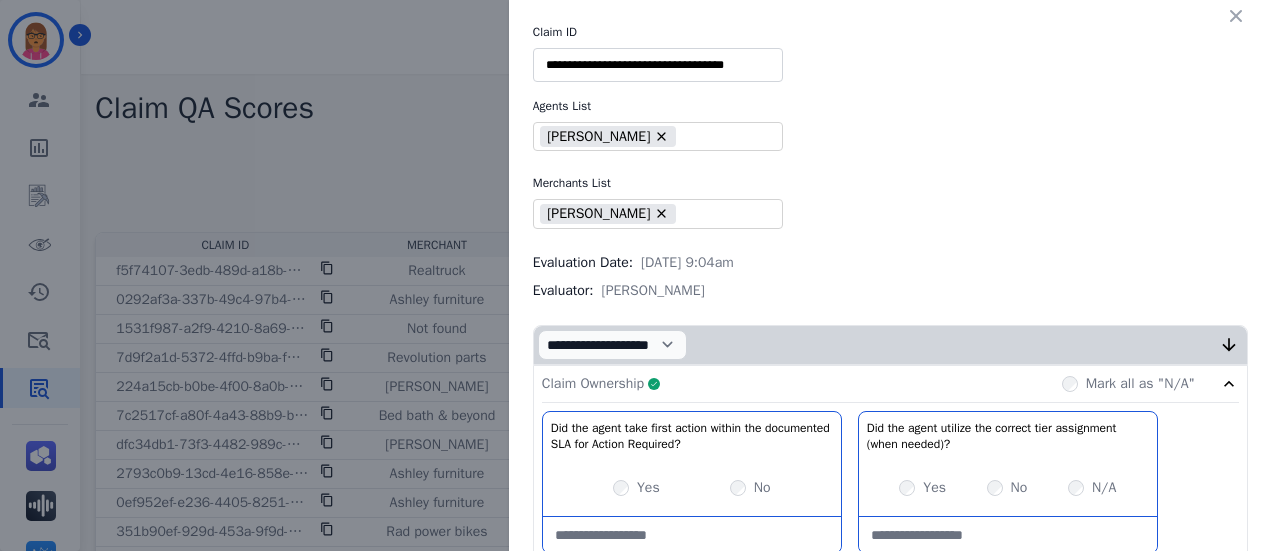 click on "**********" at bounding box center [658, 65] 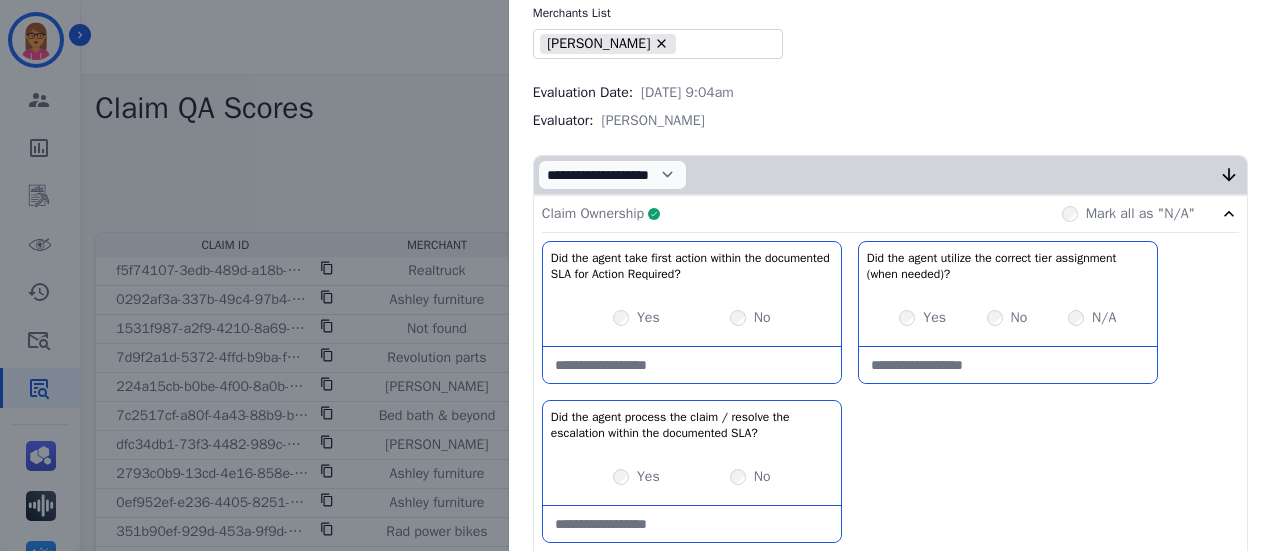 scroll, scrollTop: 200, scrollLeft: 0, axis: vertical 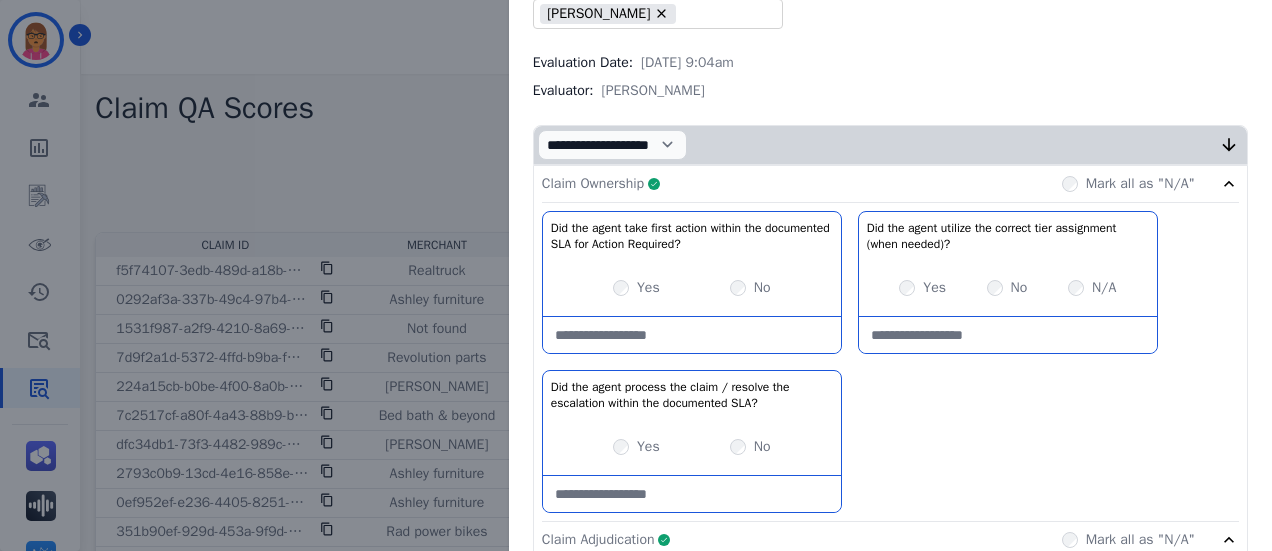 click on "Claim Ownership     Complete         Mark all as "N/A"" at bounding box center [890, 184] 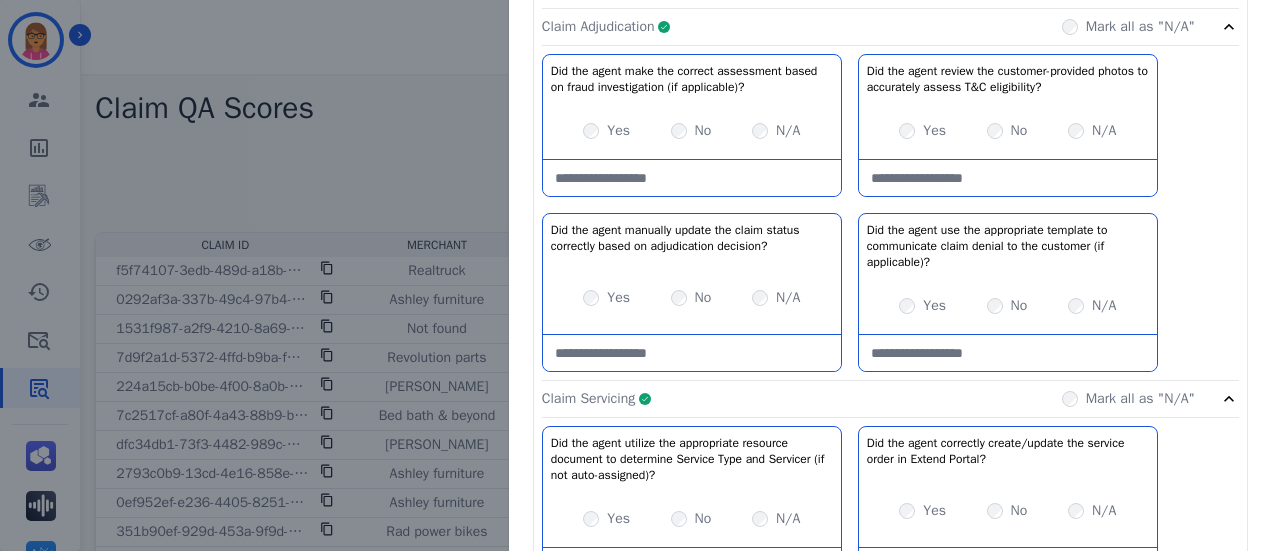 scroll, scrollTop: 400, scrollLeft: 0, axis: vertical 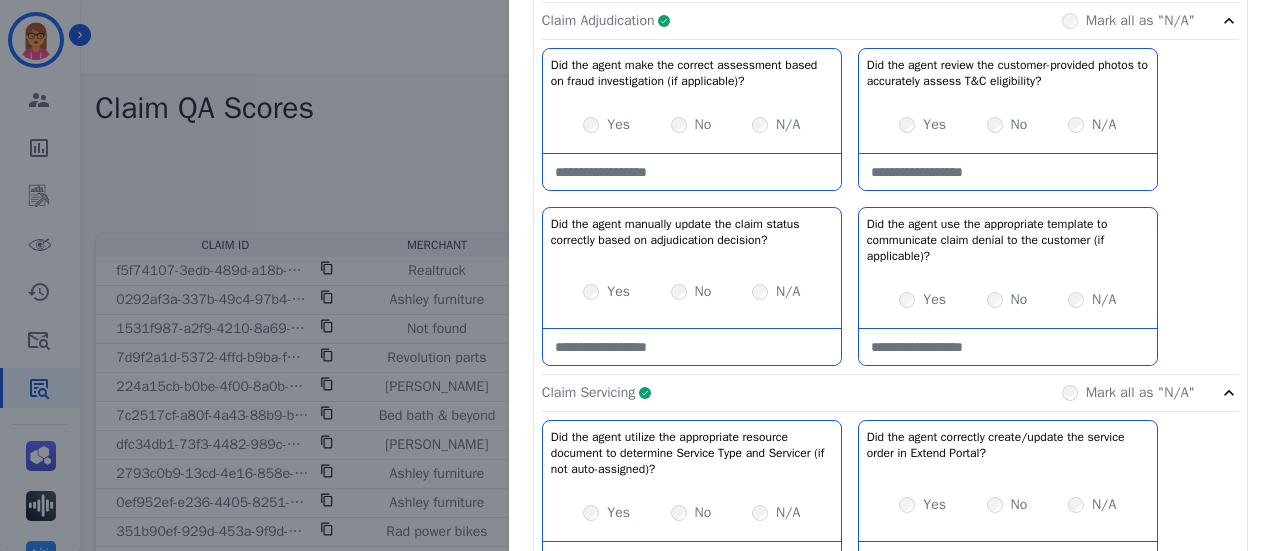 click on "Claim Adjudication     Complete         Mark all as "N/A"" 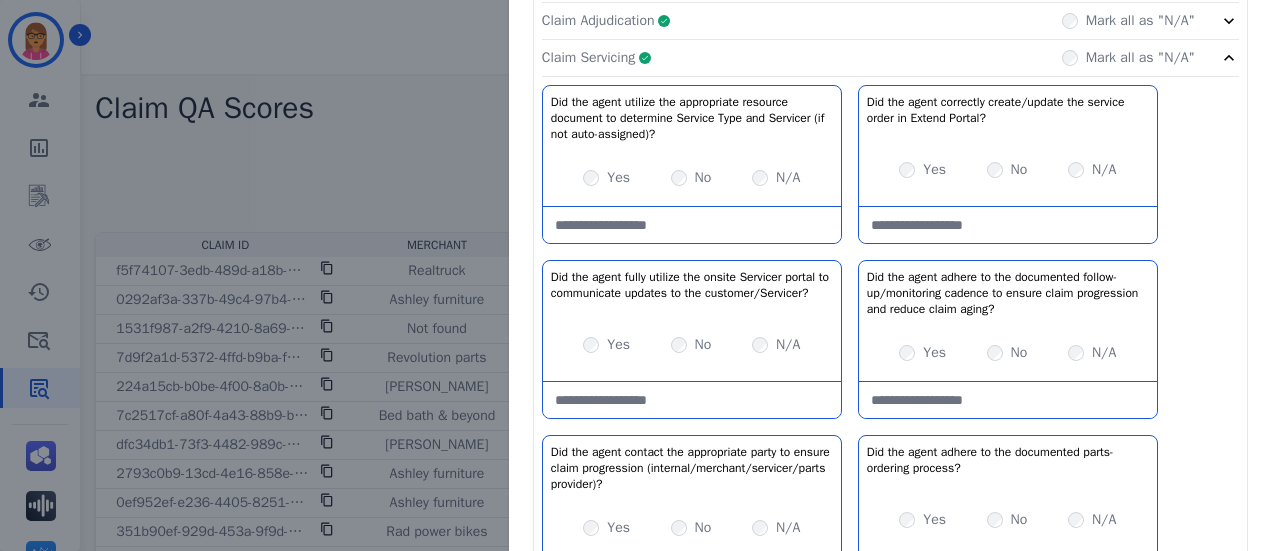 click at bounding box center [1008, 225] 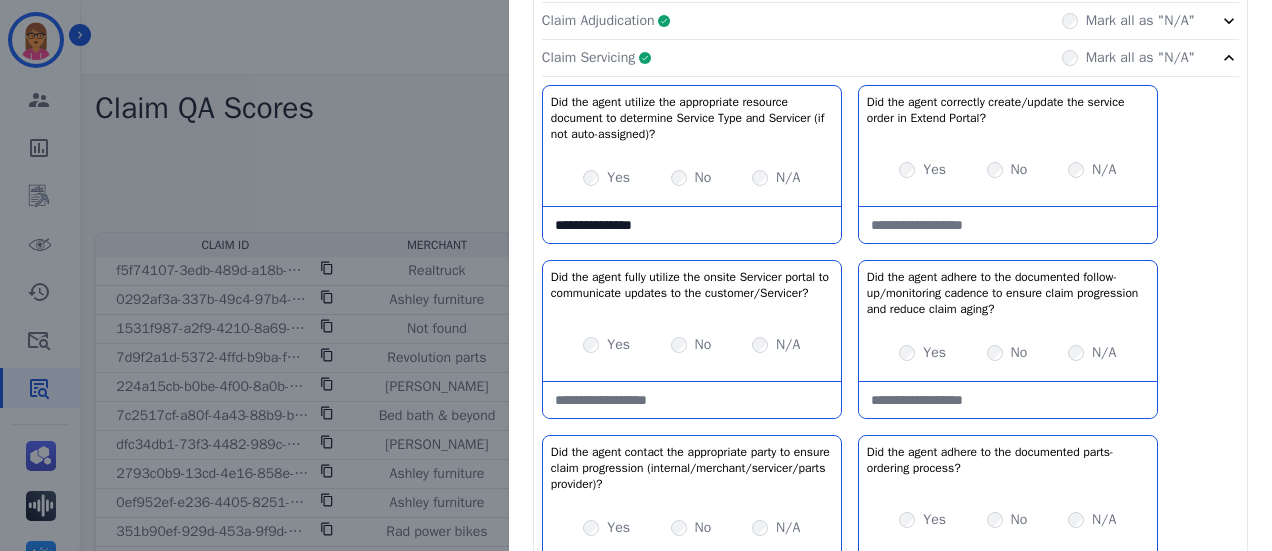 drag, startPoint x: 650, startPoint y: 201, endPoint x: 594, endPoint y: 223, distance: 60.166435 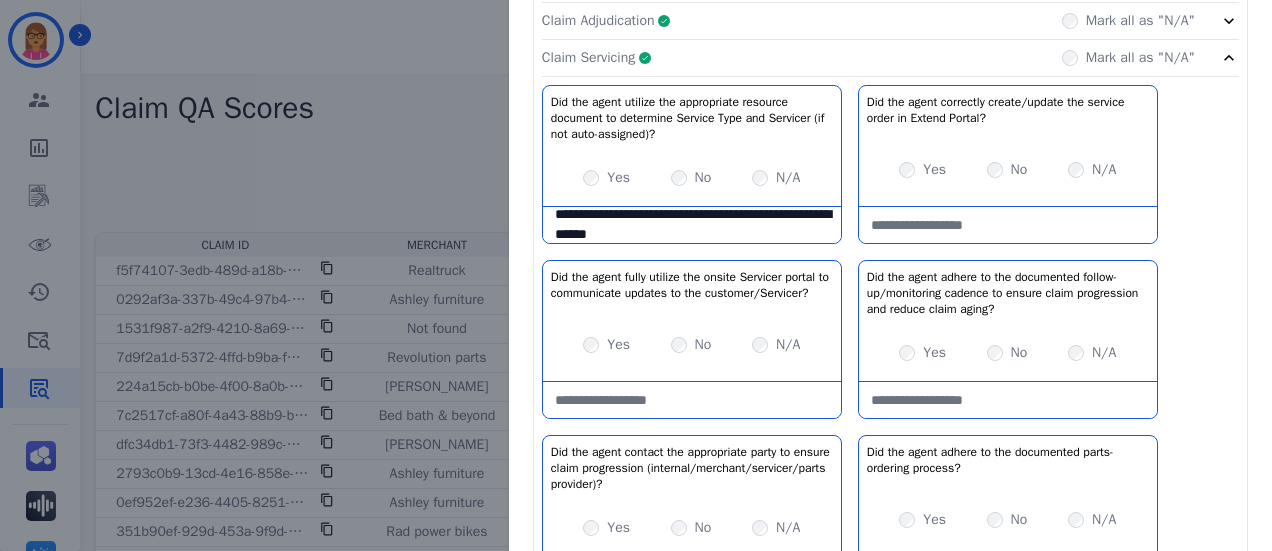 scroll, scrollTop: 8, scrollLeft: 0, axis: vertical 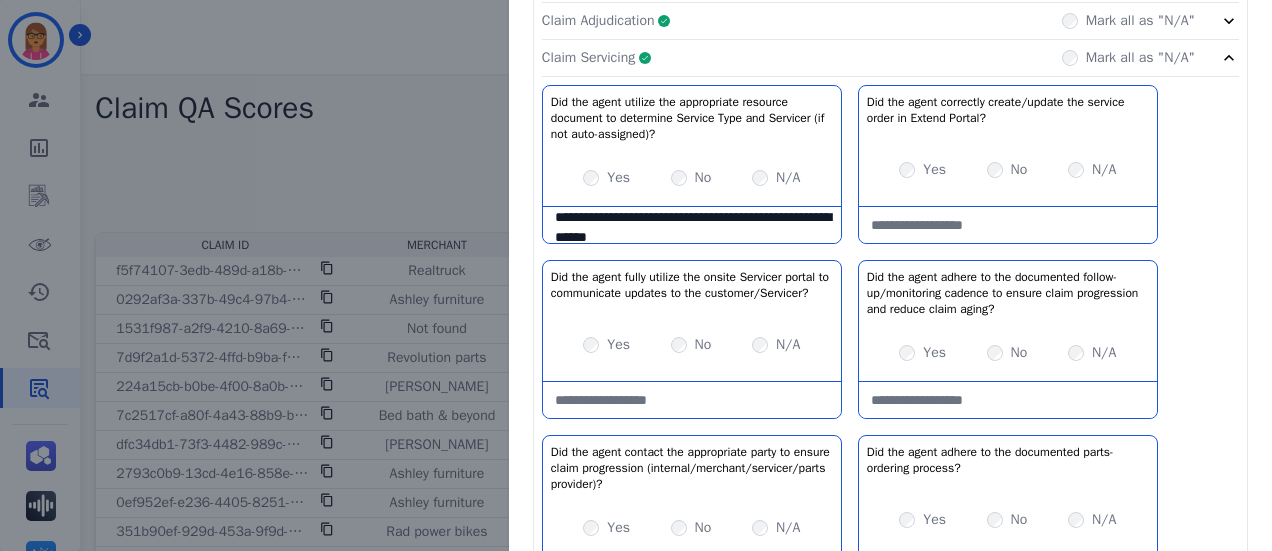 type on "**********" 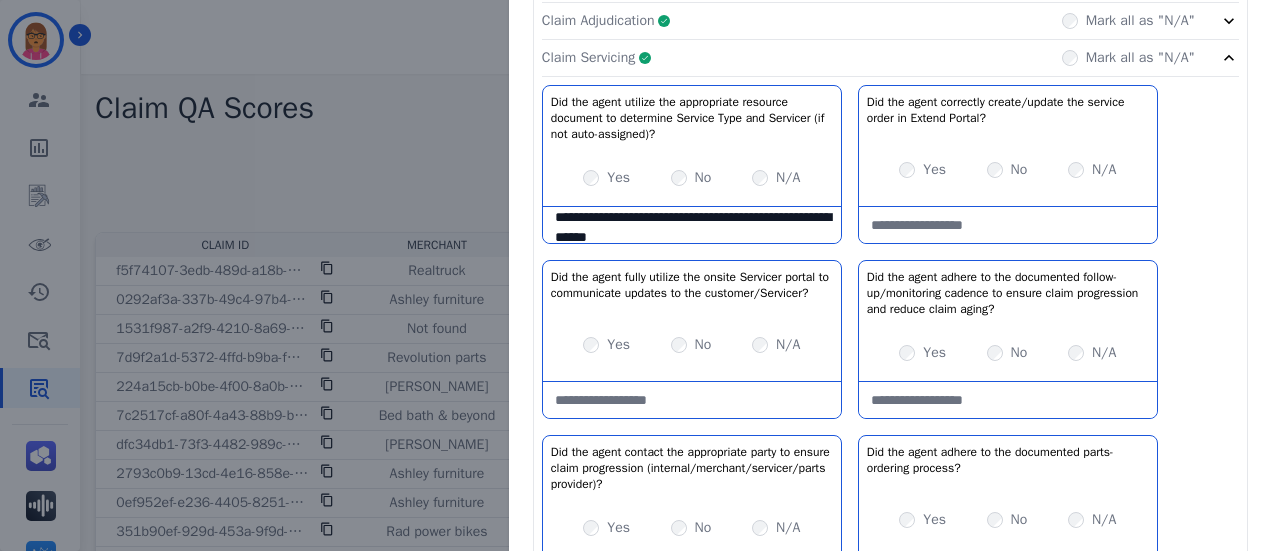 click at bounding box center (1008, 225) 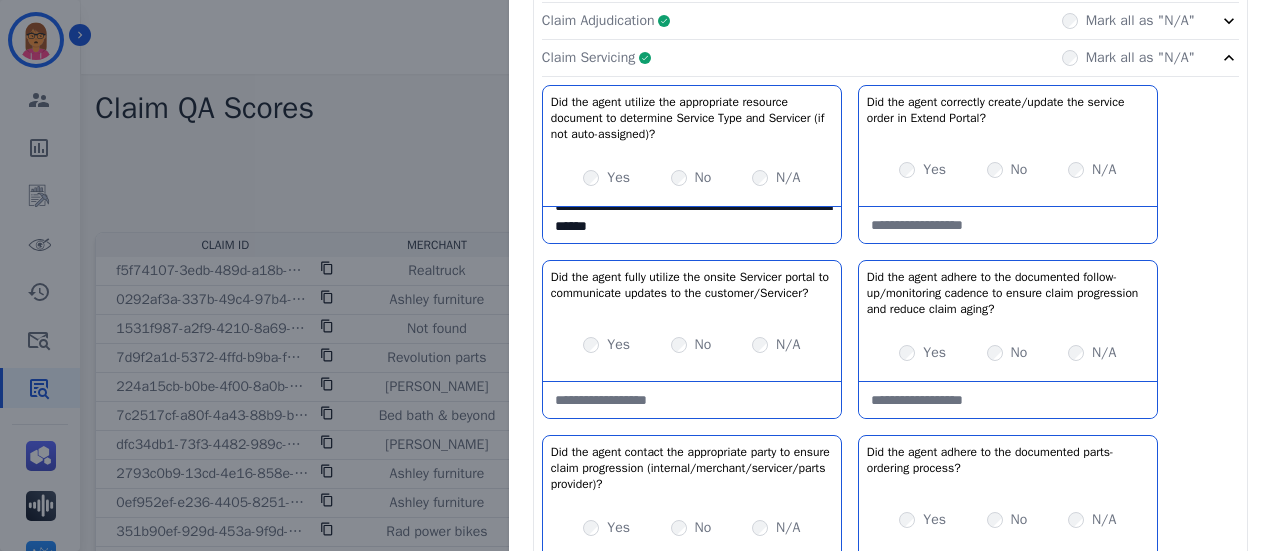 scroll, scrollTop: 0, scrollLeft: 0, axis: both 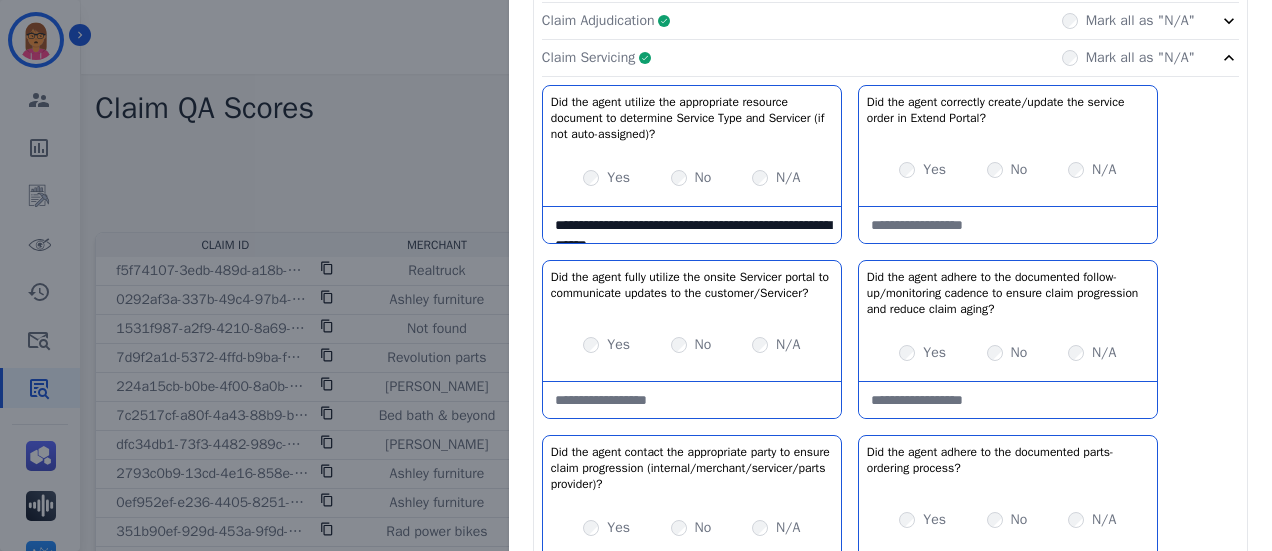 drag, startPoint x: 702, startPoint y: 230, endPoint x: 537, endPoint y: 201, distance: 167.5291 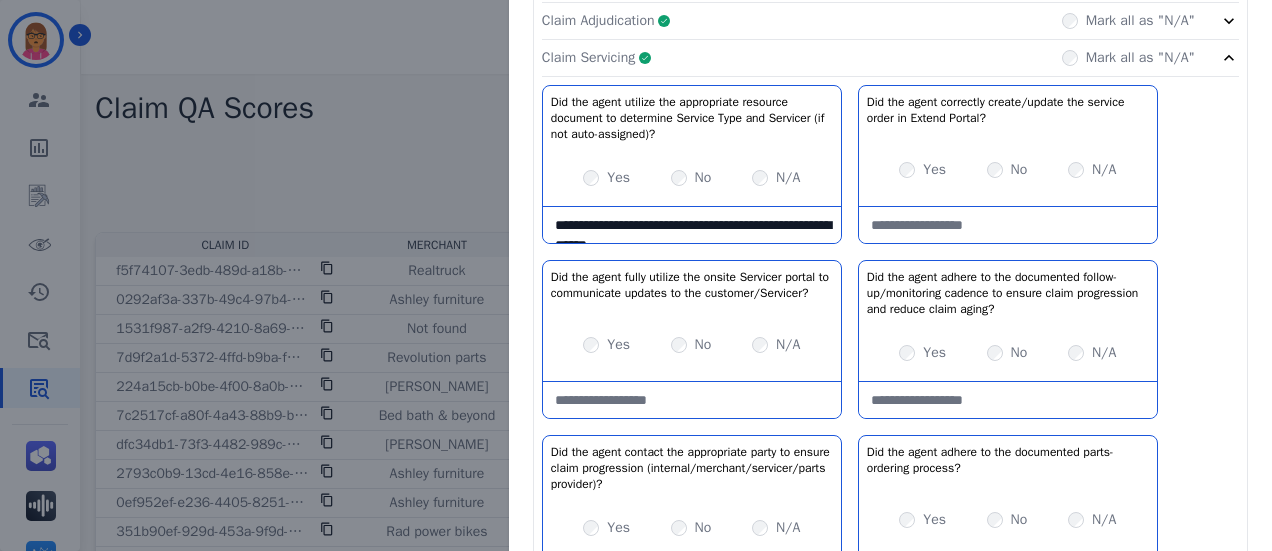 click at bounding box center [1008, 225] 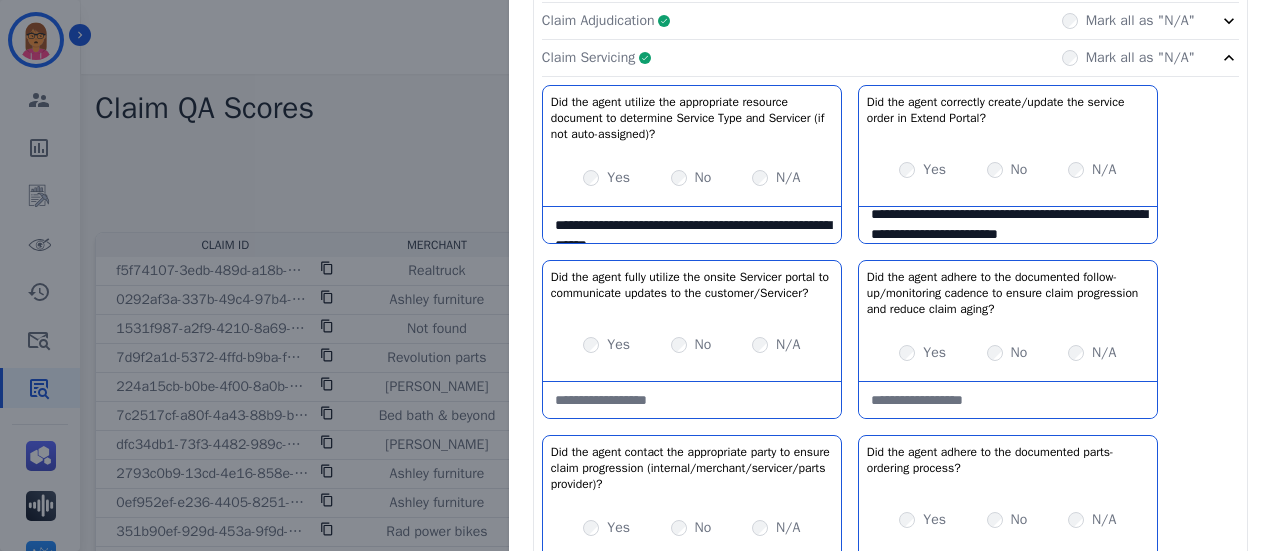 scroll, scrollTop: 31, scrollLeft: 0, axis: vertical 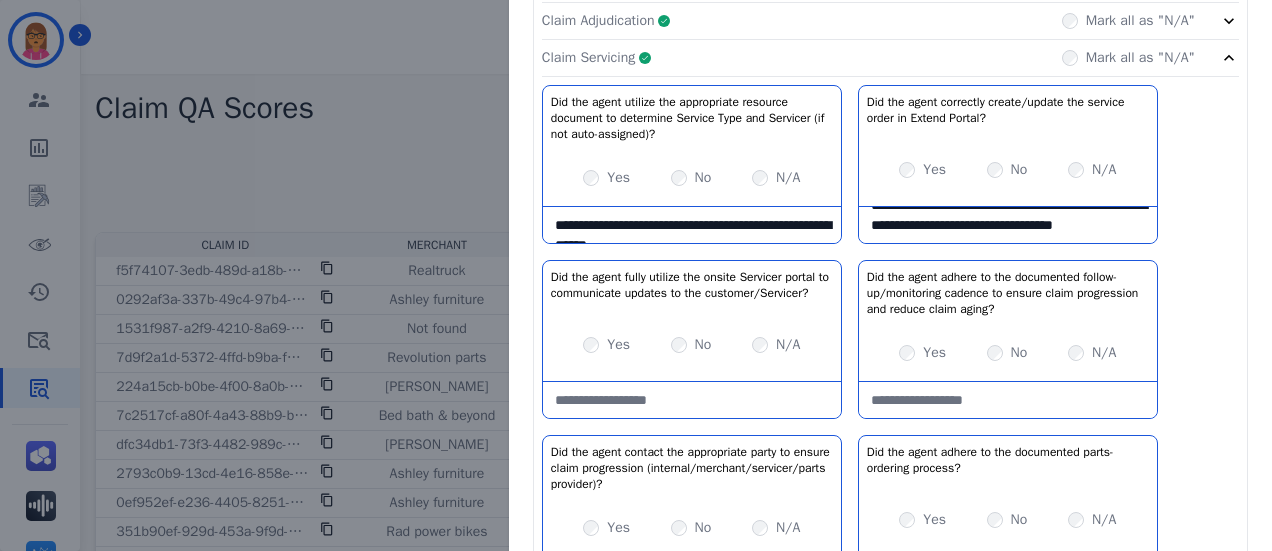 type on "**********" 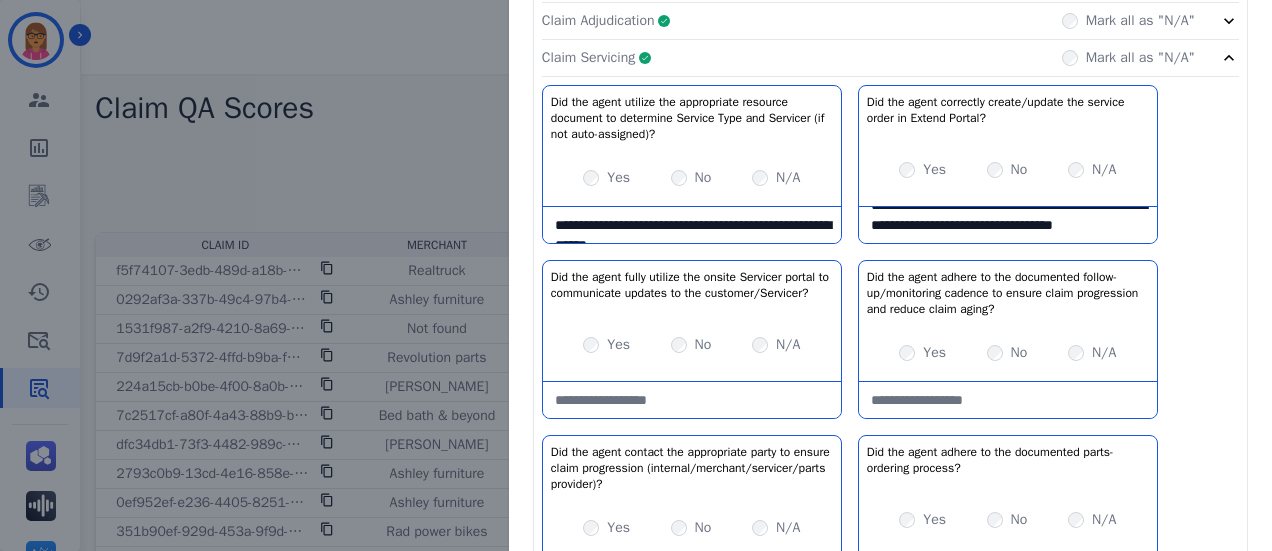 click on "**********" 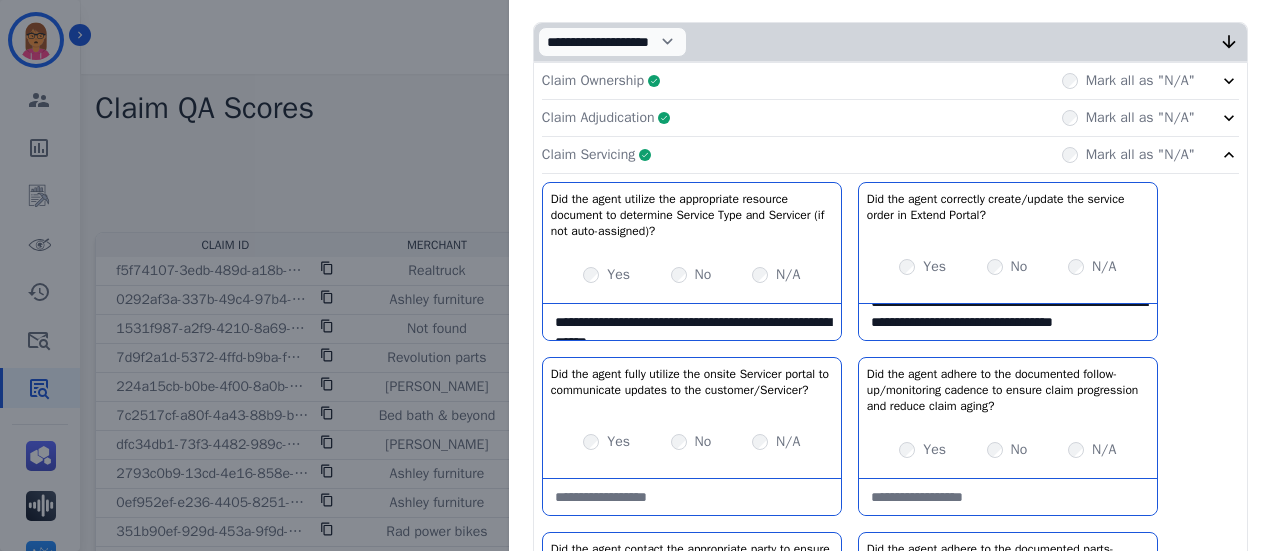 scroll, scrollTop: 300, scrollLeft: 0, axis: vertical 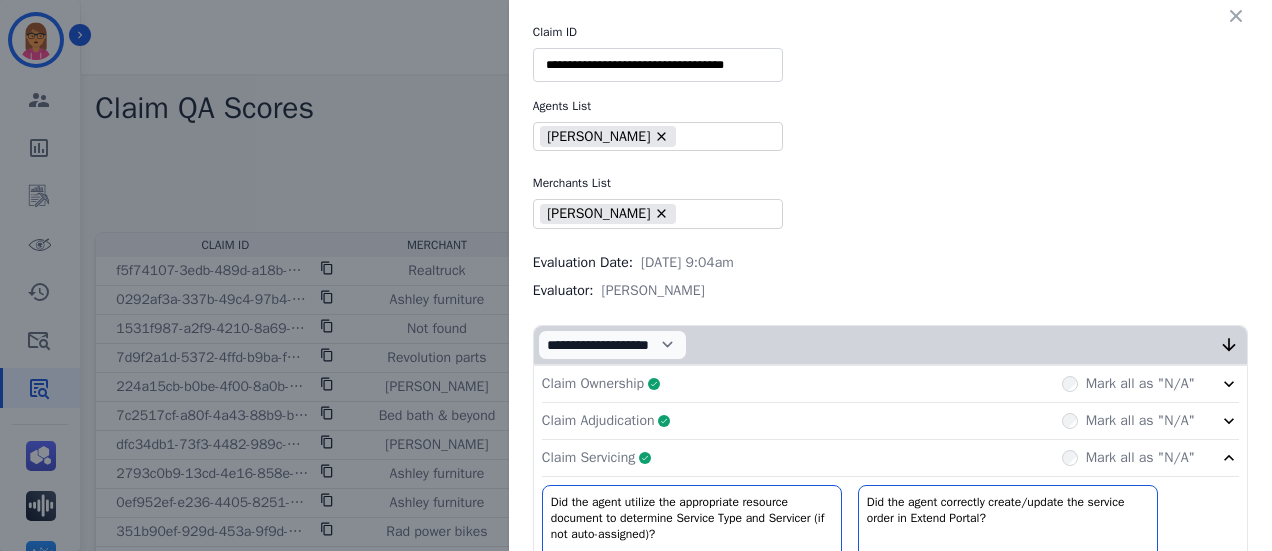 click at bounding box center (724, 136) 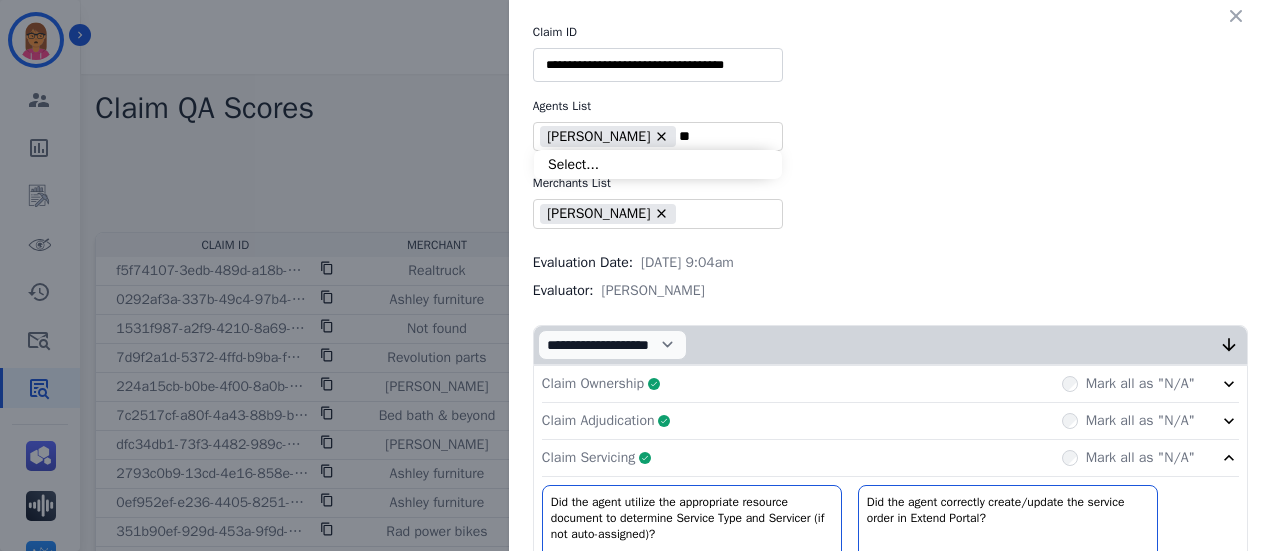 type on "*" 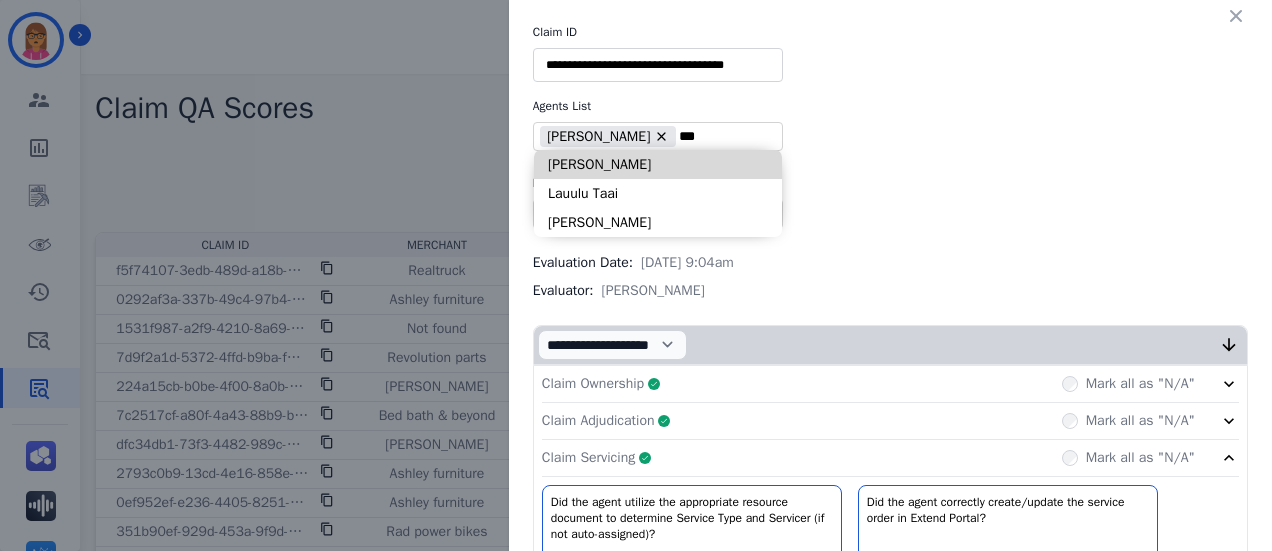 type on "***" 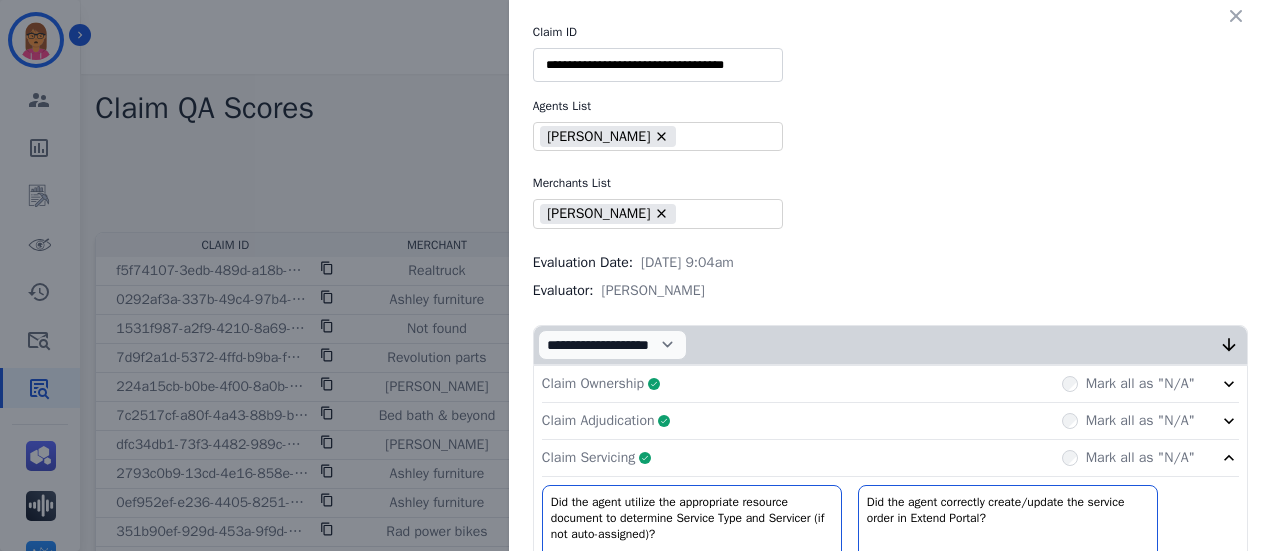 type on "**" 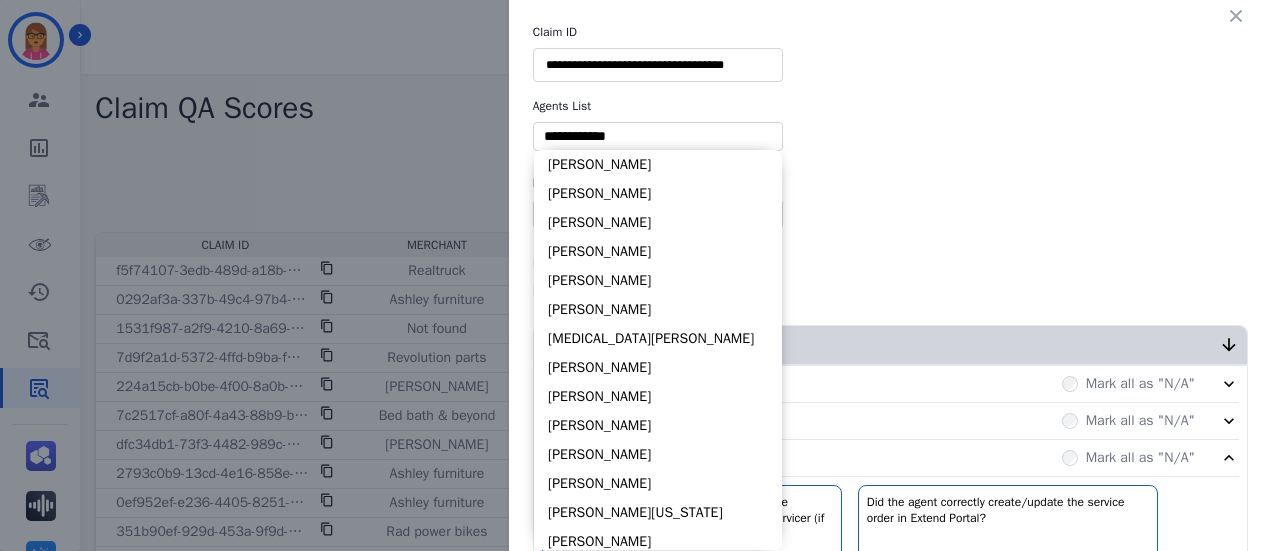 click at bounding box center (658, 136) 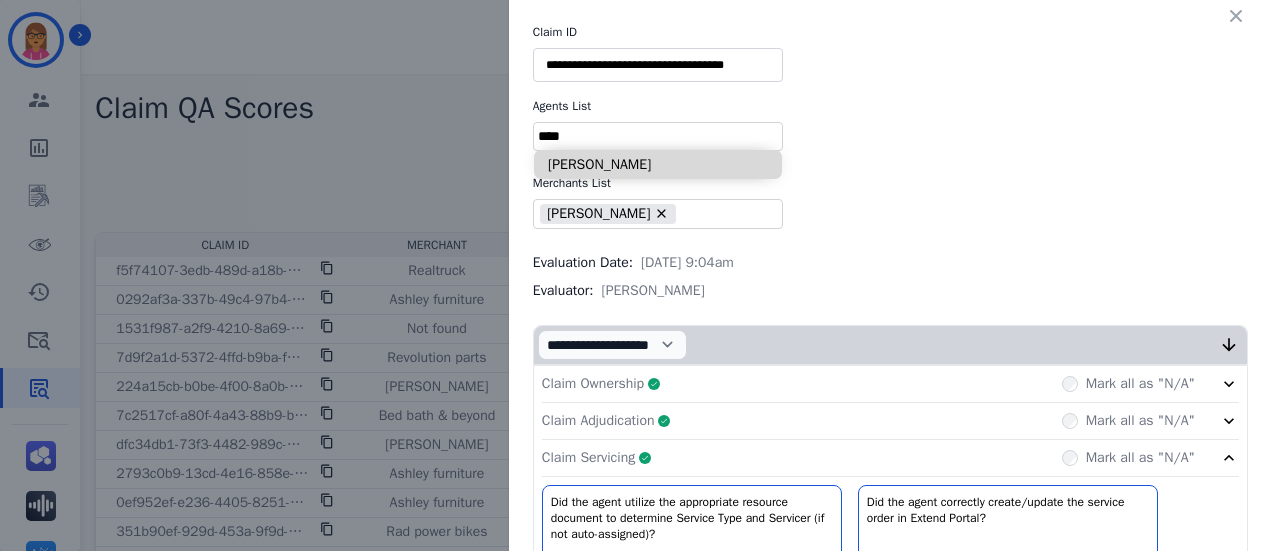 type on "****" 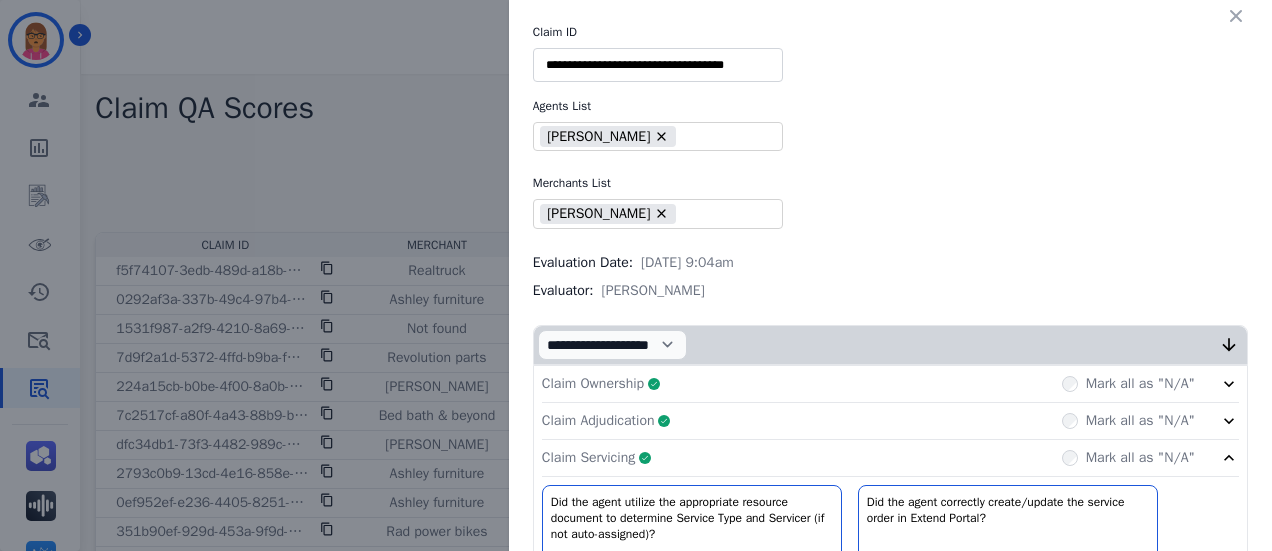 click at bounding box center [774, 136] 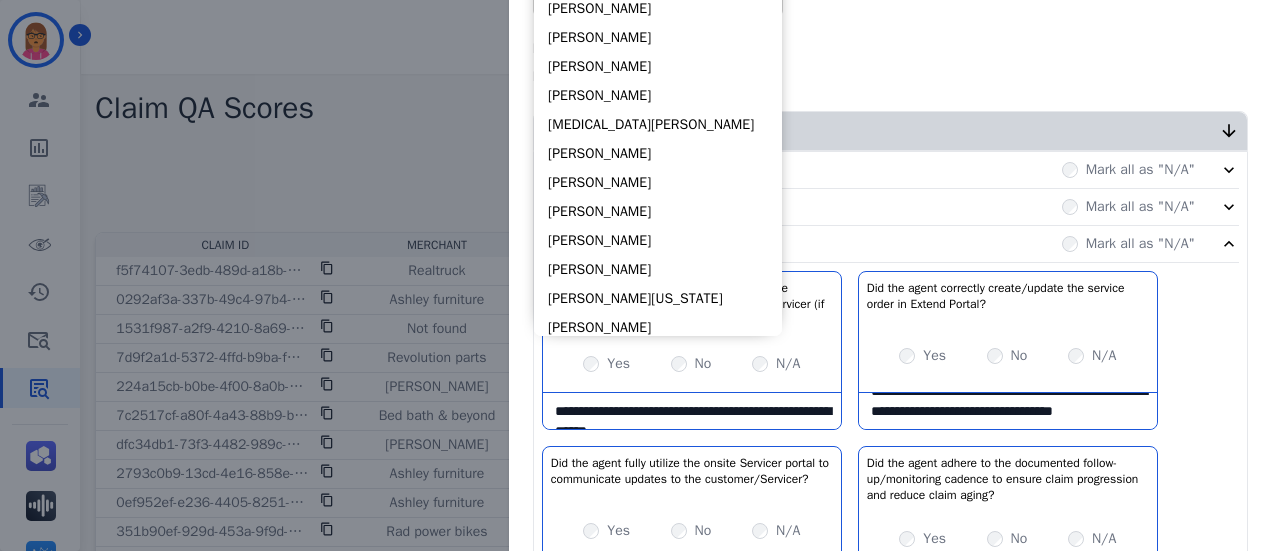 scroll, scrollTop: 300, scrollLeft: 0, axis: vertical 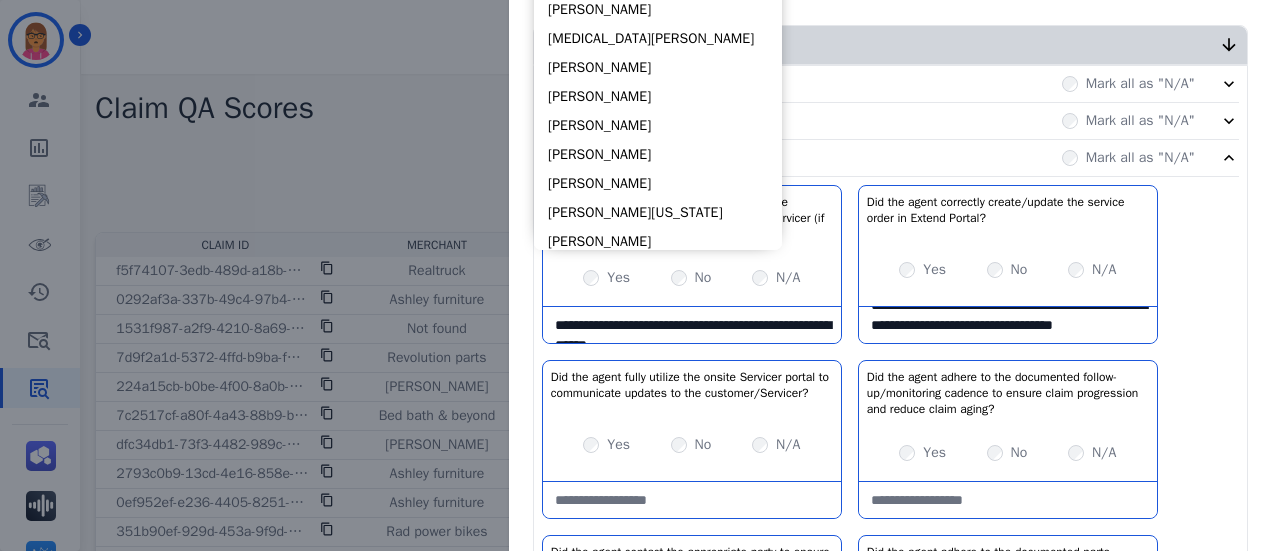 click on "**********" at bounding box center [890, 45] 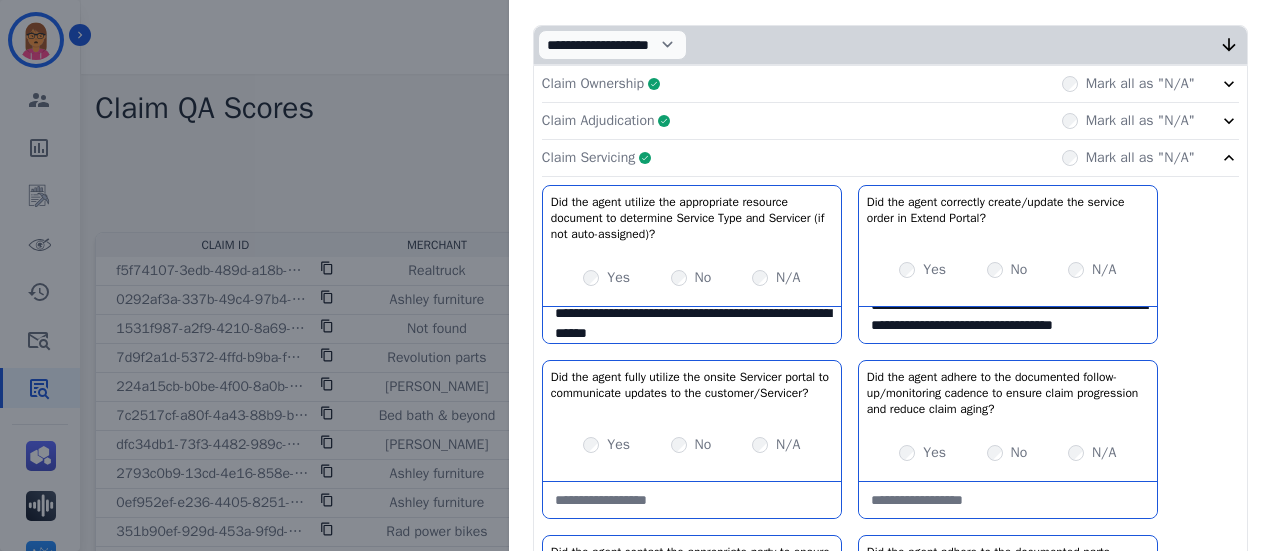 scroll, scrollTop: 19, scrollLeft: 0, axis: vertical 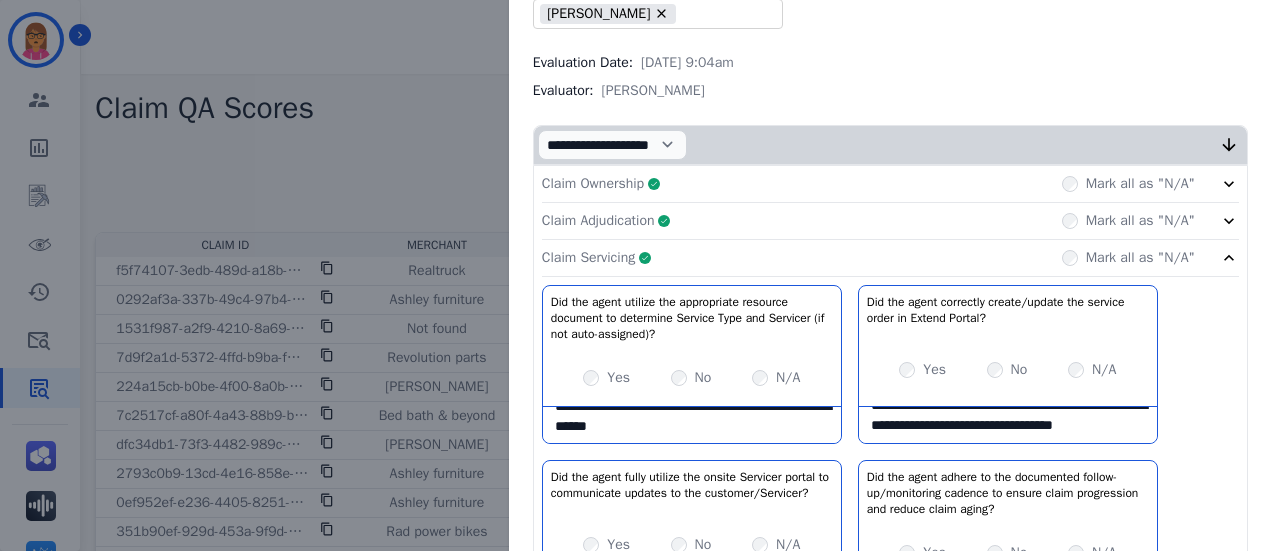 click on "Claim Servicing     Complete         Mark all as "N/A"" 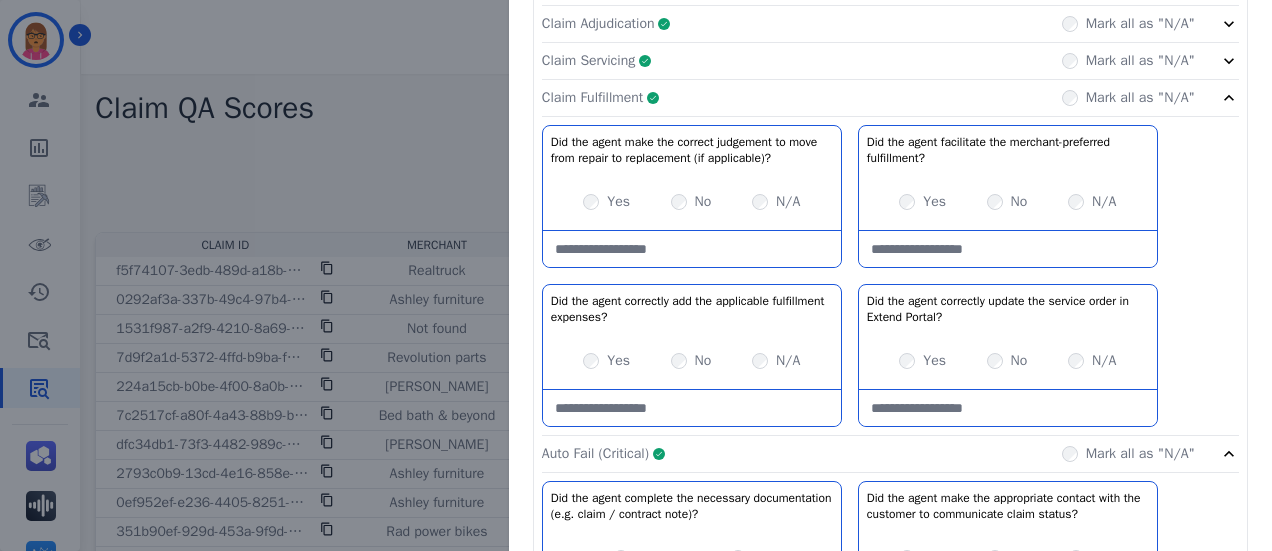scroll, scrollTop: 400, scrollLeft: 0, axis: vertical 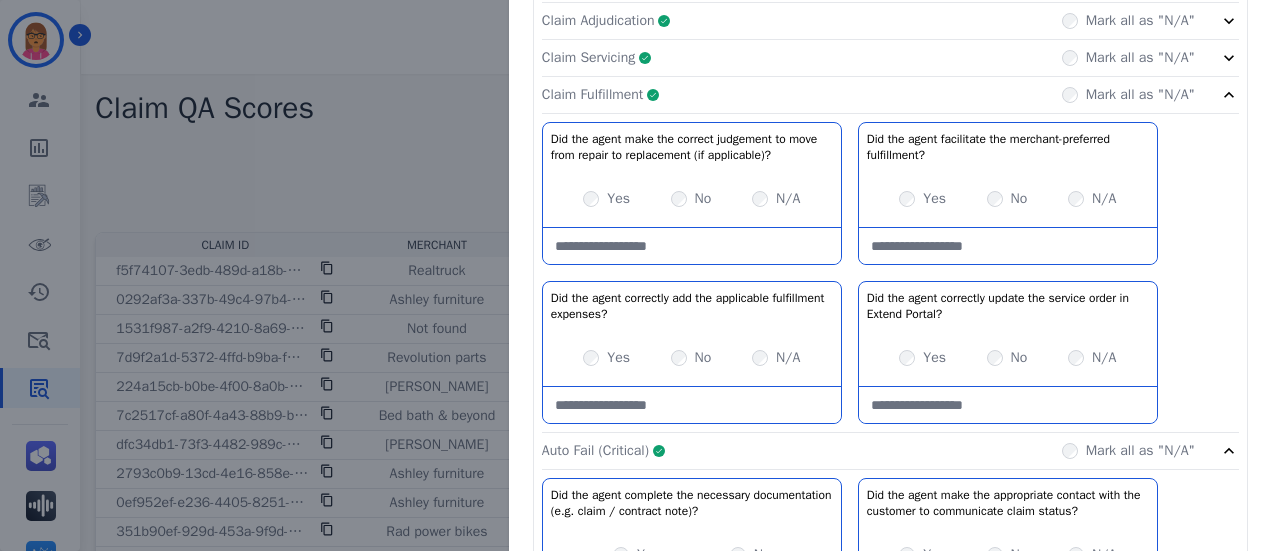 click on "Claim Fulfillment     Complete         Mark all as "N/A"" 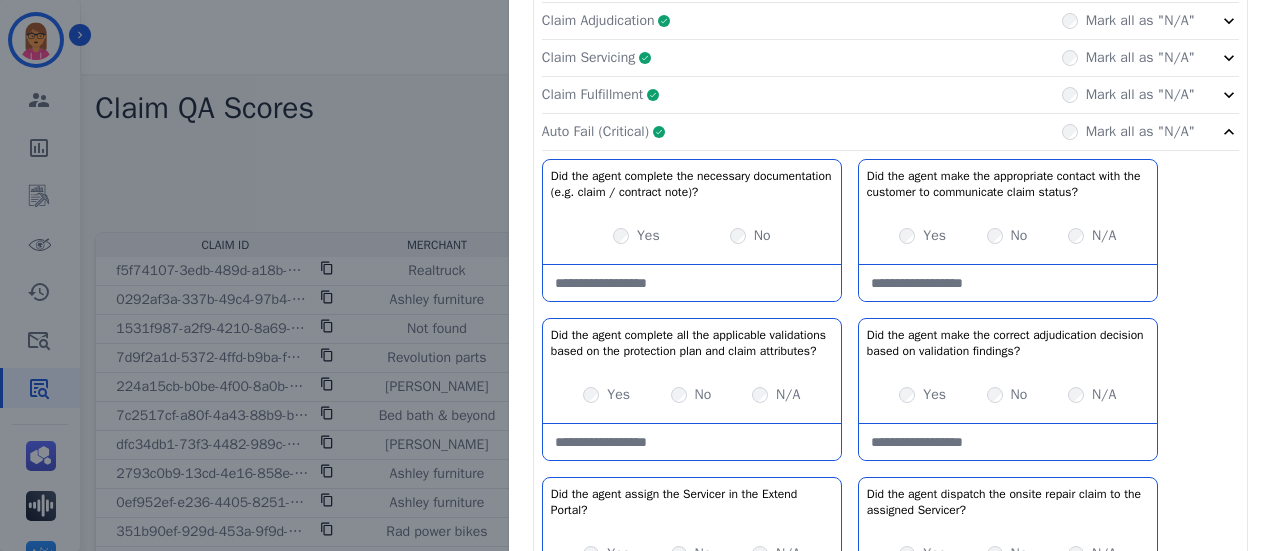 click on "No" at bounding box center [750, 236] 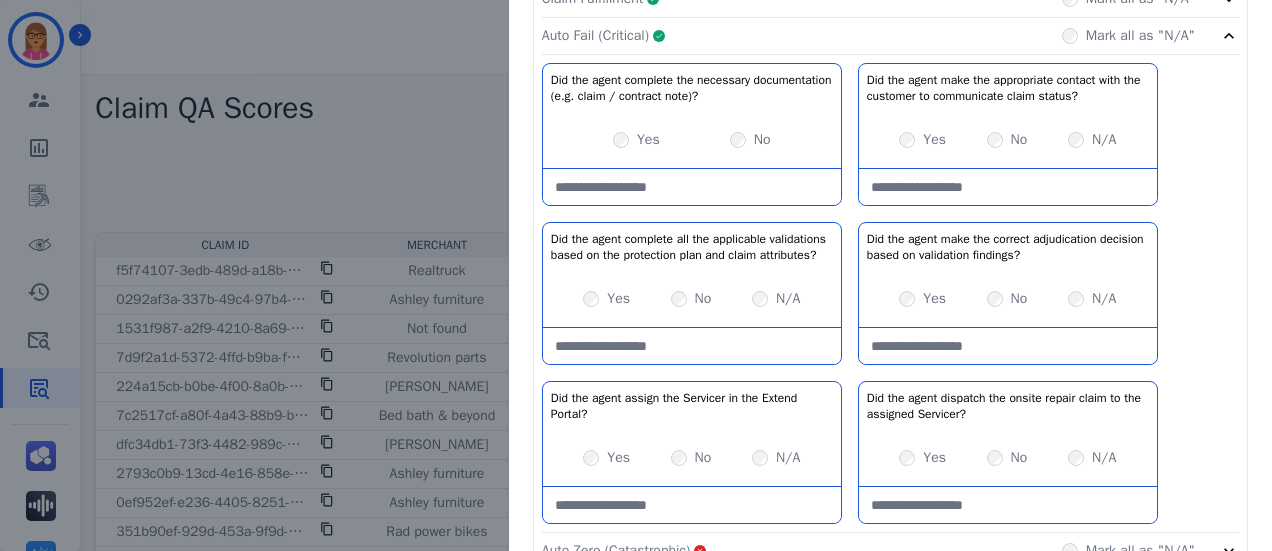 scroll, scrollTop: 500, scrollLeft: 0, axis: vertical 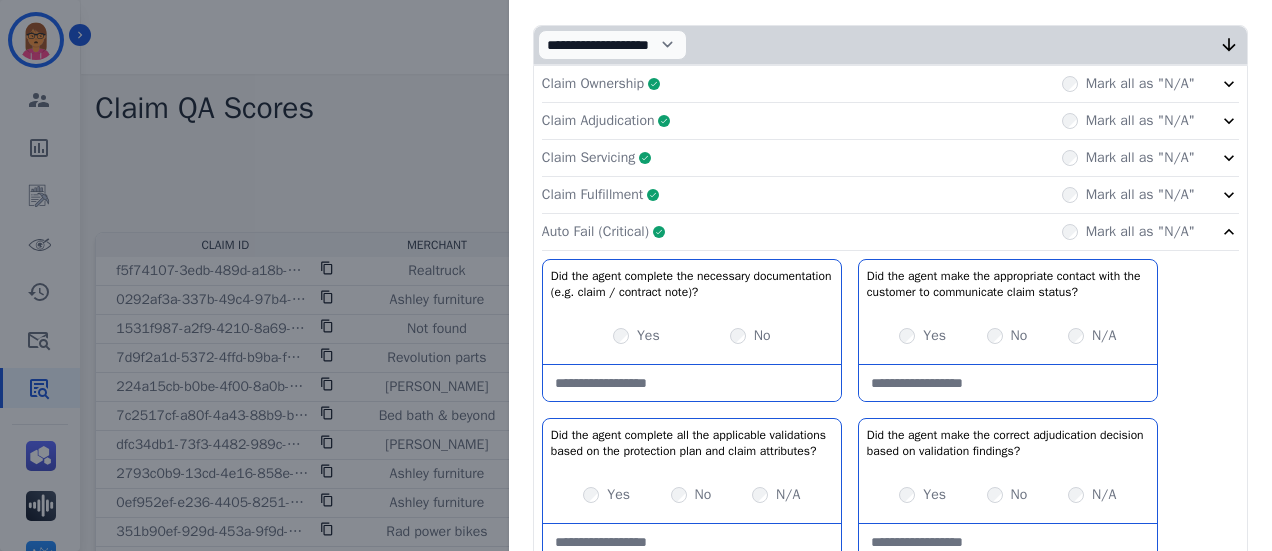 click on "Auto Fail (Critical)     Complete         Mark all as "N/A"" 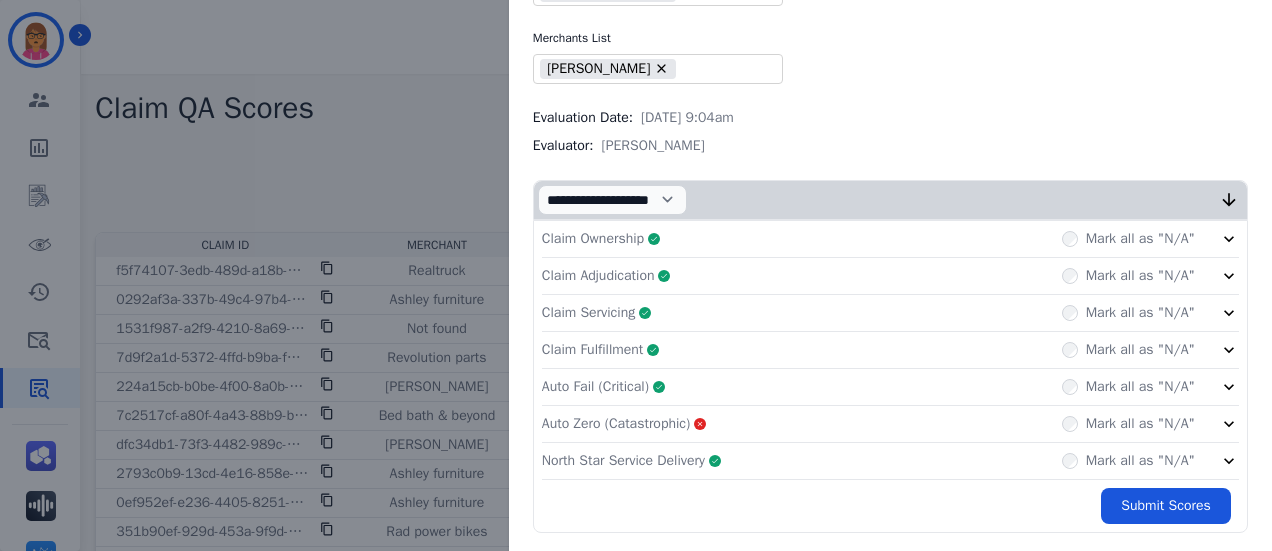 click on "Claim Servicing     Complete         Mark all as "N/A"" 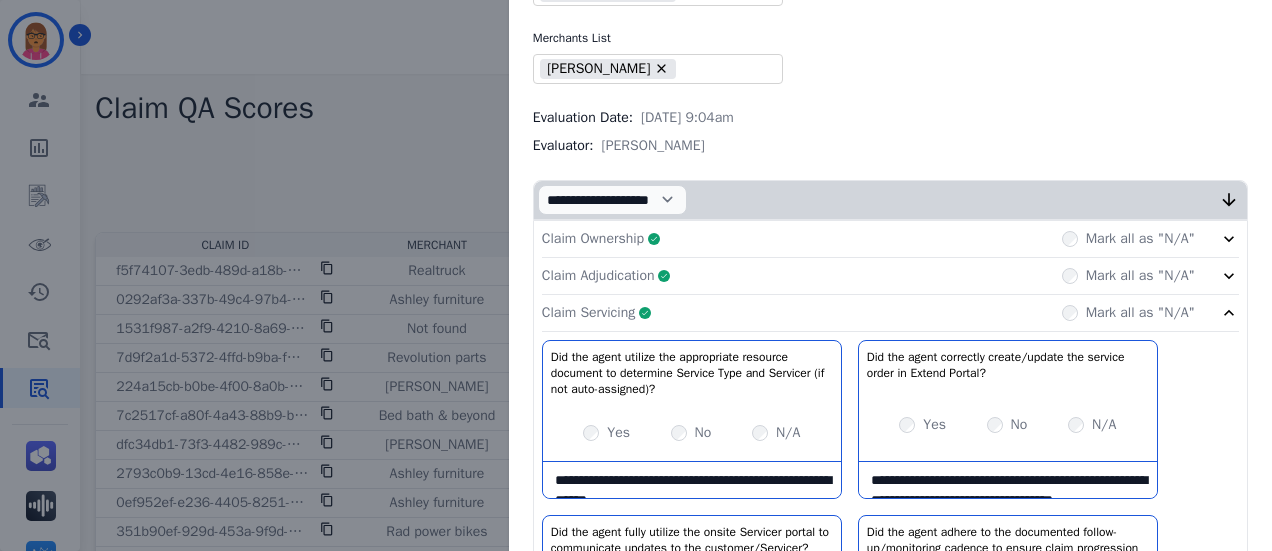 scroll, scrollTop: 300, scrollLeft: 0, axis: vertical 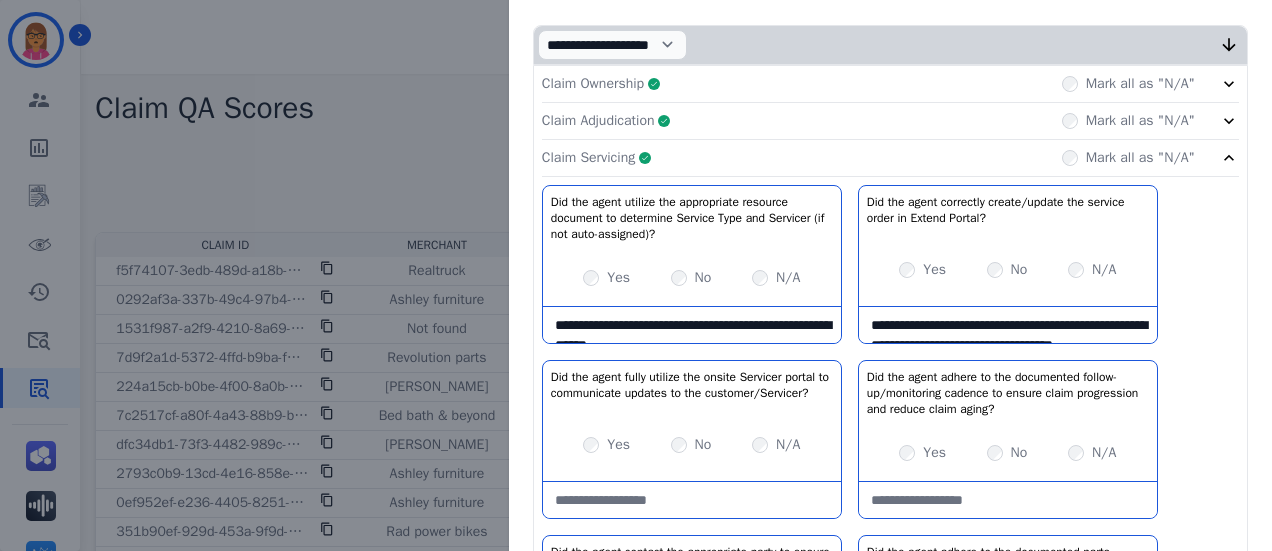 click on "Claim Adjudication     Complete         Mark all as "N/A"" 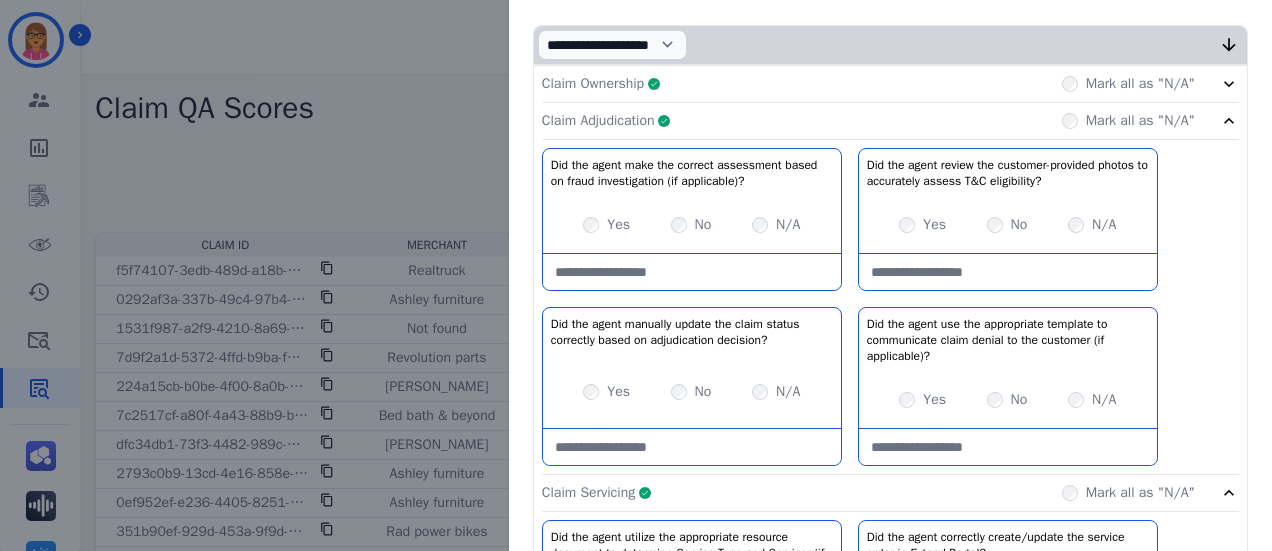 click on "Yes     No     N/A" at bounding box center (1008, 400) 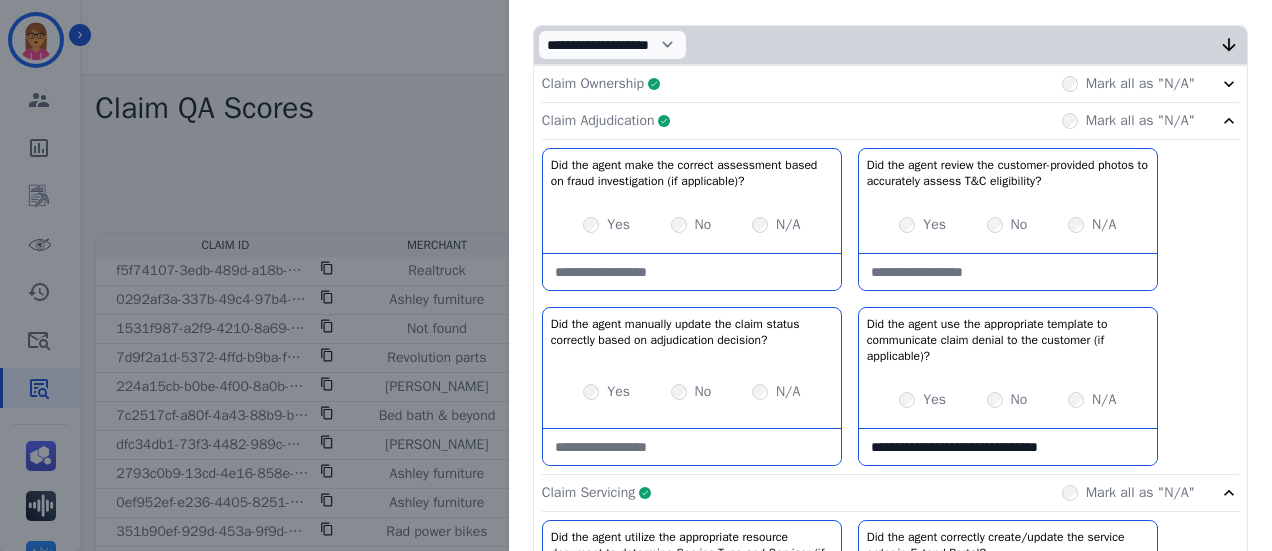 type on "**********" 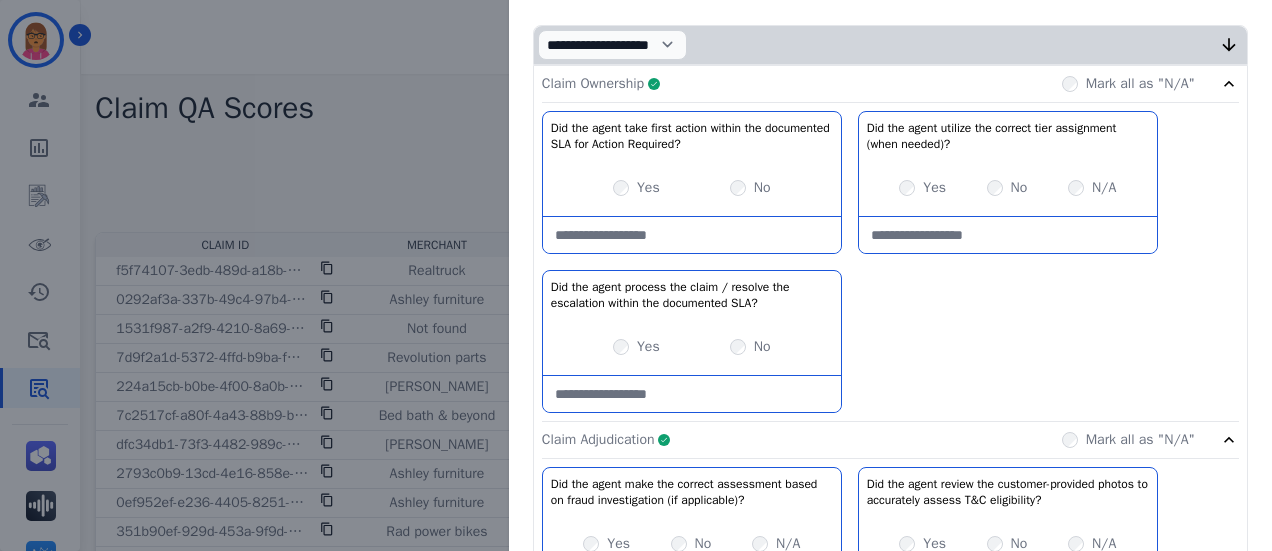 click on "Claim Ownership" at bounding box center [593, 84] 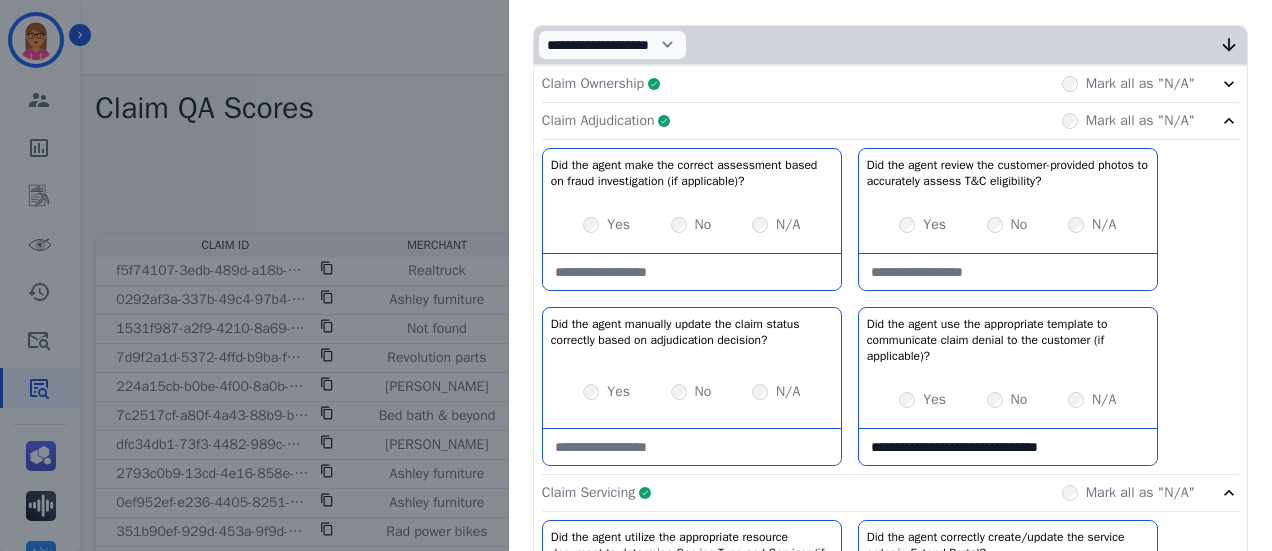 click on "Claim Adjudication" at bounding box center (598, 121) 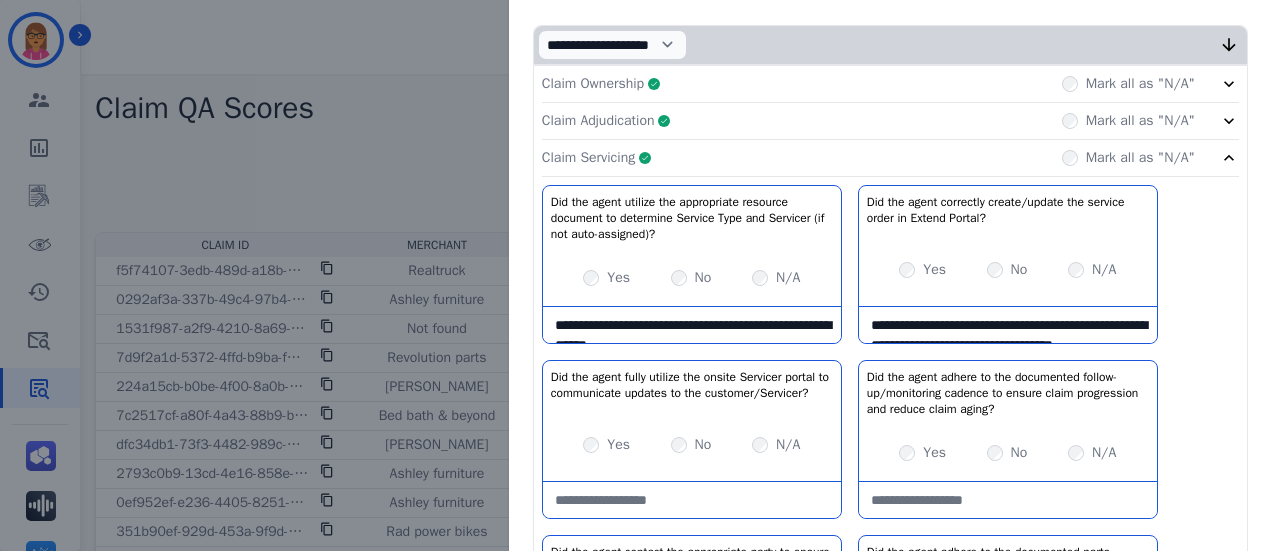 click on "Claim Servicing     Complete         Mark all as "N/A"" 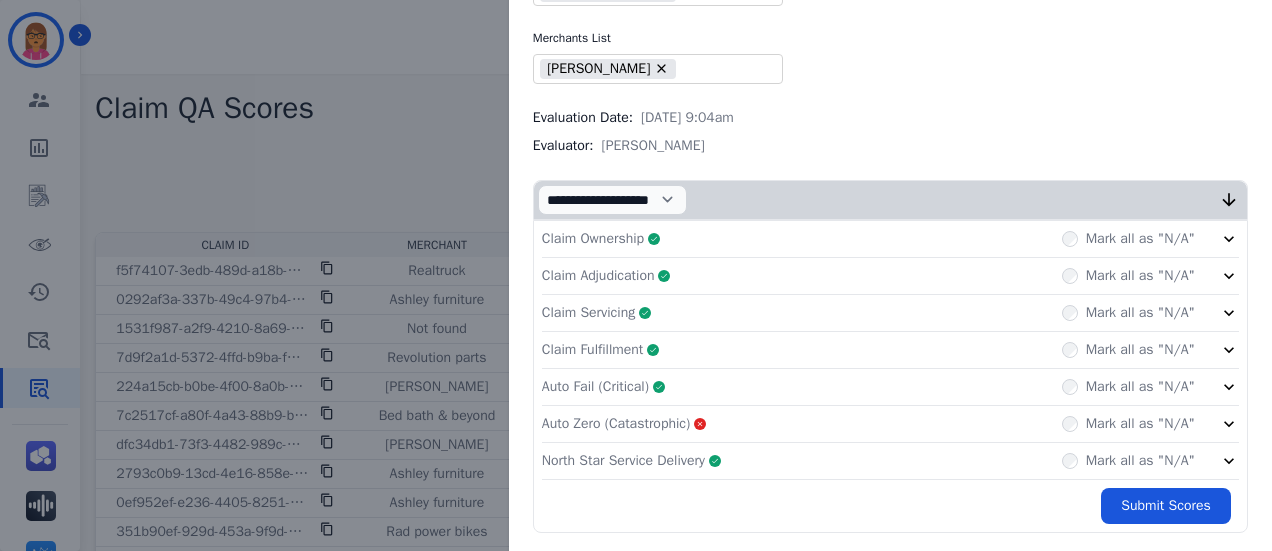 click on "Auto Fail (Critical)     Complete         Mark all as "N/A"" 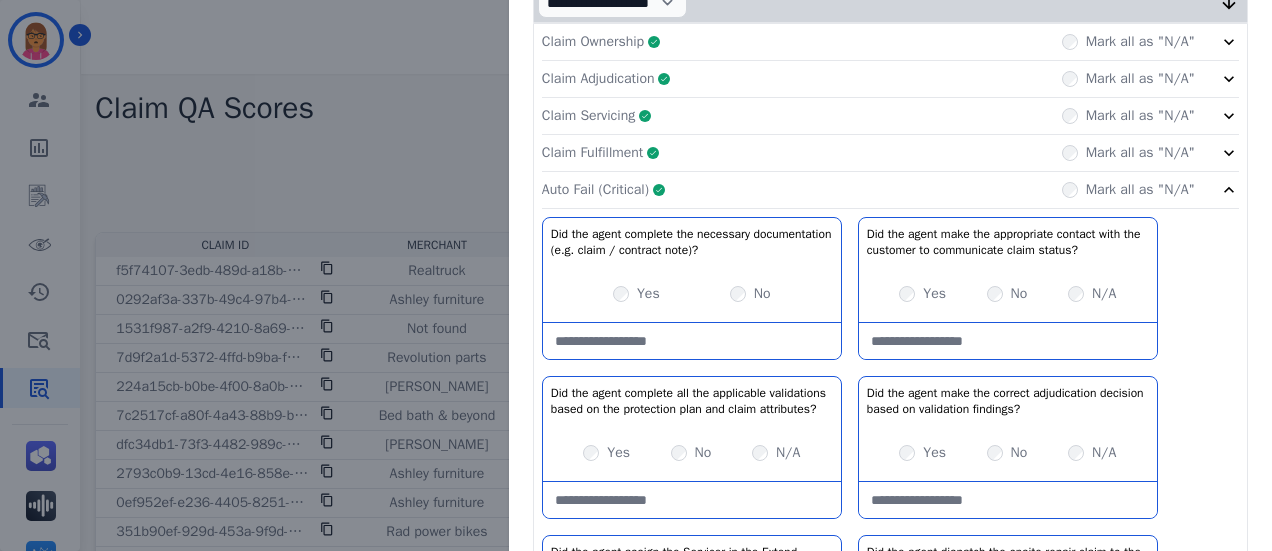 scroll, scrollTop: 400, scrollLeft: 0, axis: vertical 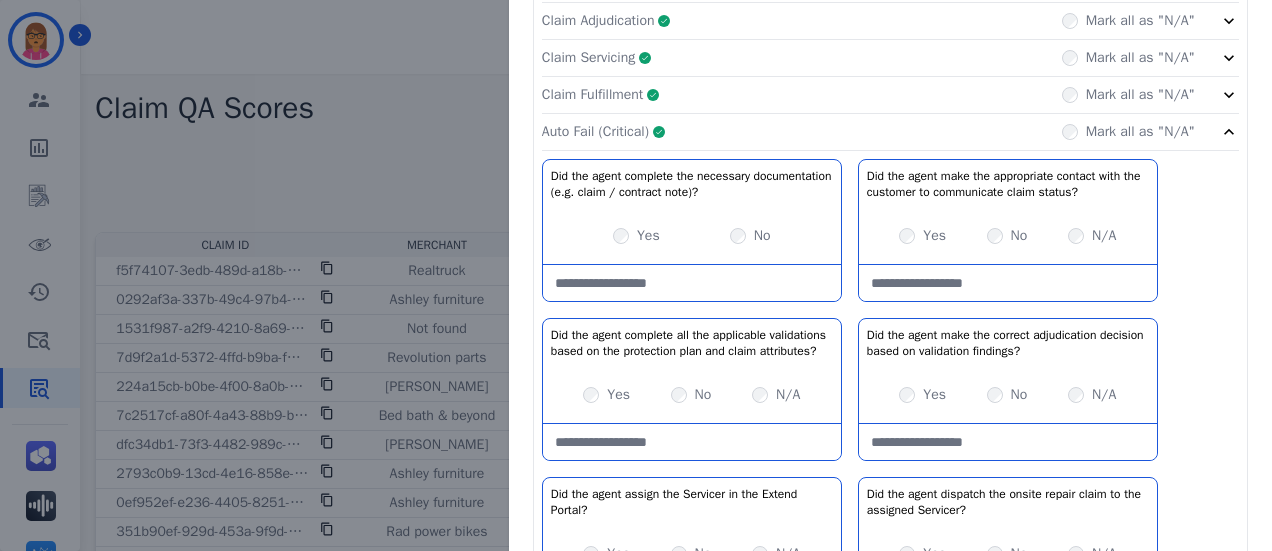 click on "Claim Fulfillment     Complete         Mark all as "N/A"" 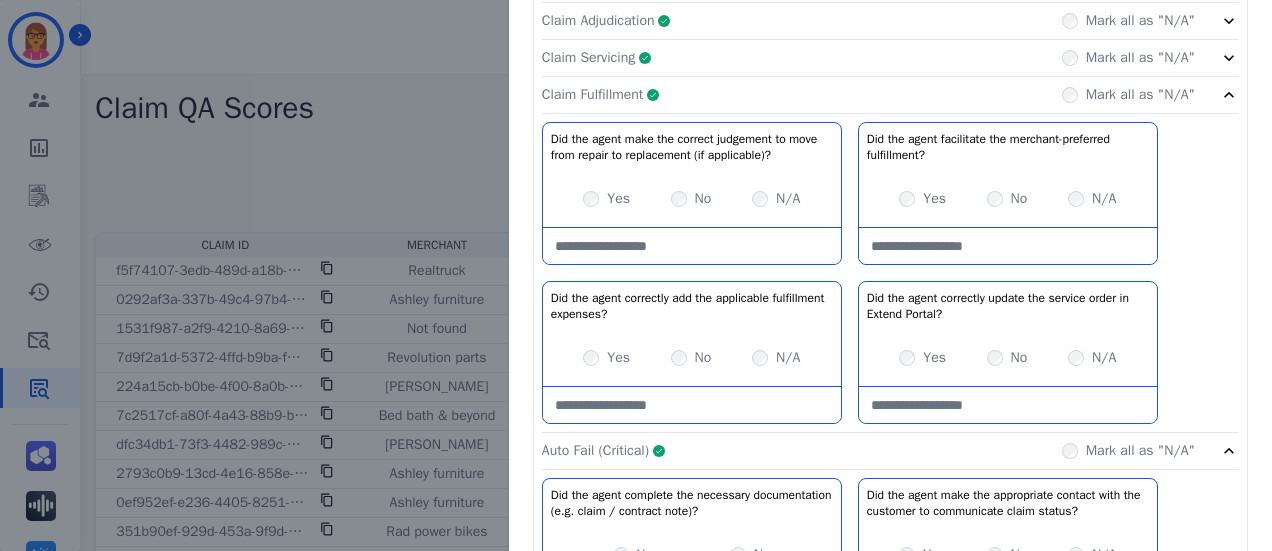 click on "Claim Servicing     Complete         Mark all as "N/A"" 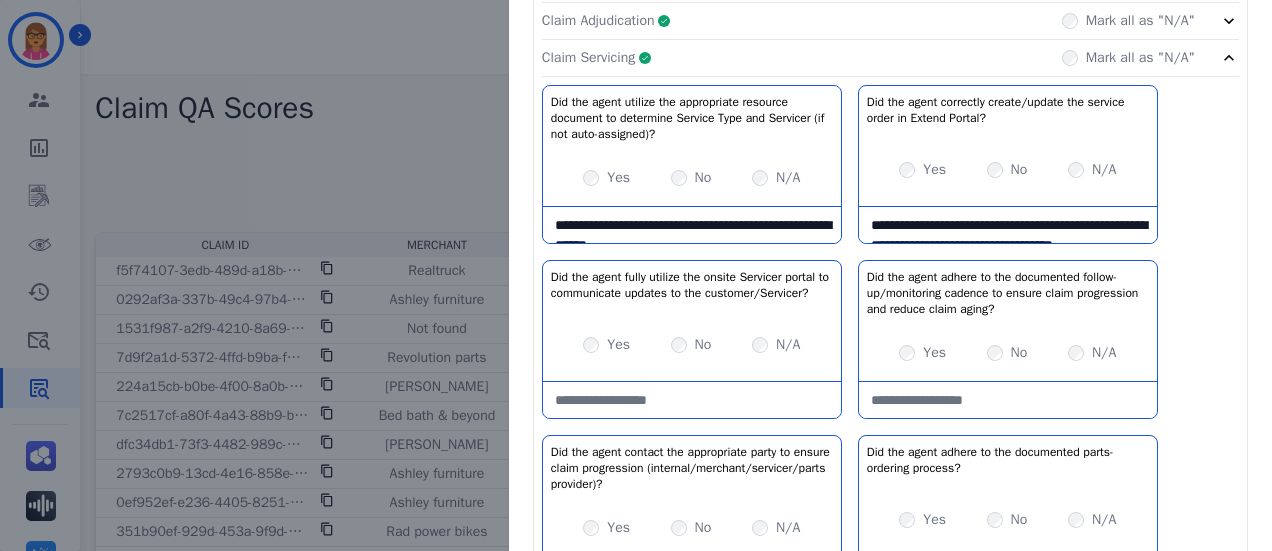 drag, startPoint x: 642, startPoint y: 3, endPoint x: 655, endPoint y: 22, distance: 23.021729 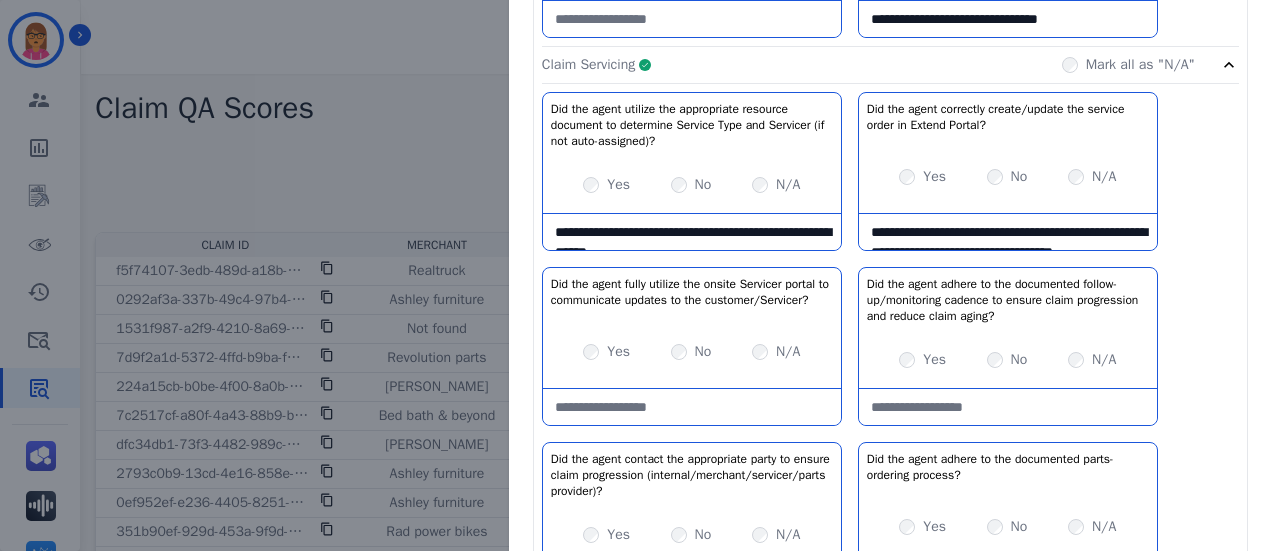 scroll, scrollTop: 696, scrollLeft: 0, axis: vertical 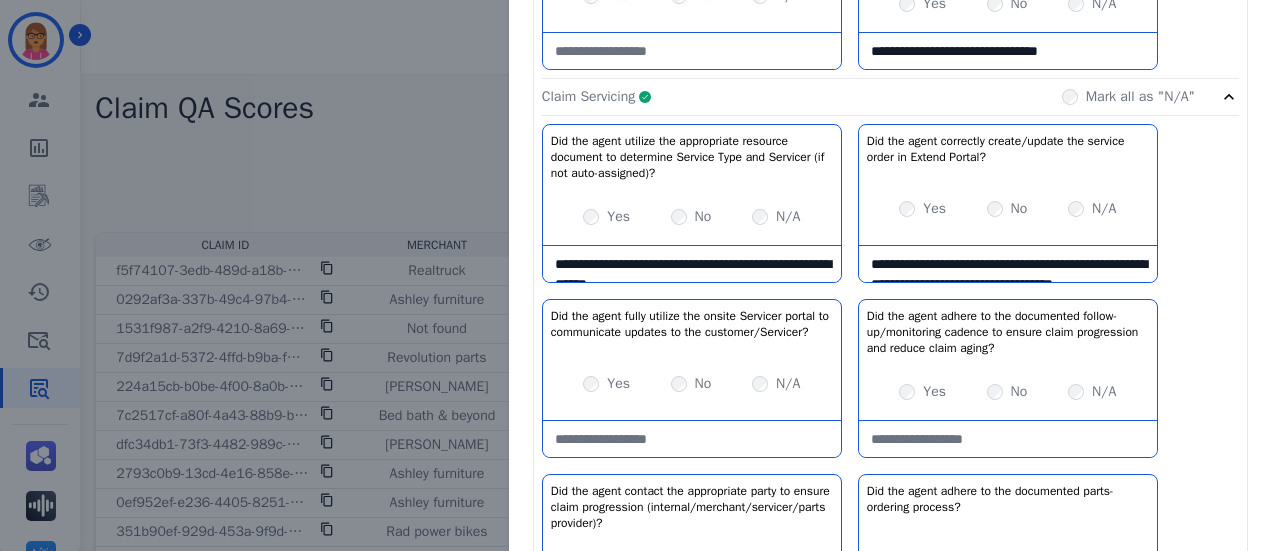 drag, startPoint x: 902, startPoint y: 90, endPoint x: 896, endPoint y: 217, distance: 127.141655 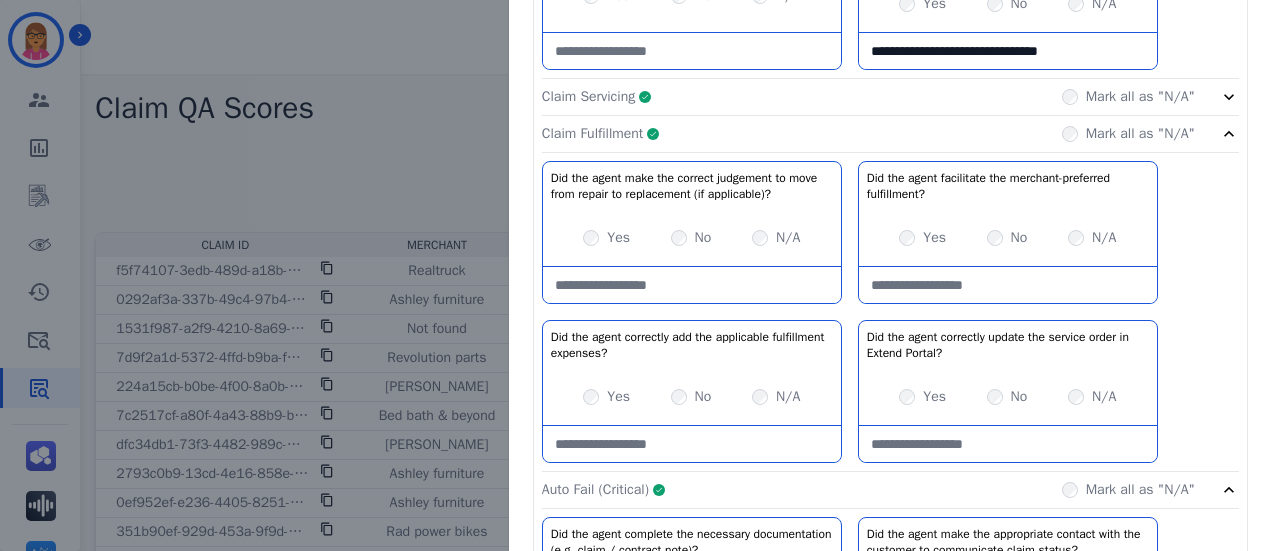 click on "Claim Fulfillment     Complete         Mark all as "N/A"" 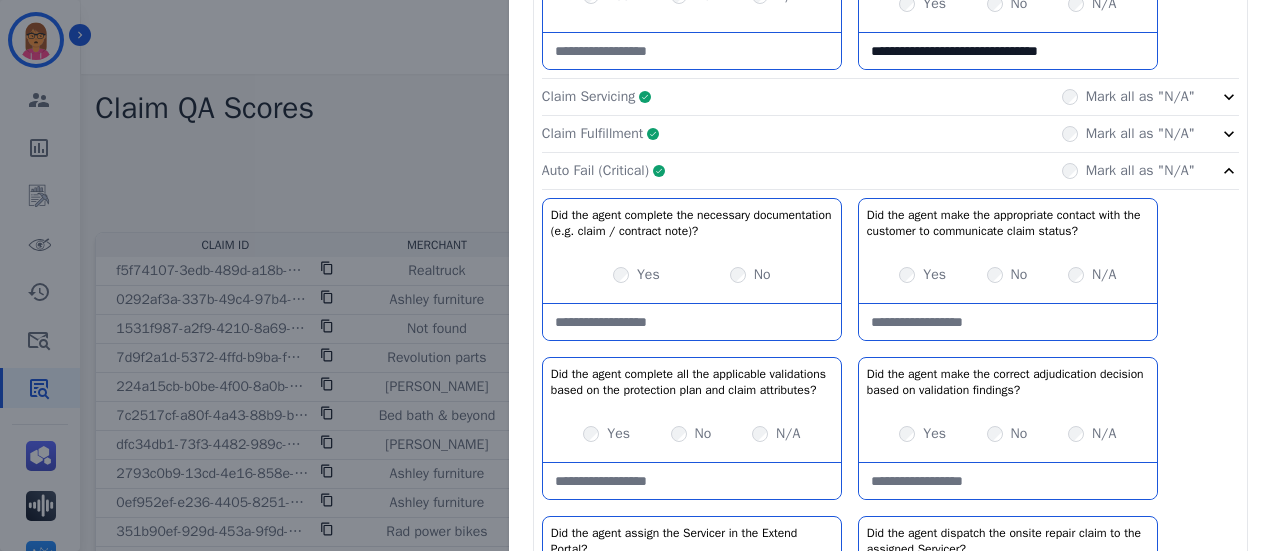 click on "No" at bounding box center [1007, 275] 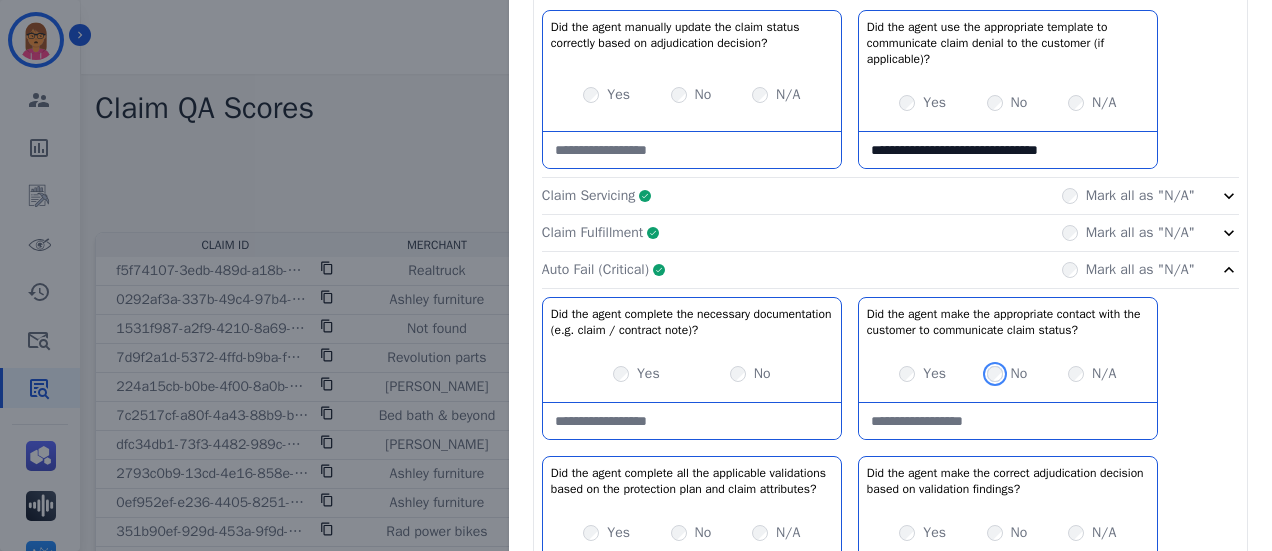 scroll, scrollTop: 596, scrollLeft: 0, axis: vertical 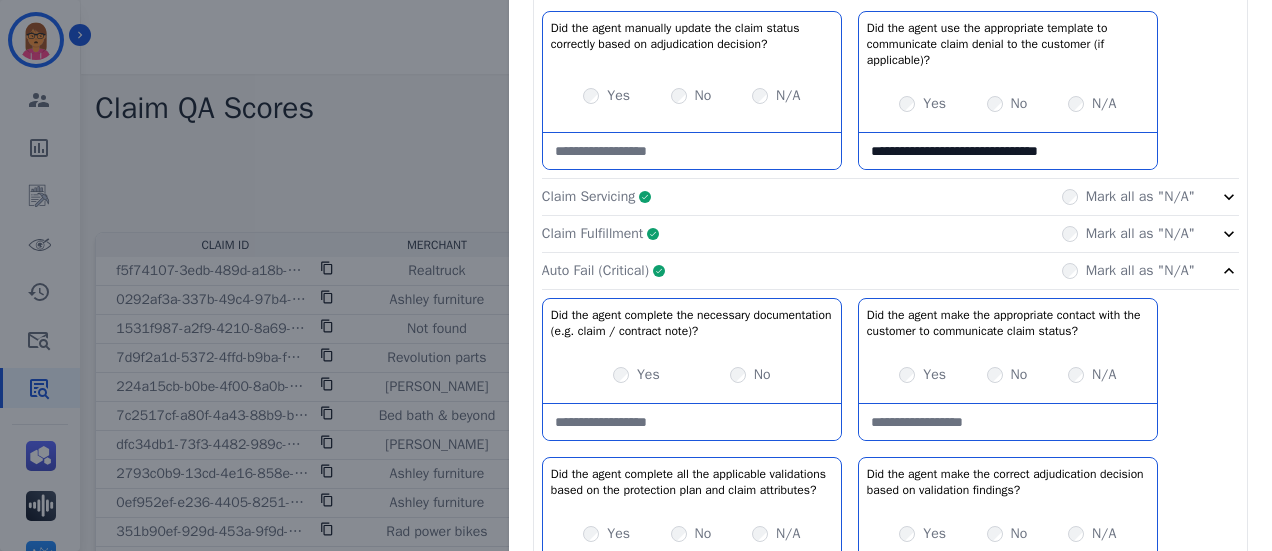 drag, startPoint x: 1096, startPoint y: 138, endPoint x: 814, endPoint y: 113, distance: 283.106 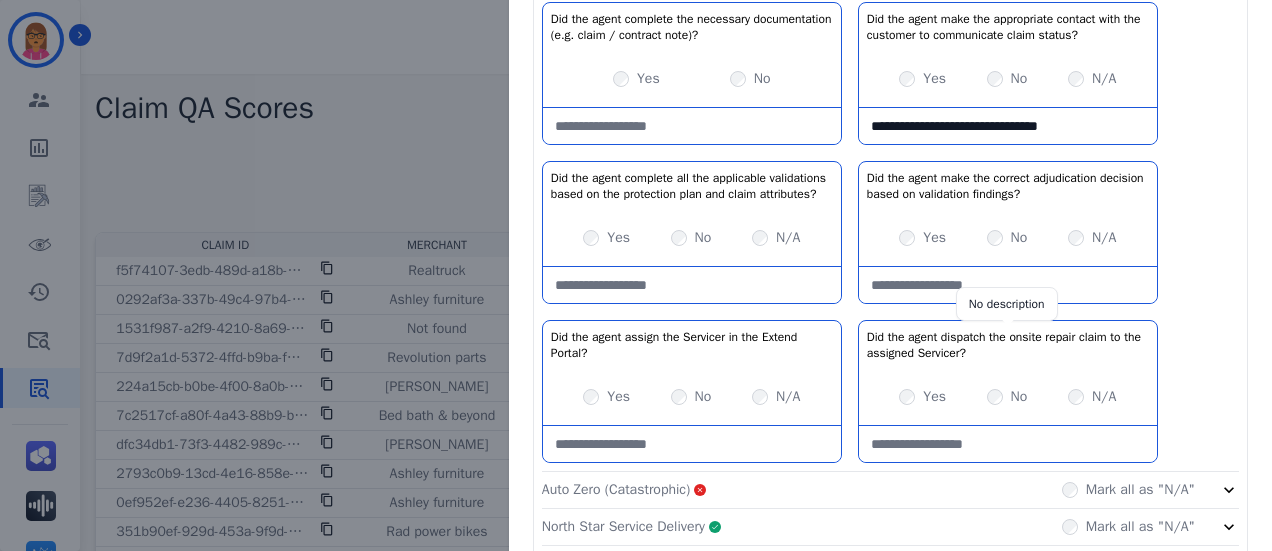 scroll, scrollTop: 896, scrollLeft: 0, axis: vertical 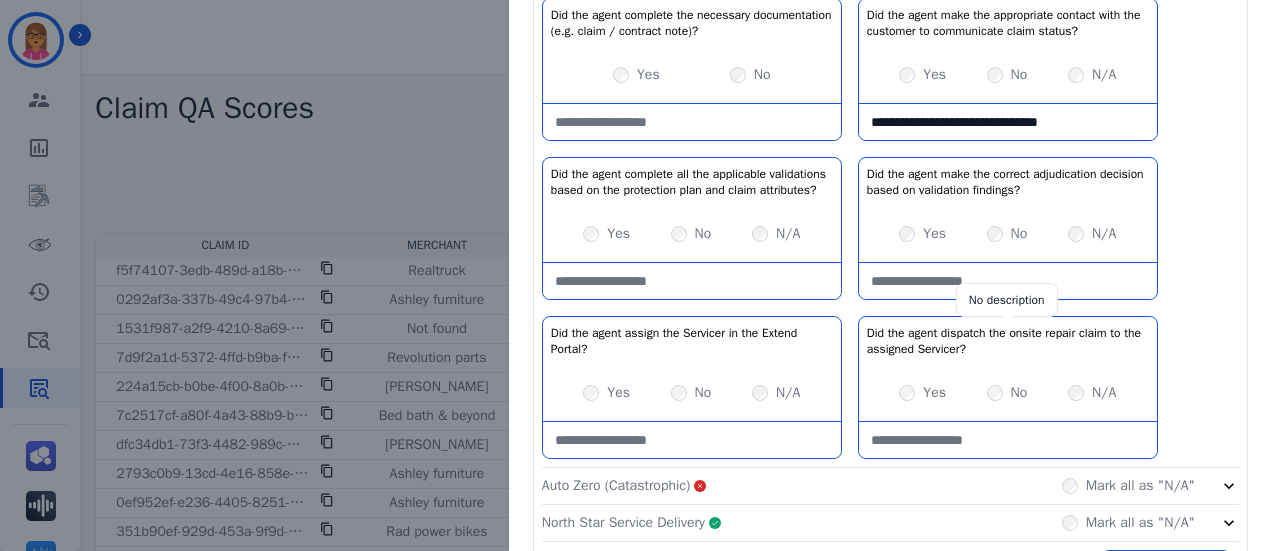 type on "**********" 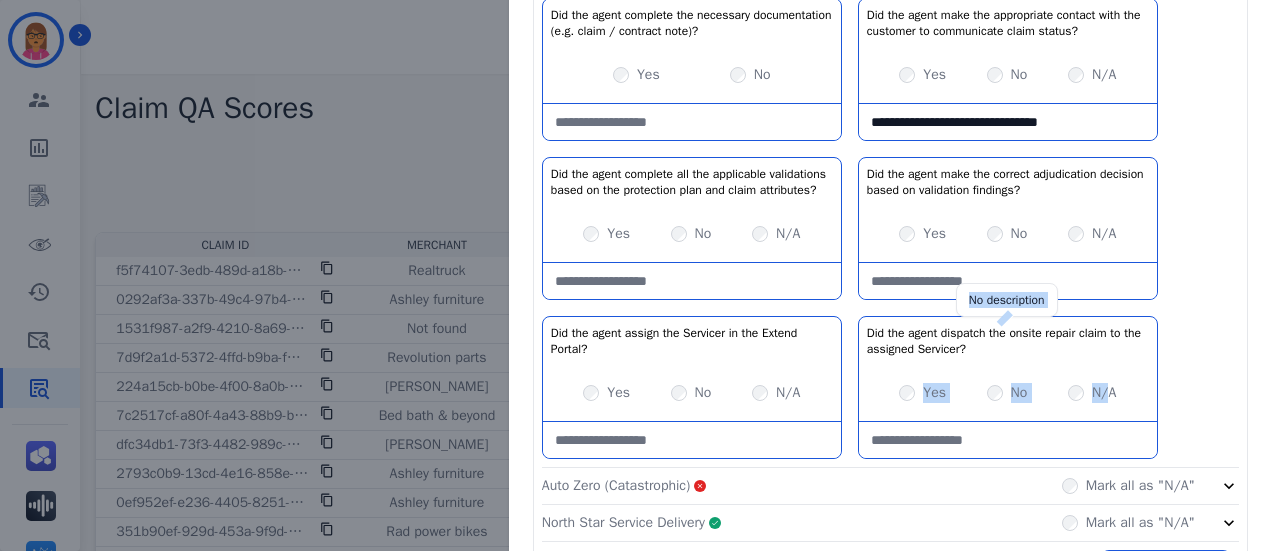 drag, startPoint x: 1089, startPoint y: 355, endPoint x: 1101, endPoint y: 391, distance: 37.94733 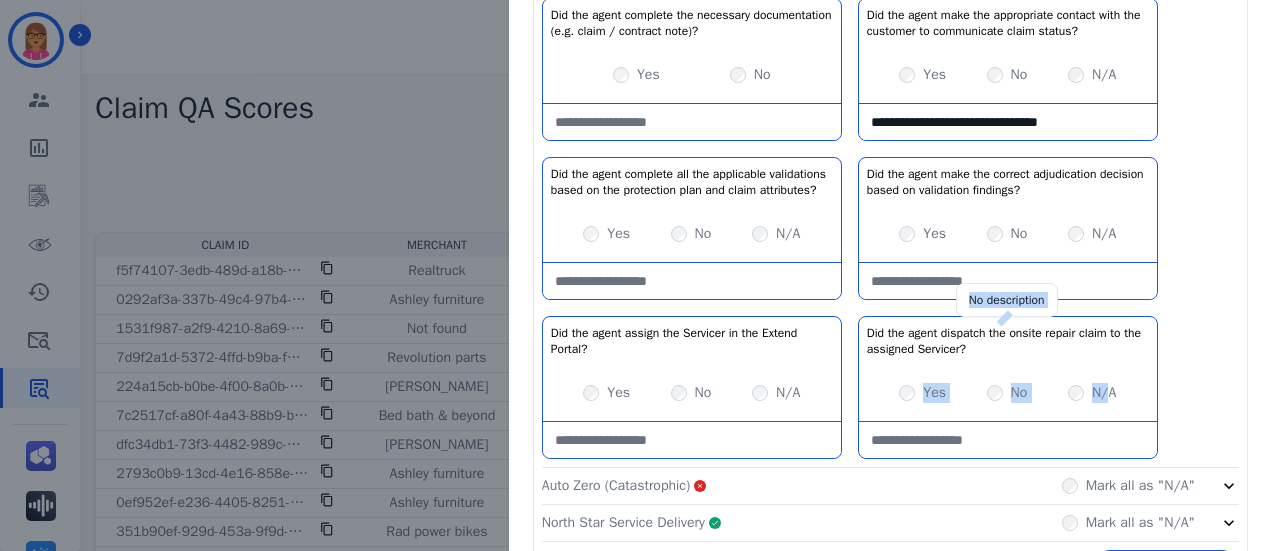 click on "Did the agent dispatch the onsite repair claim to the assigned Servicer?   No description         Yes     No     N/A" at bounding box center [1008, 387] 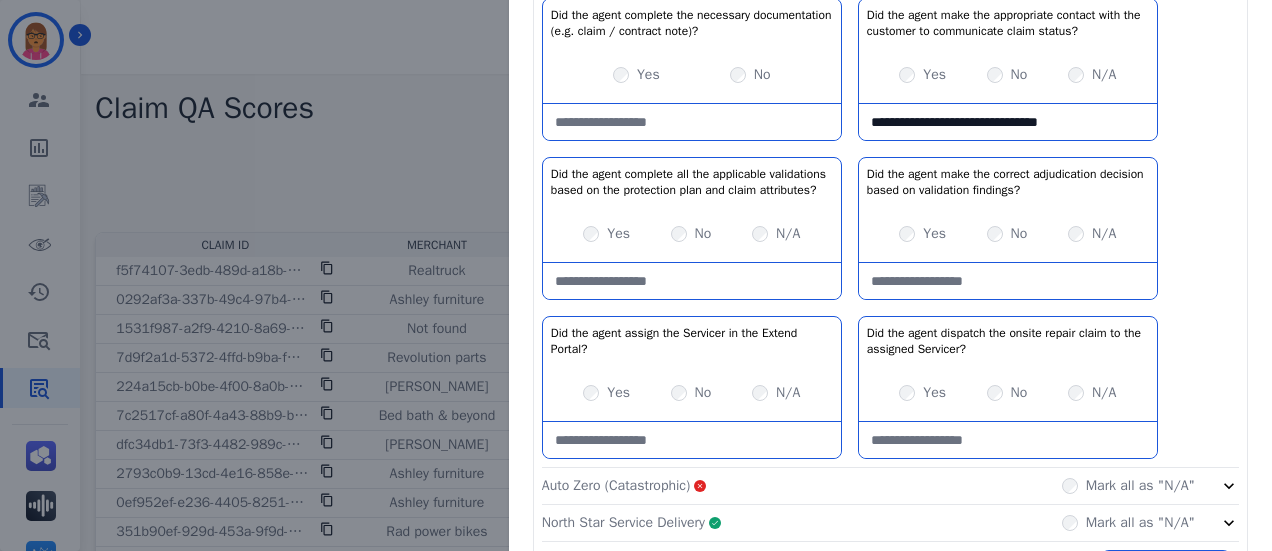 click at bounding box center (1008, 440) 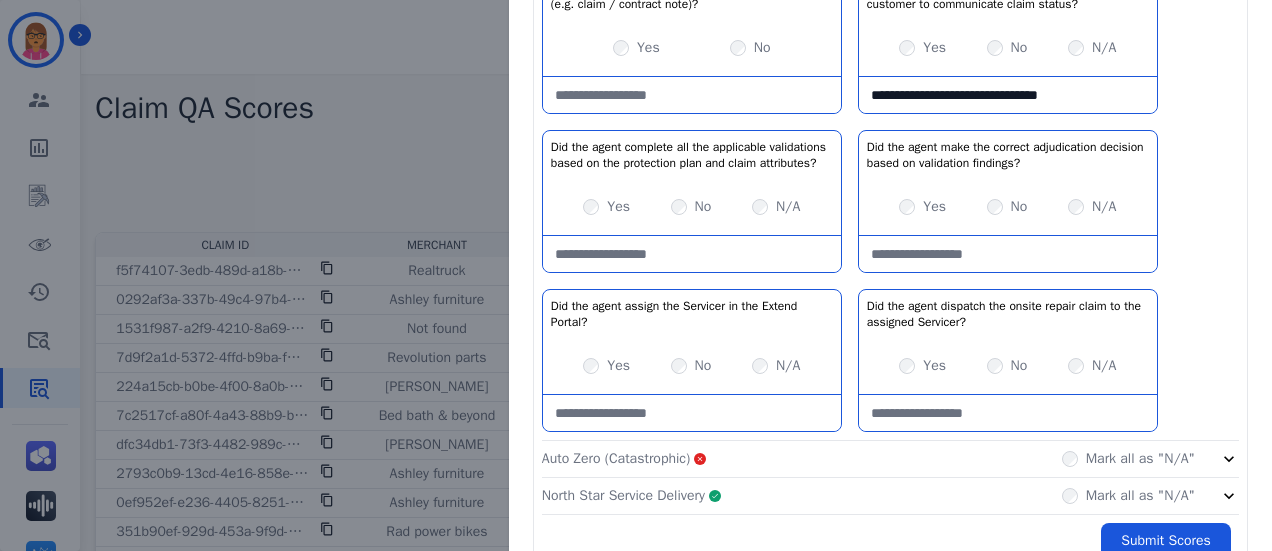scroll, scrollTop: 970, scrollLeft: 0, axis: vertical 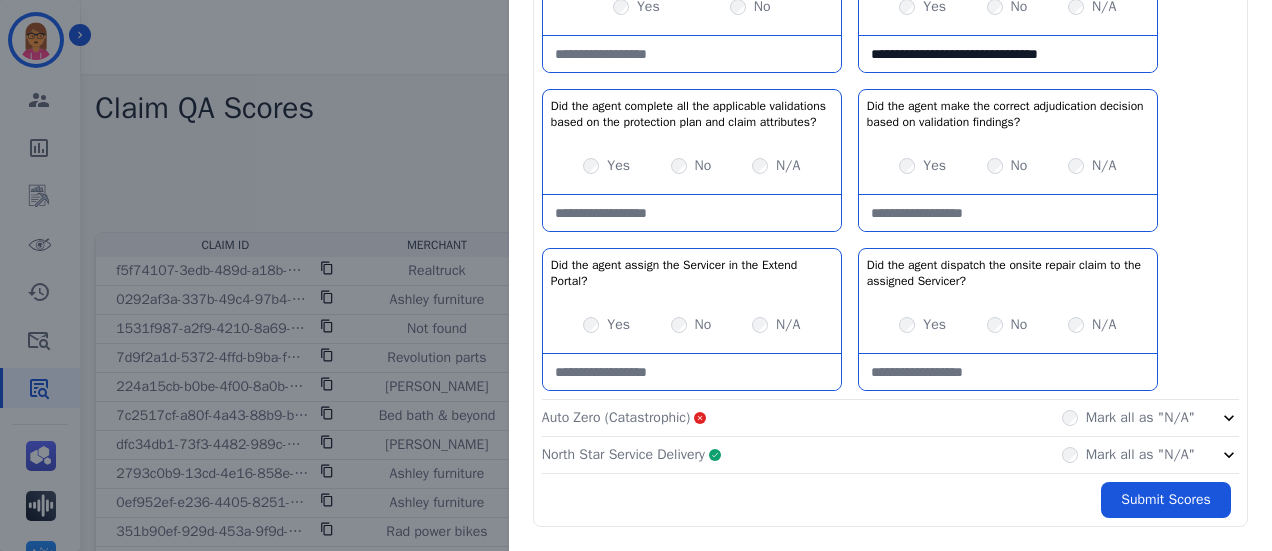 click on "Auto Zero (Catastrophic)       Mark all as "N/A"" 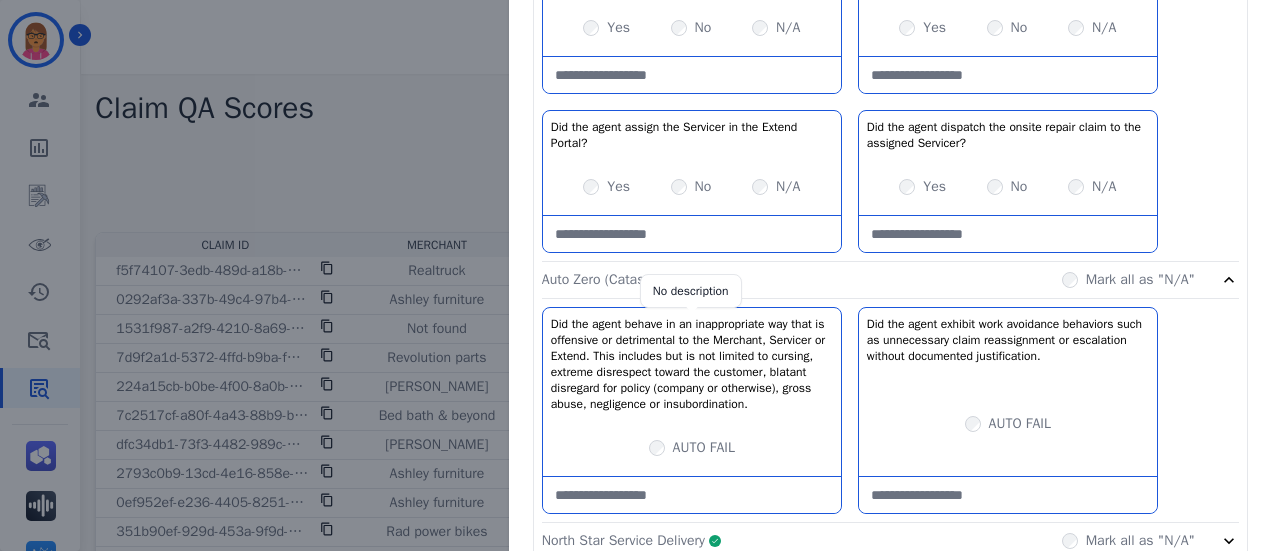 scroll, scrollTop: 1209, scrollLeft: 0, axis: vertical 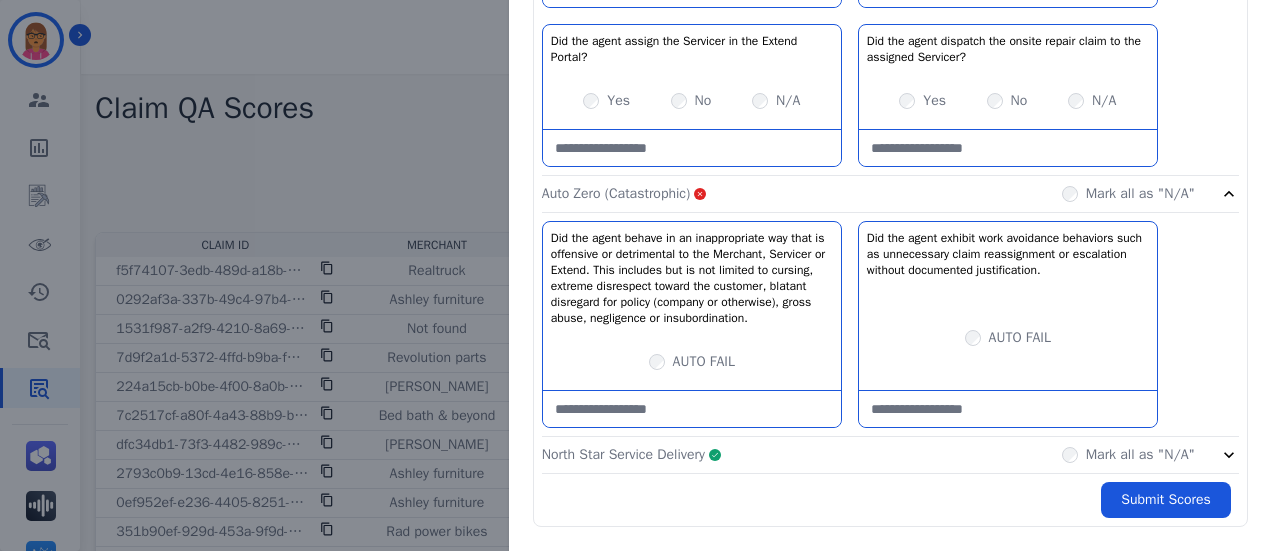 click on "North Star Service Delivery     Complete         Mark all as "N/A"" 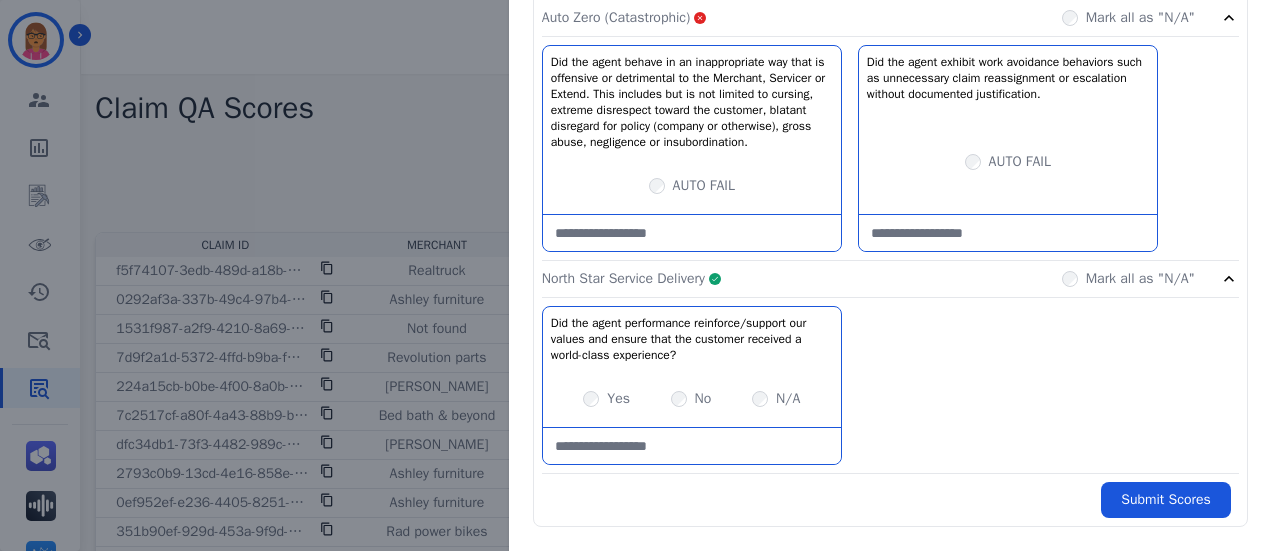 scroll, scrollTop: 1384, scrollLeft: 0, axis: vertical 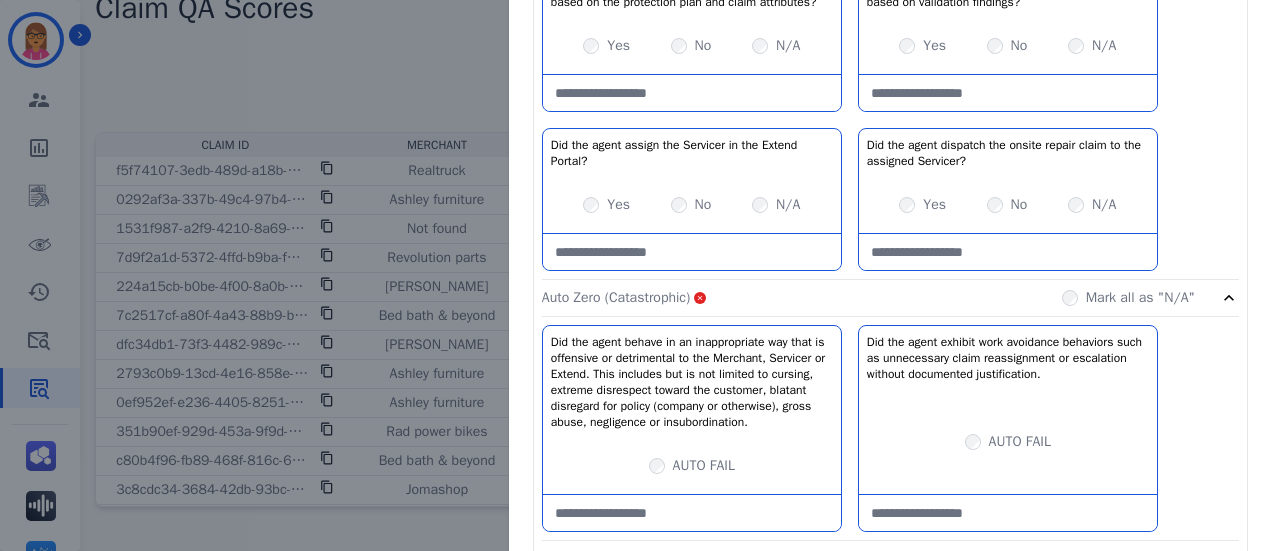 click on "Auto Zero (Catastrophic)       Mark all as "N/A"" 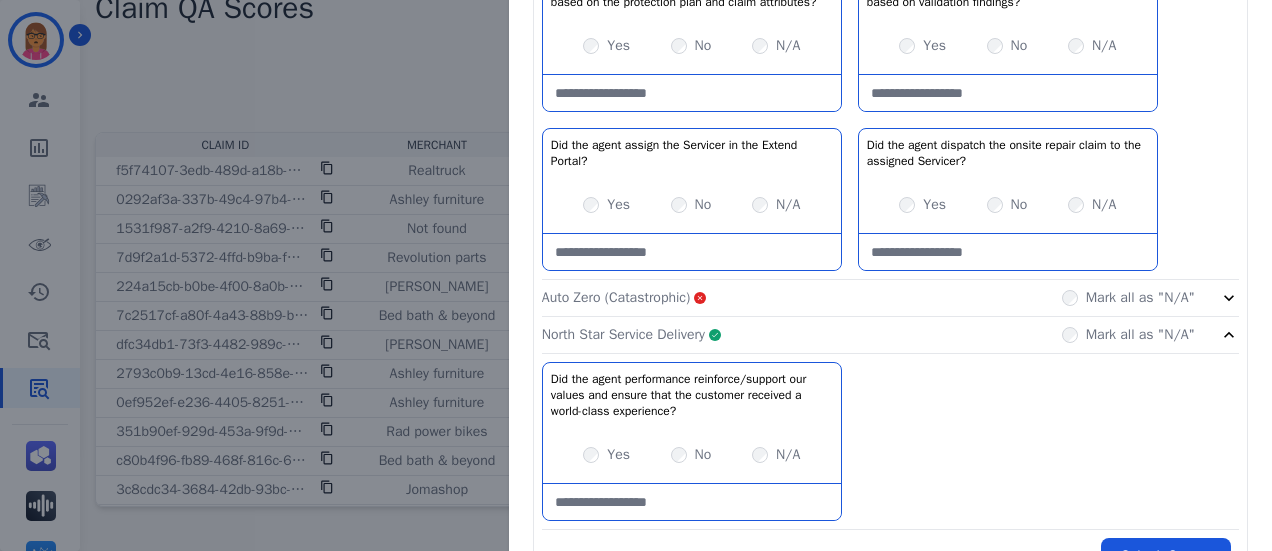 click on "North Star Service Delivery     Complete         Mark all as "N/A"" 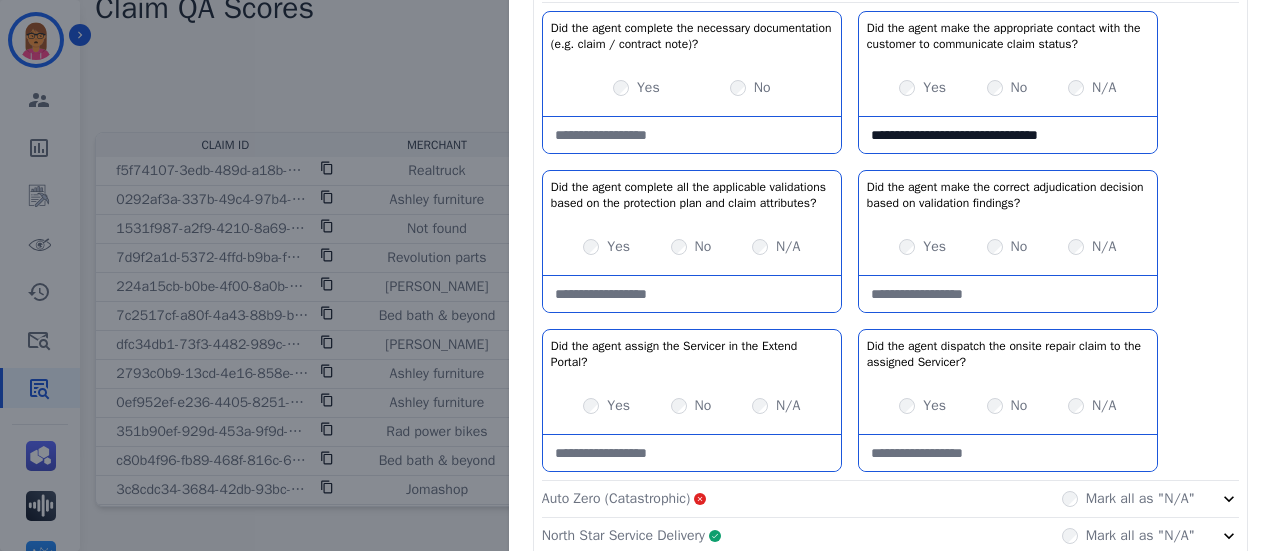 scroll, scrollTop: 784, scrollLeft: 0, axis: vertical 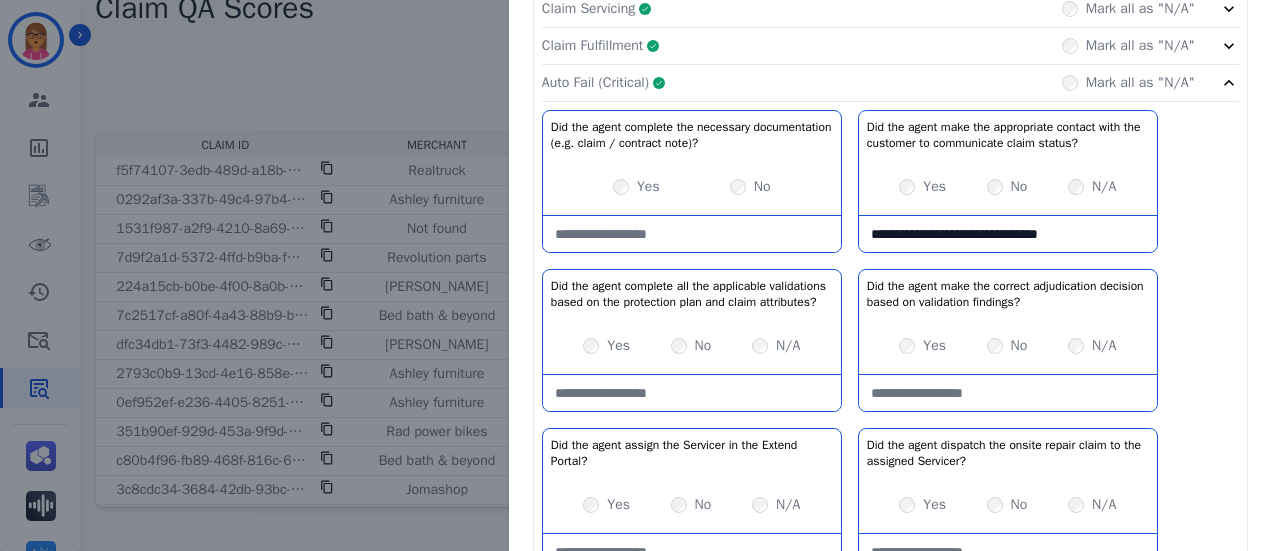 click on "Auto Fail (Critical)     Complete         Mark all as "N/A"" 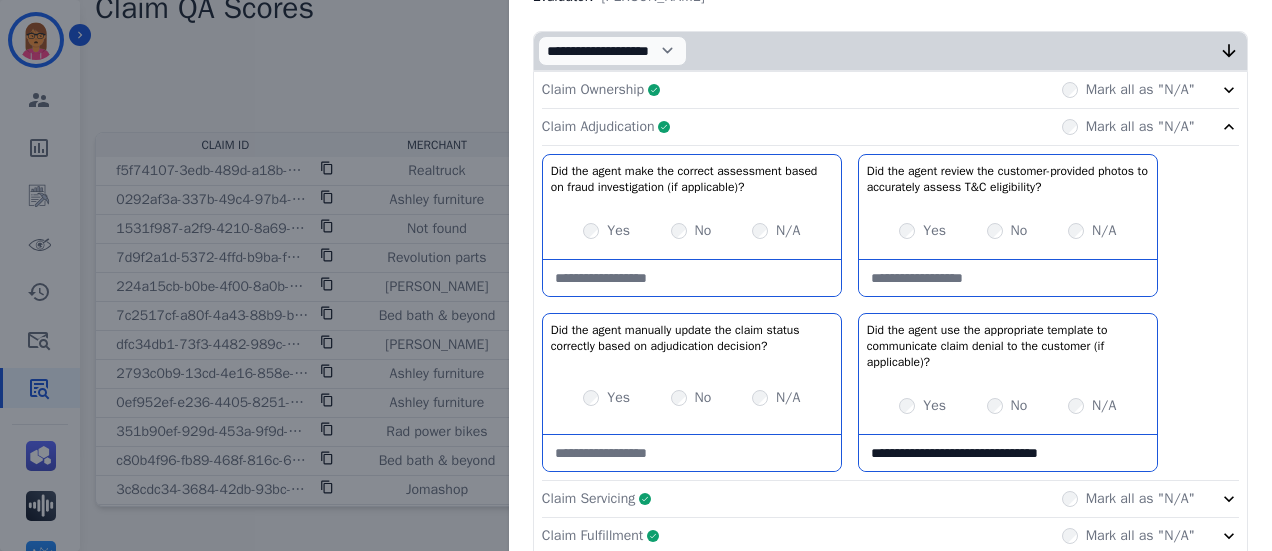 scroll, scrollTop: 300, scrollLeft: 0, axis: vertical 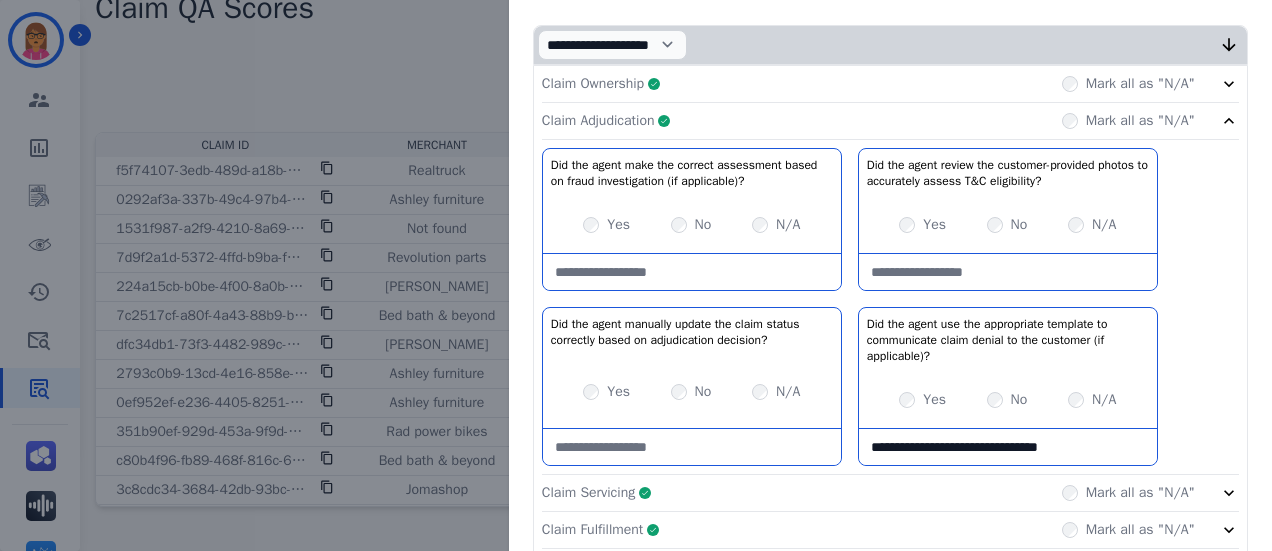 click on "Claim Adjudication     Complete         Mark all as "N/A"" 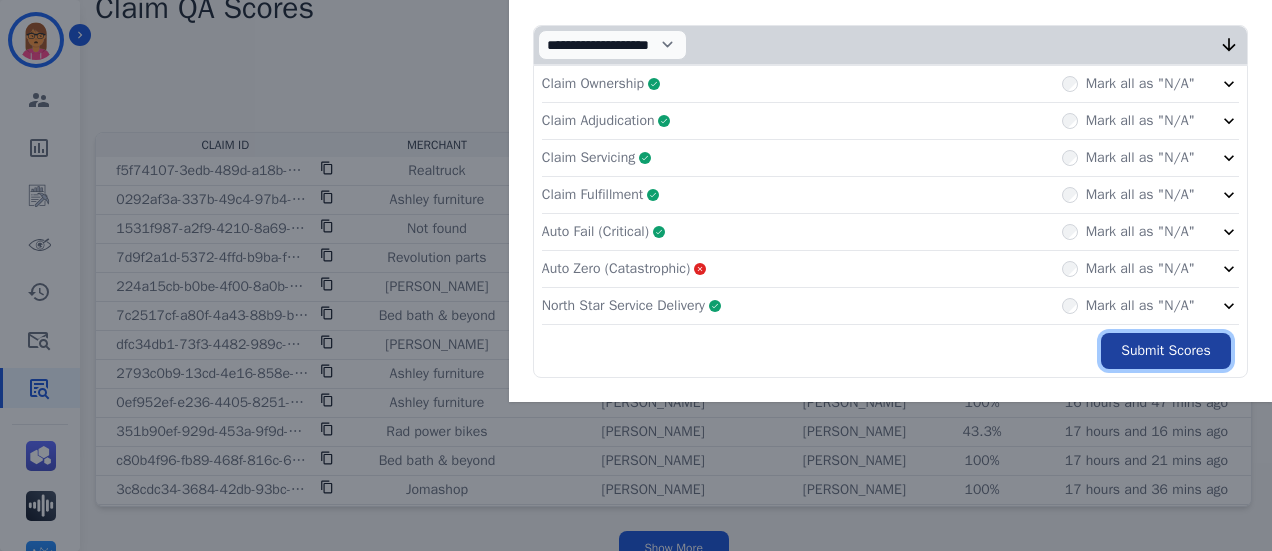 click on "Submit Scores" at bounding box center (1166, 351) 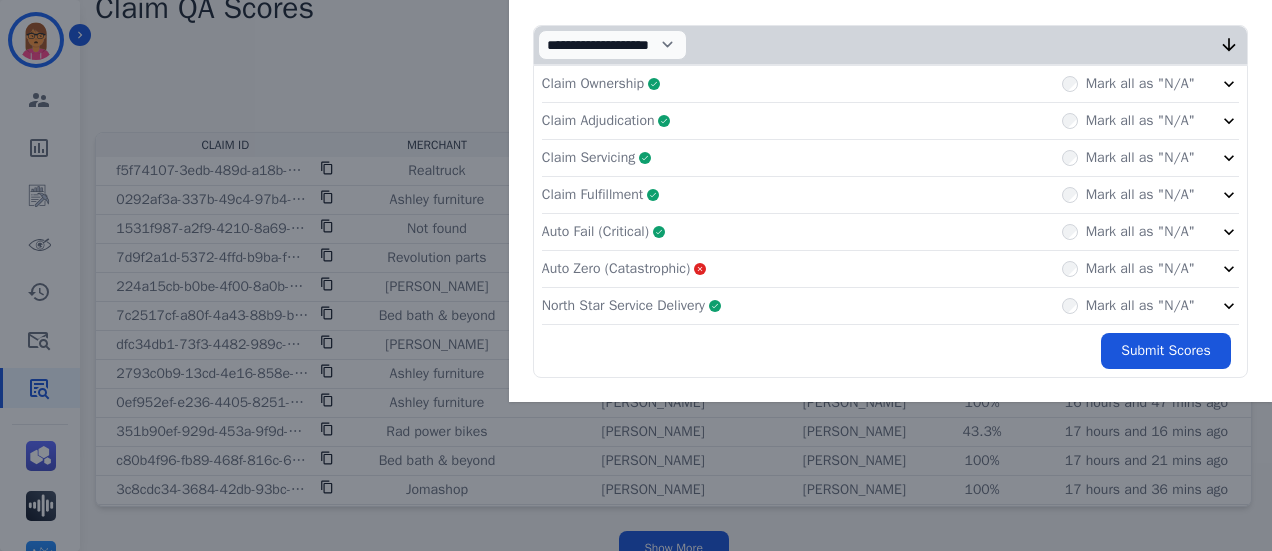 click on "Auto Fail (Critical)     Complete         Mark all as "N/A"" 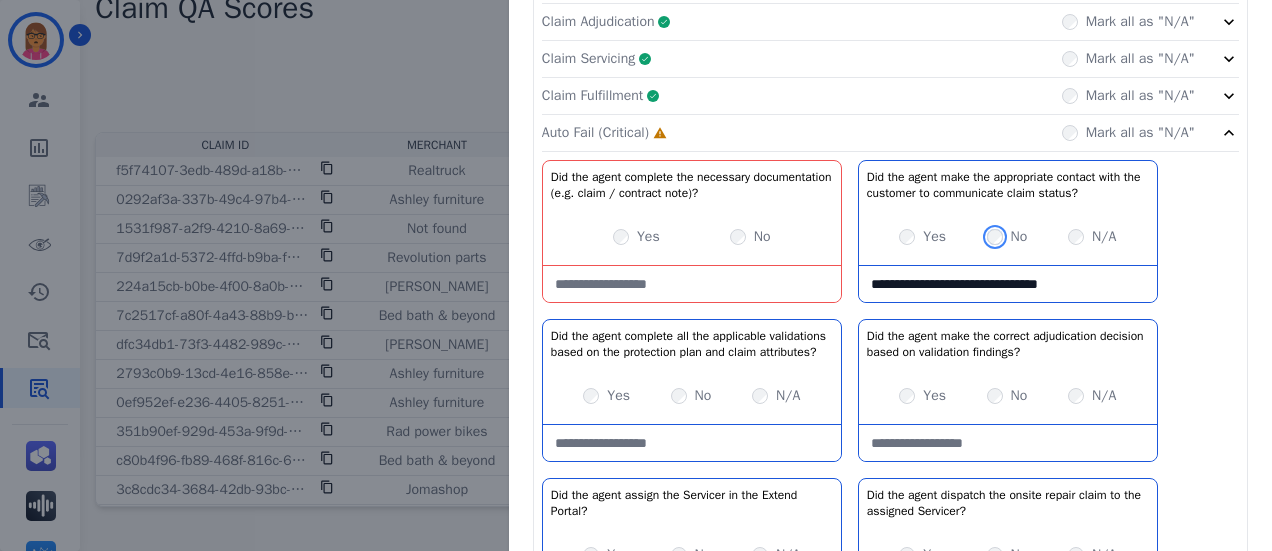 scroll, scrollTop: 400, scrollLeft: 0, axis: vertical 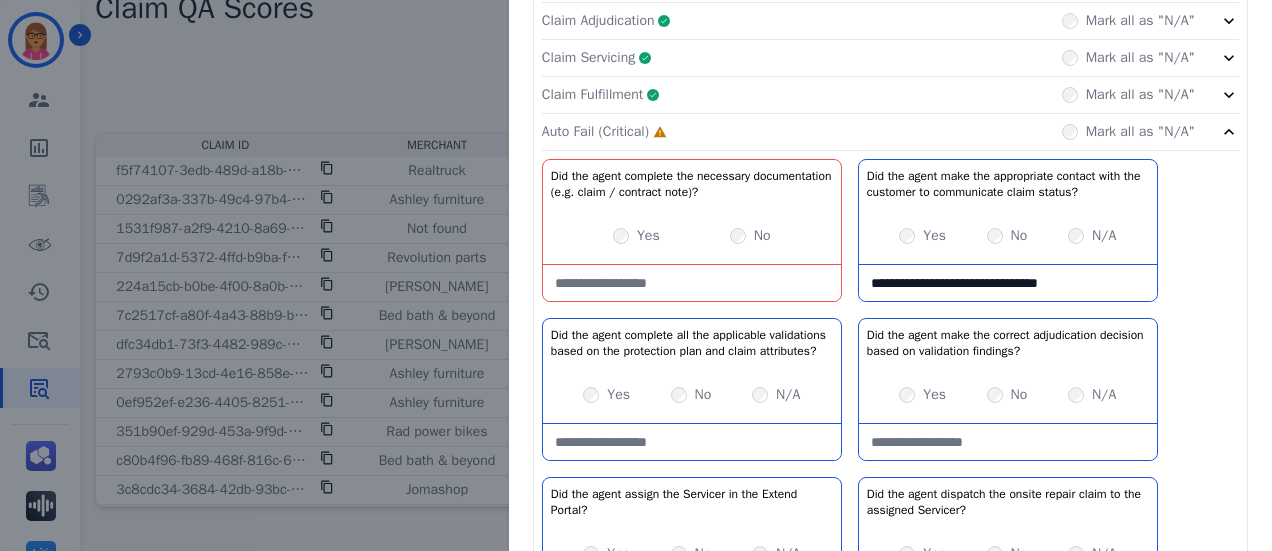 click on "Yes     No     N/A" at bounding box center (1008, 395) 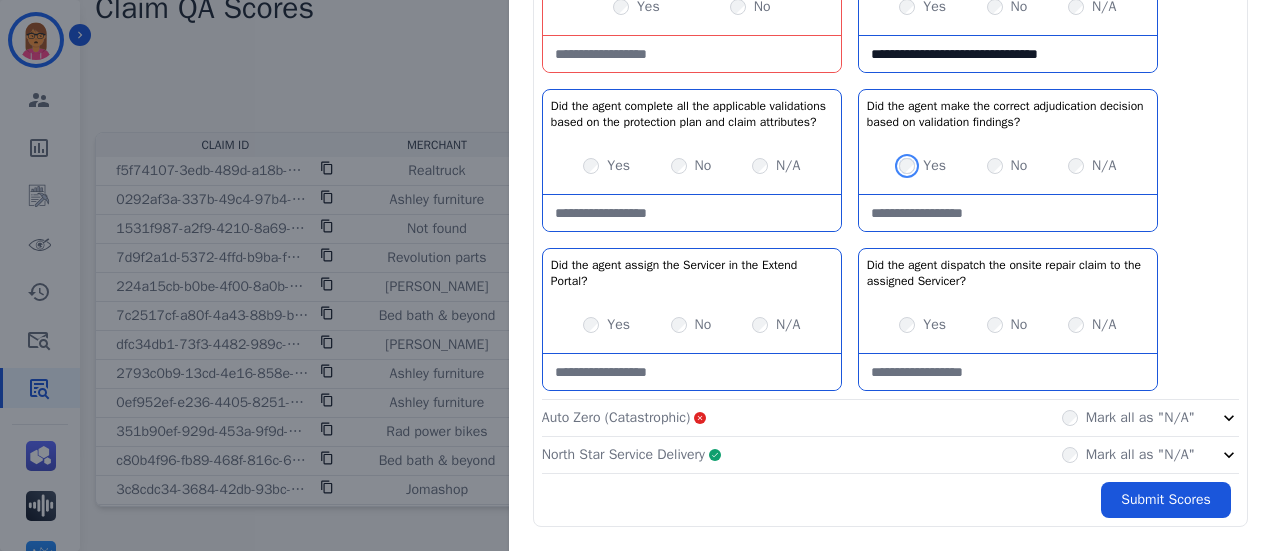 scroll, scrollTop: 637, scrollLeft: 0, axis: vertical 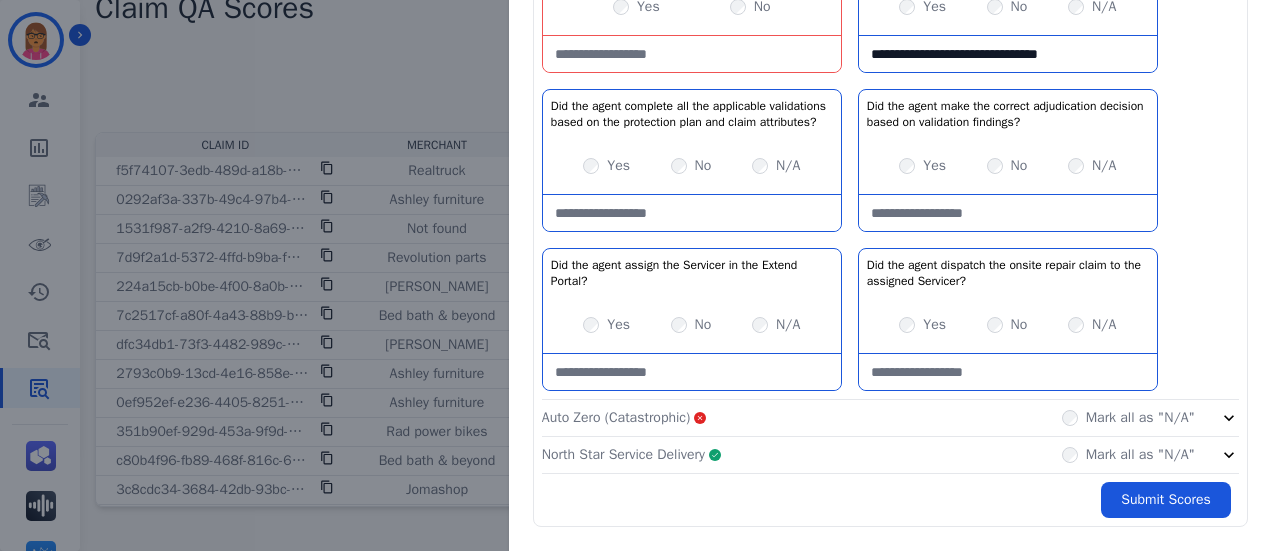 click on "Yes" at bounding box center [606, 325] 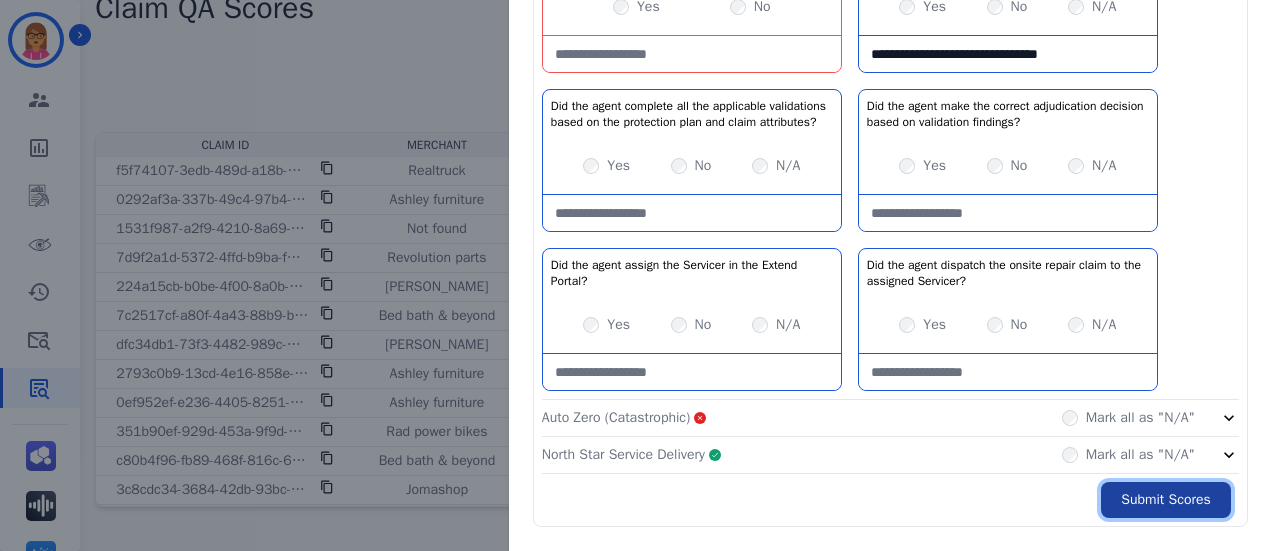 click on "Submit Scores" at bounding box center (1166, 500) 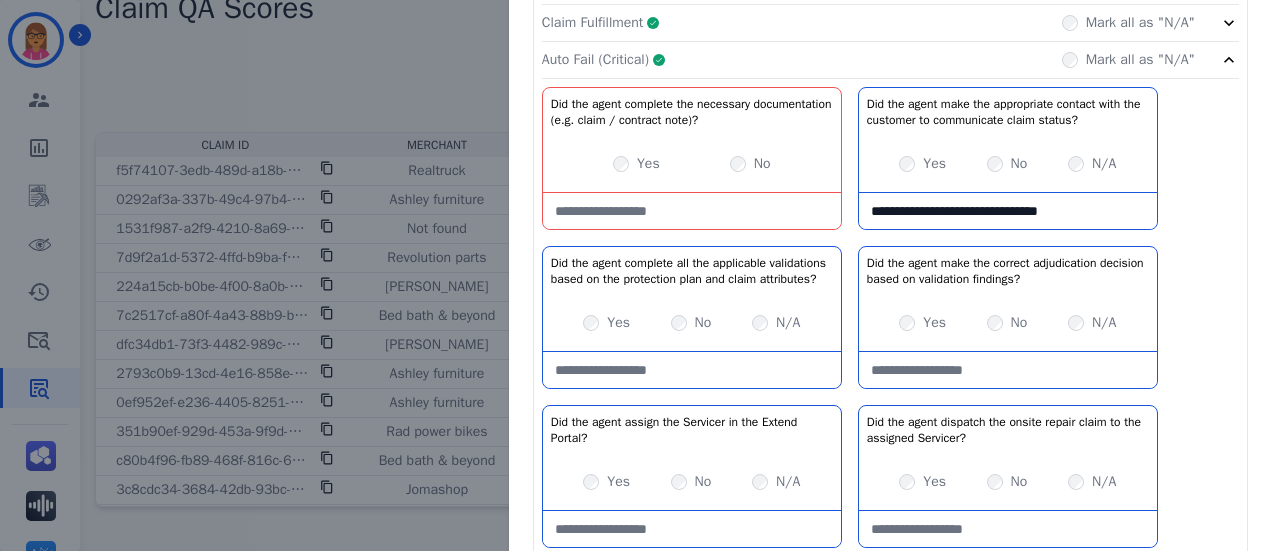 scroll, scrollTop: 437, scrollLeft: 0, axis: vertical 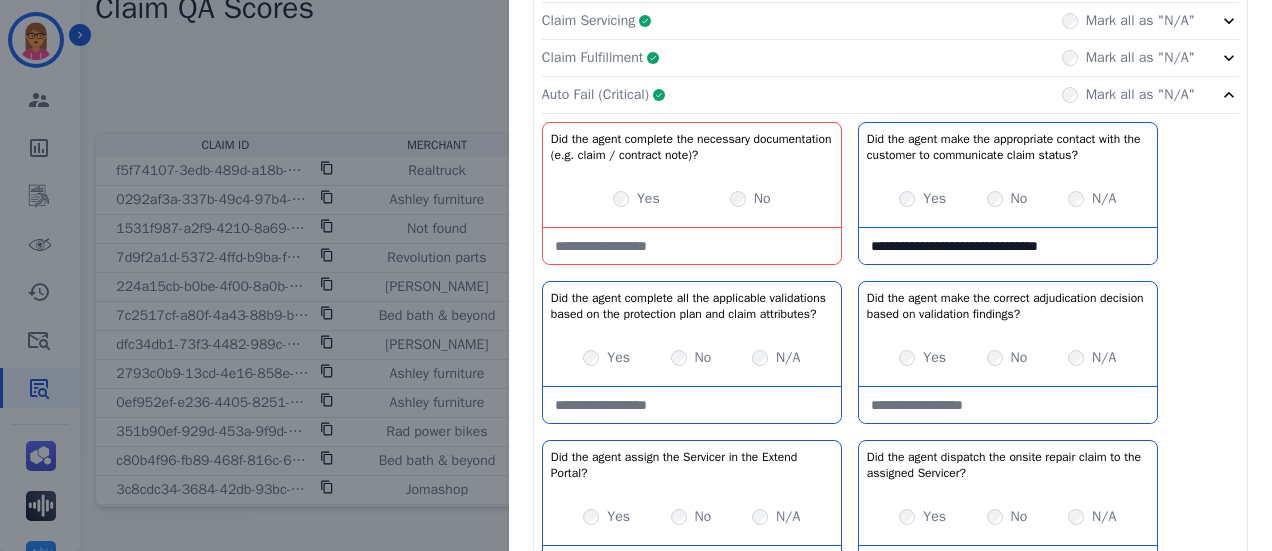 click at bounding box center [692, 246] 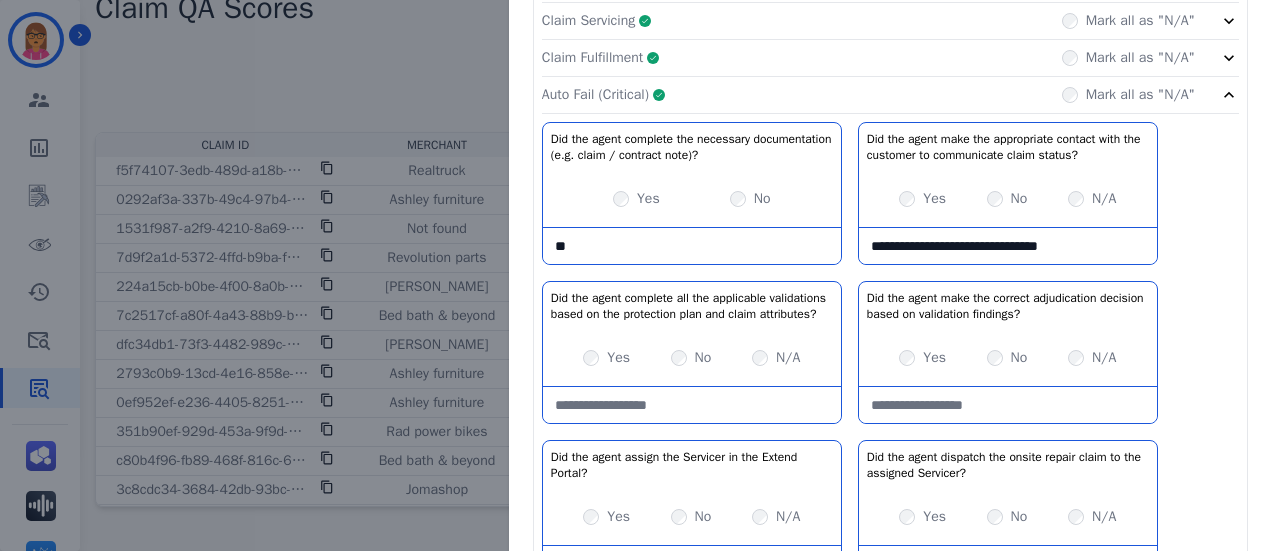 type on "*" 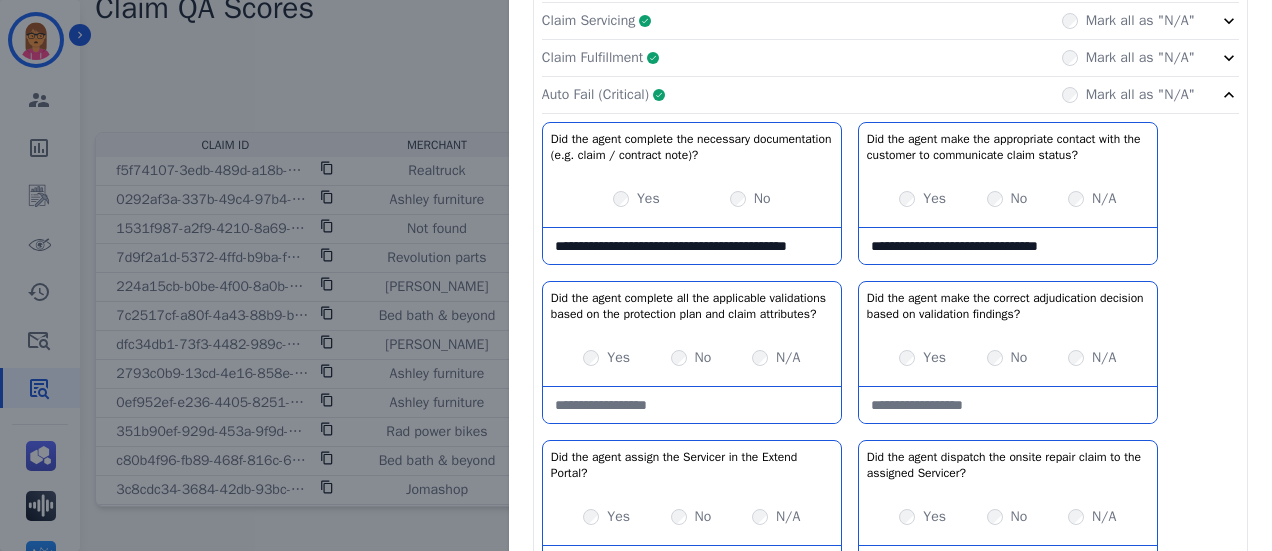scroll, scrollTop: 0, scrollLeft: 0, axis: both 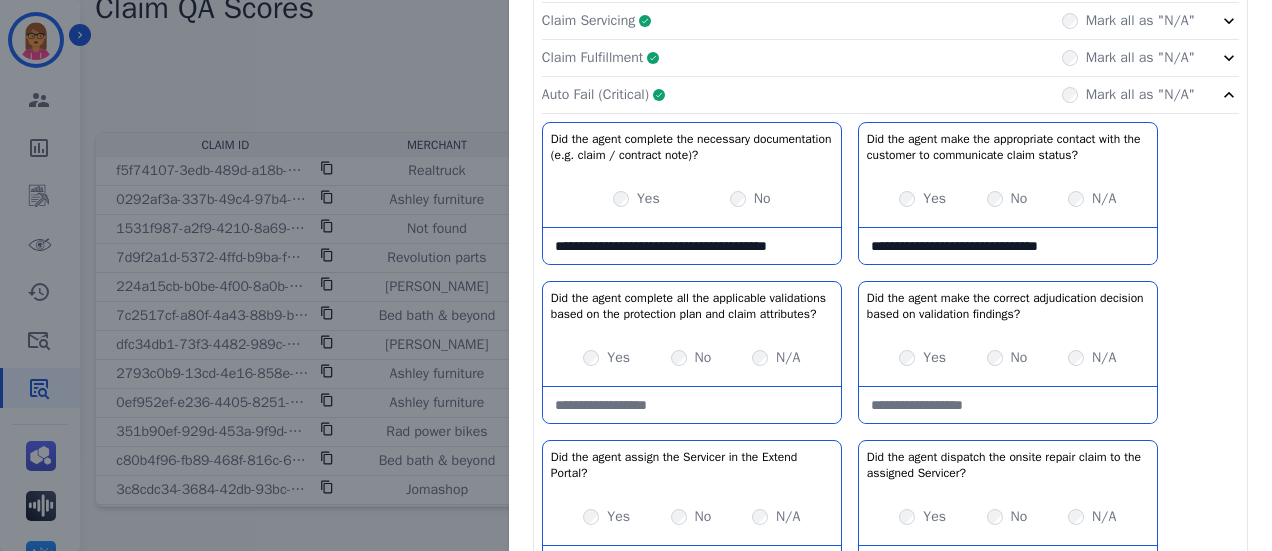 drag, startPoint x: 763, startPoint y: 239, endPoint x: 763, endPoint y: 251, distance: 12 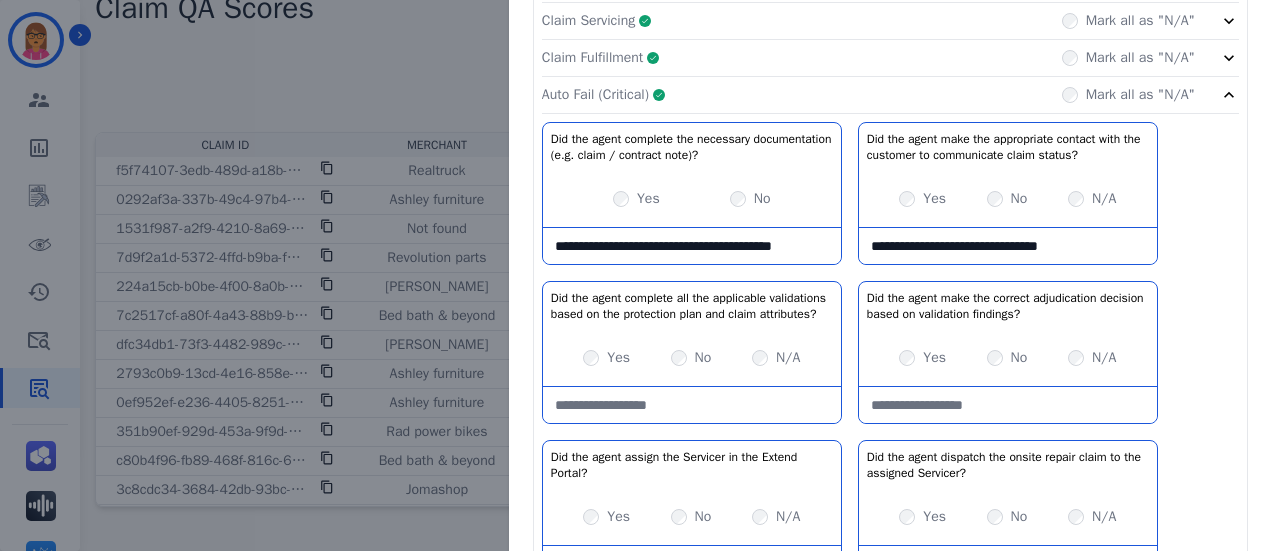 click on "**********" at bounding box center (692, 246) 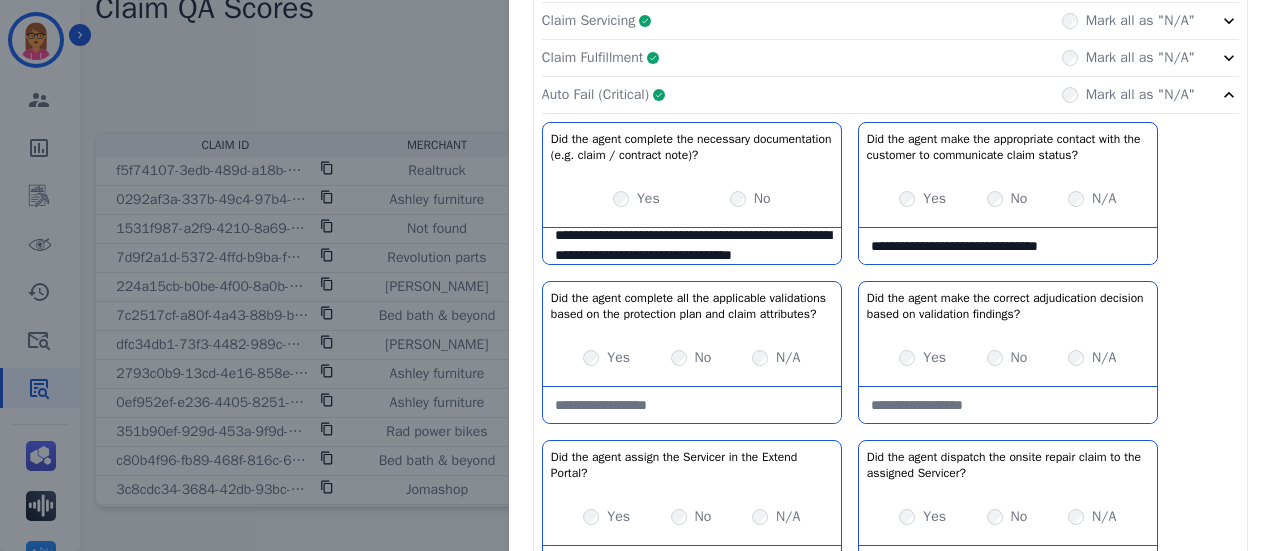 scroll, scrollTop: 31, scrollLeft: 0, axis: vertical 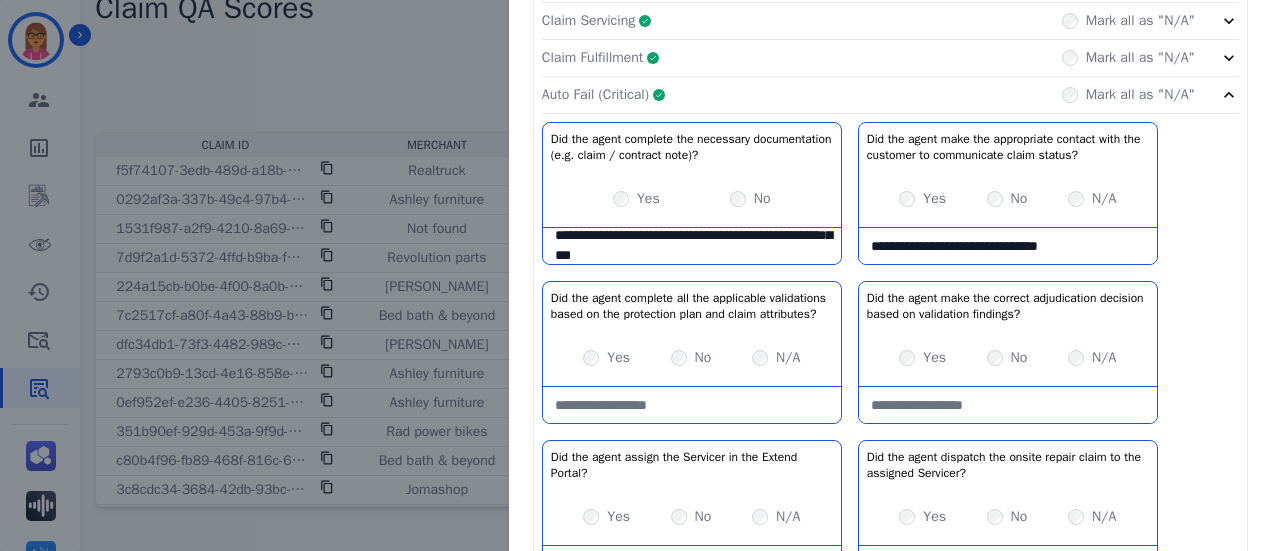 click on "**********" at bounding box center (692, 246) 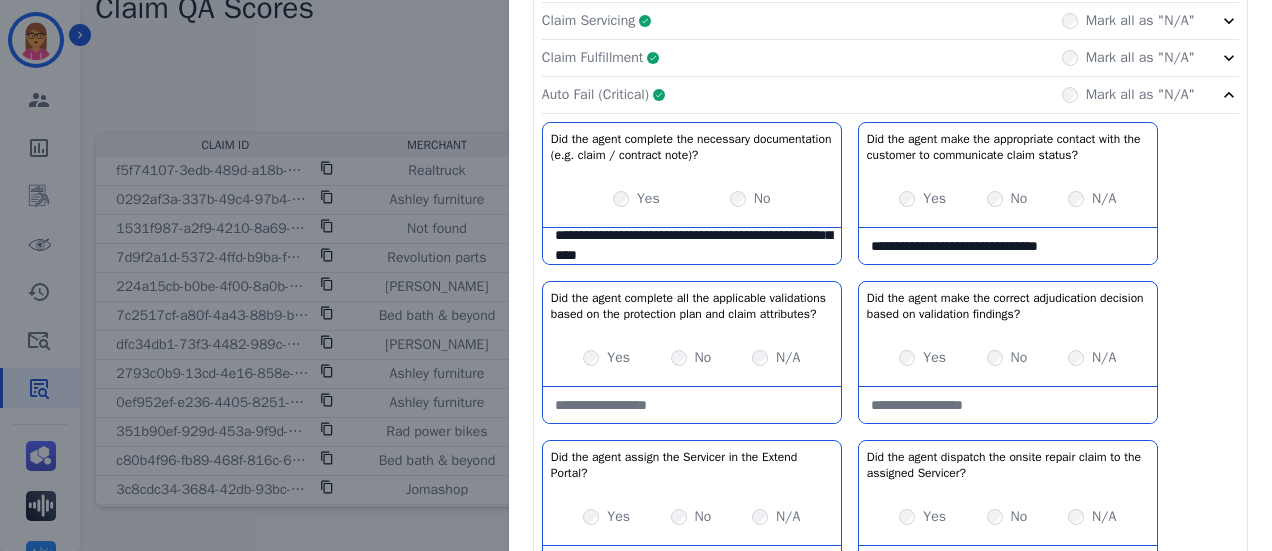 scroll, scrollTop: 28, scrollLeft: 0, axis: vertical 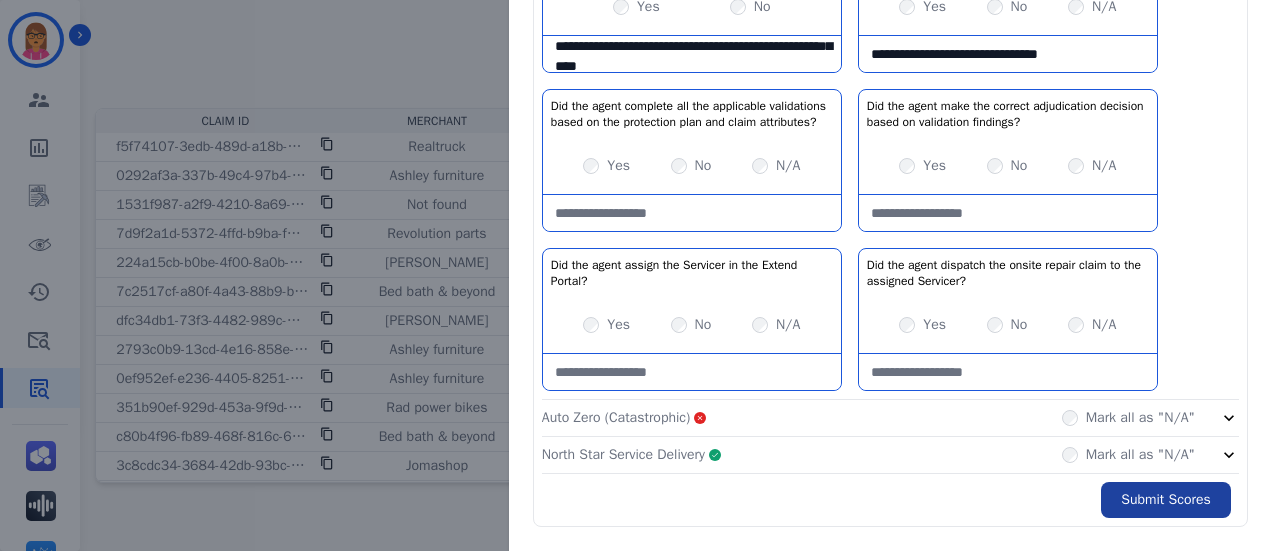 type on "**********" 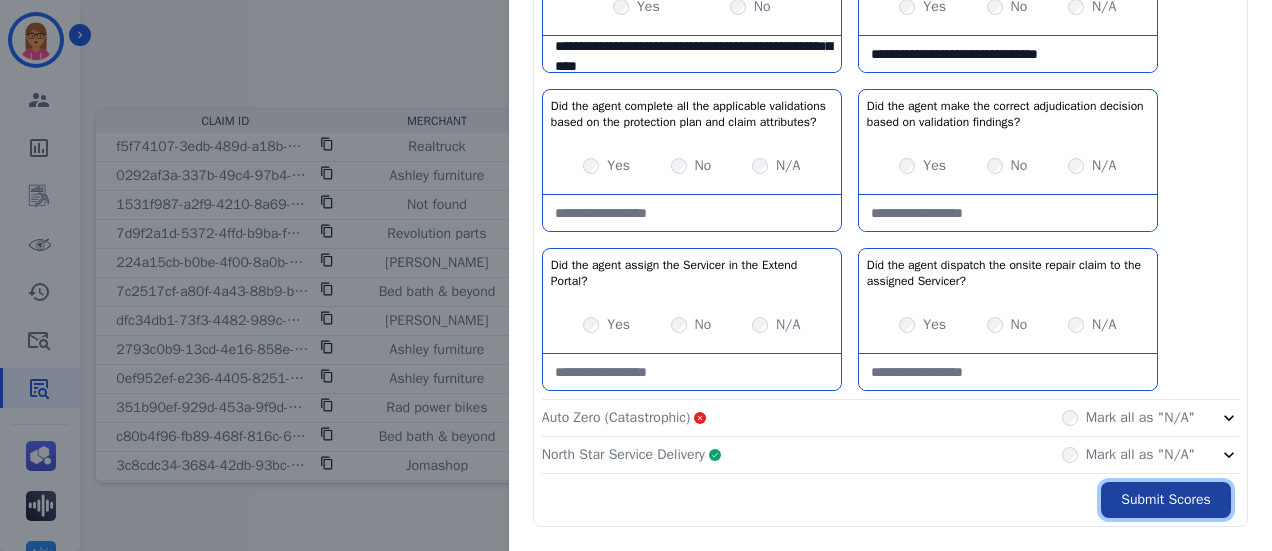 click on "Submit Scores" at bounding box center (1166, 500) 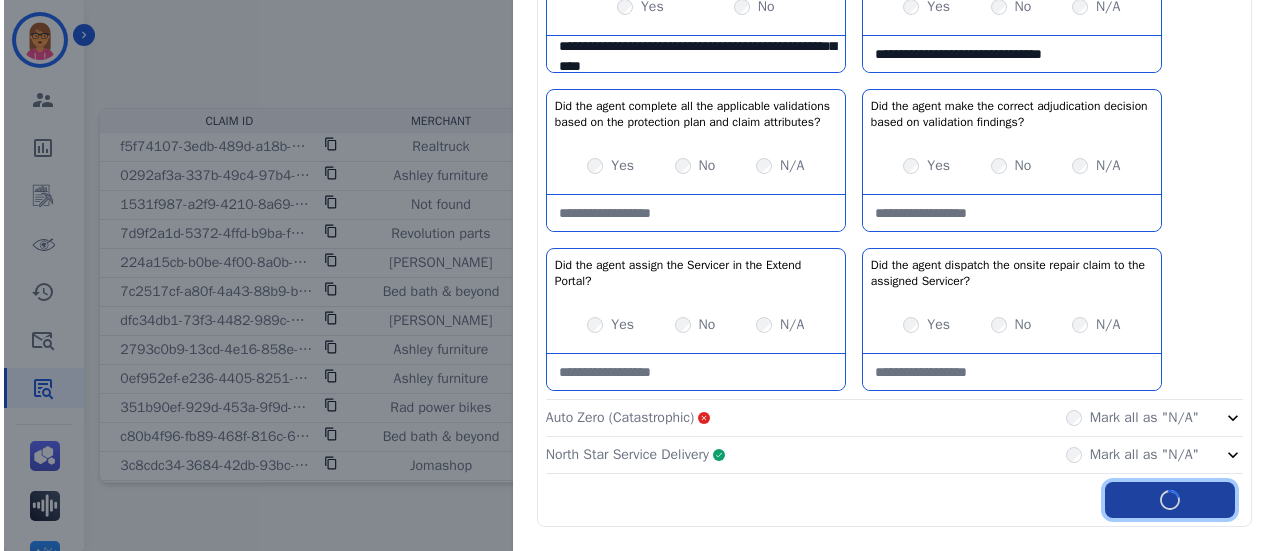 scroll, scrollTop: 0, scrollLeft: 0, axis: both 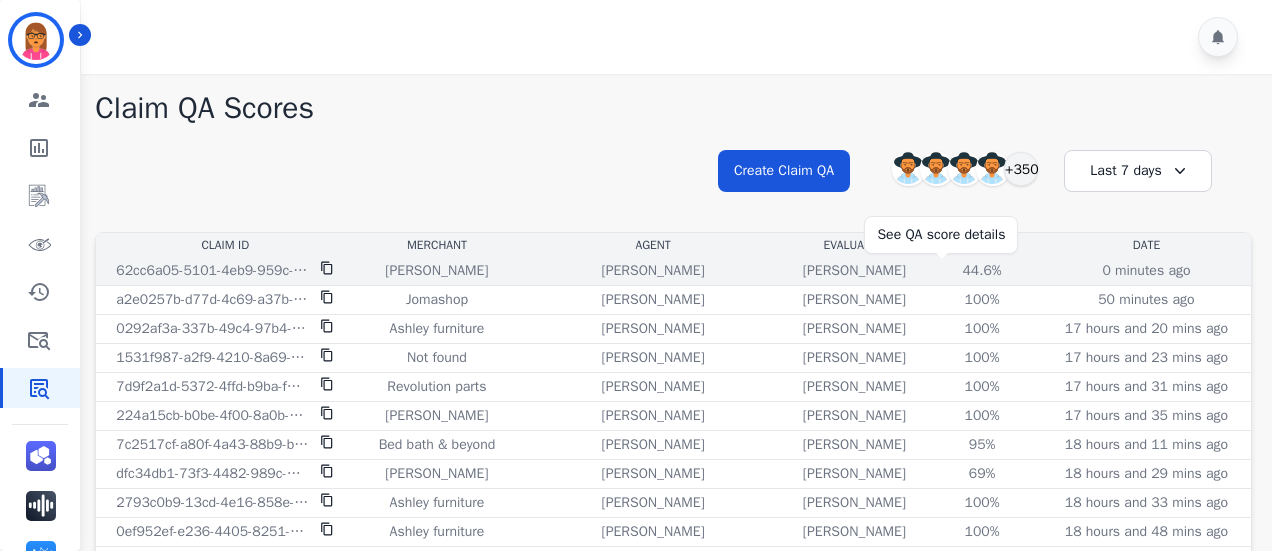 click on "44.6%" at bounding box center (982, 271) 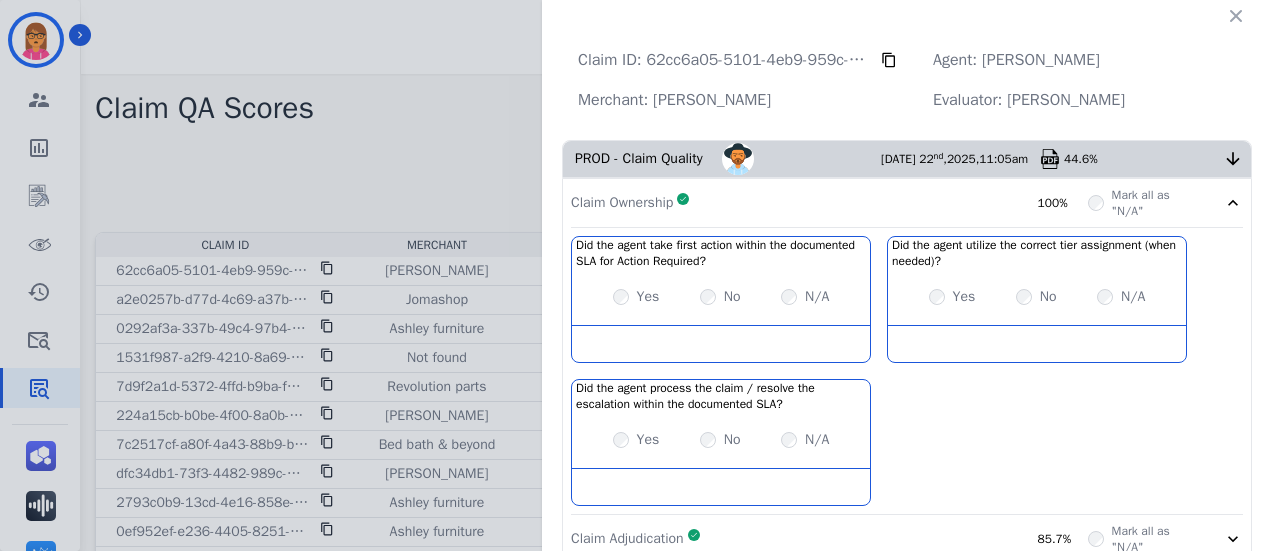 click on "Claim Ownership     Complete       100%" at bounding box center [829, 203] 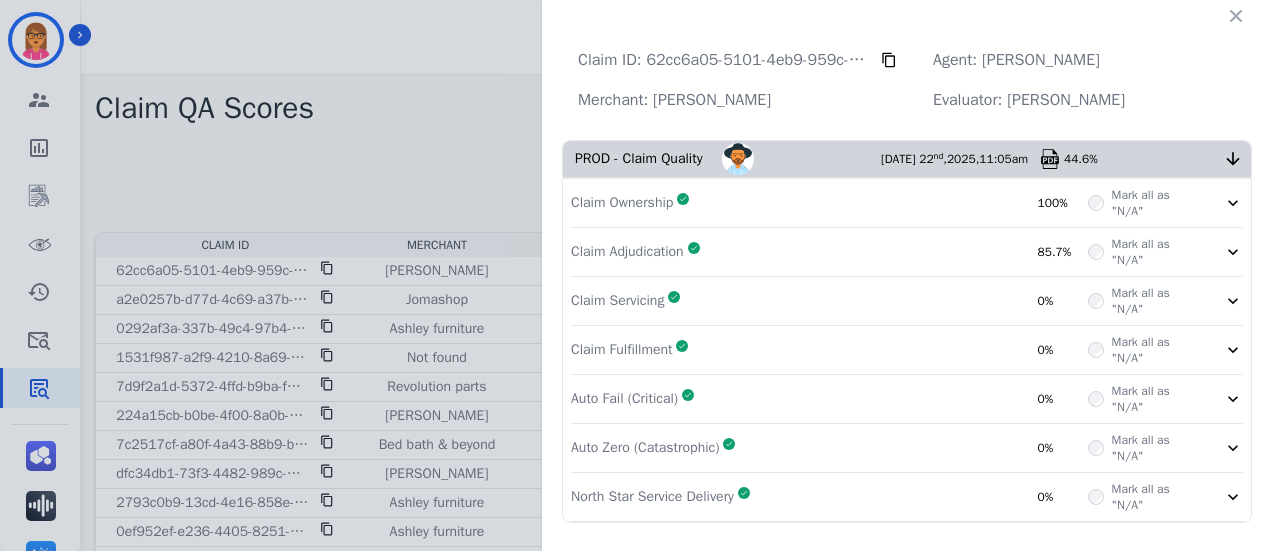 click on "Claim Servicing     Complete       0%" at bounding box center (829, 301) 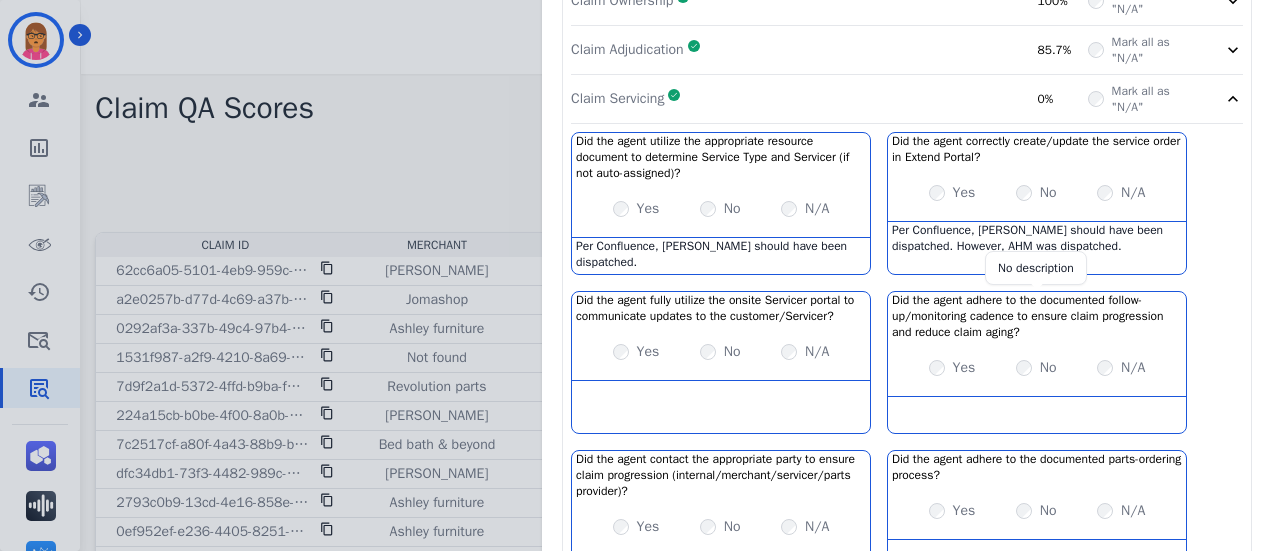 scroll, scrollTop: 200, scrollLeft: 0, axis: vertical 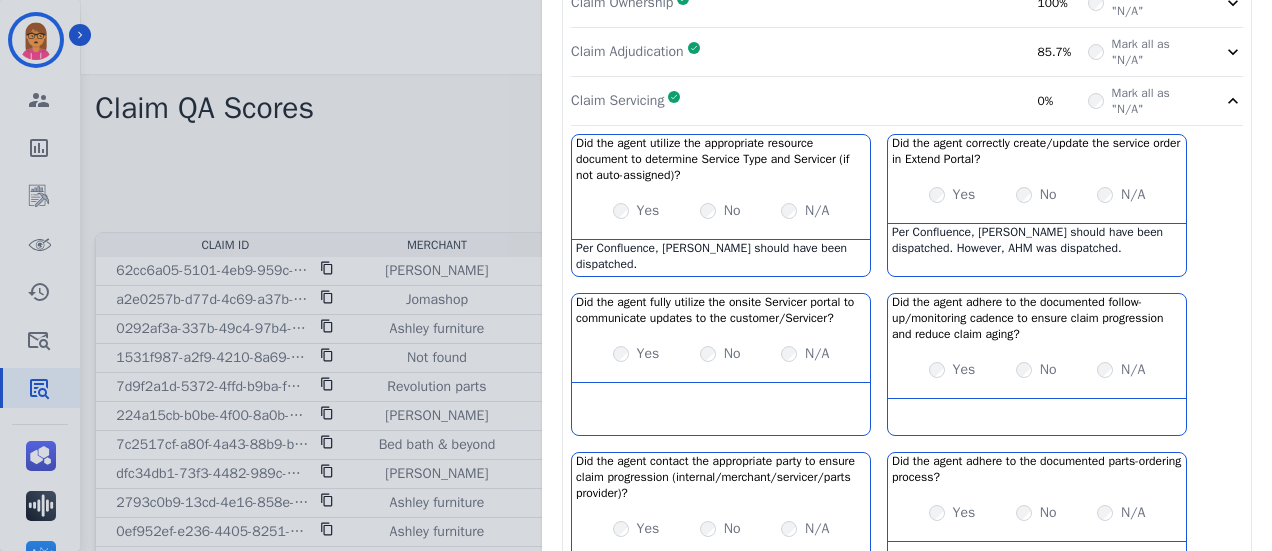 click on "Claim Servicing     Complete       0%" at bounding box center (829, 101) 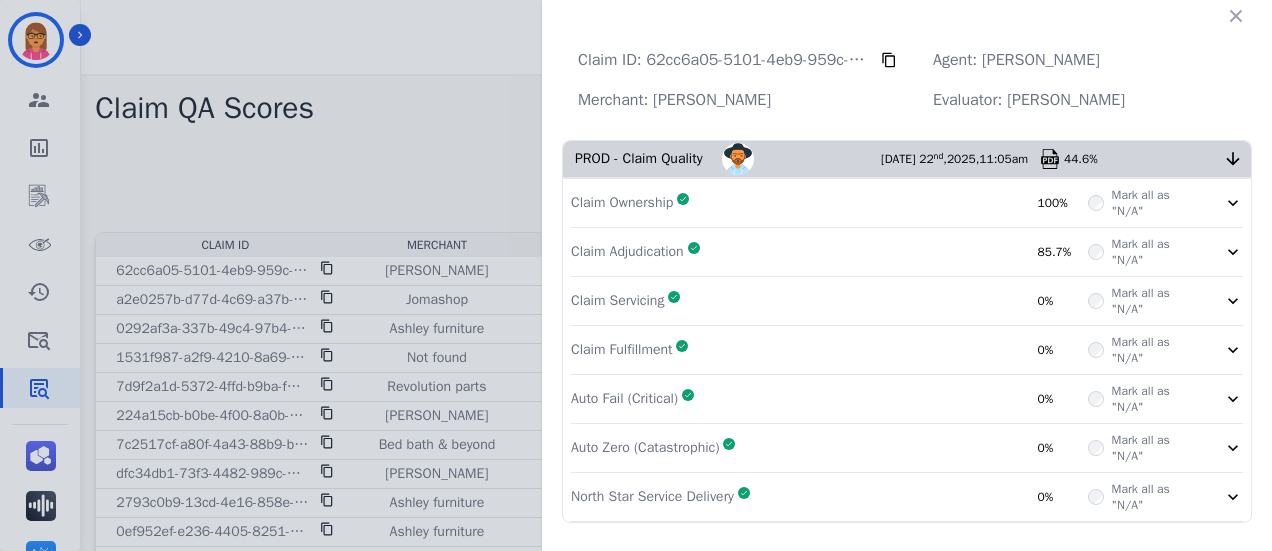 scroll, scrollTop: 0, scrollLeft: 0, axis: both 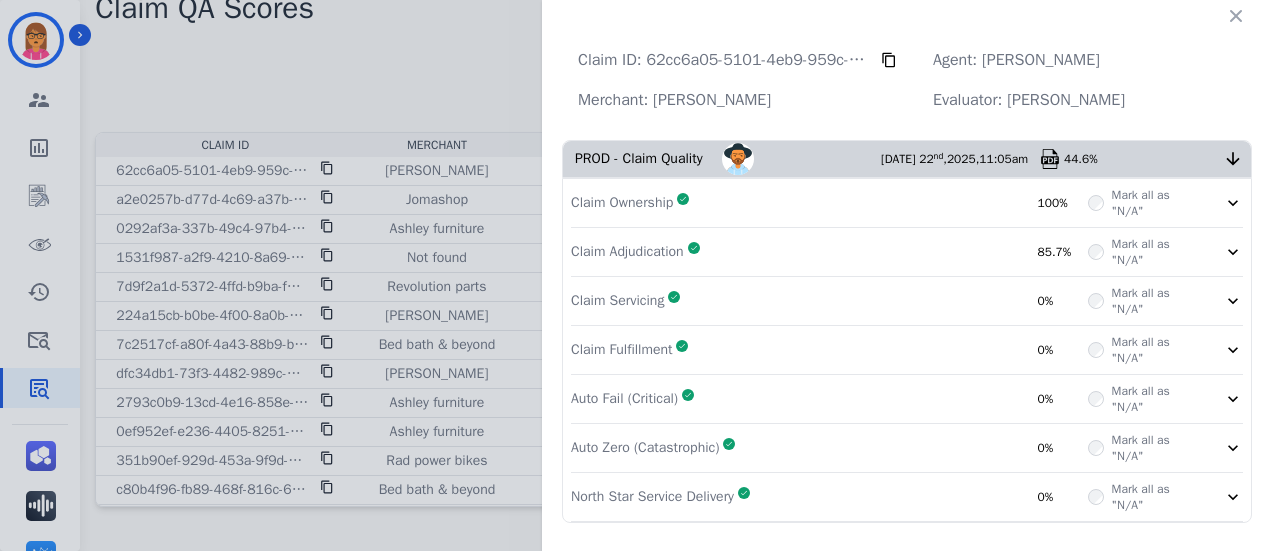 click on "Auto Fail (Critical)     Complete       0%" at bounding box center (829, 399) 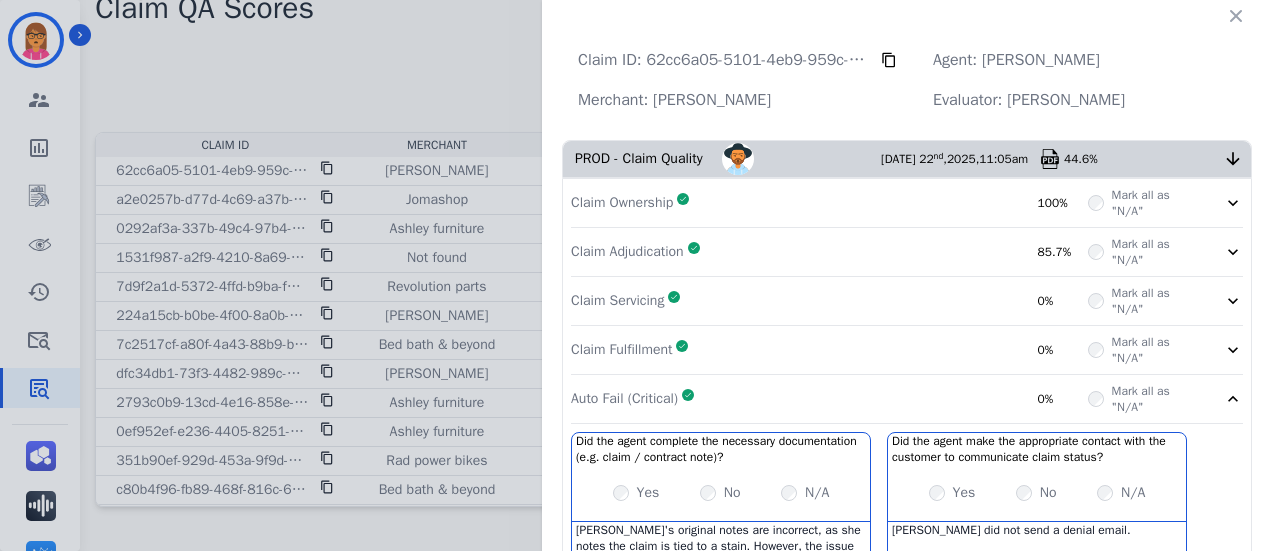 click on "Auto Fail (Critical)     Complete       0%" at bounding box center (829, 399) 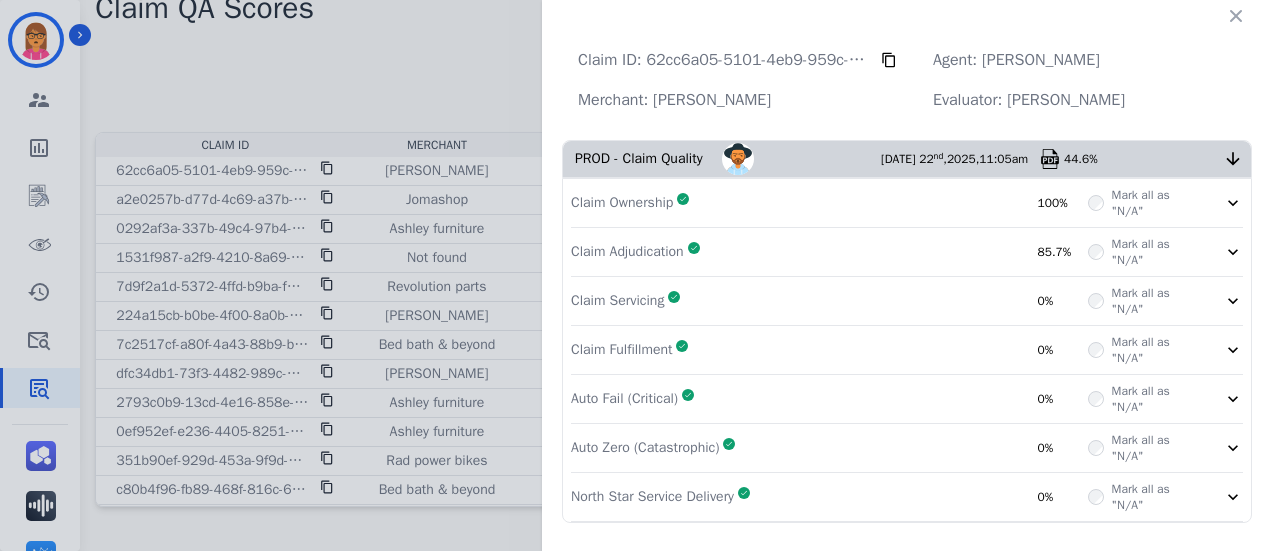 click on "Auto Zero (Catastrophic)     Complete       0%" at bounding box center [829, 448] 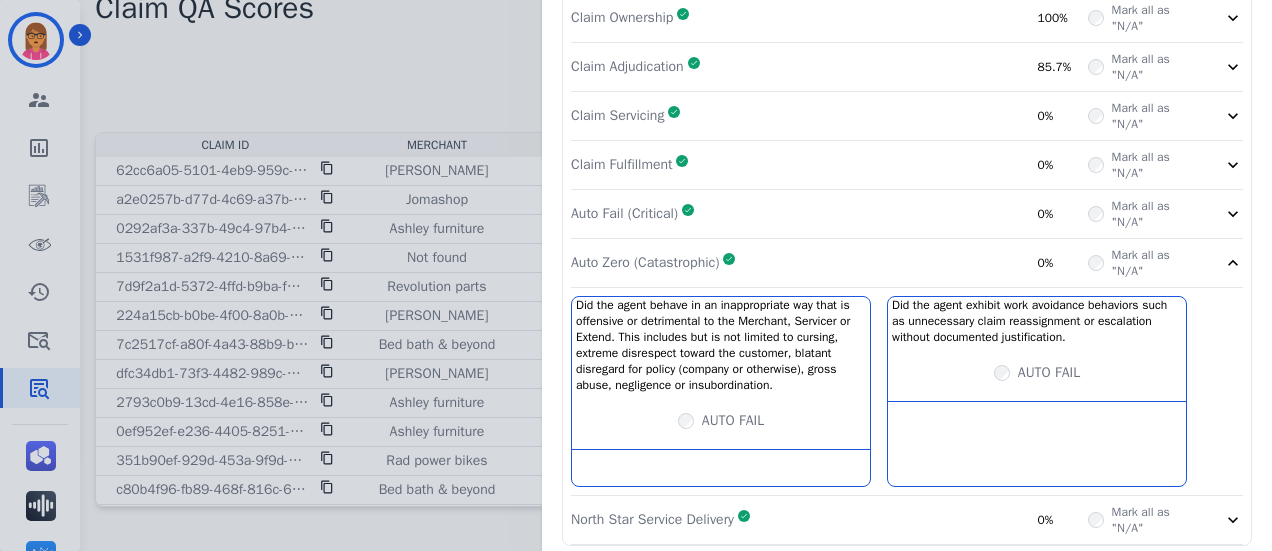 scroll, scrollTop: 195, scrollLeft: 0, axis: vertical 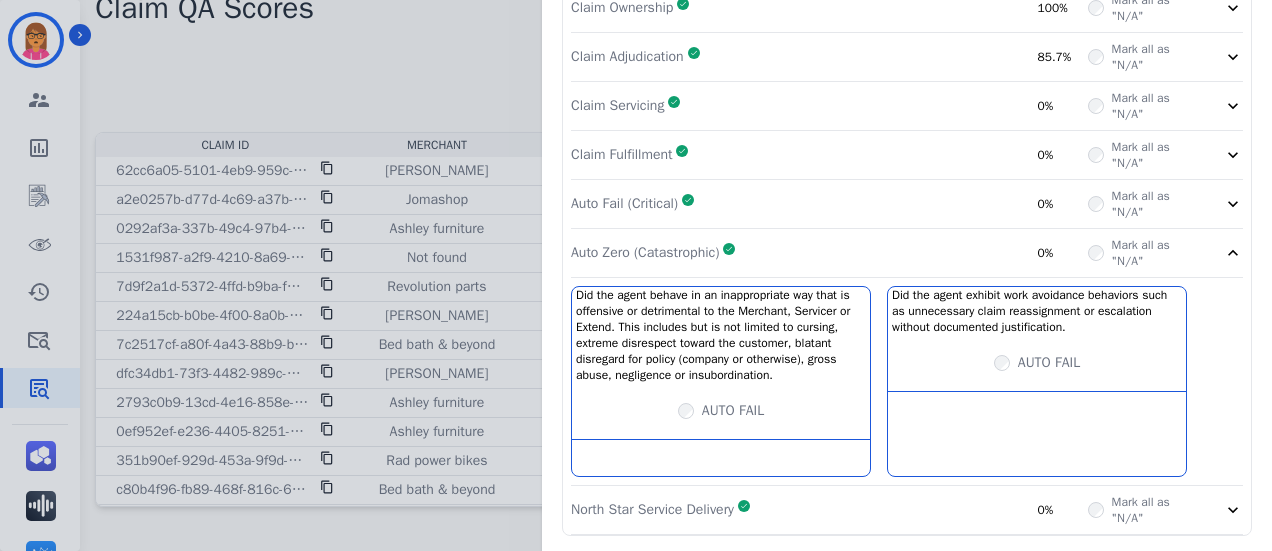 click on "North Star Service Delivery     Complete       0%" at bounding box center [829, 510] 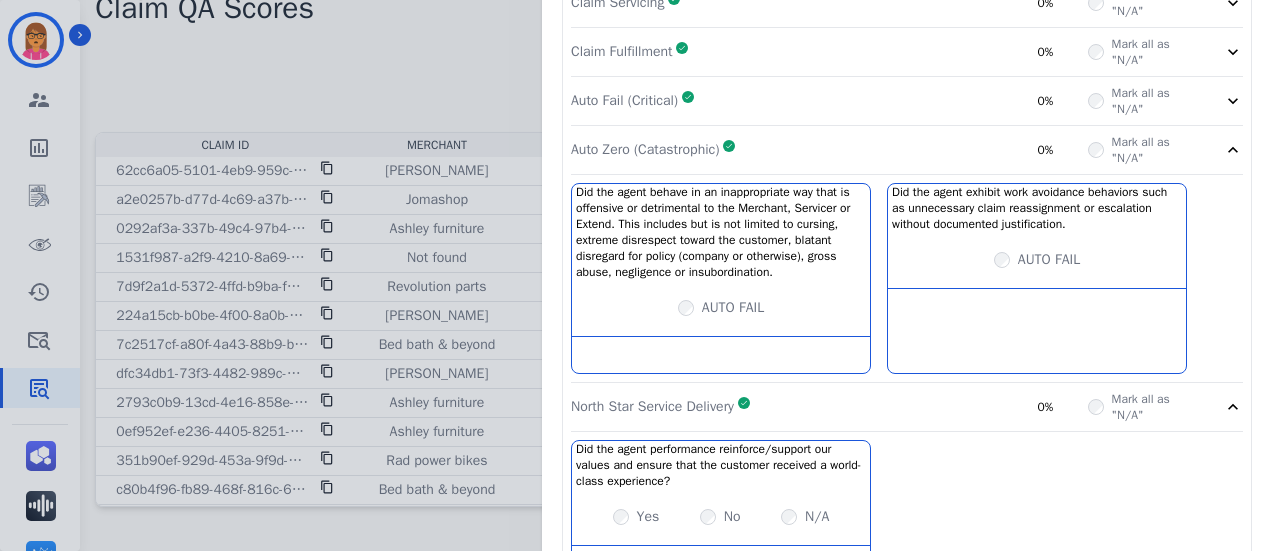 scroll, scrollTop: 354, scrollLeft: 0, axis: vertical 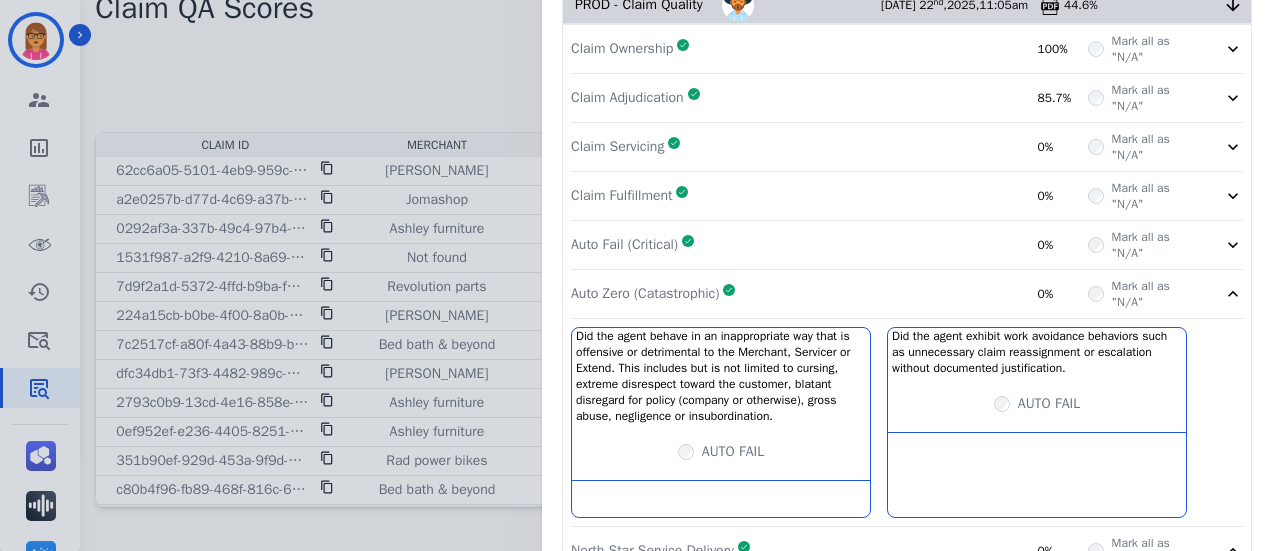 click on "Auto Zero (Catastrophic)     Complete       0%" at bounding box center (829, 294) 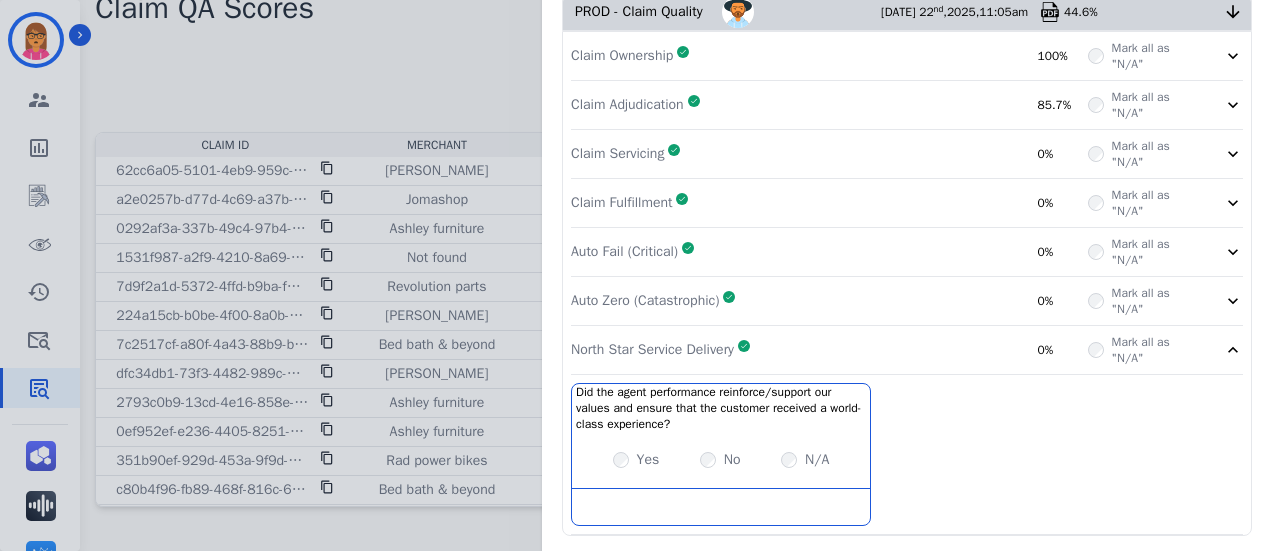 click on "North Star Service Delivery     Complete       0%" at bounding box center (829, 350) 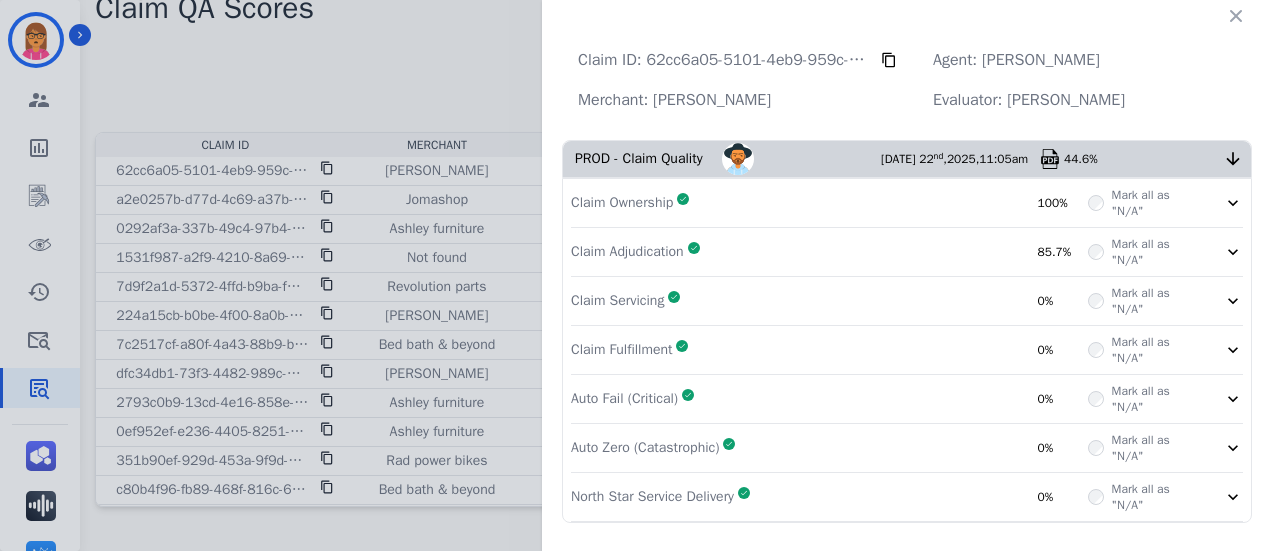 scroll, scrollTop: 0, scrollLeft: 0, axis: both 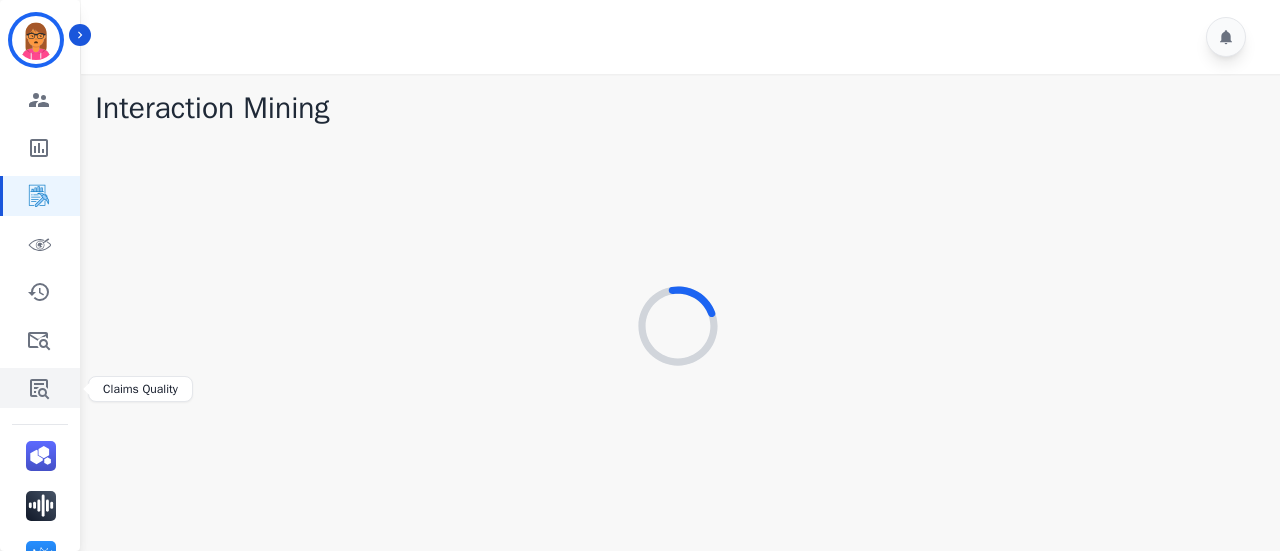 click 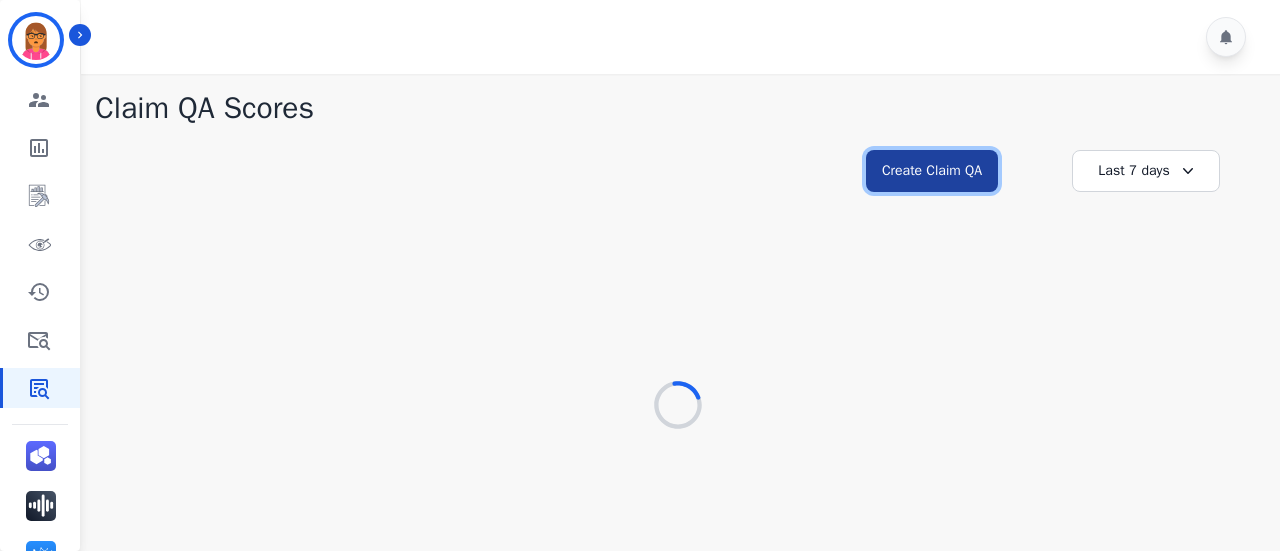 click on "Create Claim QA" at bounding box center (932, 171) 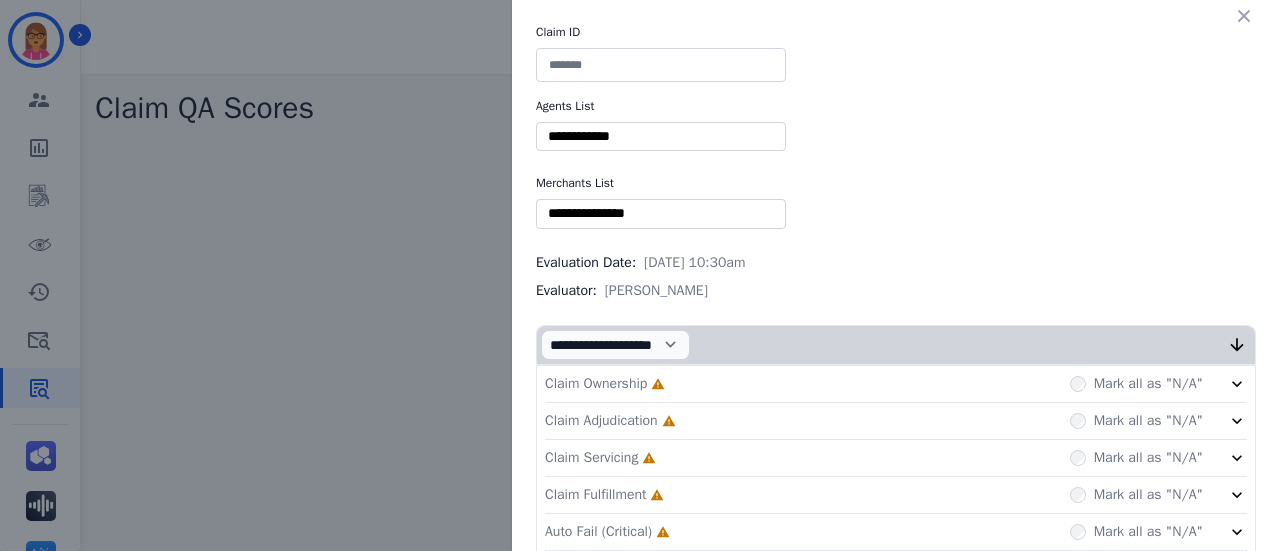 click on "**********" at bounding box center [896, 351] 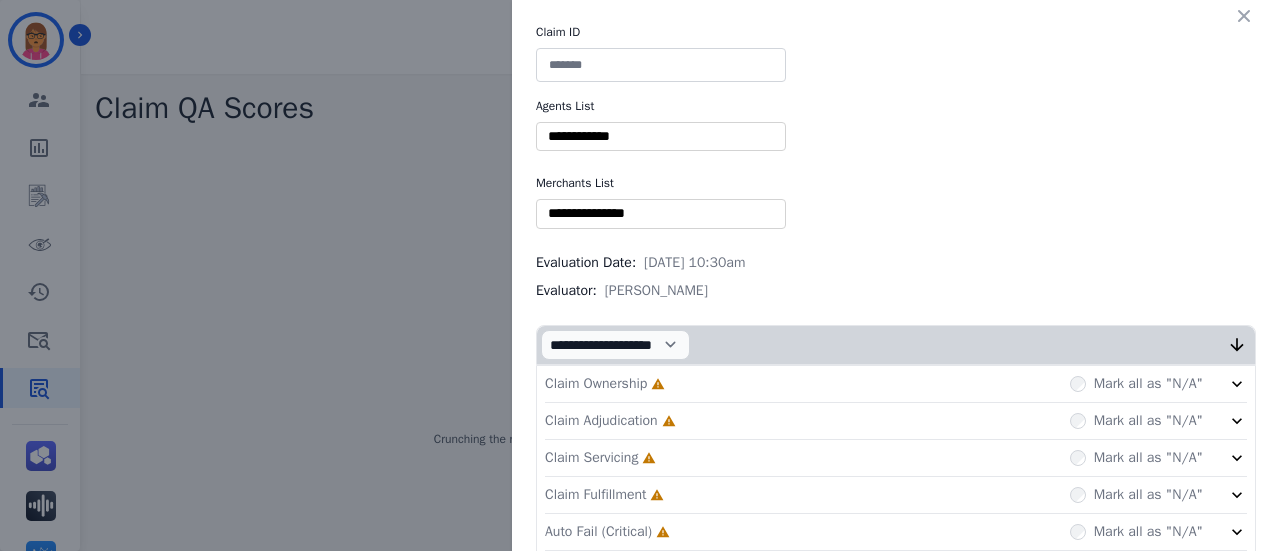 click at bounding box center (661, 65) 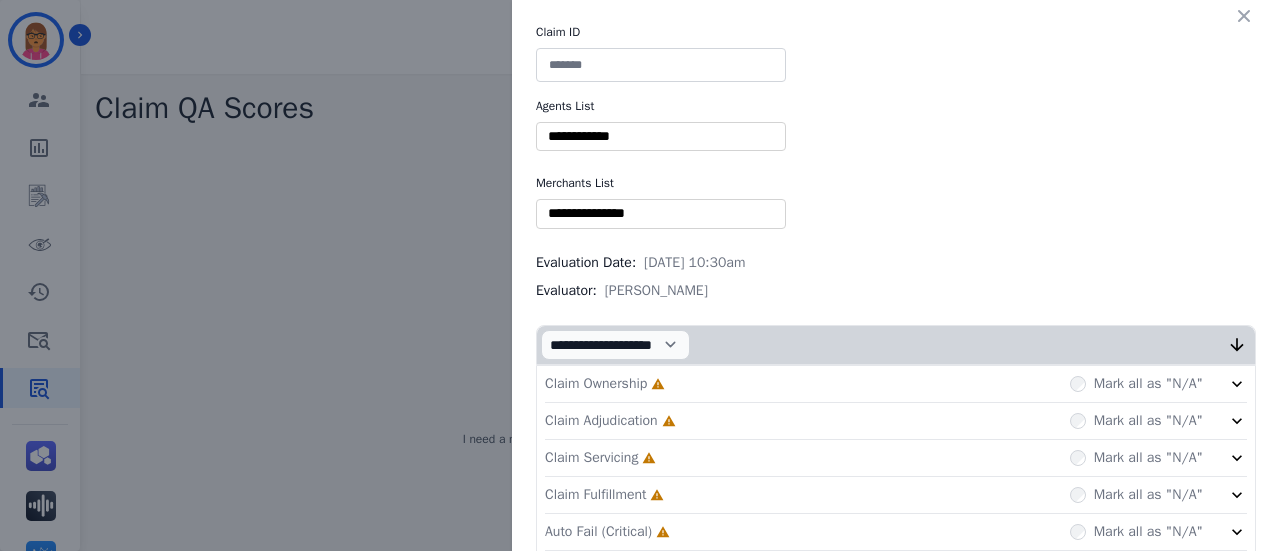 click at bounding box center [661, 65] 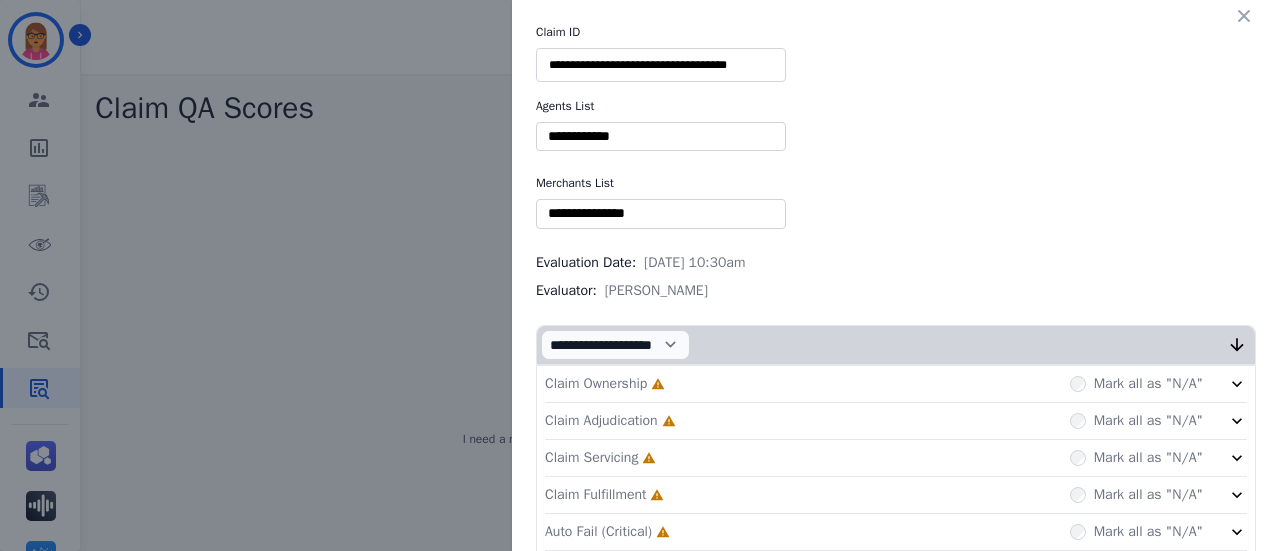 type on "**********" 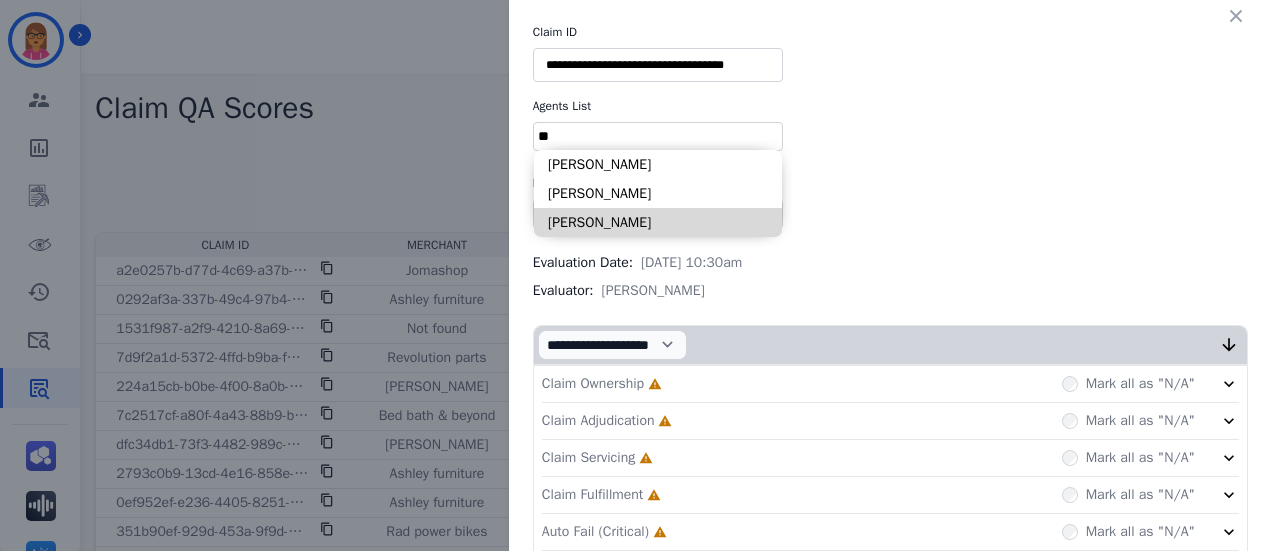 type on "*" 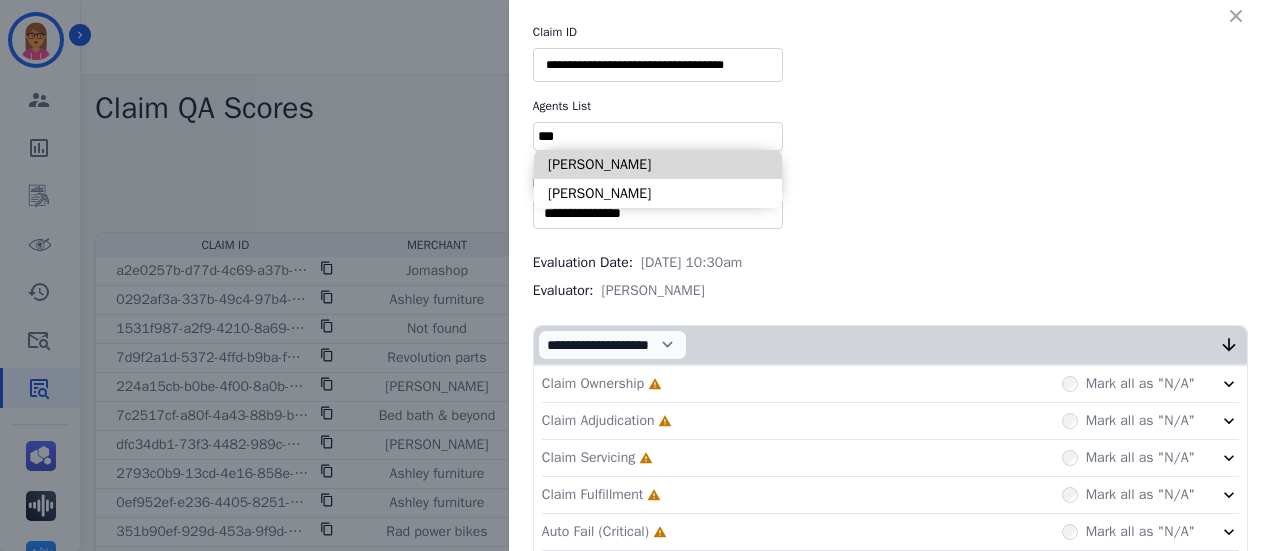 type on "****" 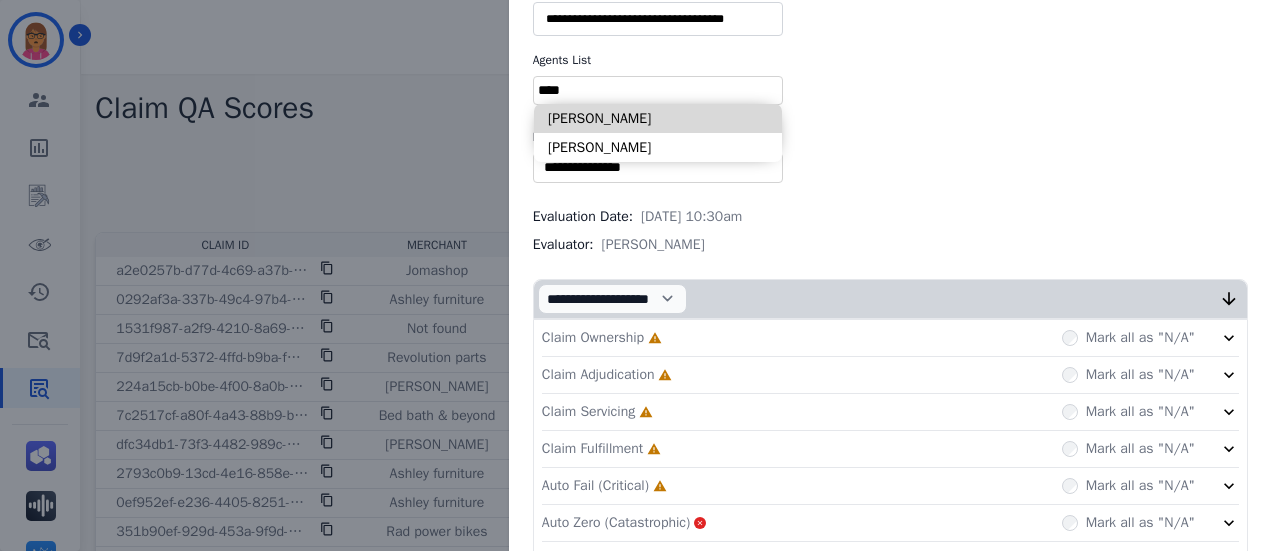 scroll, scrollTop: 45, scrollLeft: 0, axis: vertical 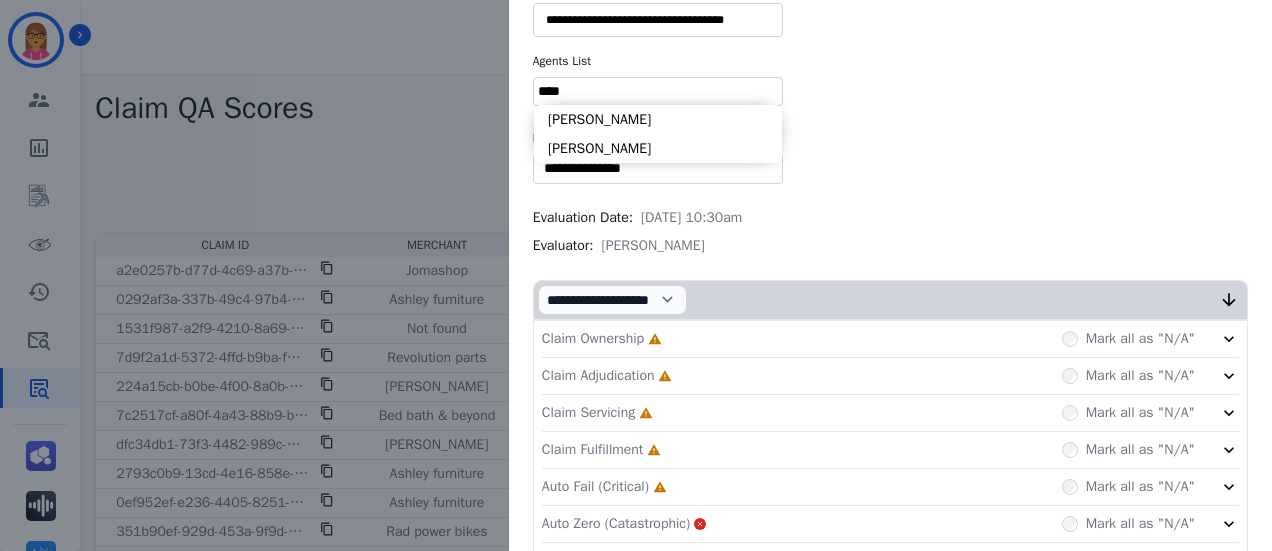 drag, startPoint x: 632, startPoint y: 88, endPoint x: 480, endPoint y: 76, distance: 152.47295 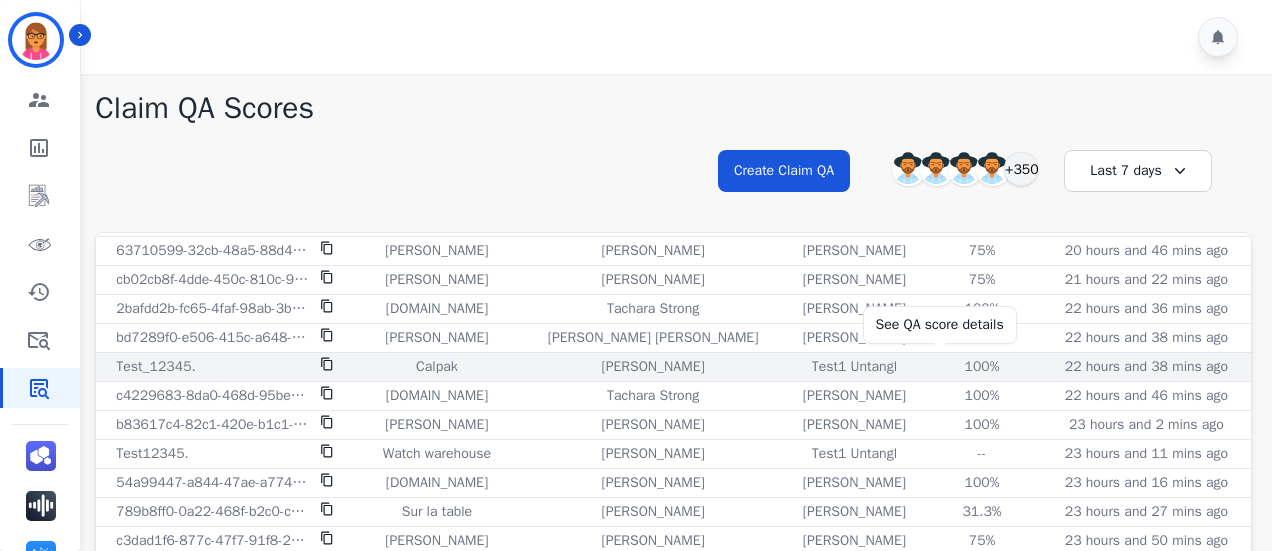 scroll, scrollTop: 400, scrollLeft: 0, axis: vertical 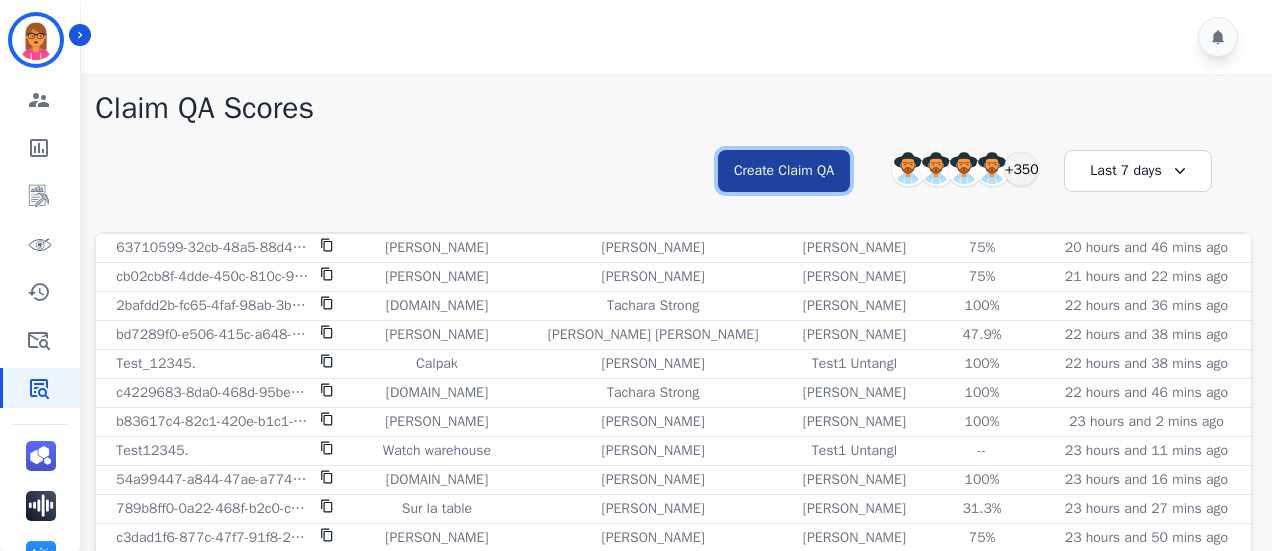 click on "Create Claim QA" at bounding box center (784, 171) 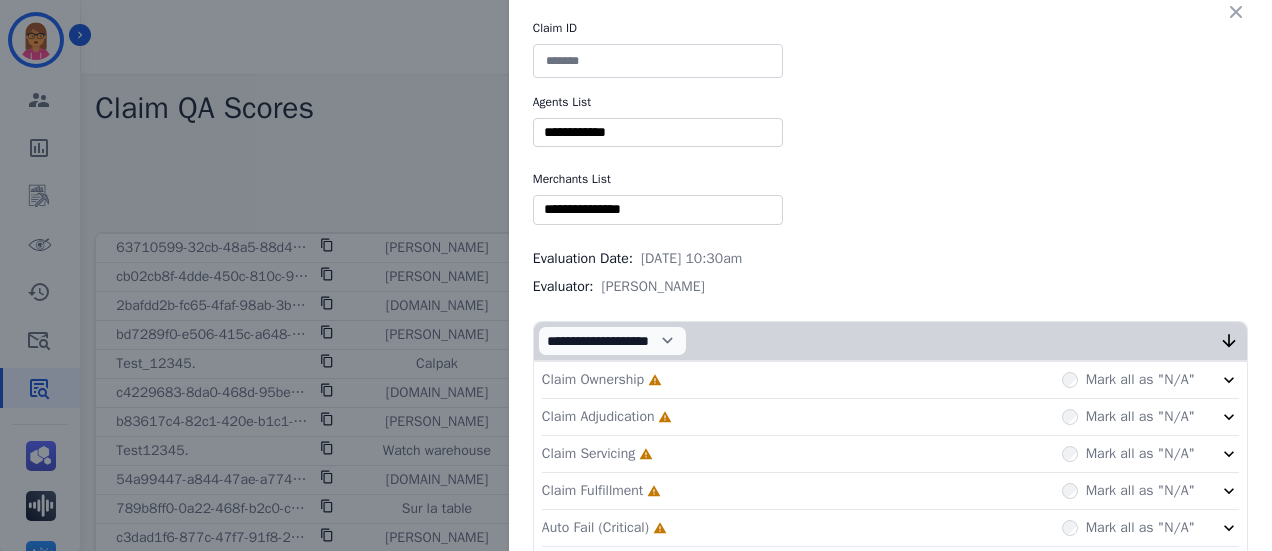 scroll, scrollTop: 0, scrollLeft: 0, axis: both 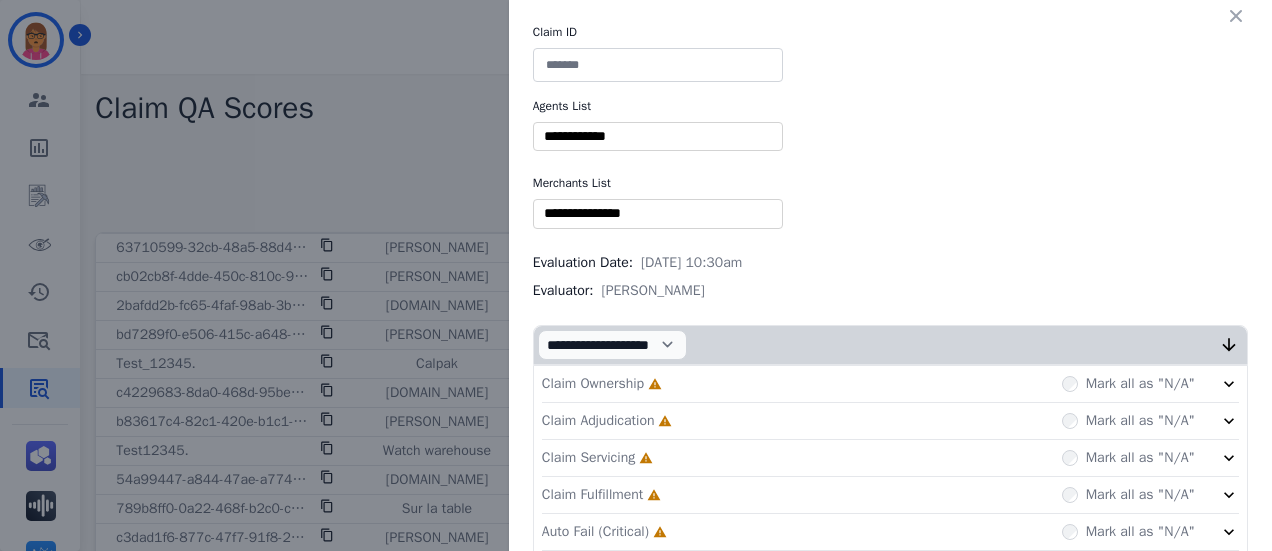 click at bounding box center (658, 65) 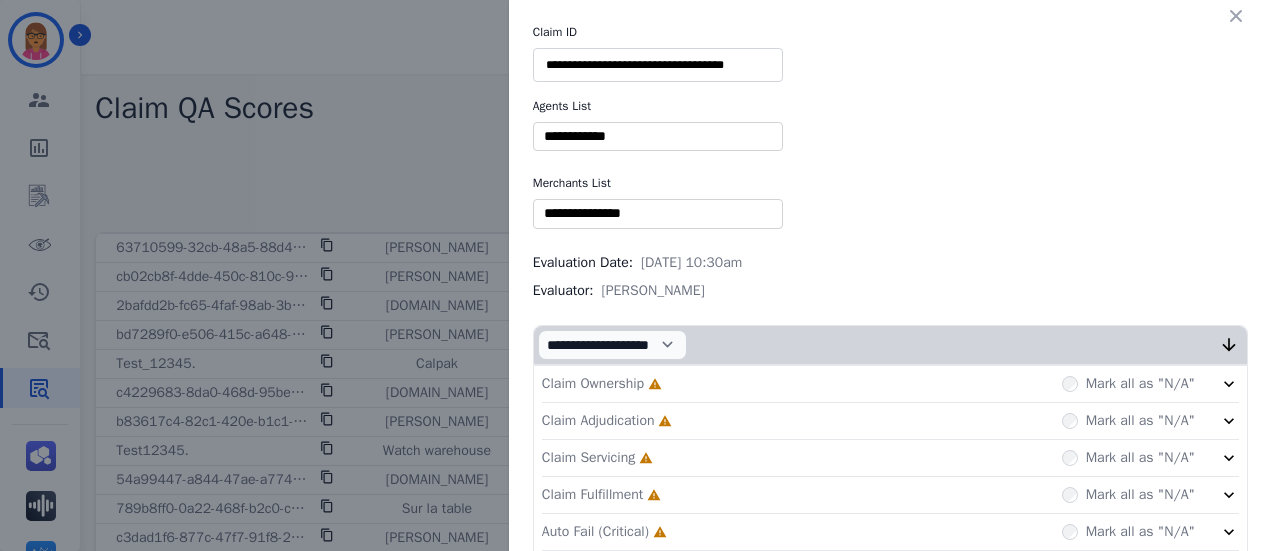 type on "**********" 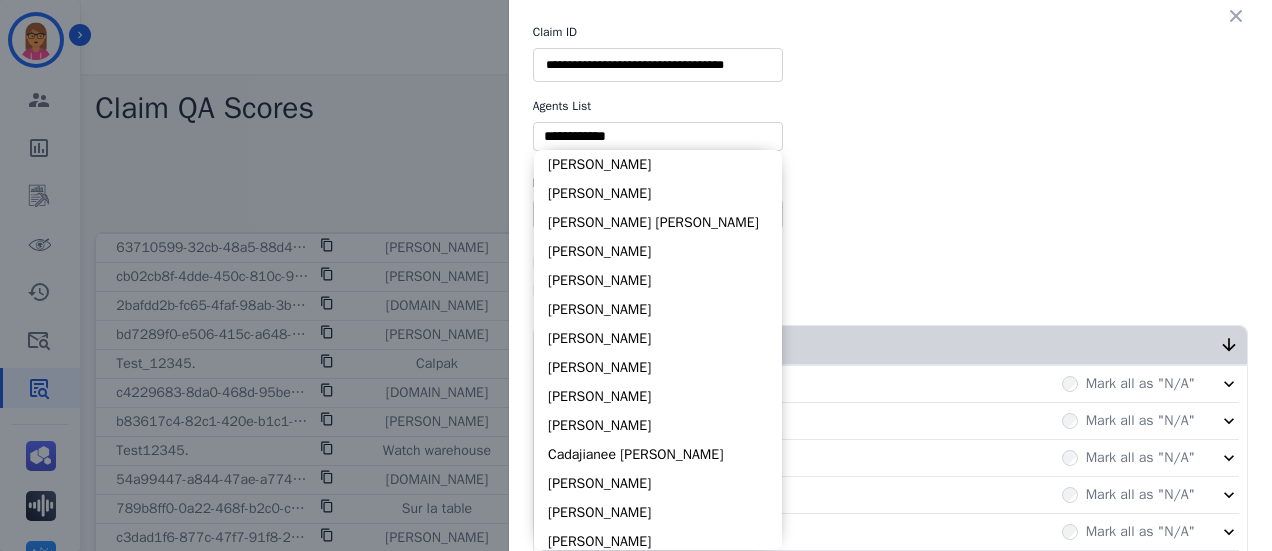 click at bounding box center (658, 136) 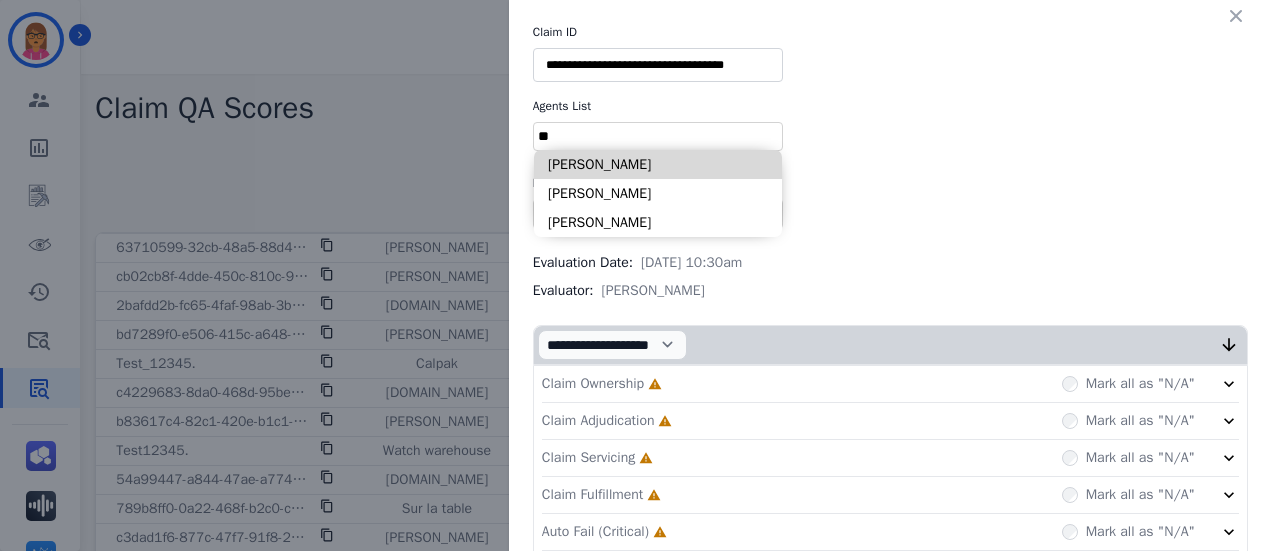 type on "*" 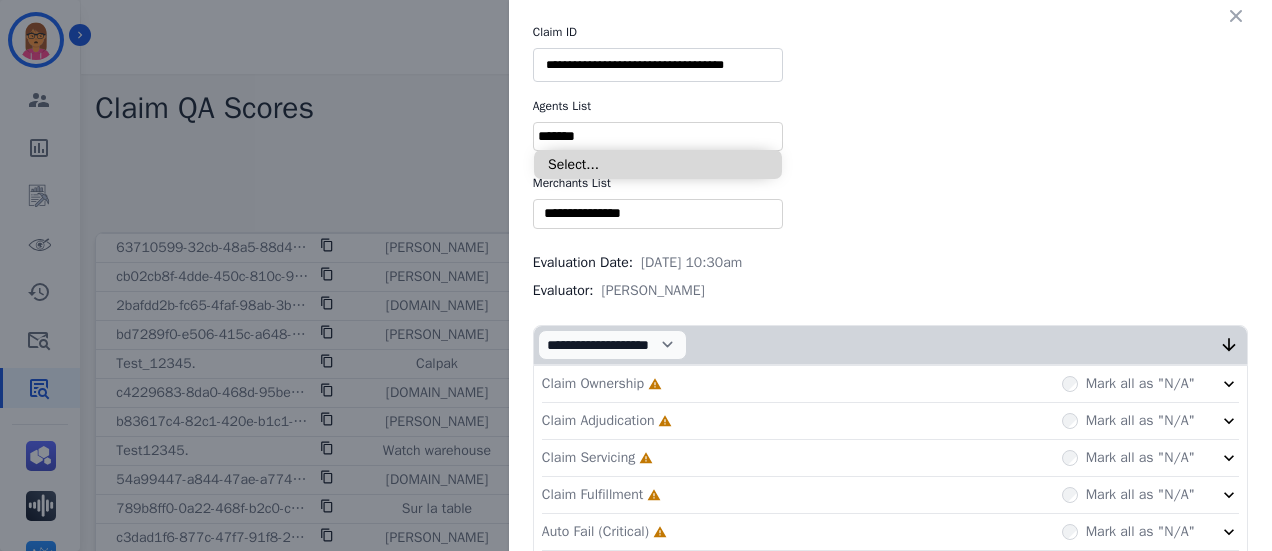 type on "*******" 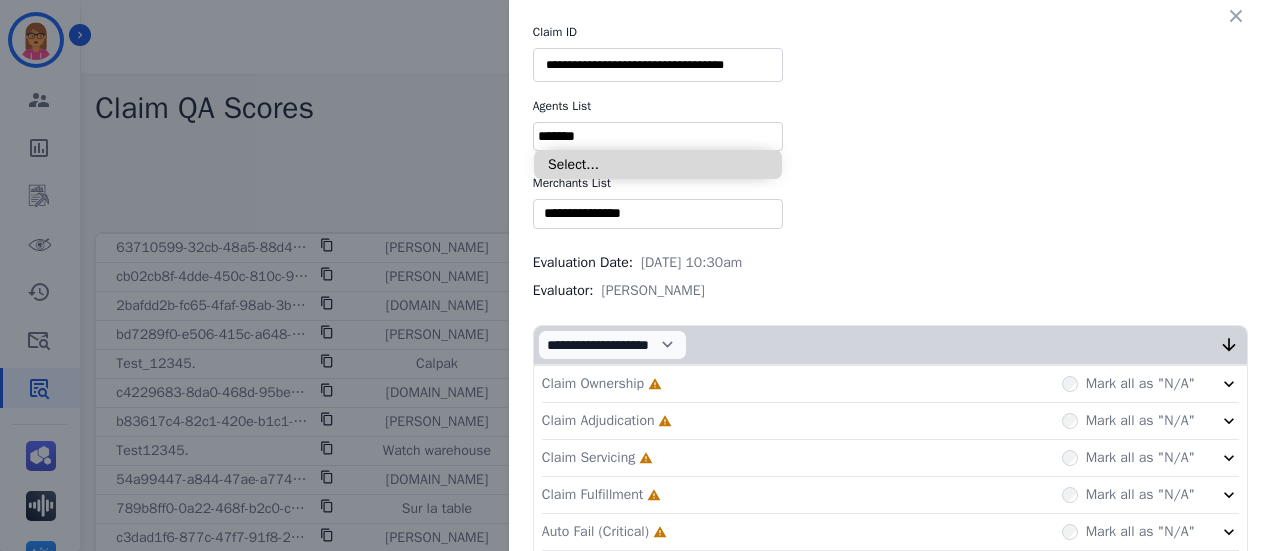type on "**********" 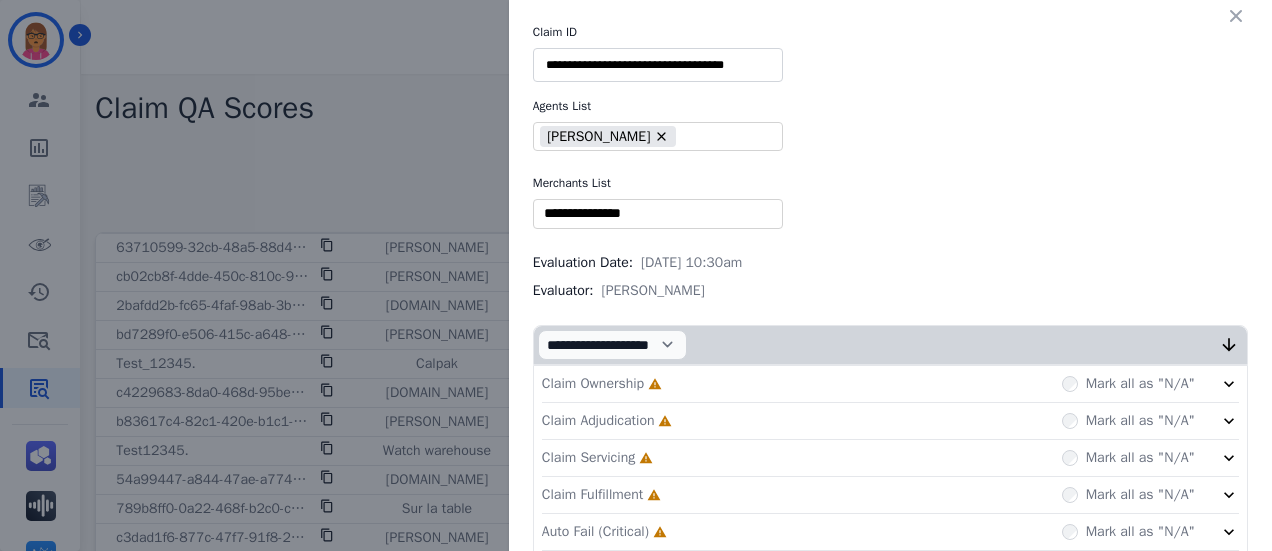 type on "**" 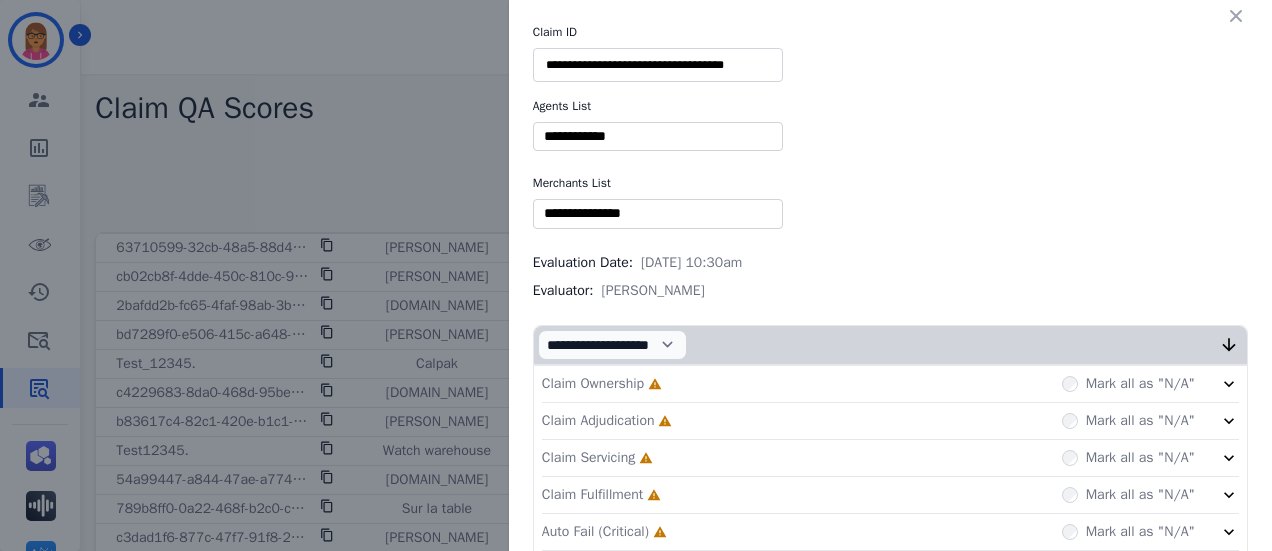 click on "**             Alexis Martinez   Amanda Baez   Amerie Bonet   Ann Marie Lopez   Annalyah Ingram   Ashley Fleming   Bonnie Lettimore   Bree Montez   Brigitte Ritter   Britney White   Cadajianee Turner   Chantelle Mapp   Chiffani Nicholson   Christopher Roper   Deidra Radford   Dominique Collins   Edith Evans   Eric Henley   Ginger Quick   Harmony Busick   Jada Key   Janiyah Wells   Jaquayla Thompson   Jasmyn Torres   Jauvier Davis   Jazmine Collins   Jazmine Thomas   Jordan Cherry   Julius Johnson   Justin Rapstine   Kaitlin Salazar   Katrina Reed   Kayla Walker   Ken Lewton   Keyanta Smith   Kyera Thompson   Kylin Wise   Lakeya Anthony   Lasinia Oda   Latisha Williams   Laurie Durante   Lavonne Roberson   Mary Winston   Mya Hall   Nakashima Hasan   Nataya Kelly   Nichole Mahoney   Patricia Ross   Patrick Blackmon   Raesean Johnson   Rasheena Still   Raujon Davis   Richie Ponce   Roberta Jordan   Shemeka Neal   Shqnetta Fudge   Stephanie Morris   Stephanie Williams   Tabytha Garcia   Tachara Strong" at bounding box center [658, 136] 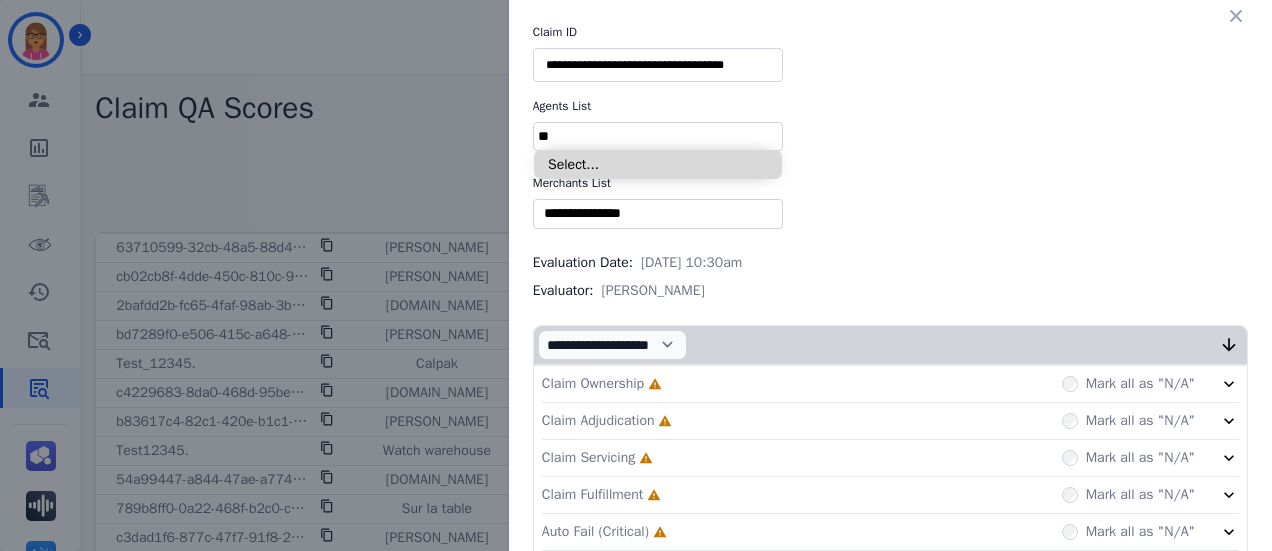 type on "*" 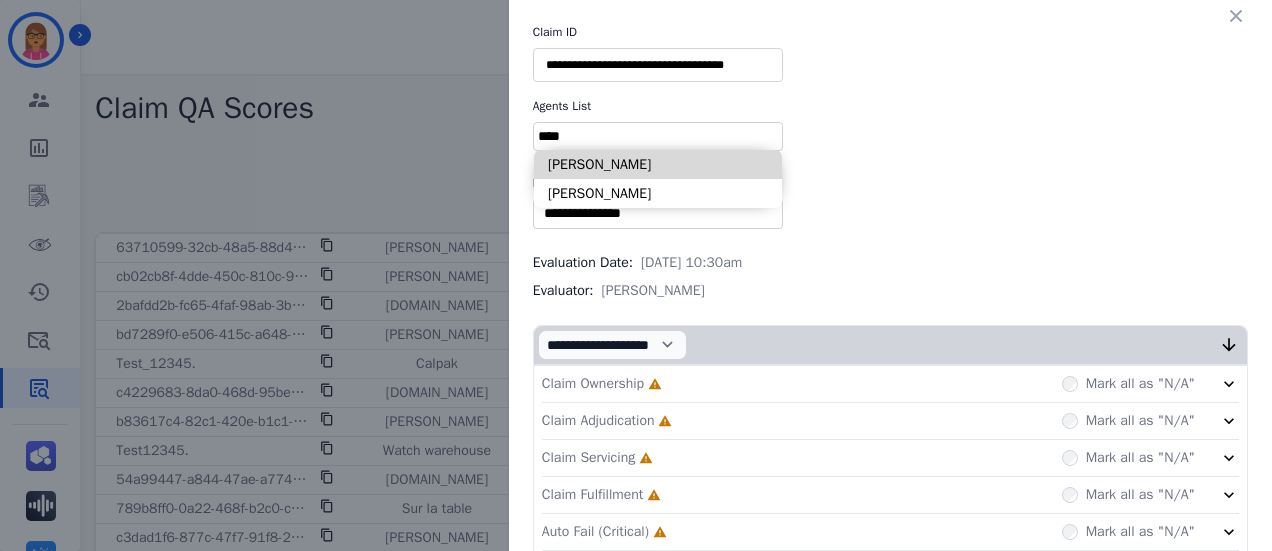 type on "****" 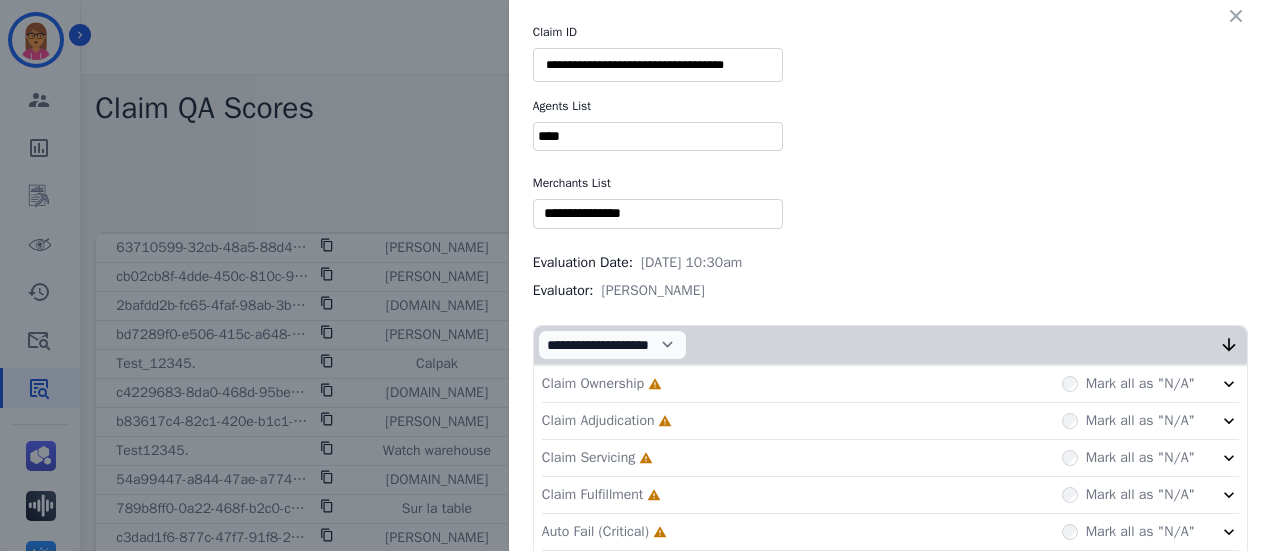 click on "**********" at bounding box center (890, 351) 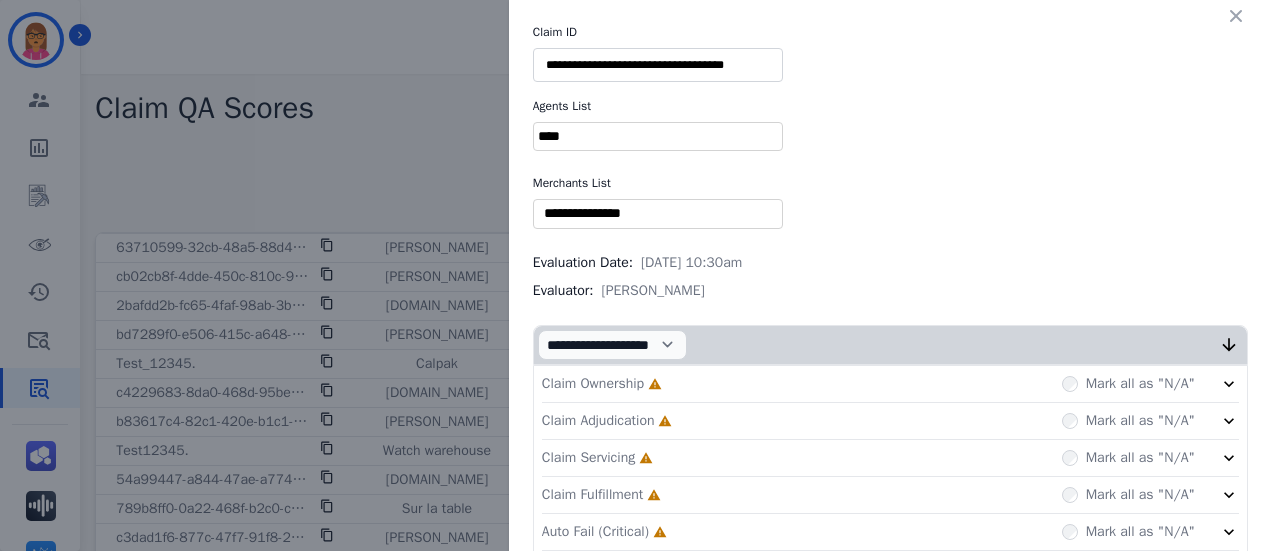 click on "**********" at bounding box center [636, 275] 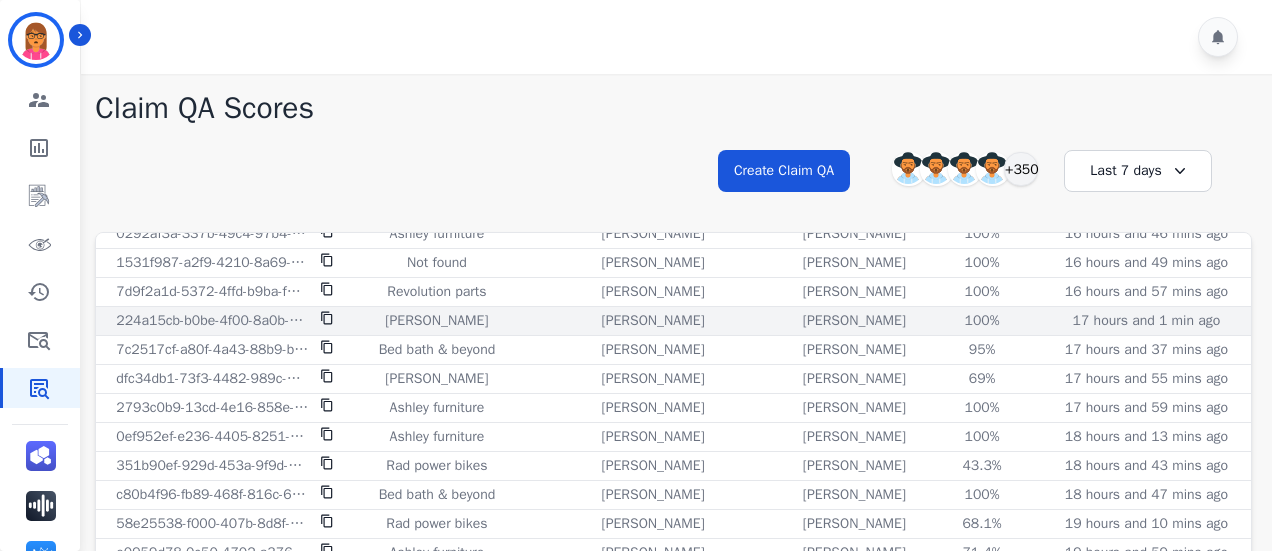 scroll, scrollTop: 0, scrollLeft: 0, axis: both 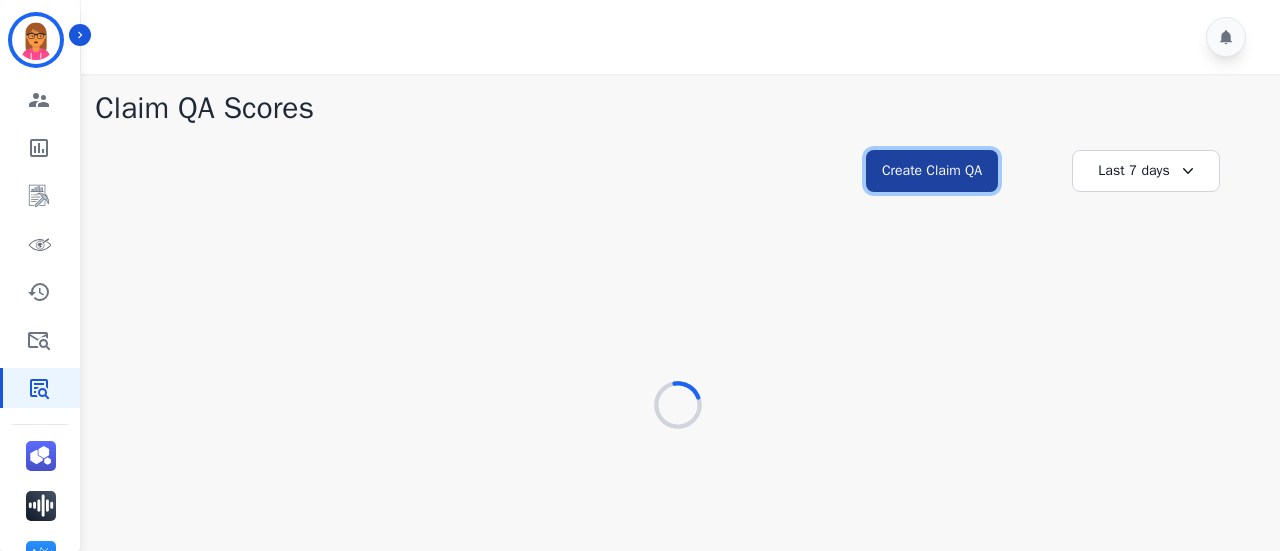 click on "Create Claim QA" at bounding box center [932, 171] 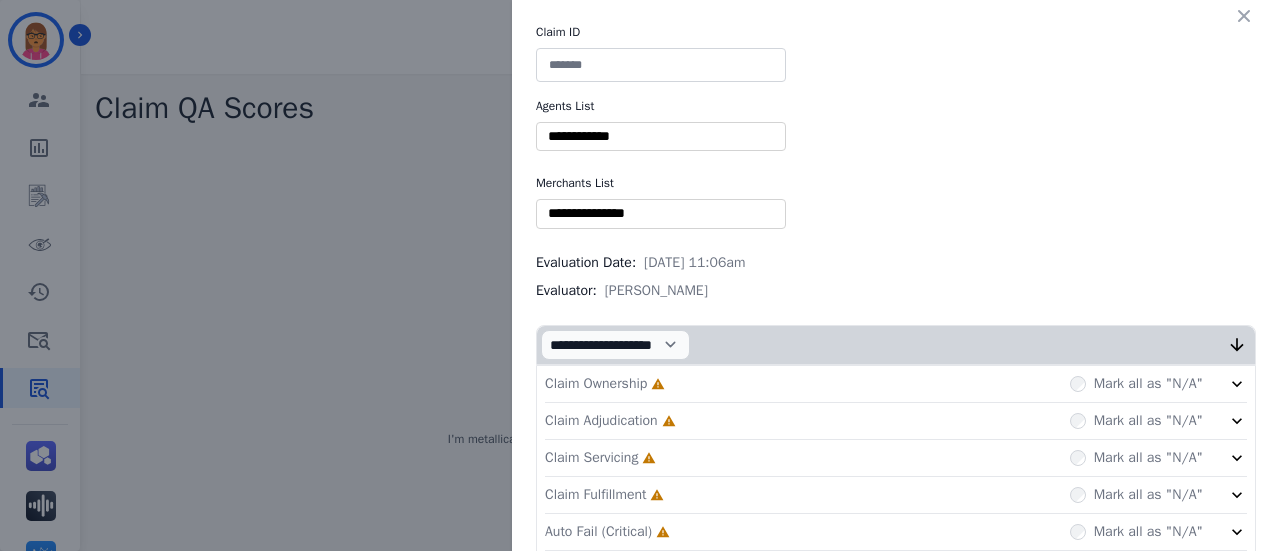 click at bounding box center (661, 65) 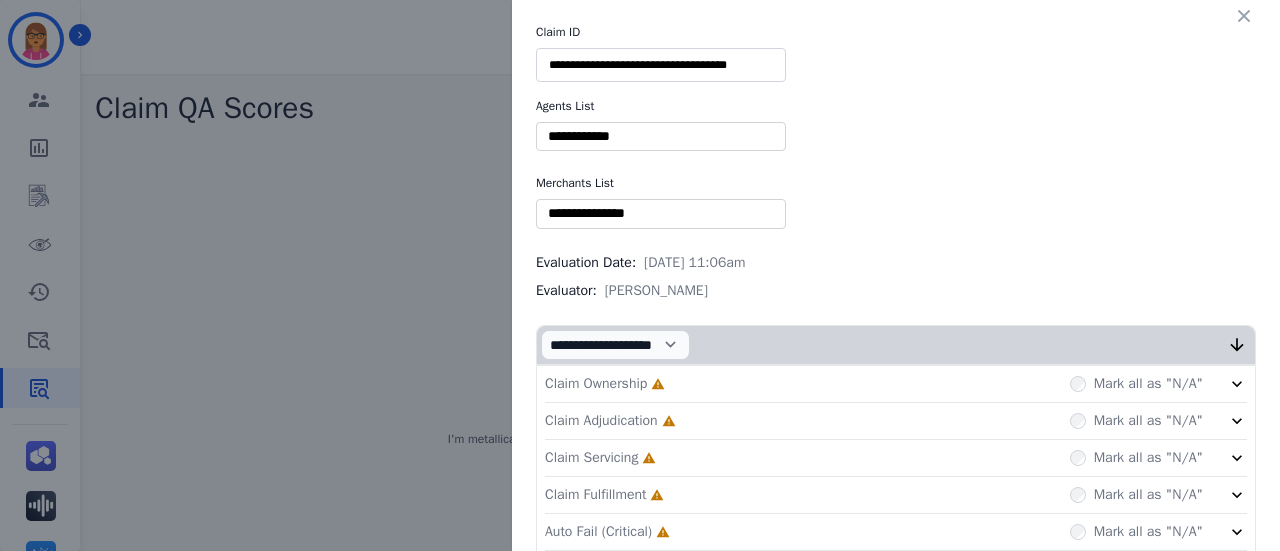 type on "**********" 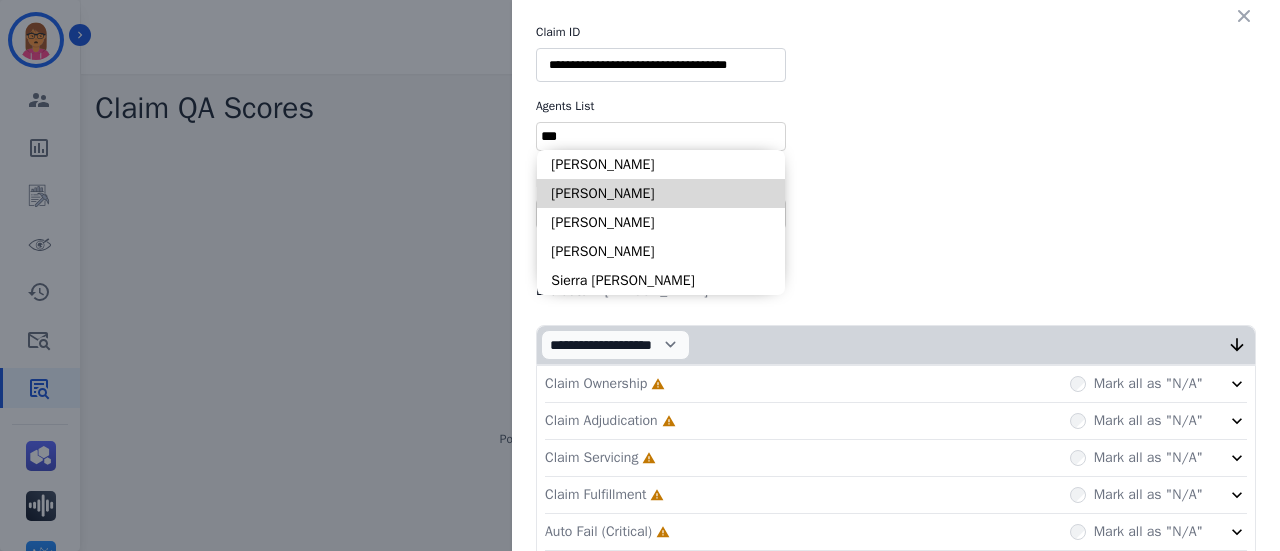 type on "***" 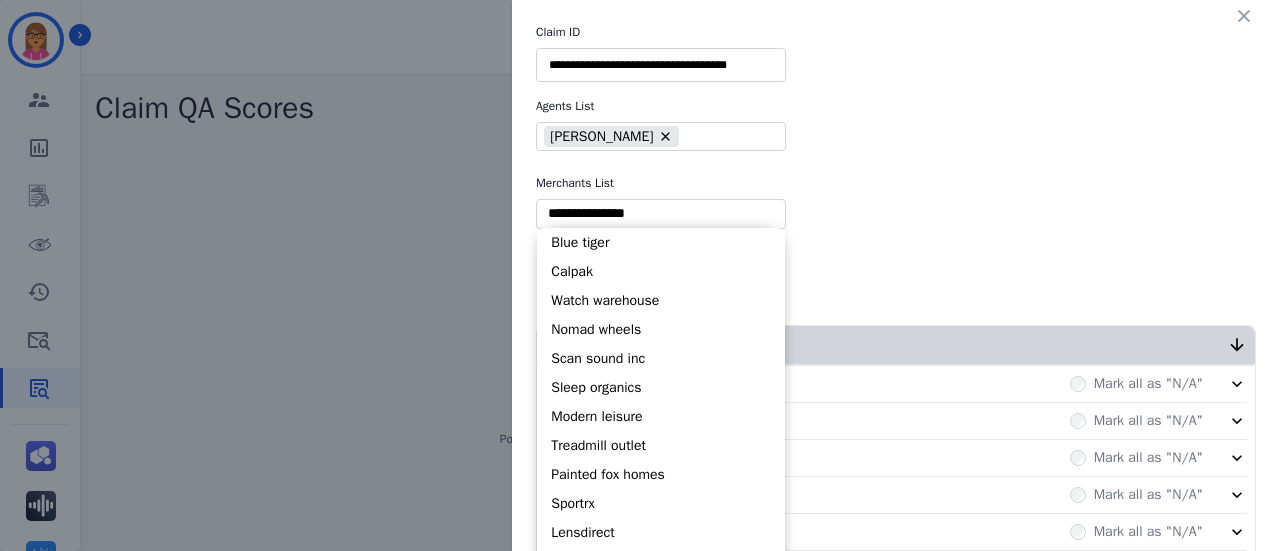 click at bounding box center (661, 213) 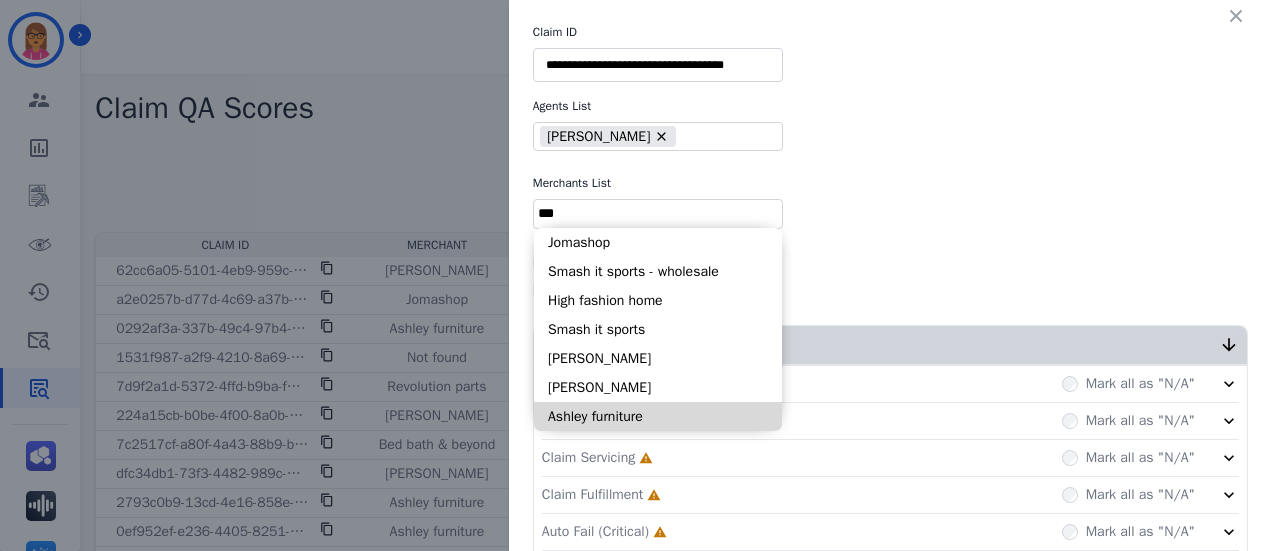 type on "***" 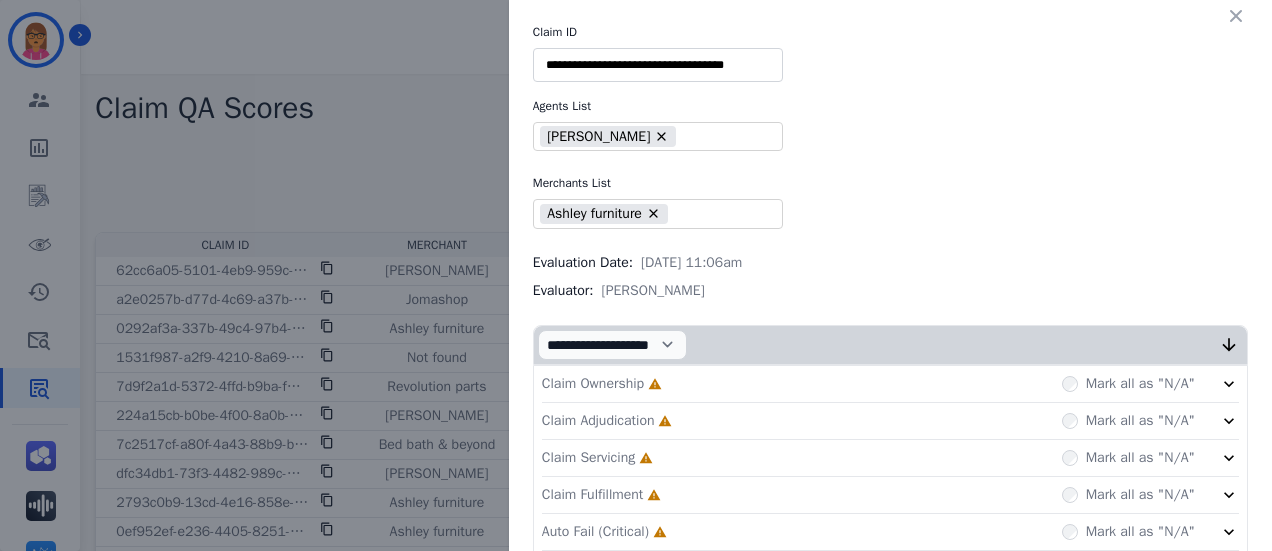 click on "Claim Ownership     Incomplete         Mark all as "N/A"" at bounding box center [890, 384] 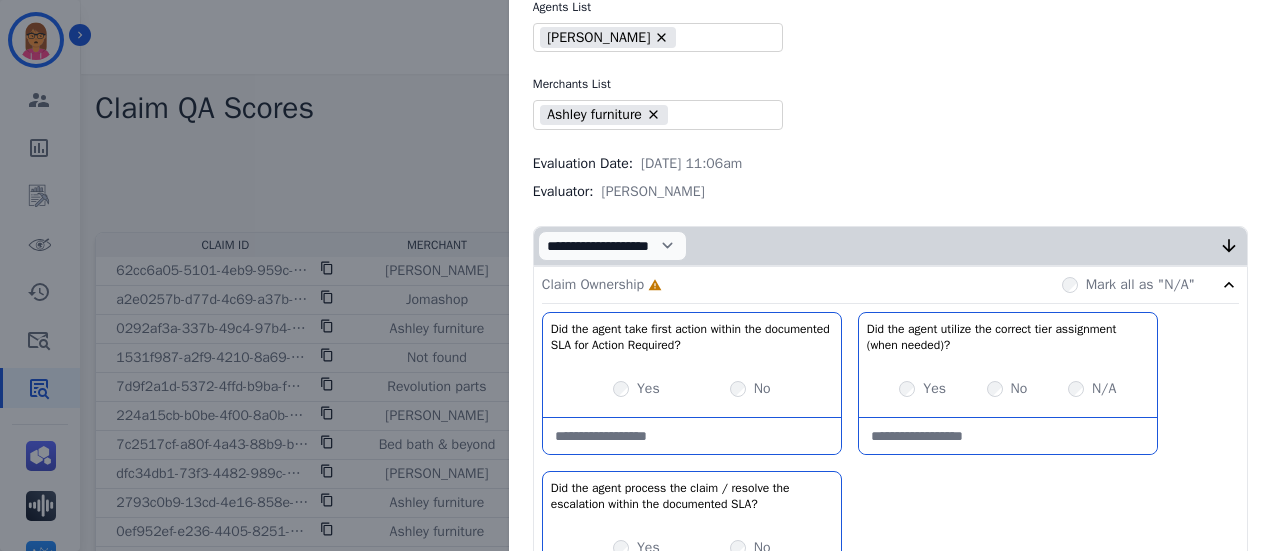 scroll, scrollTop: 100, scrollLeft: 0, axis: vertical 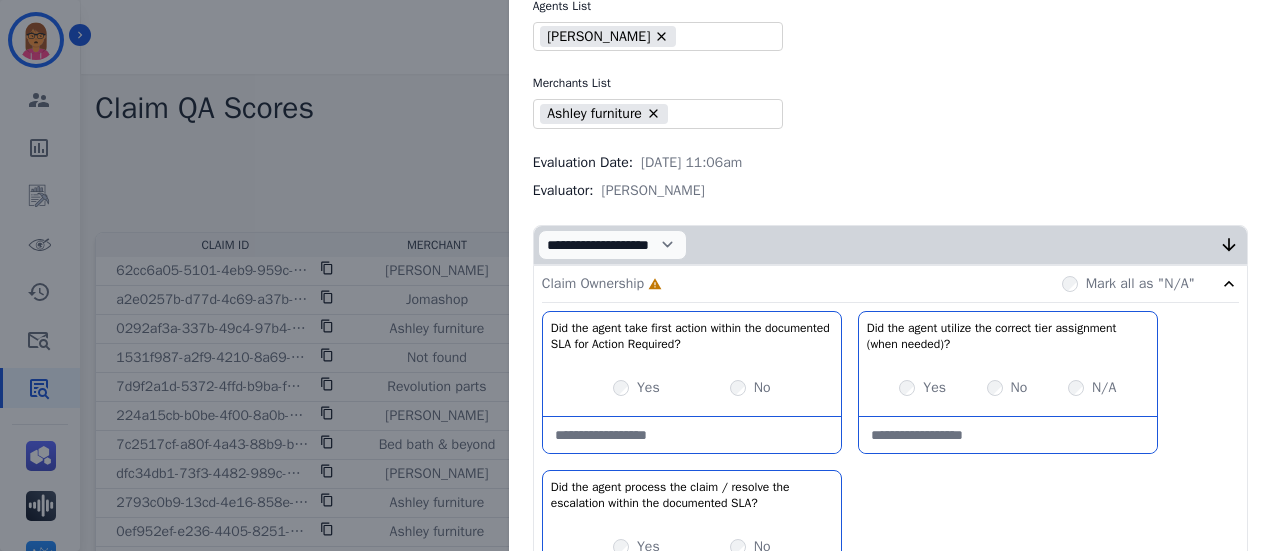 click on "Yes" at bounding box center (922, 388) 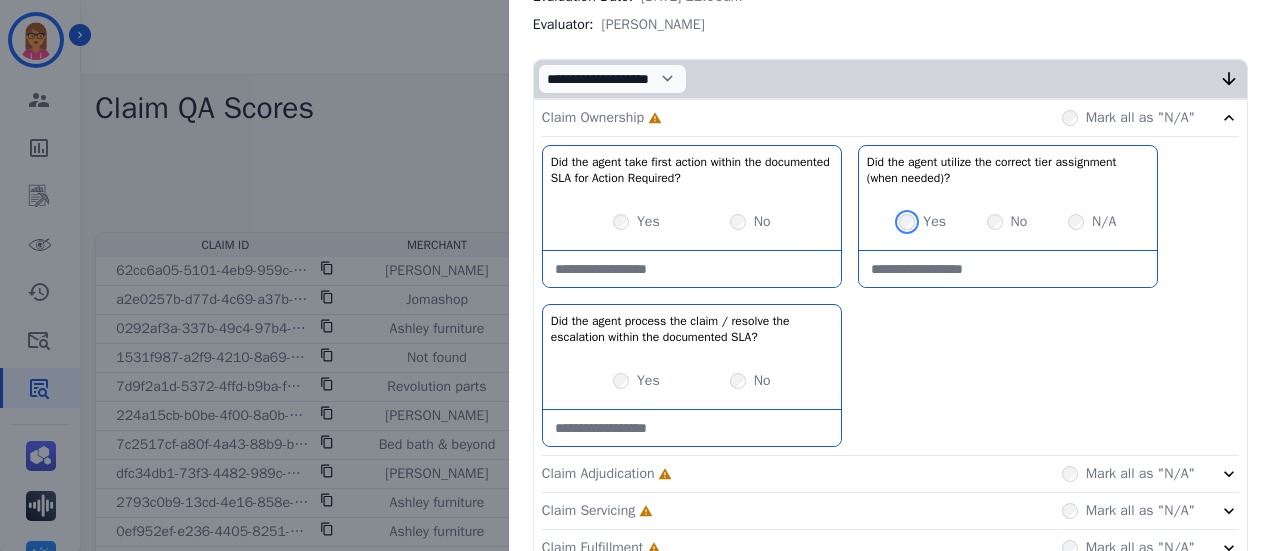 scroll, scrollTop: 300, scrollLeft: 0, axis: vertical 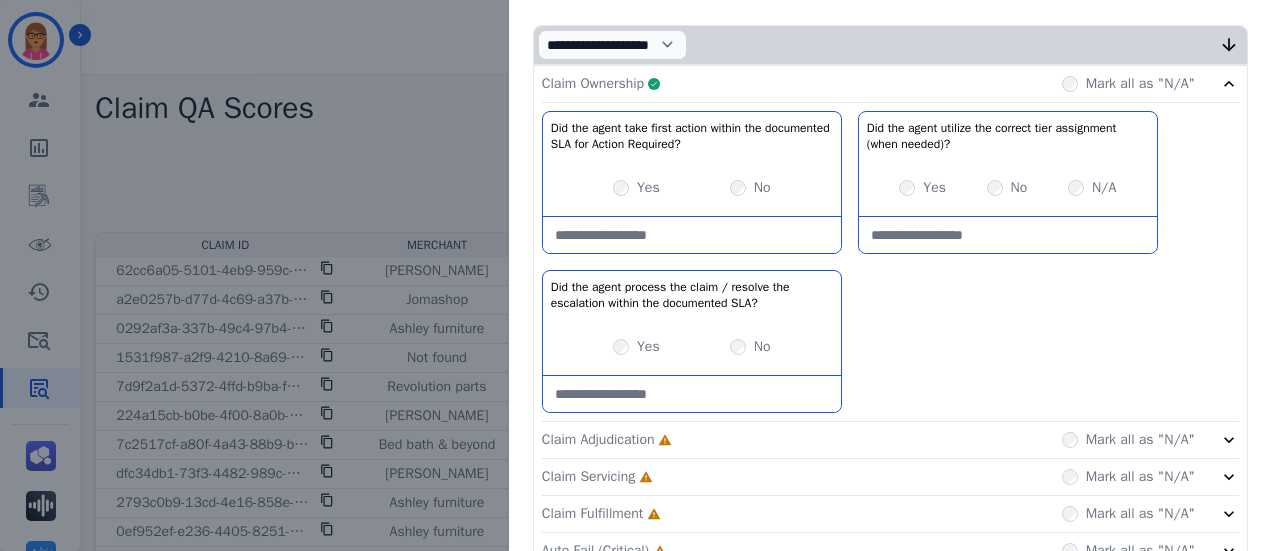 click on "Claim Ownership     Complete         Mark all as "N/A"" at bounding box center [890, 84] 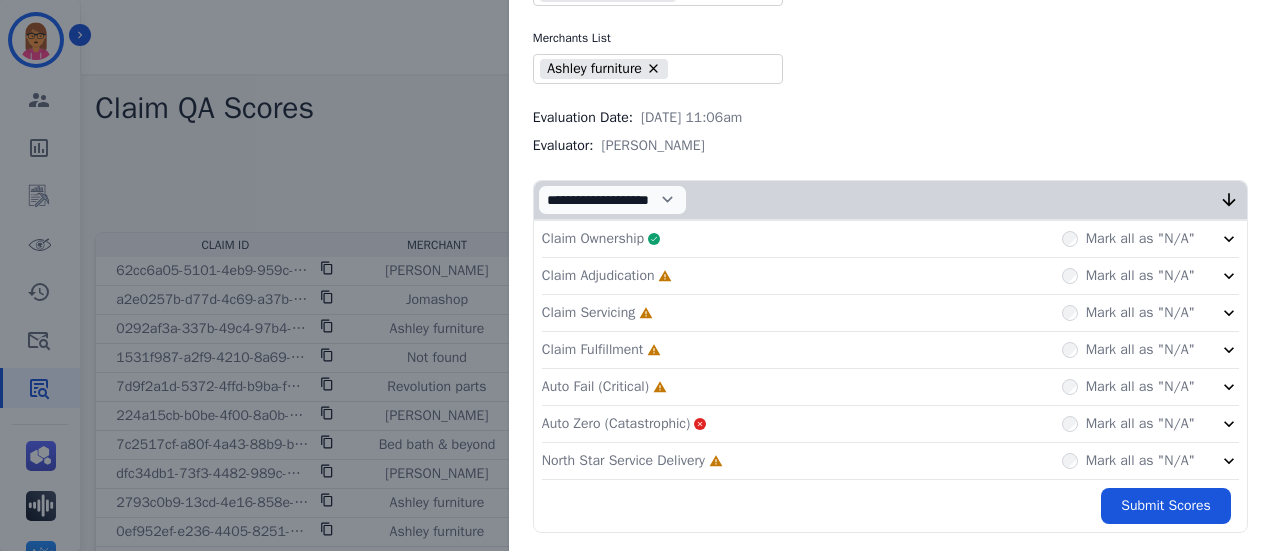 click on "Claim Adjudication     Incomplete         Mark all as "N/A"" 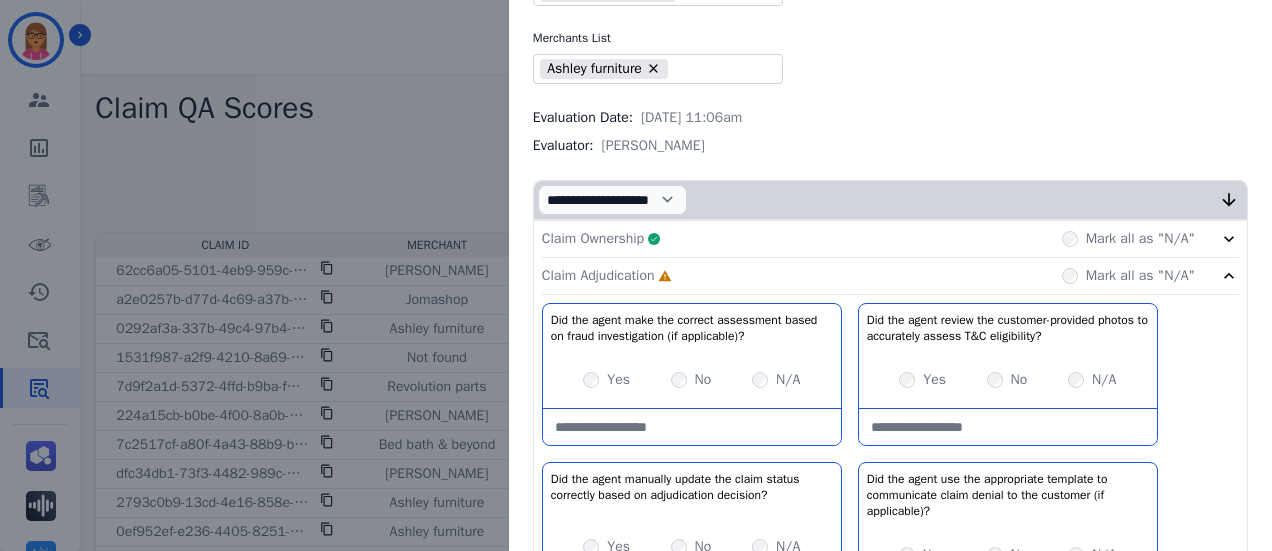 scroll, scrollTop: 300, scrollLeft: 0, axis: vertical 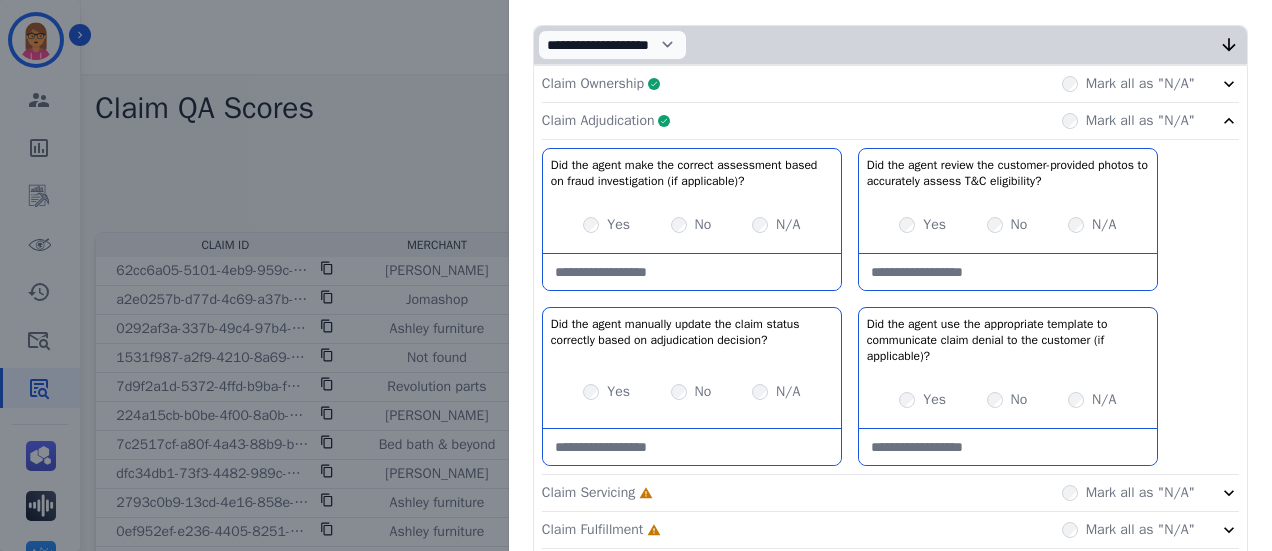 click on "Claim Adjudication     Complete         Mark all as "N/A"" 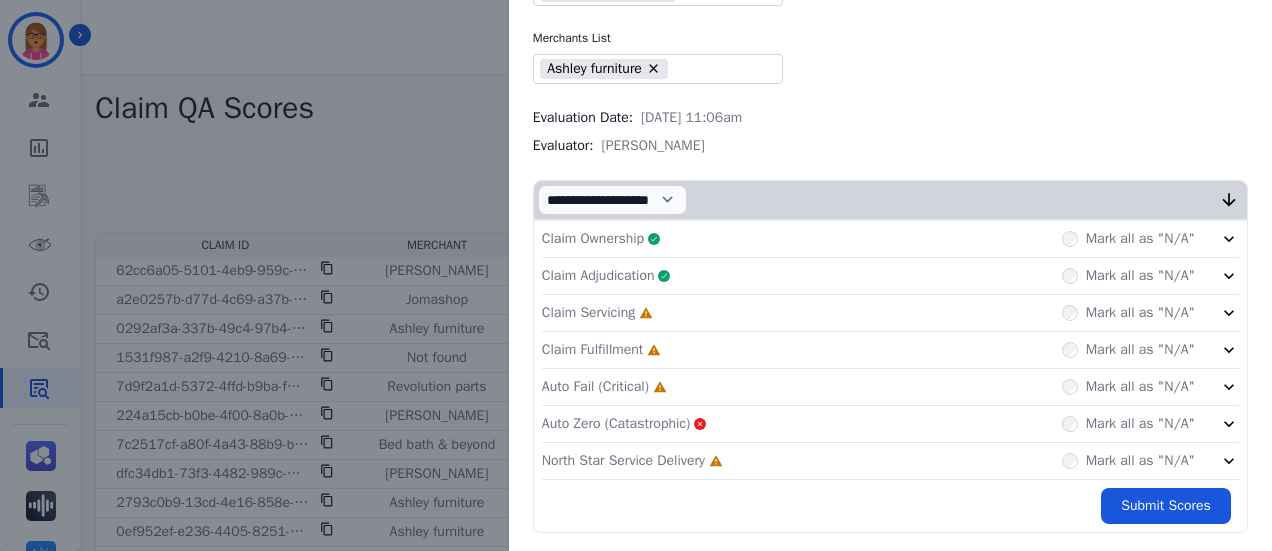 click on "Claim Servicing     Incomplete         Mark all as "N/A"" 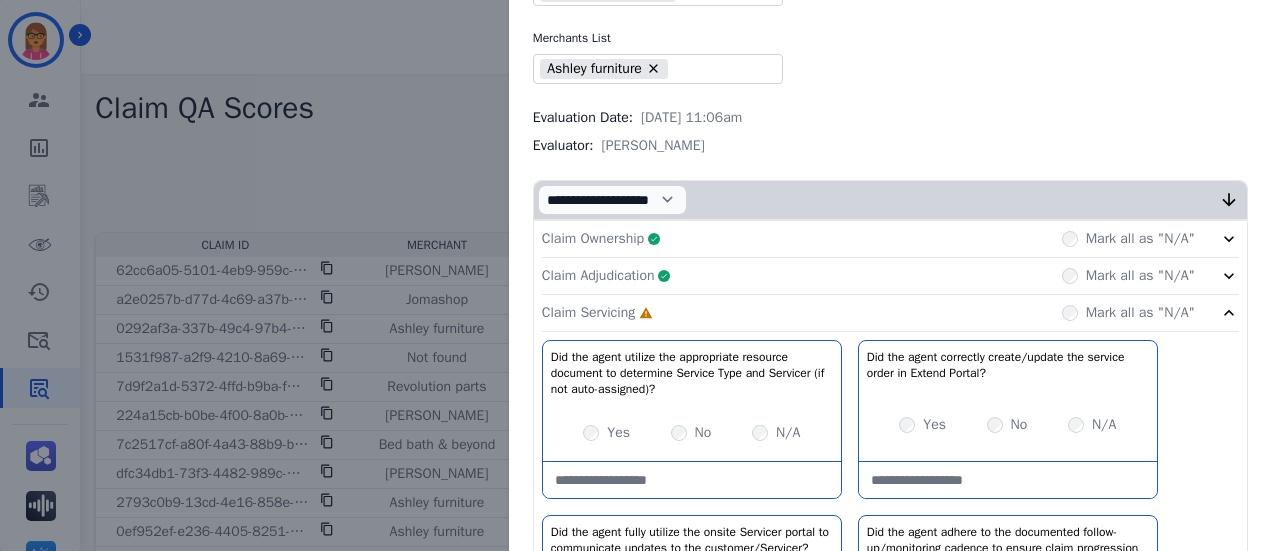 scroll, scrollTop: 300, scrollLeft: 0, axis: vertical 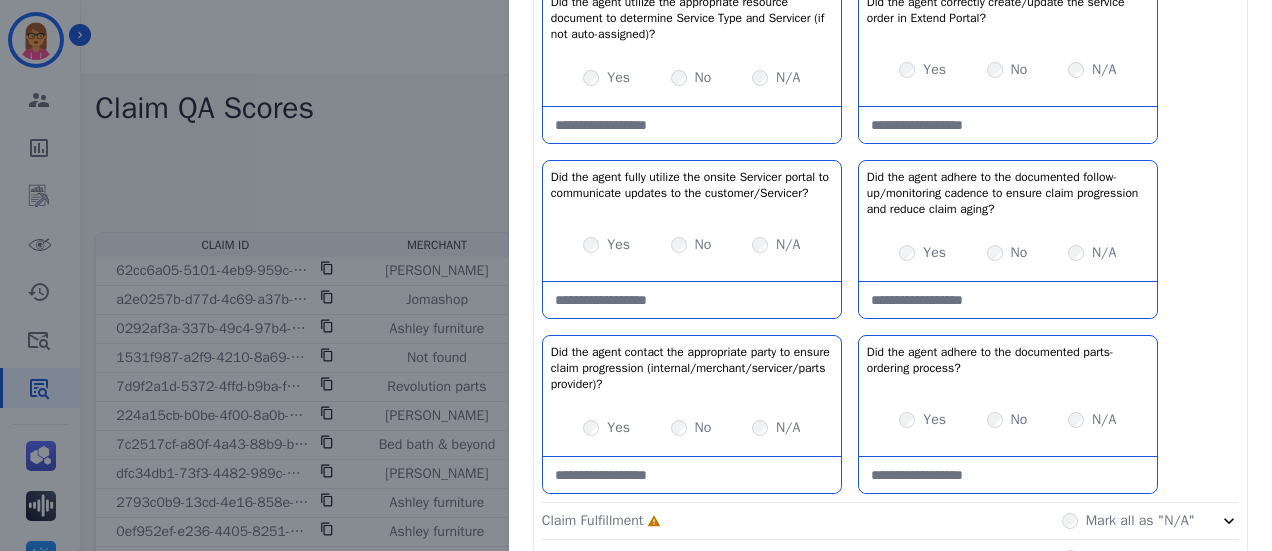 click on "Yes     No     N/A" at bounding box center [692, 428] 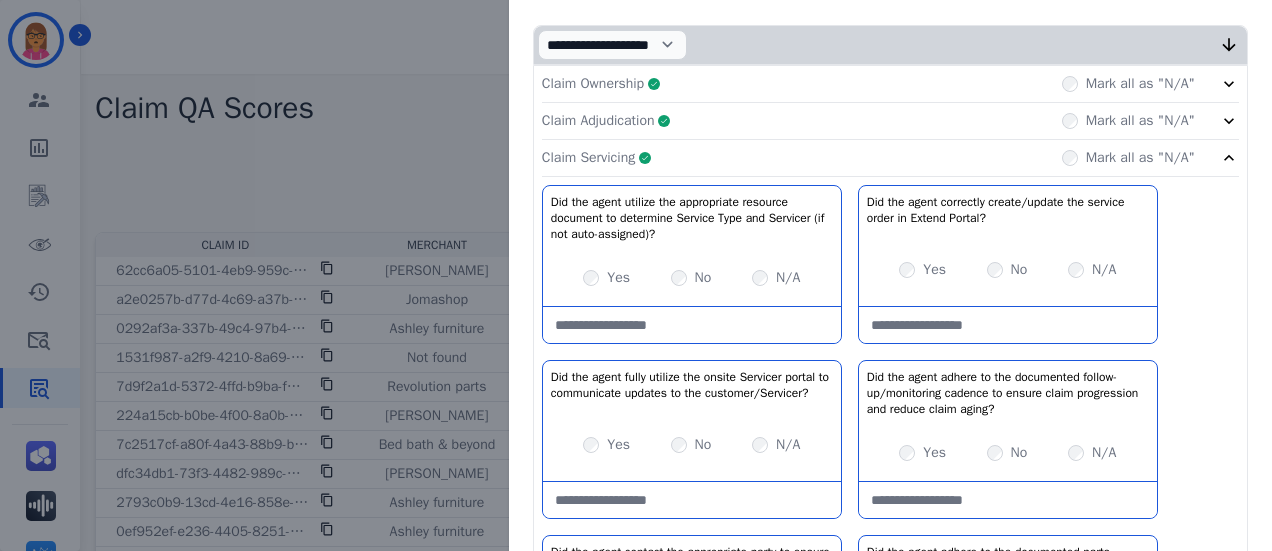 drag, startPoint x: 785, startPoint y: 141, endPoint x: 778, endPoint y: 171, distance: 30.805843 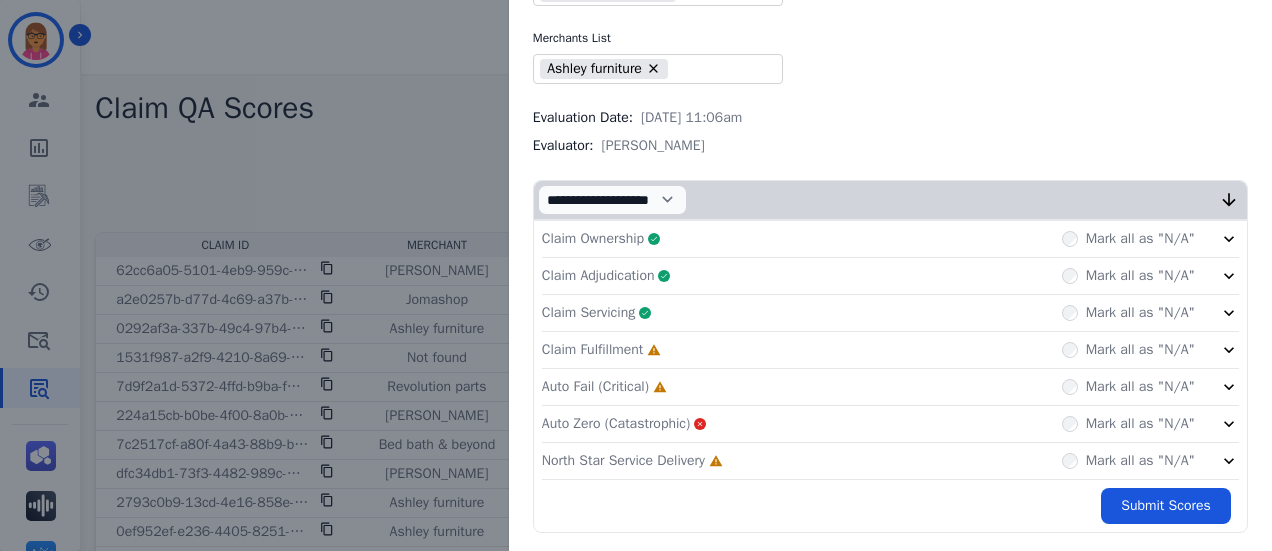 click on "Claim Fulfillment     Incomplete         Mark all as "N/A"" 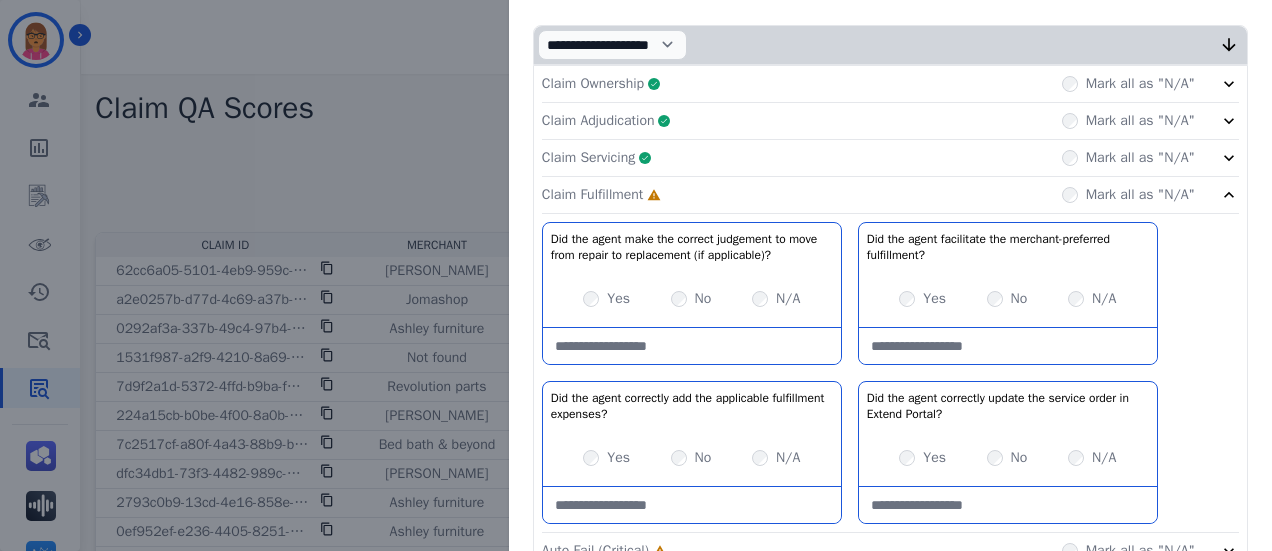 click on "N/A" at bounding box center (776, 458) 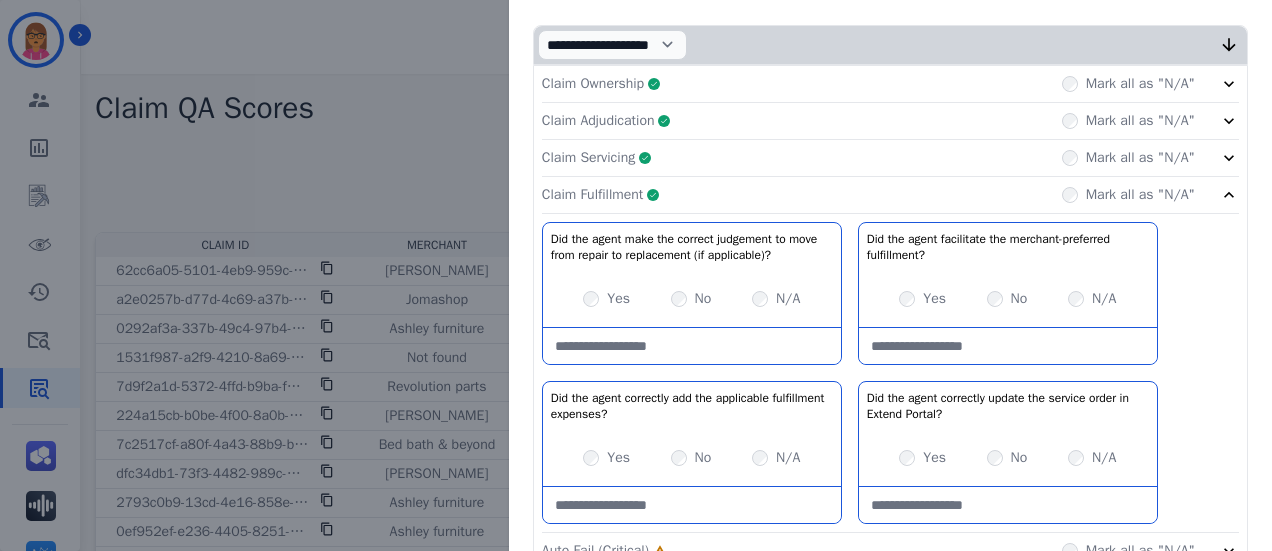 click on "Claim Fulfillment     Complete         Mark all as "N/A"" 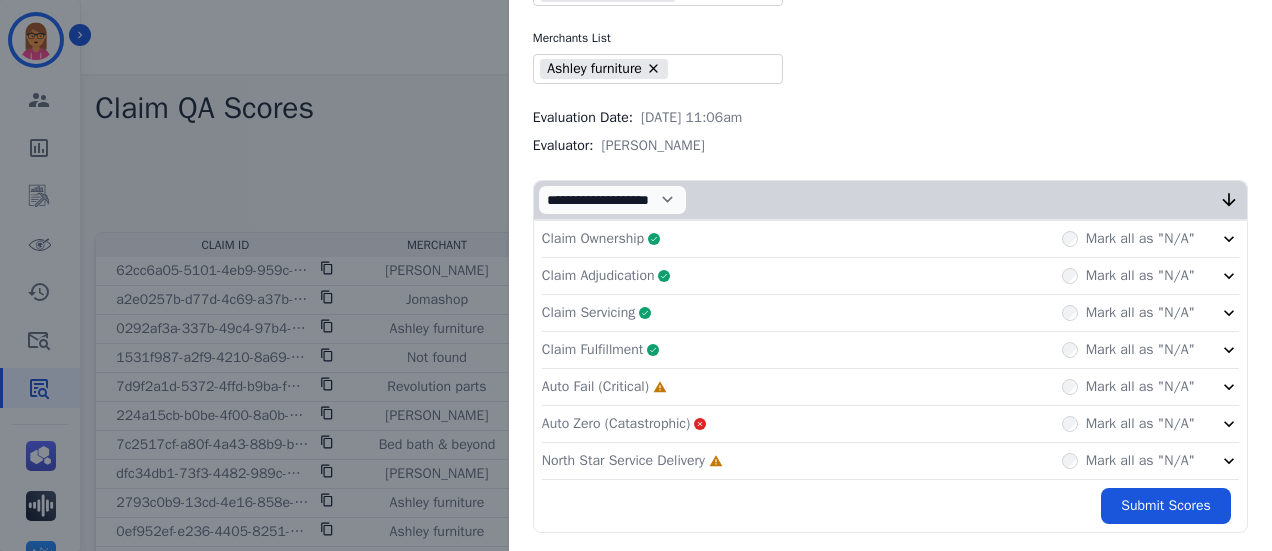 click on "Auto Fail (Critical)     Incomplete         Mark all as "N/A"" 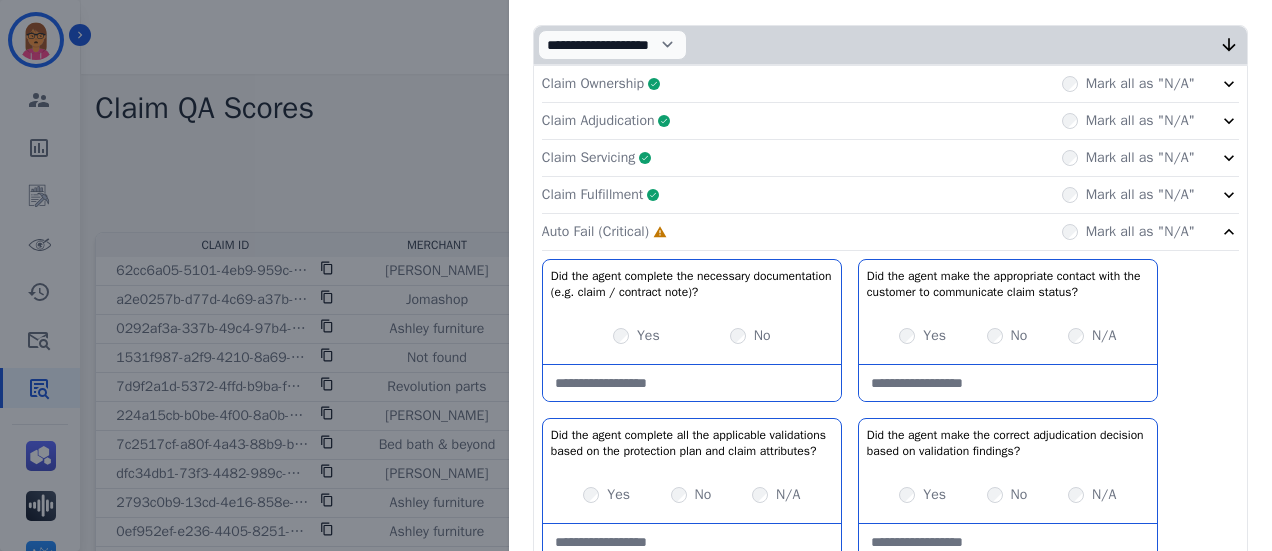 click on "Yes" at bounding box center [636, 336] 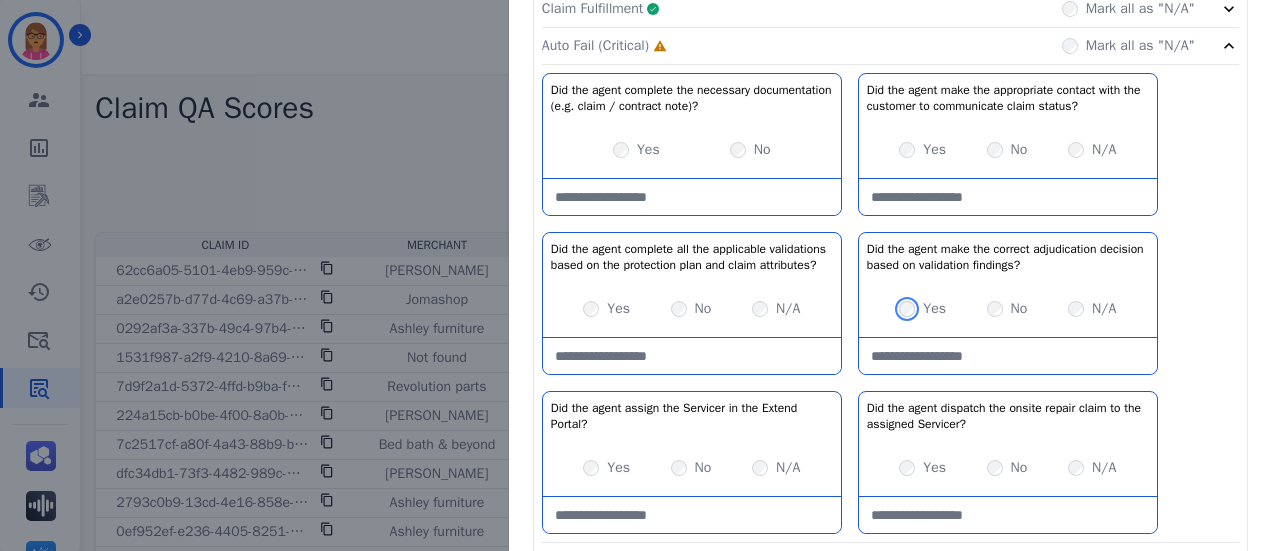 scroll, scrollTop: 500, scrollLeft: 0, axis: vertical 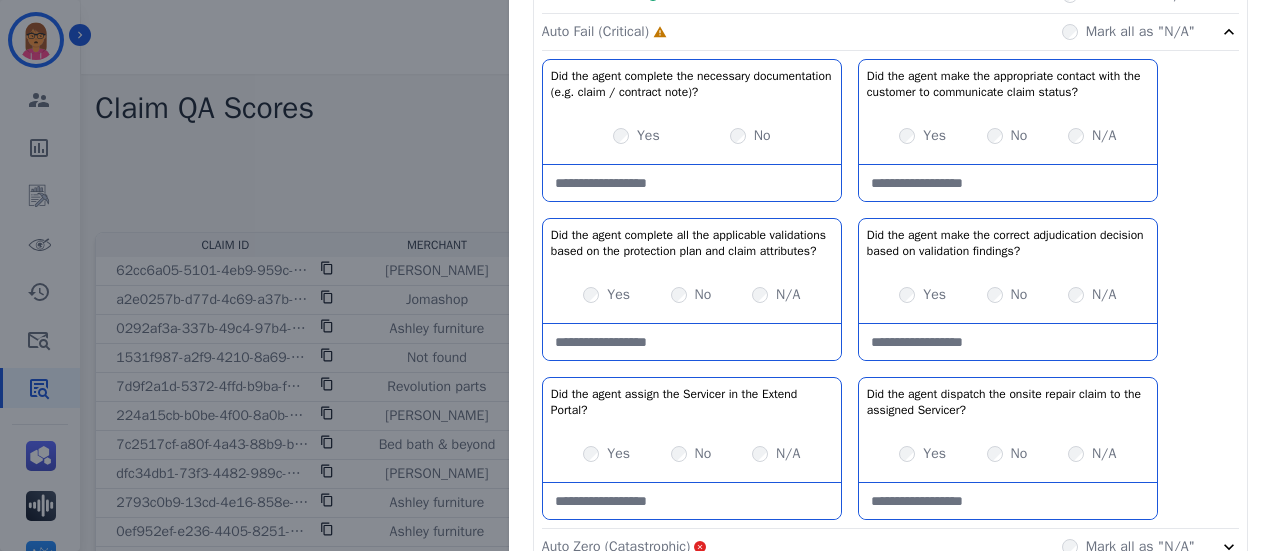 click on "Yes" at bounding box center (606, 454) 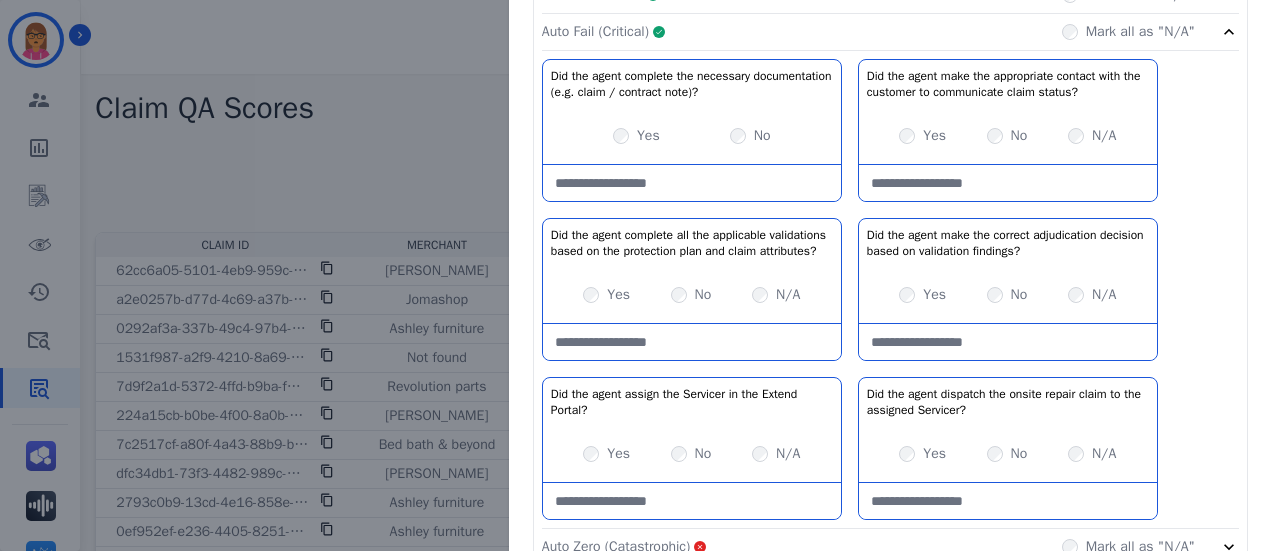 drag, startPoint x: 707, startPoint y: 35, endPoint x: 738, endPoint y: 161, distance: 129.75746 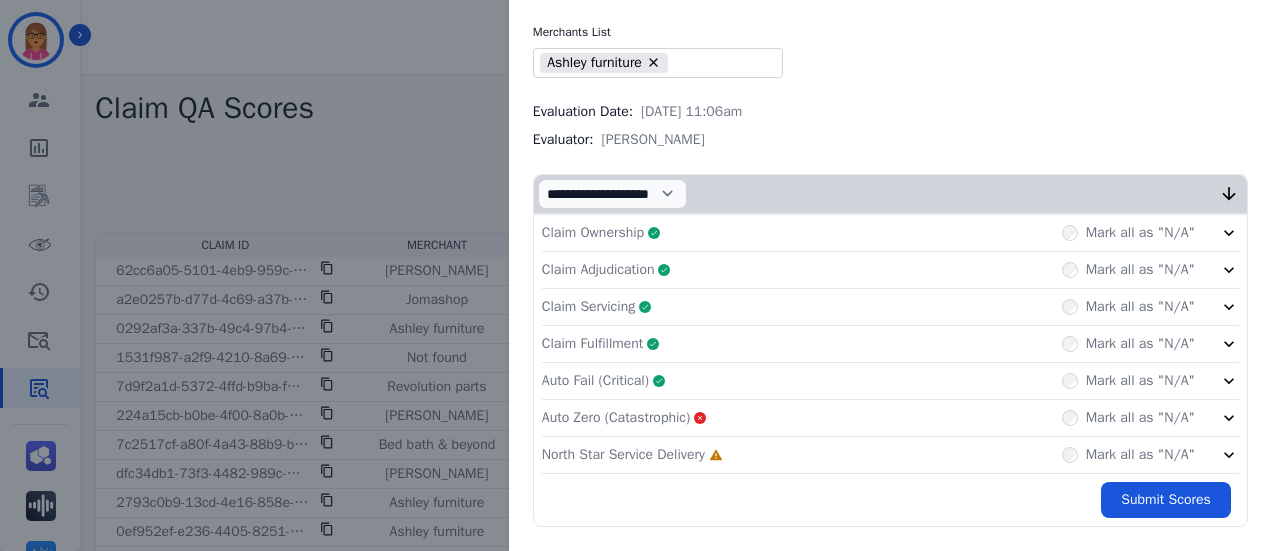 scroll, scrollTop: 145, scrollLeft: 0, axis: vertical 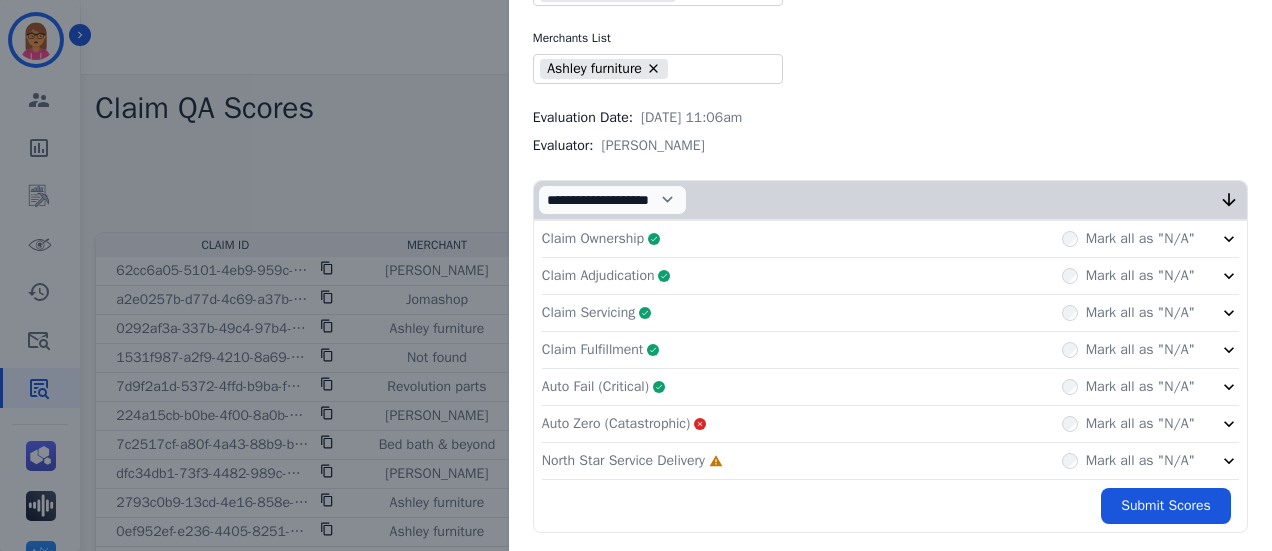 click on "Auto Zero (Catastrophic)       Mark all as "N/A"" 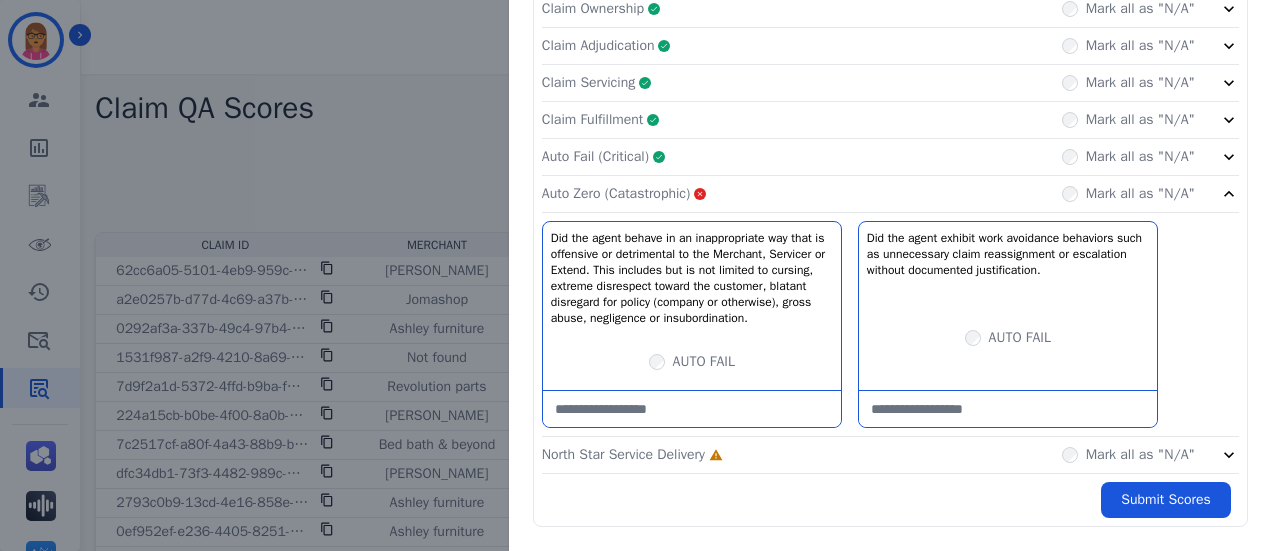 click on "North Star Service Delivery     Incomplete         Mark all as "N/A"" 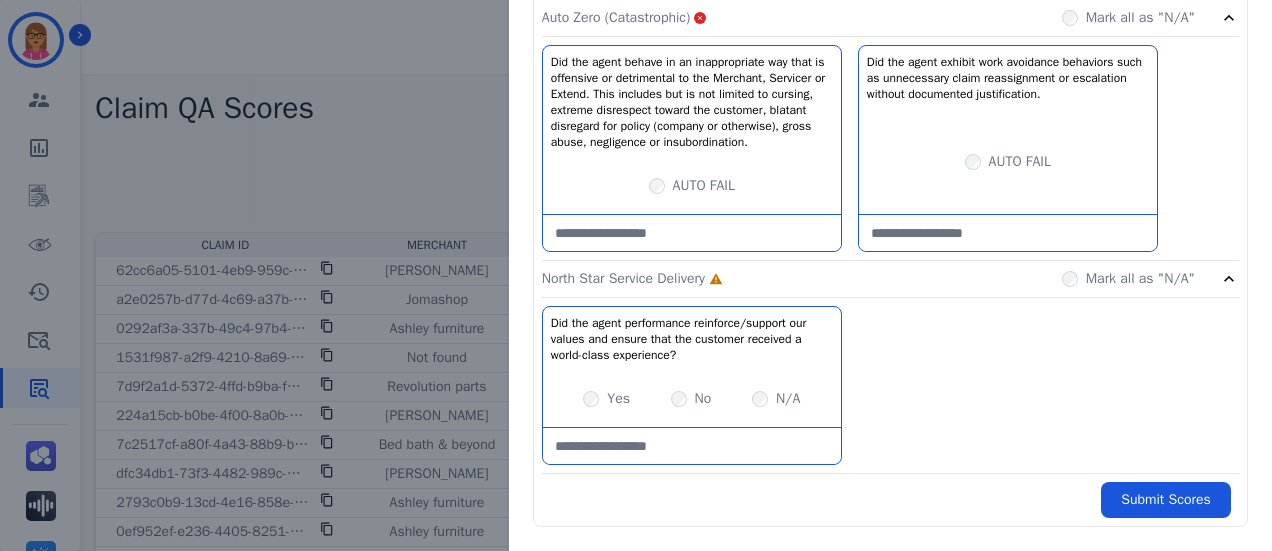 scroll, scrollTop: 559, scrollLeft: 0, axis: vertical 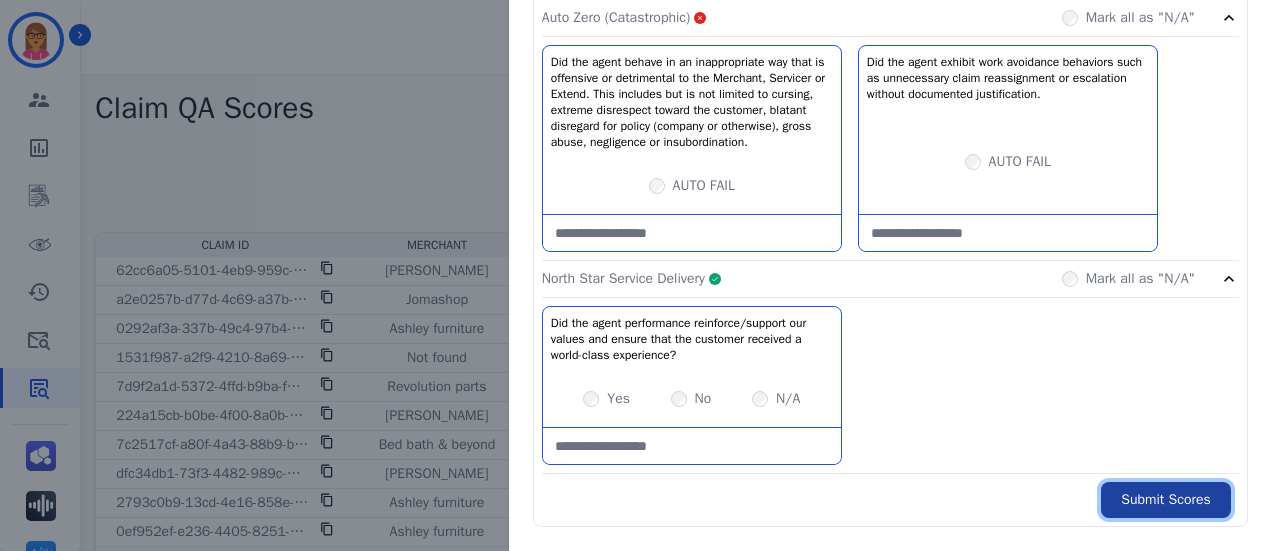 click on "Submit Scores" at bounding box center [1166, 500] 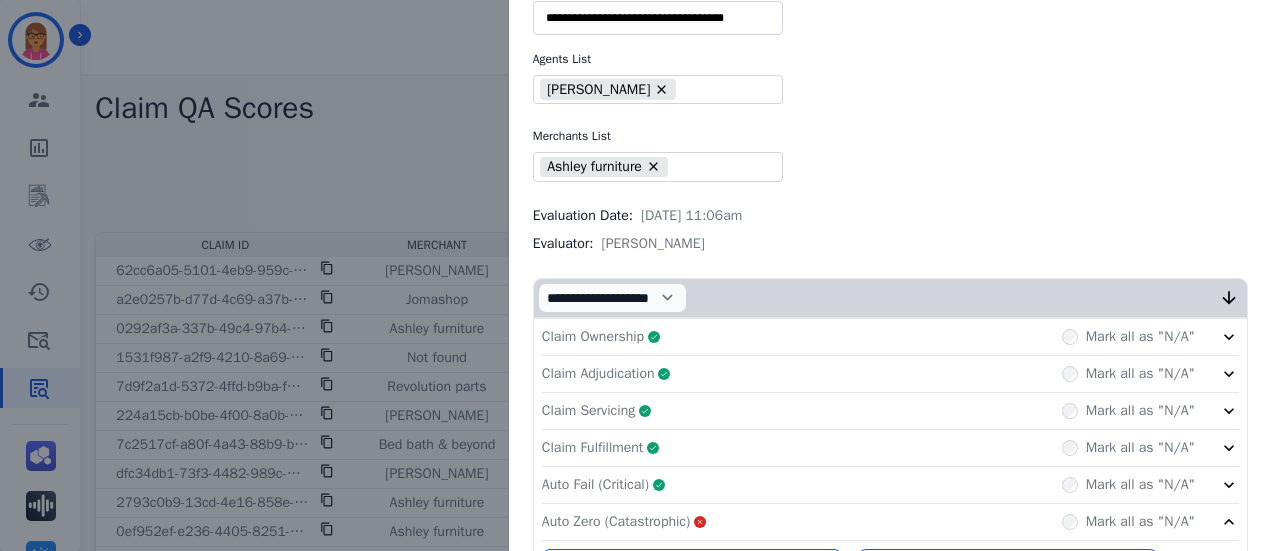 scroll, scrollTop: 0, scrollLeft: 0, axis: both 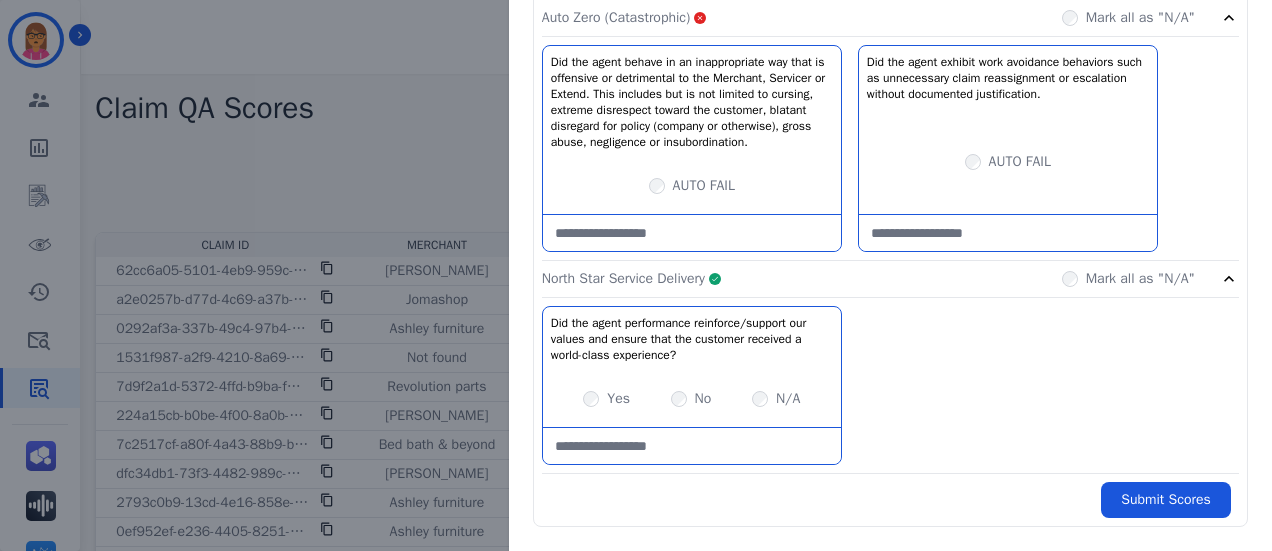 click on "North Star Service Delivery     Complete         Mark all as "N/A"" 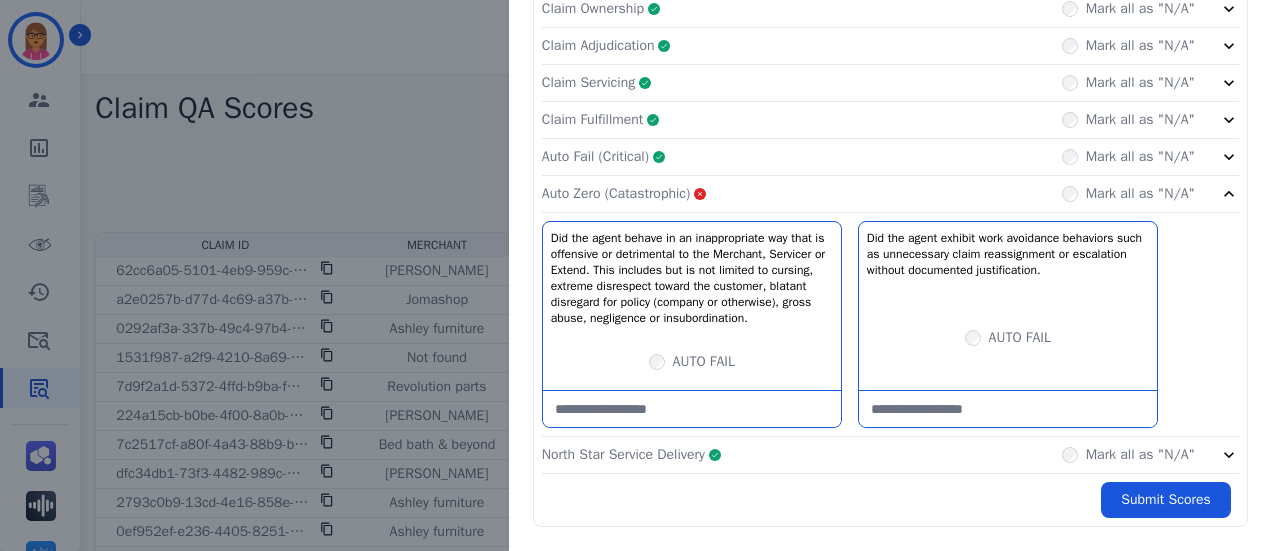 click on "Auto Zero (Catastrophic)       Mark all as "N/A"" 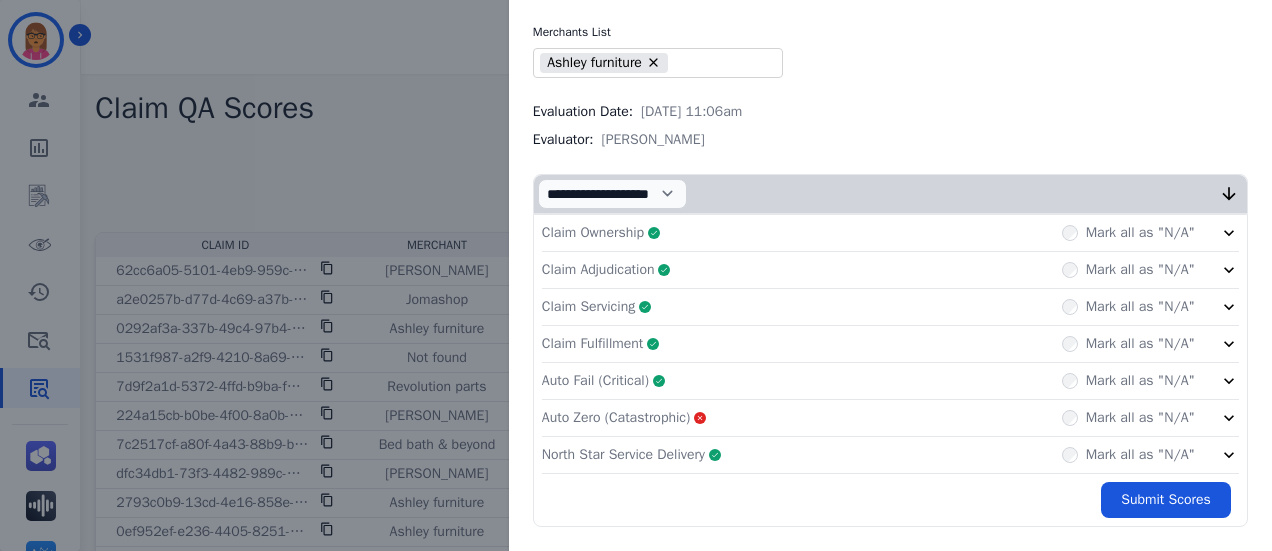 scroll, scrollTop: 145, scrollLeft: 0, axis: vertical 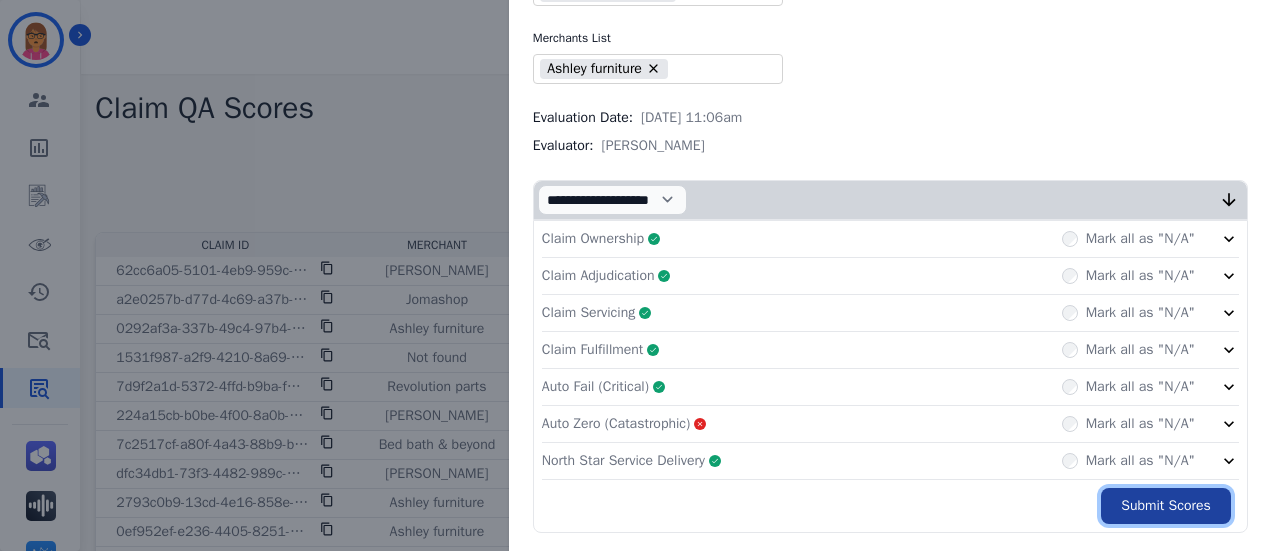 click on "Submit Scores" at bounding box center [1166, 506] 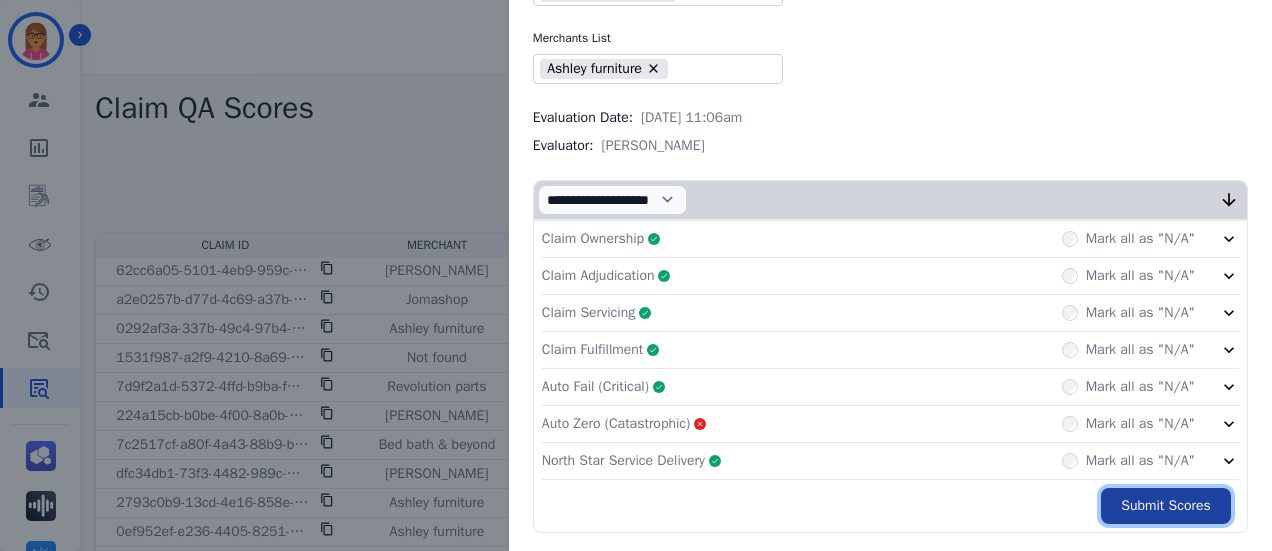 click on "Submit Scores" at bounding box center [1166, 506] 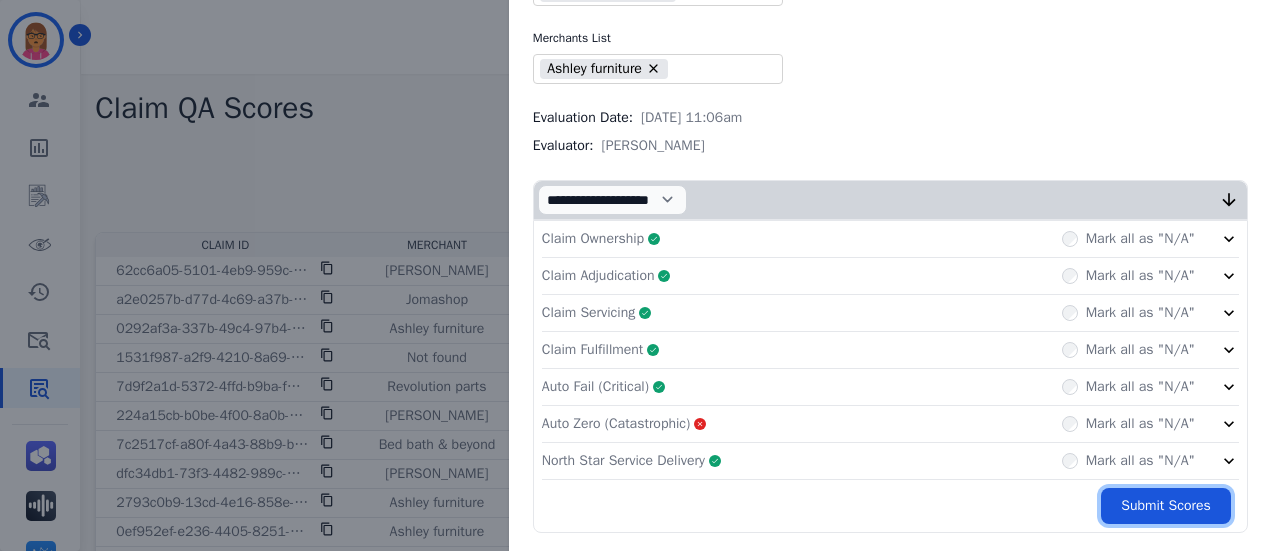 click on "Submit Scores" at bounding box center [1166, 506] 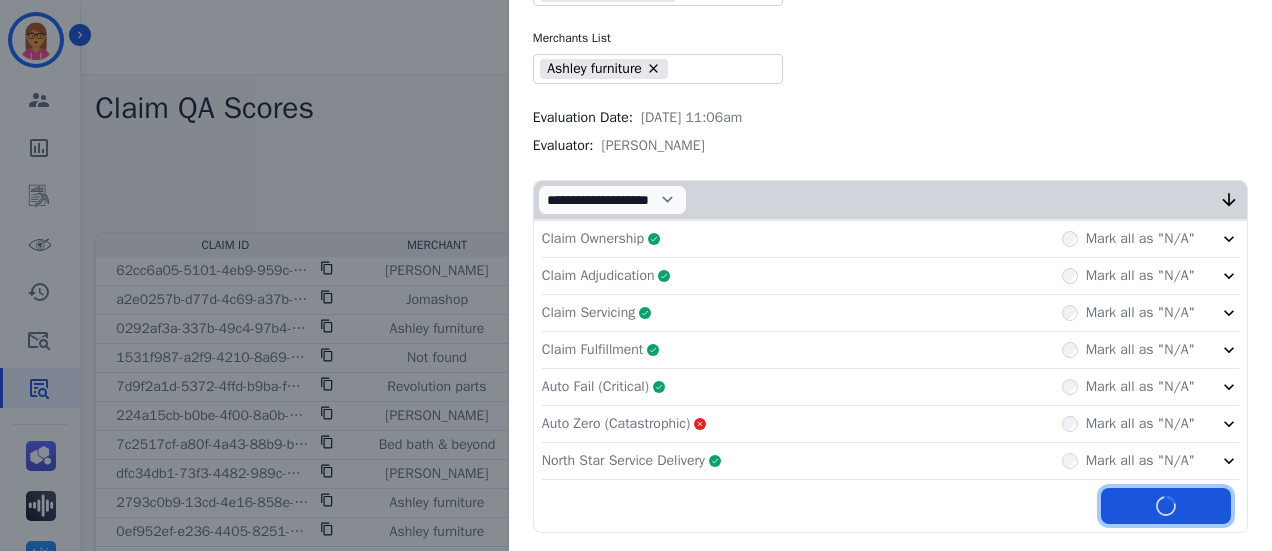 click 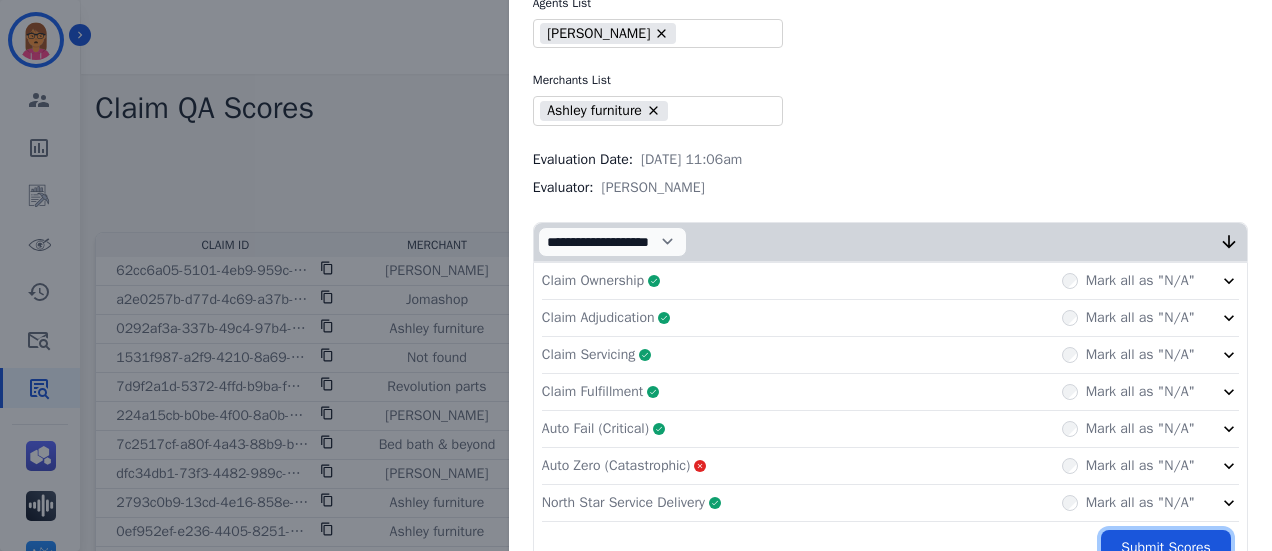 scroll, scrollTop: 0, scrollLeft: 0, axis: both 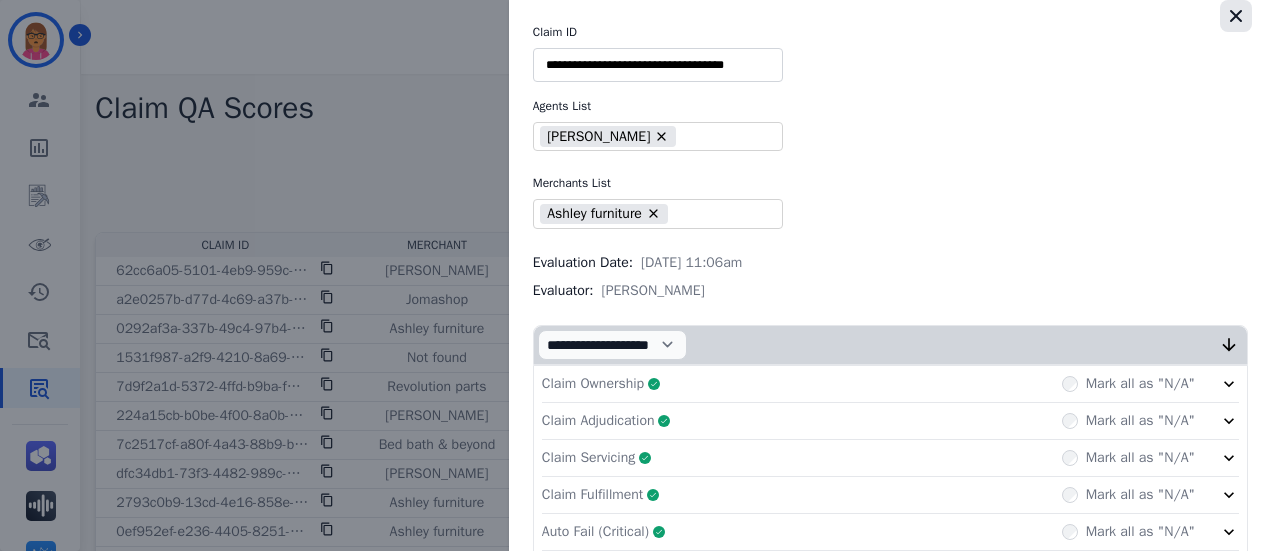 click 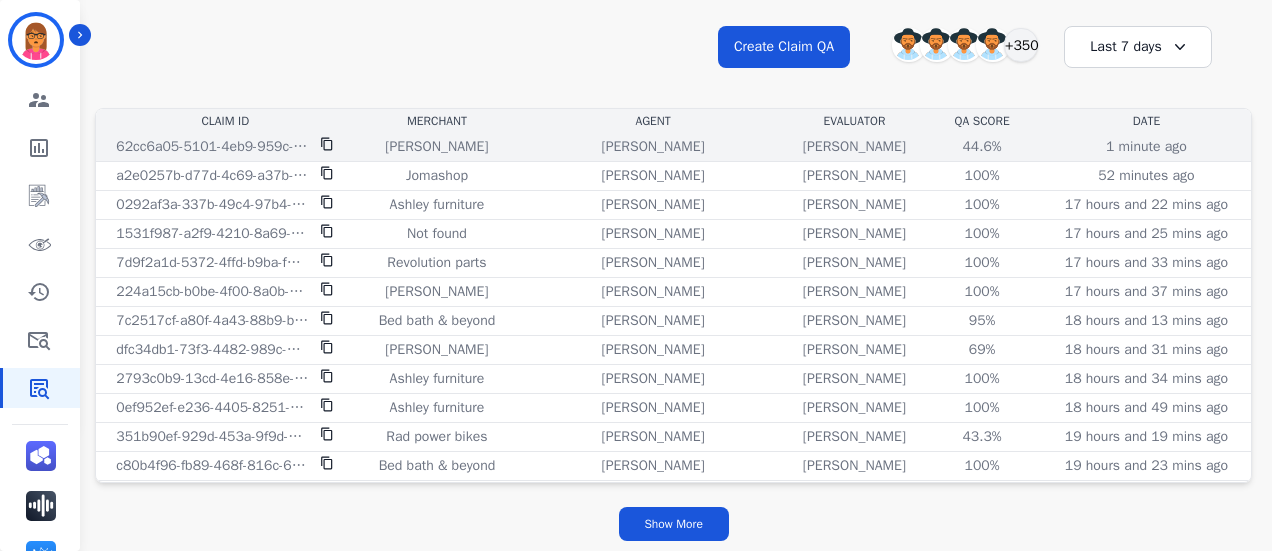 scroll, scrollTop: 124, scrollLeft: 0, axis: vertical 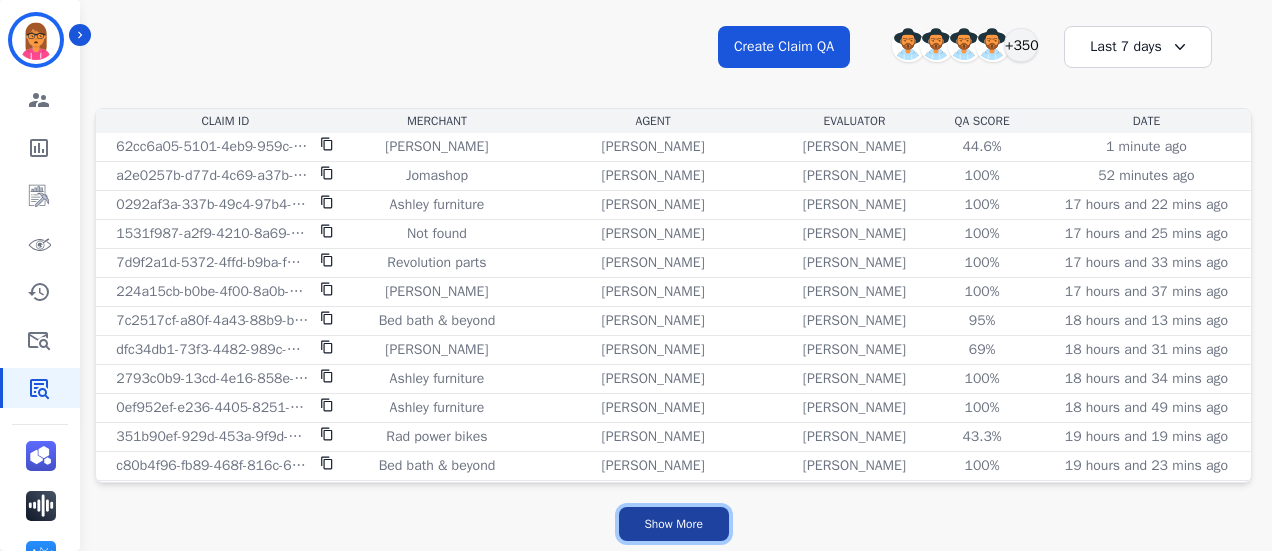 click on "Show More" at bounding box center (674, 524) 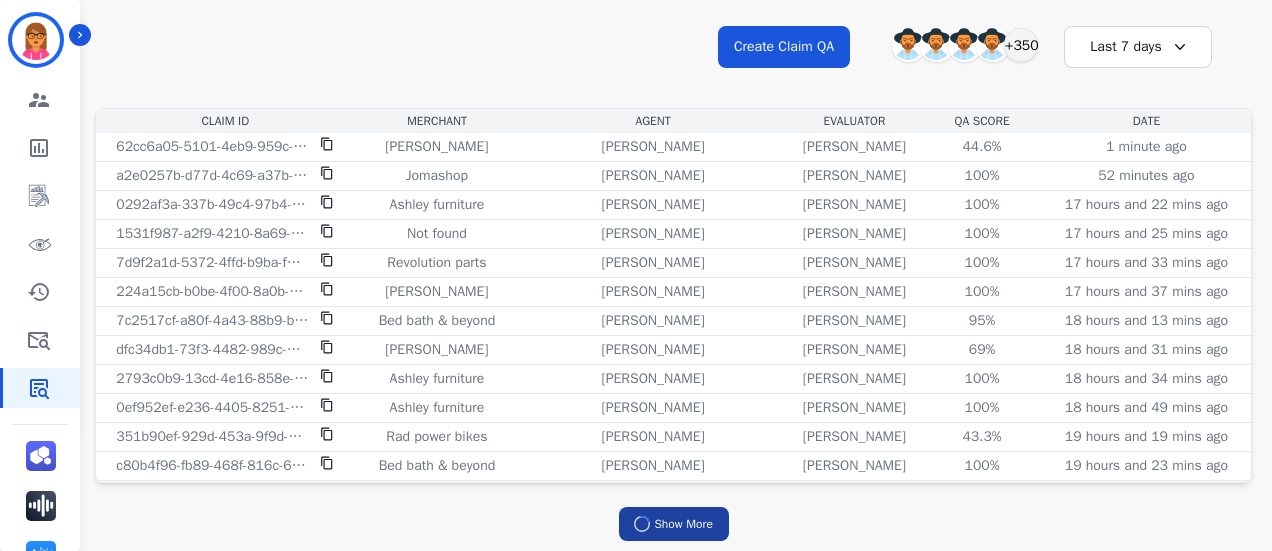 scroll, scrollTop: 66, scrollLeft: 0, axis: vertical 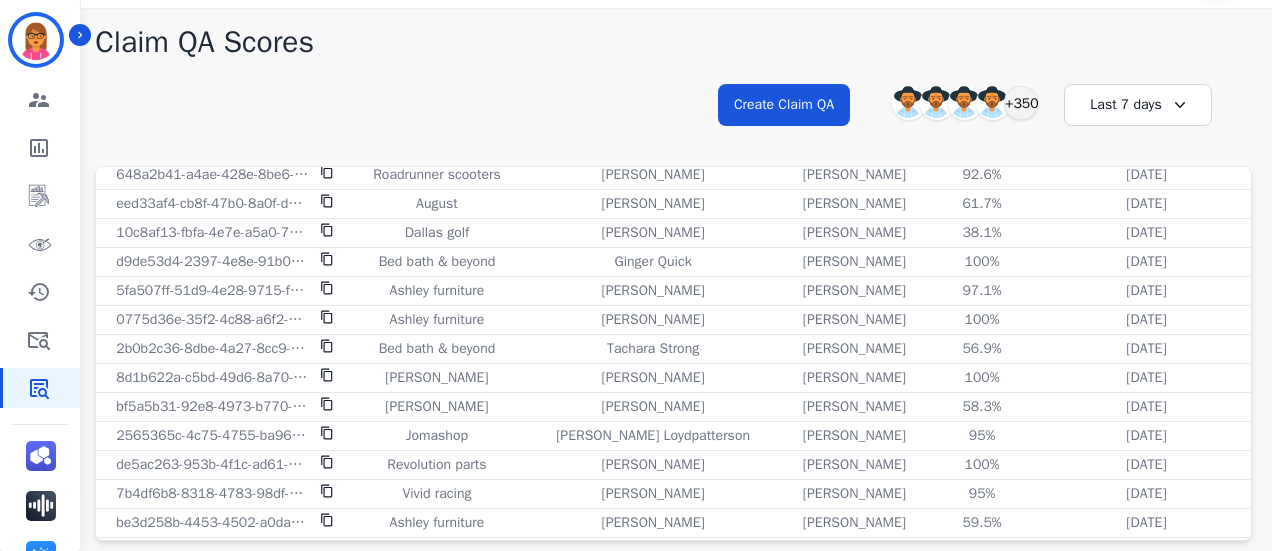 drag, startPoint x: 1191, startPoint y: 103, endPoint x: 1188, endPoint y: 117, distance: 14.3178215 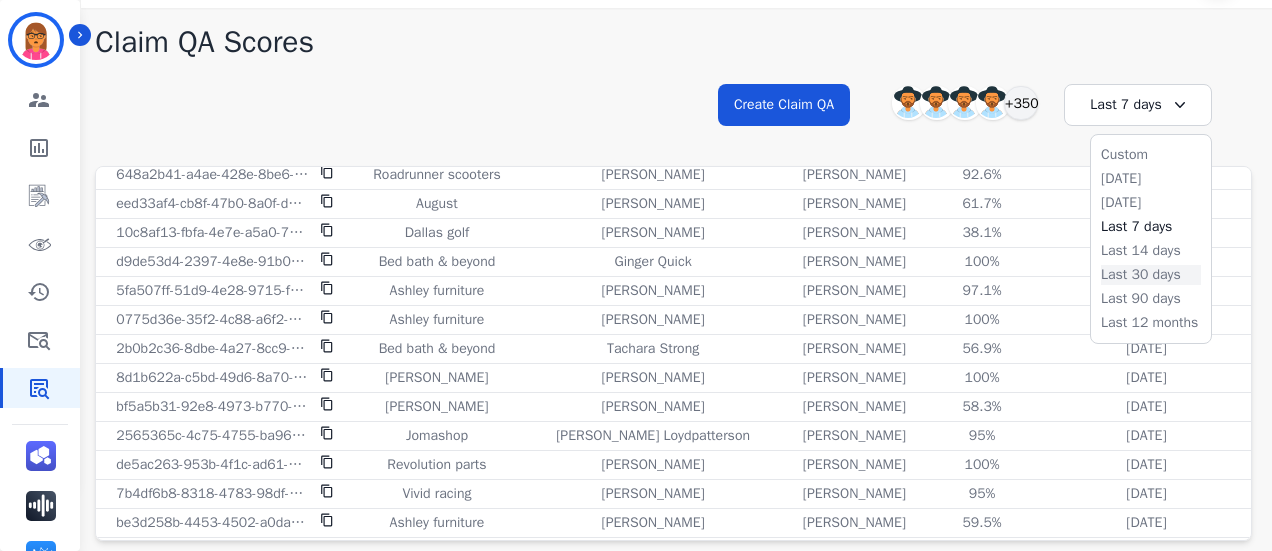 click on "Custom   [DATE]   [DATE]   Last 7 days   Last 14 days   Last 30 days   Last 90 days   Last 12 months" at bounding box center (1151, 239) 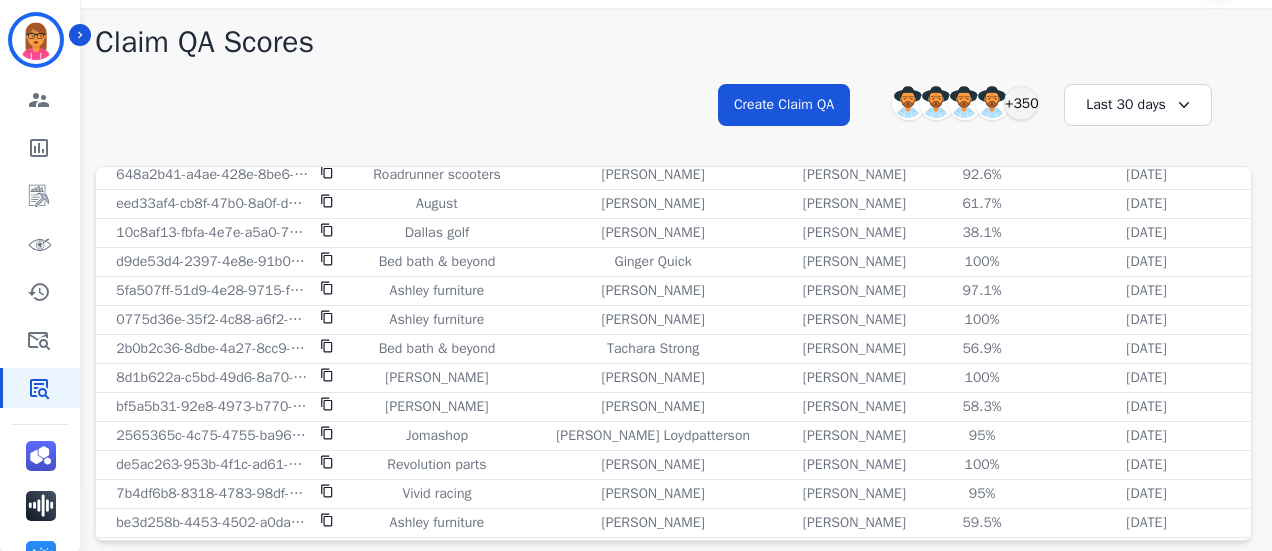 click on "Last 30 days" at bounding box center (1138, 105) 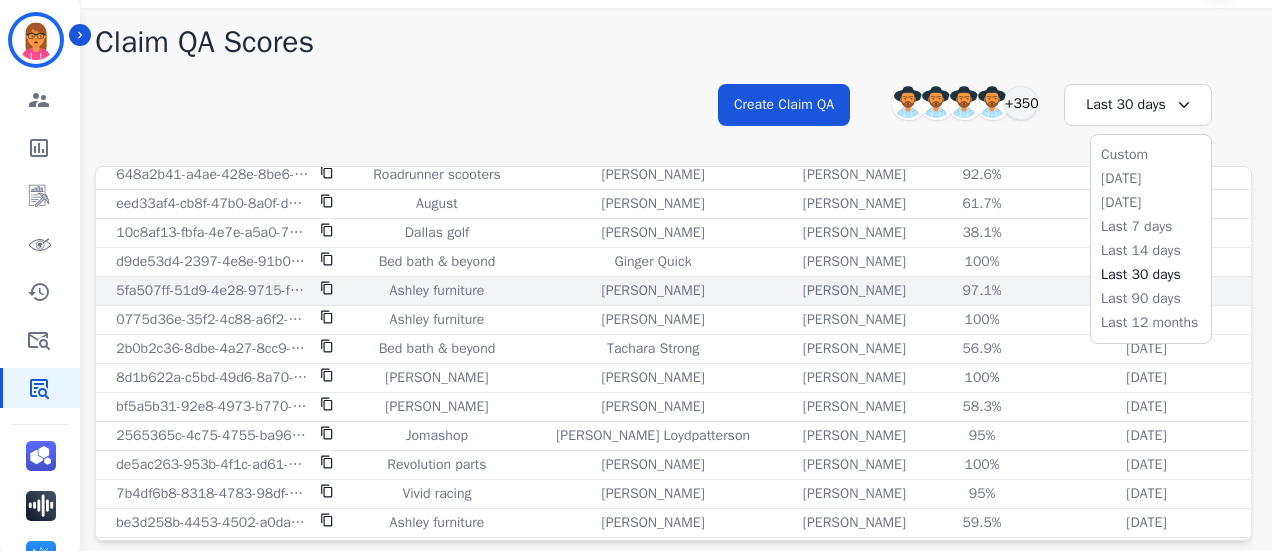 click on "Last 30 days" at bounding box center (1151, 275) 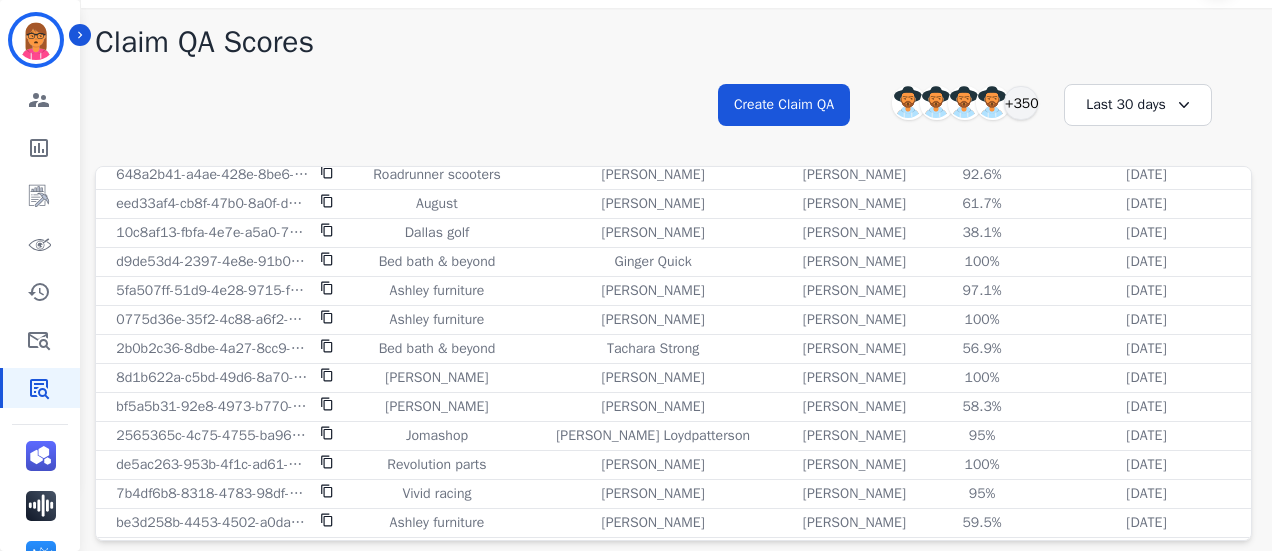 drag, startPoint x: 470, startPoint y: 60, endPoint x: 488, endPoint y: 67, distance: 19.313208 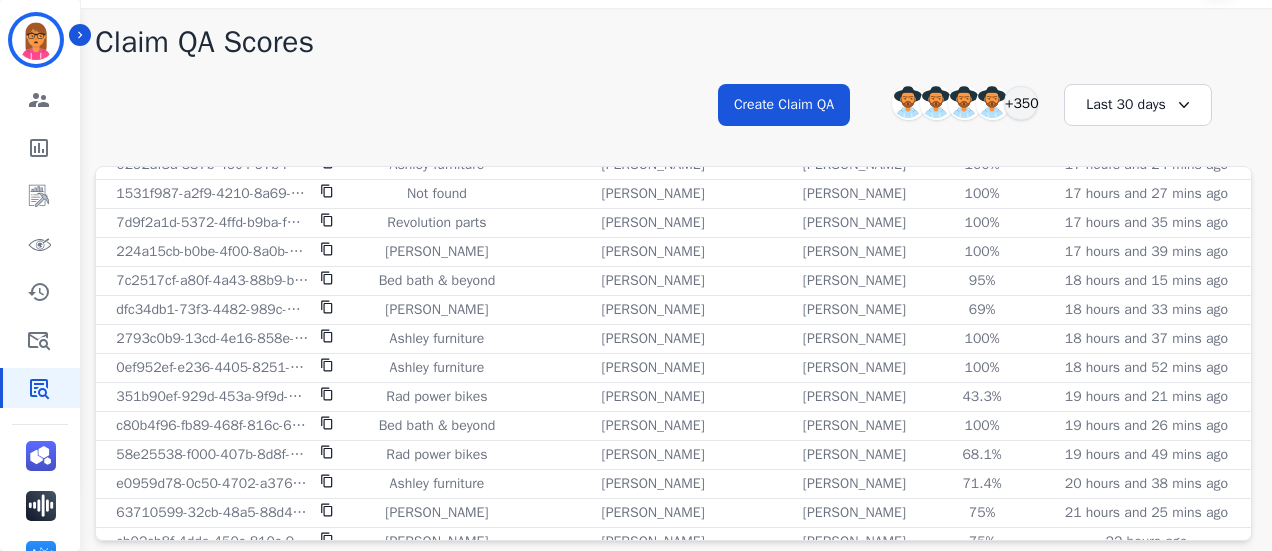 scroll, scrollTop: 100, scrollLeft: 0, axis: vertical 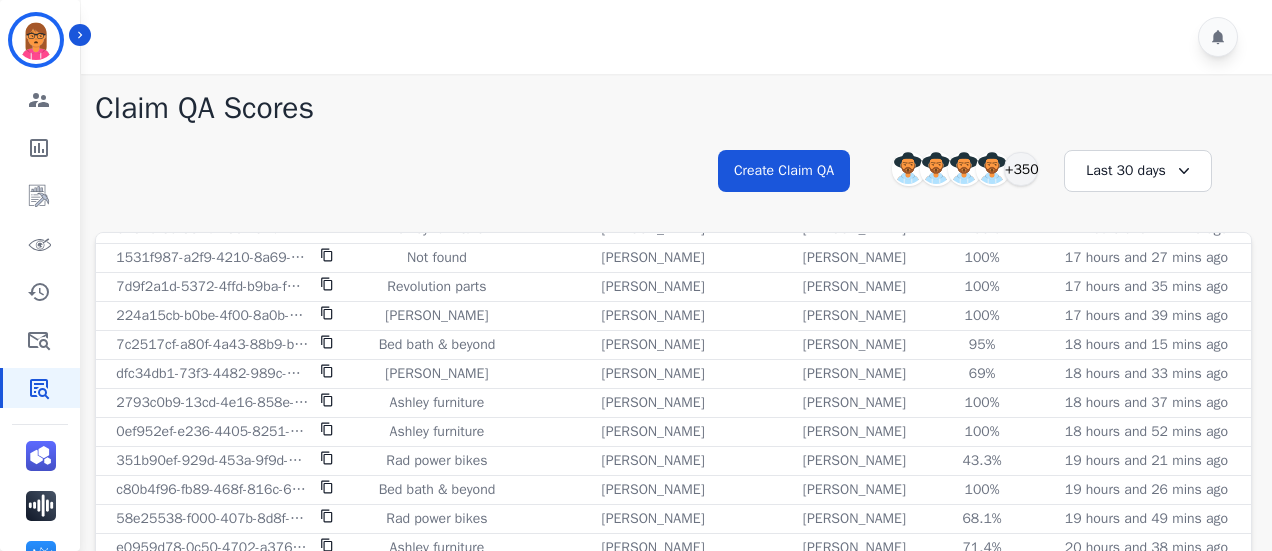 click on "Last 30 days" at bounding box center (1138, 171) 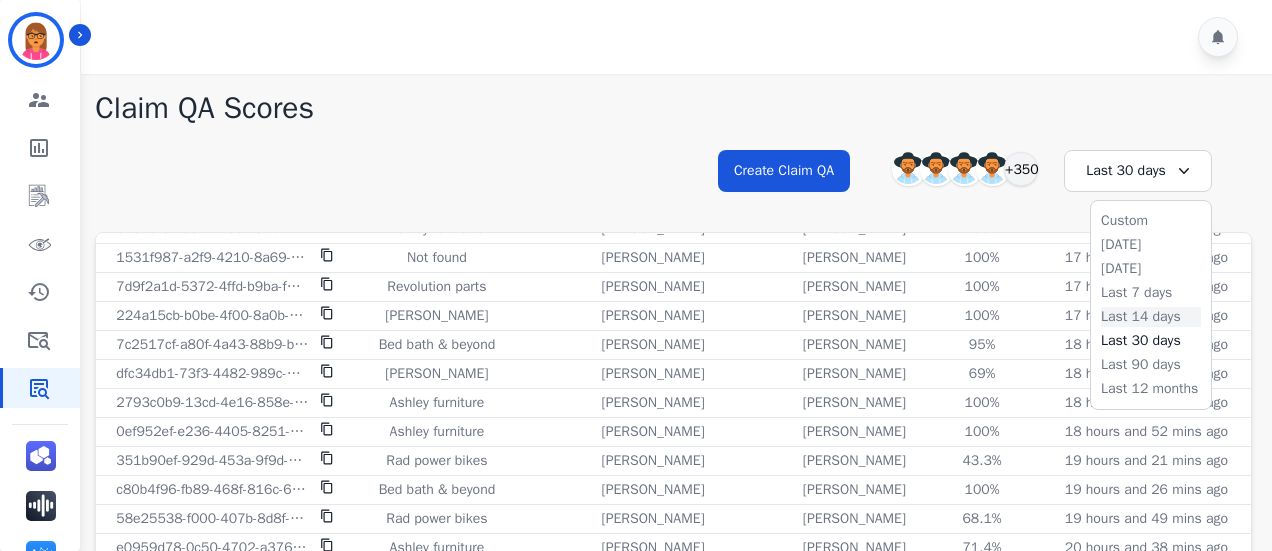 click on "Last 14 days" at bounding box center (1151, 317) 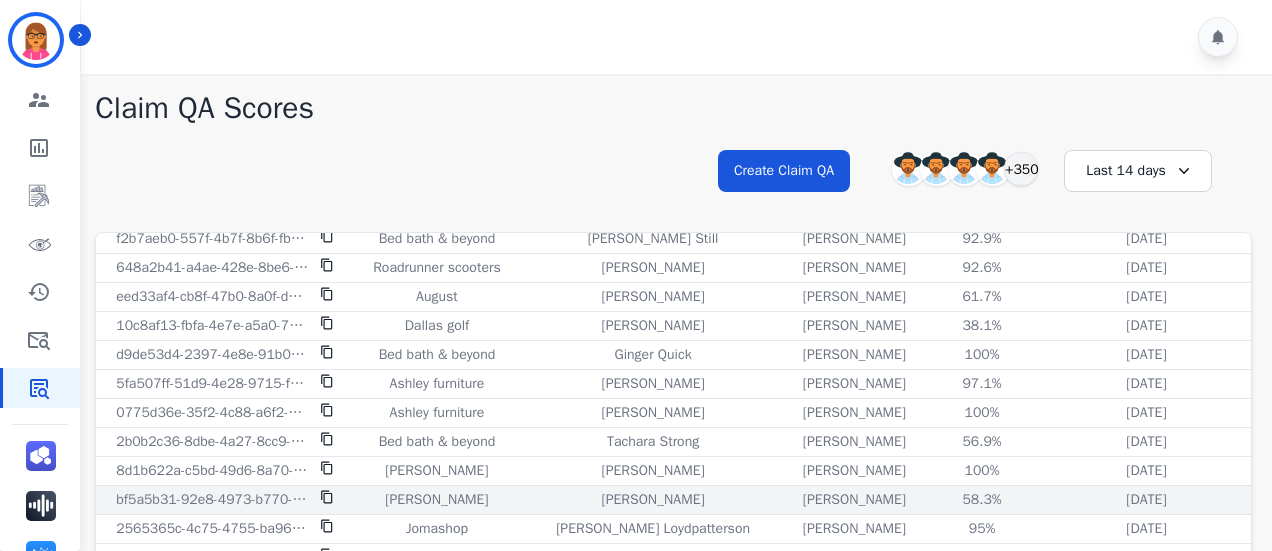 scroll, scrollTop: 2611, scrollLeft: 0, axis: vertical 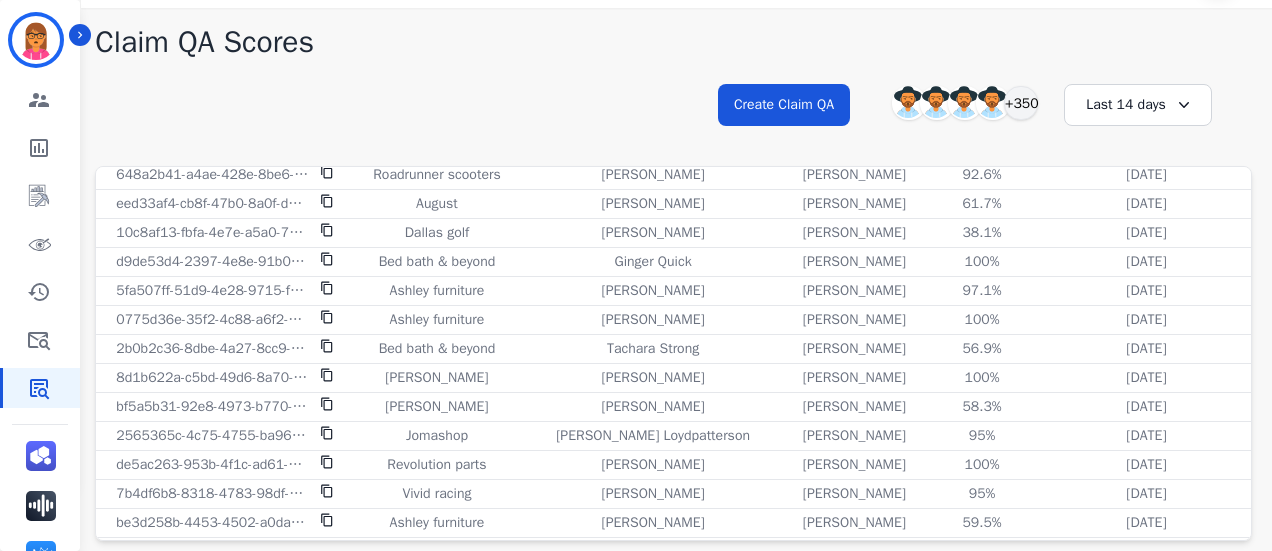 click 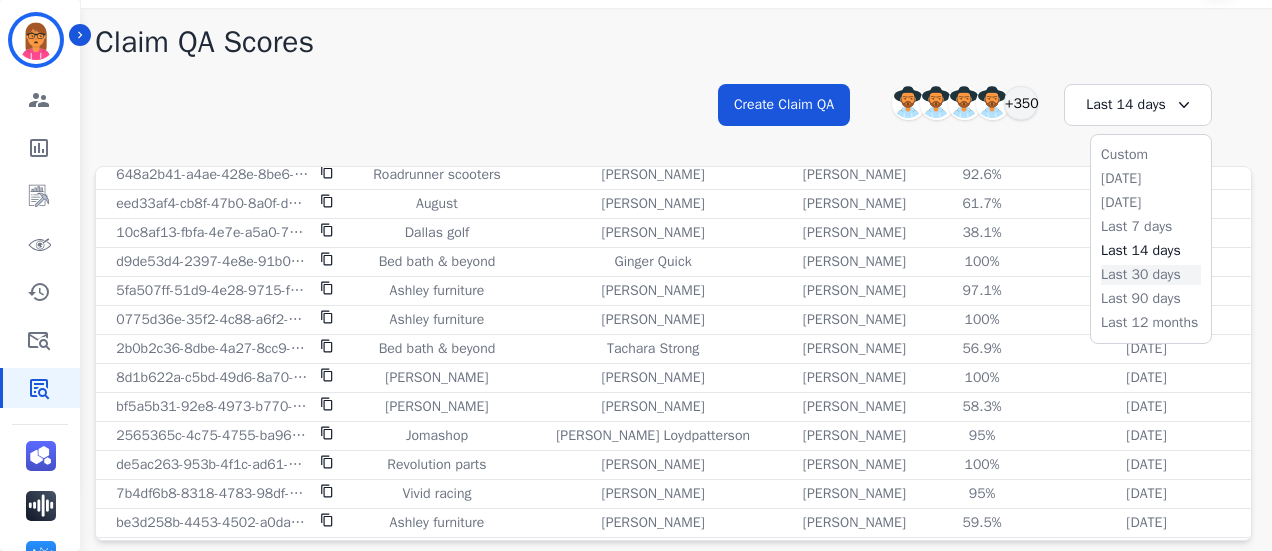 click on "Last 30 days" at bounding box center [1151, 275] 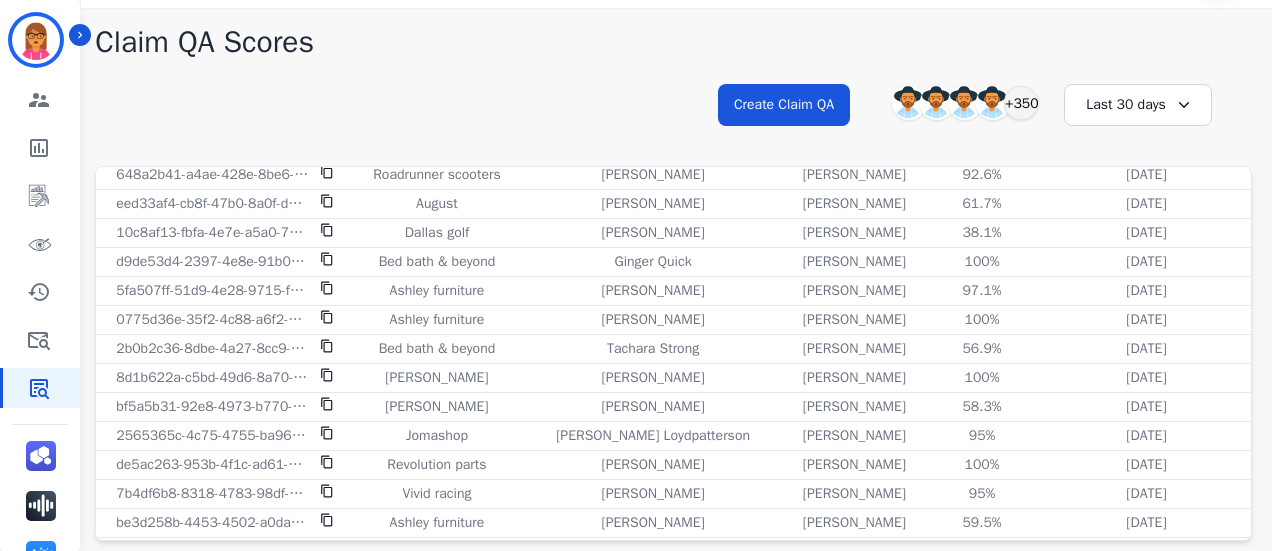 click on "Last 30 days" at bounding box center [1138, 105] 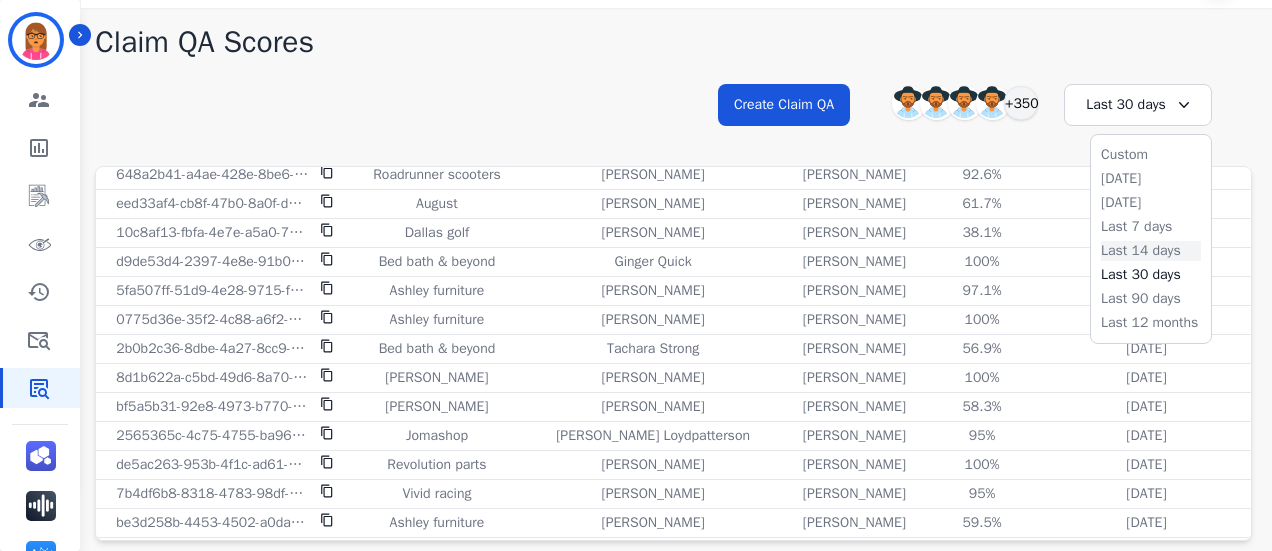 click on "Last 14 days" at bounding box center [1151, 251] 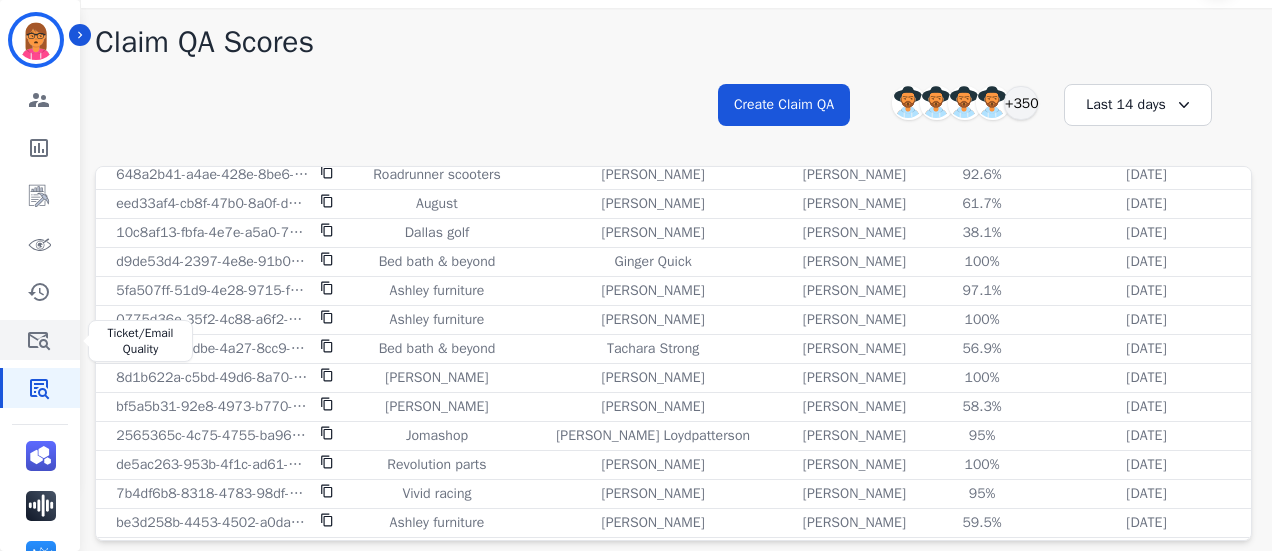 click 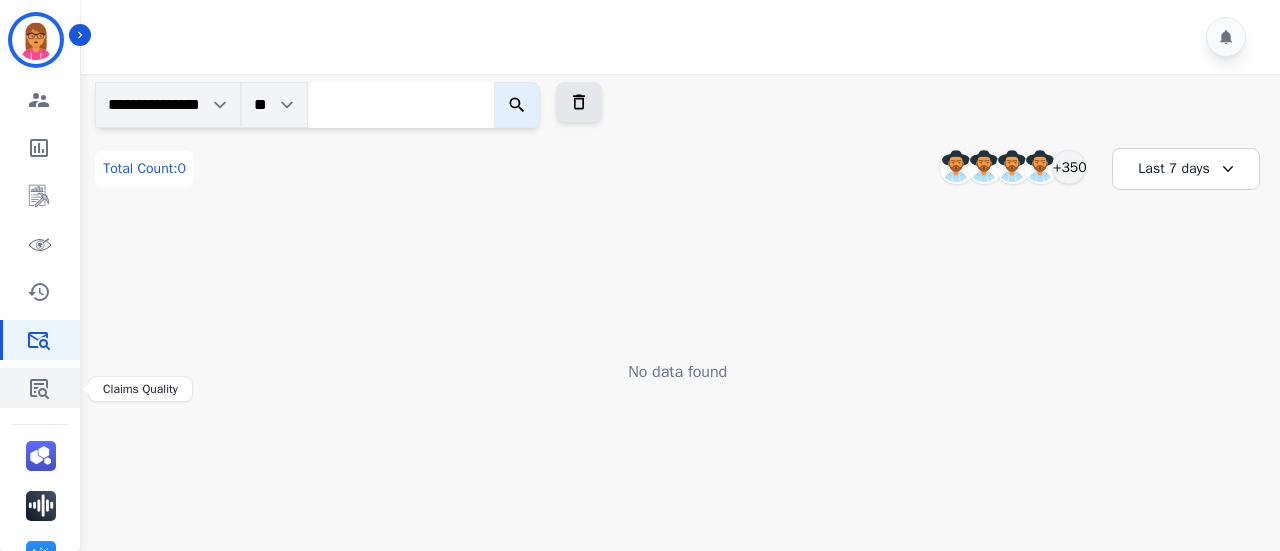 click 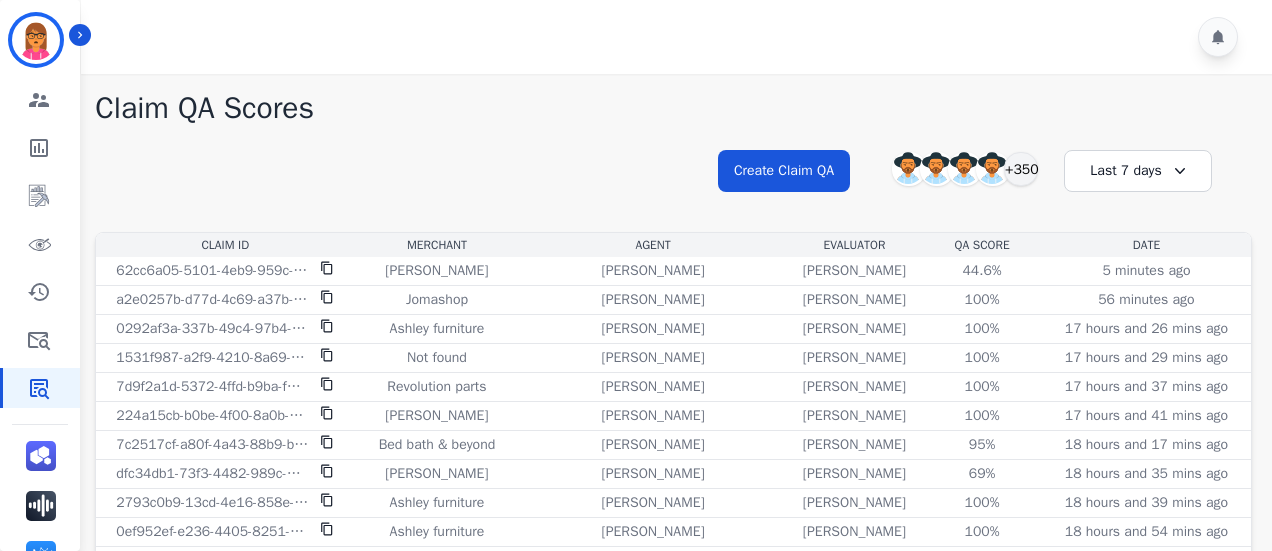 click on "Last 7 days" at bounding box center (1138, 171) 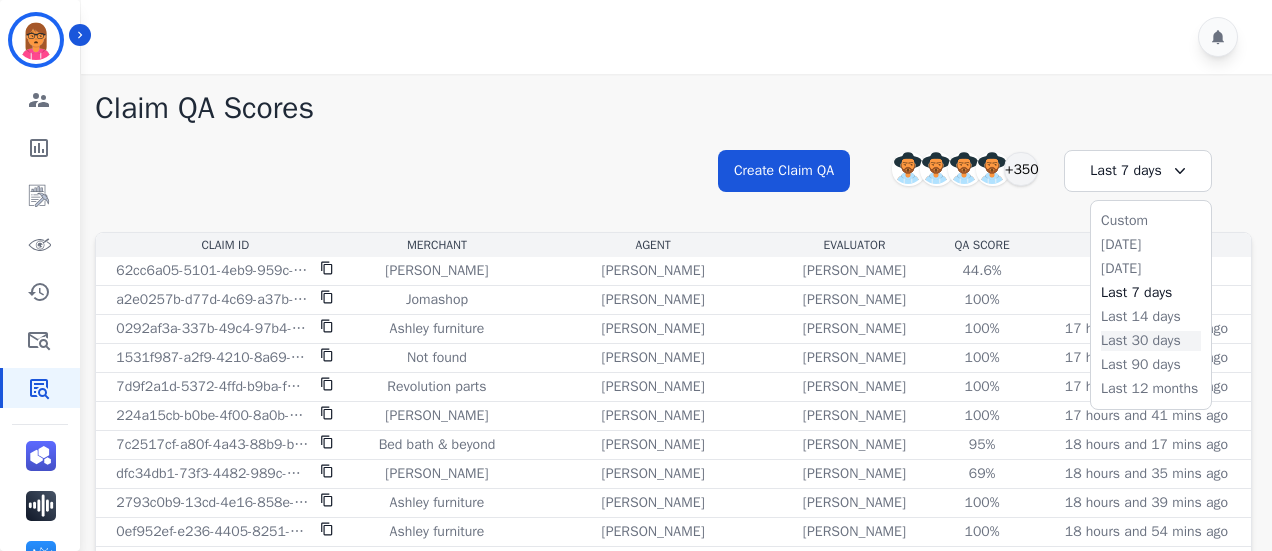 click on "Last 30 days" at bounding box center (1151, 341) 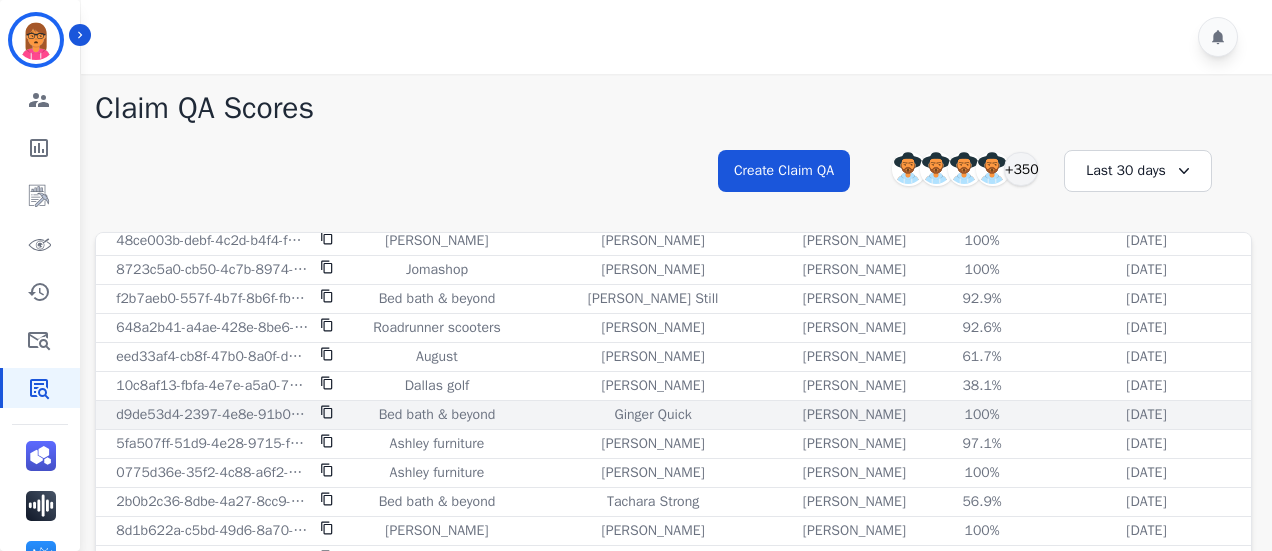 scroll, scrollTop: 2525, scrollLeft: 0, axis: vertical 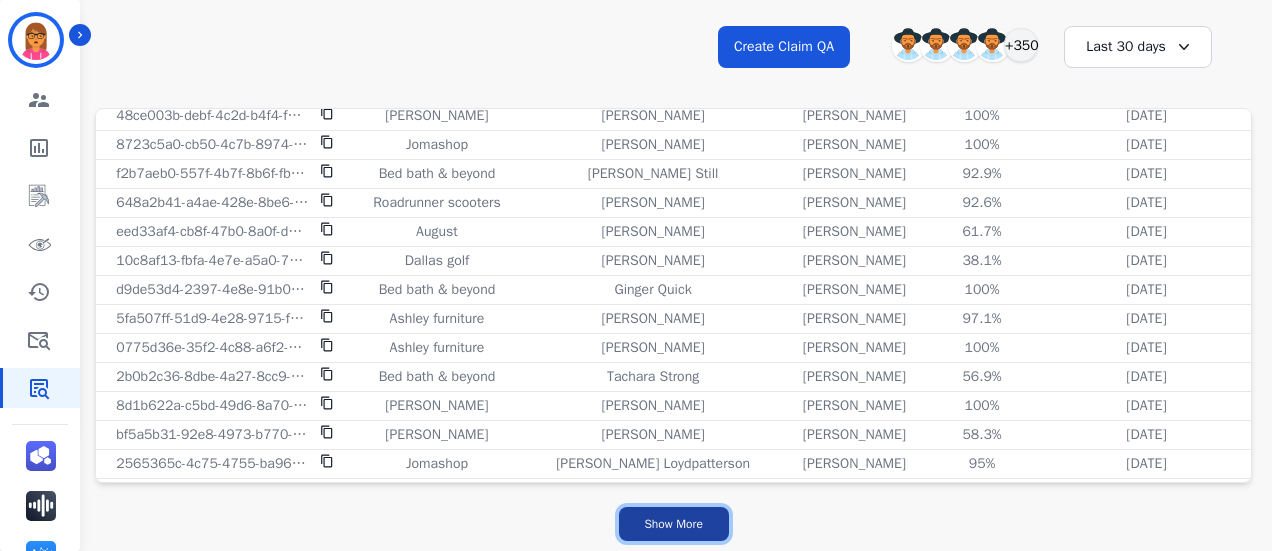 click on "Show More" at bounding box center (674, 524) 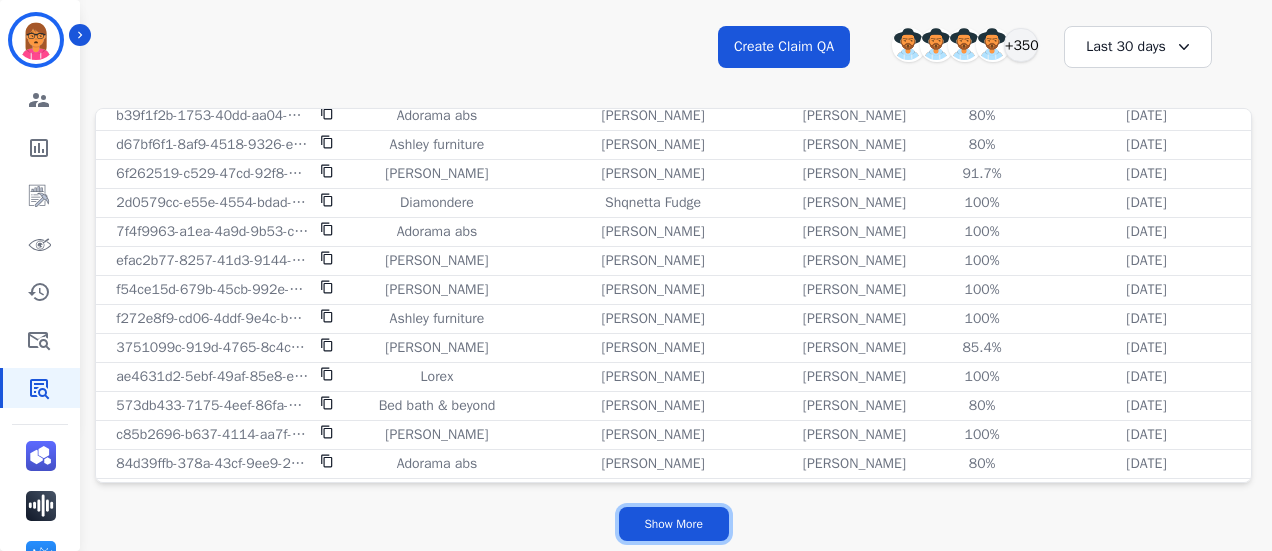 scroll, scrollTop: 3557, scrollLeft: 0, axis: vertical 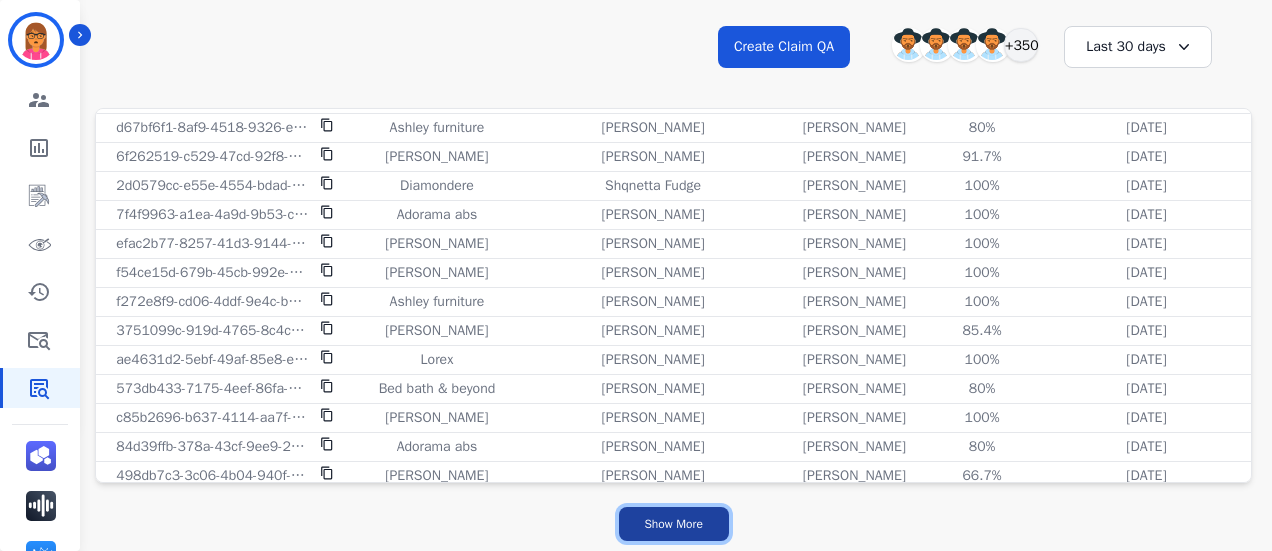 click on "Show More" at bounding box center [674, 524] 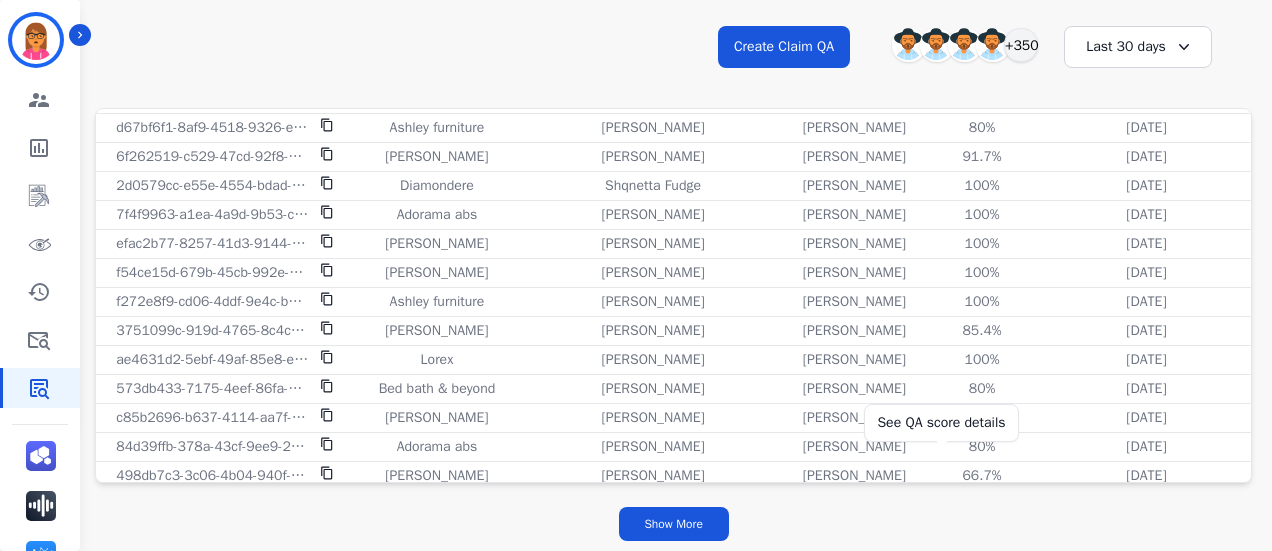 click on "100%" at bounding box center (982, 505) 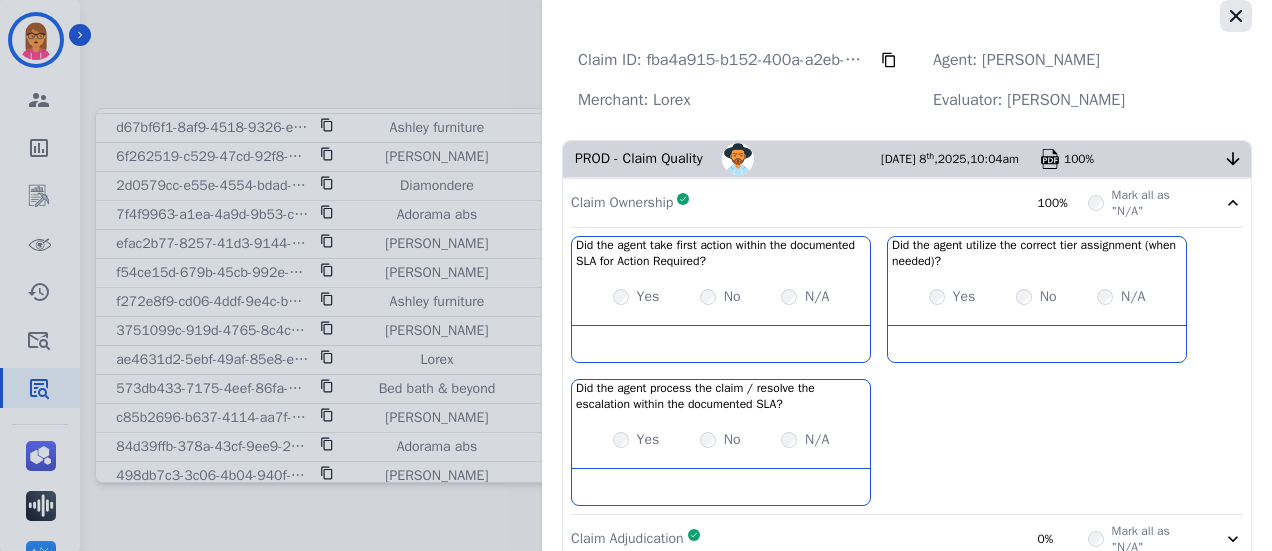 click at bounding box center [1236, 16] 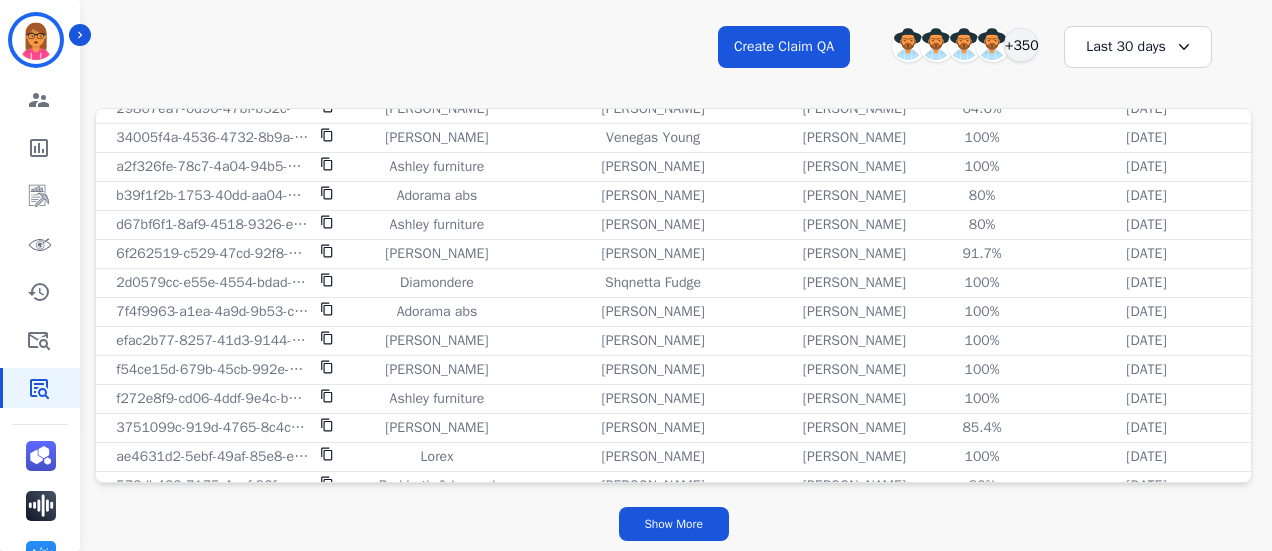 scroll, scrollTop: 3457, scrollLeft: 0, axis: vertical 